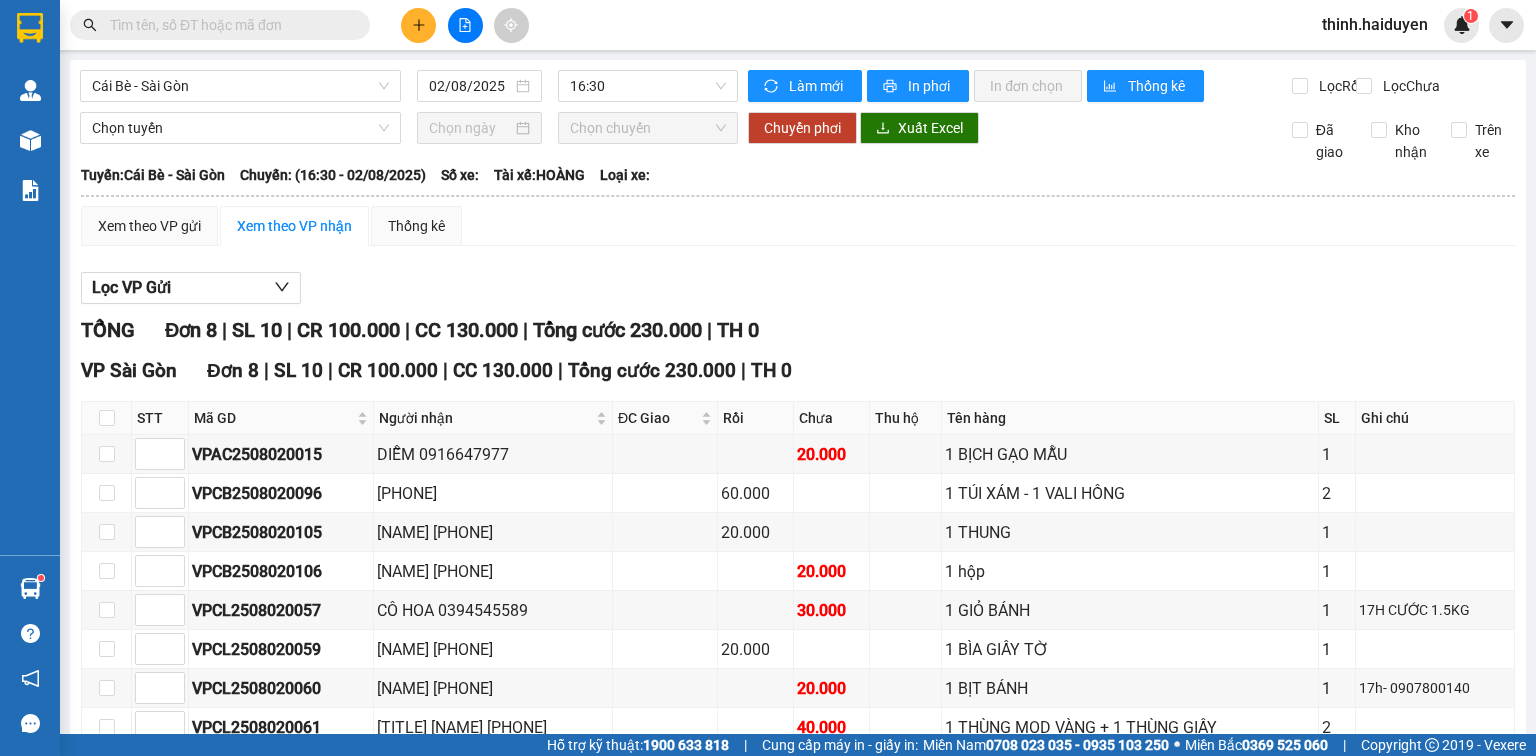 scroll, scrollTop: 0, scrollLeft: 0, axis: both 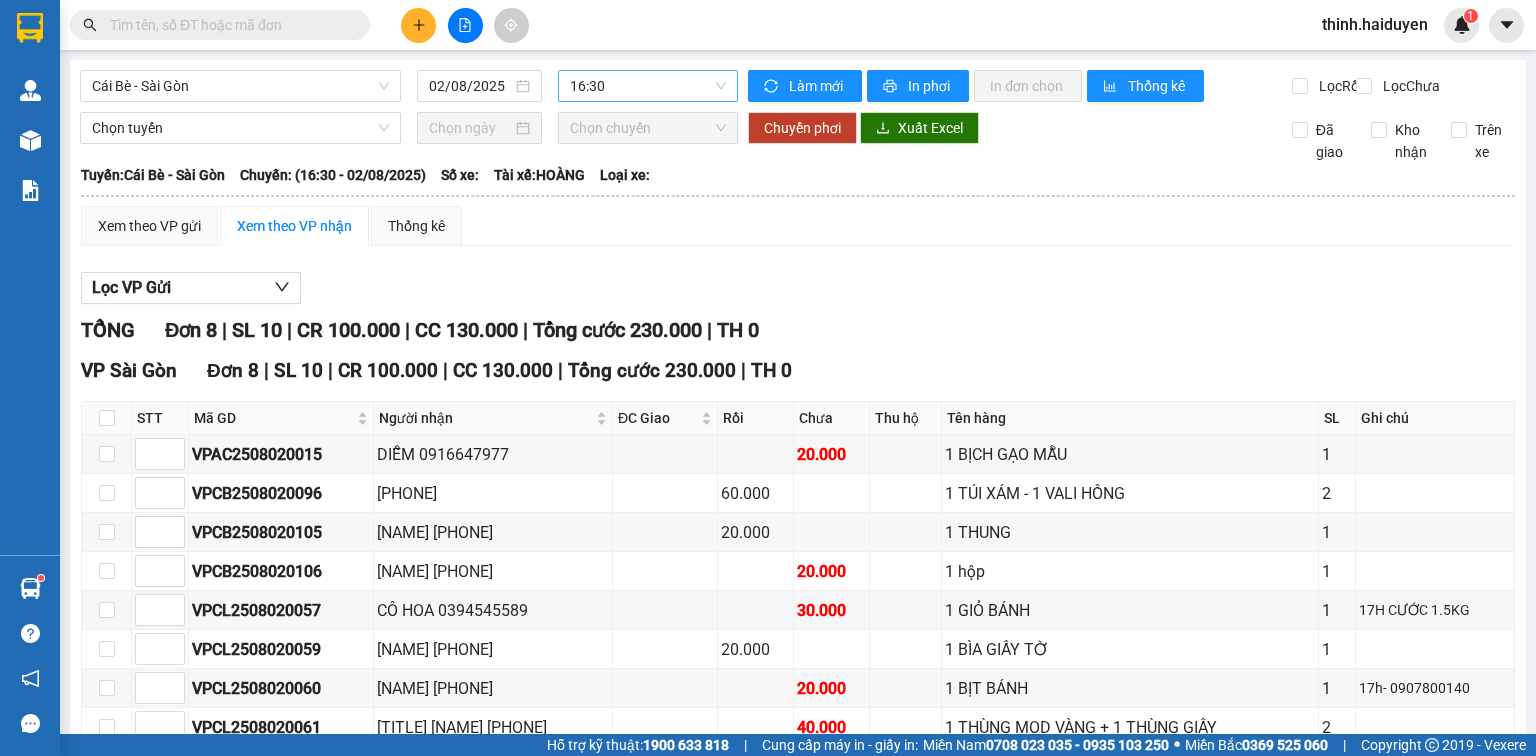 click on "16:30" at bounding box center [648, 86] 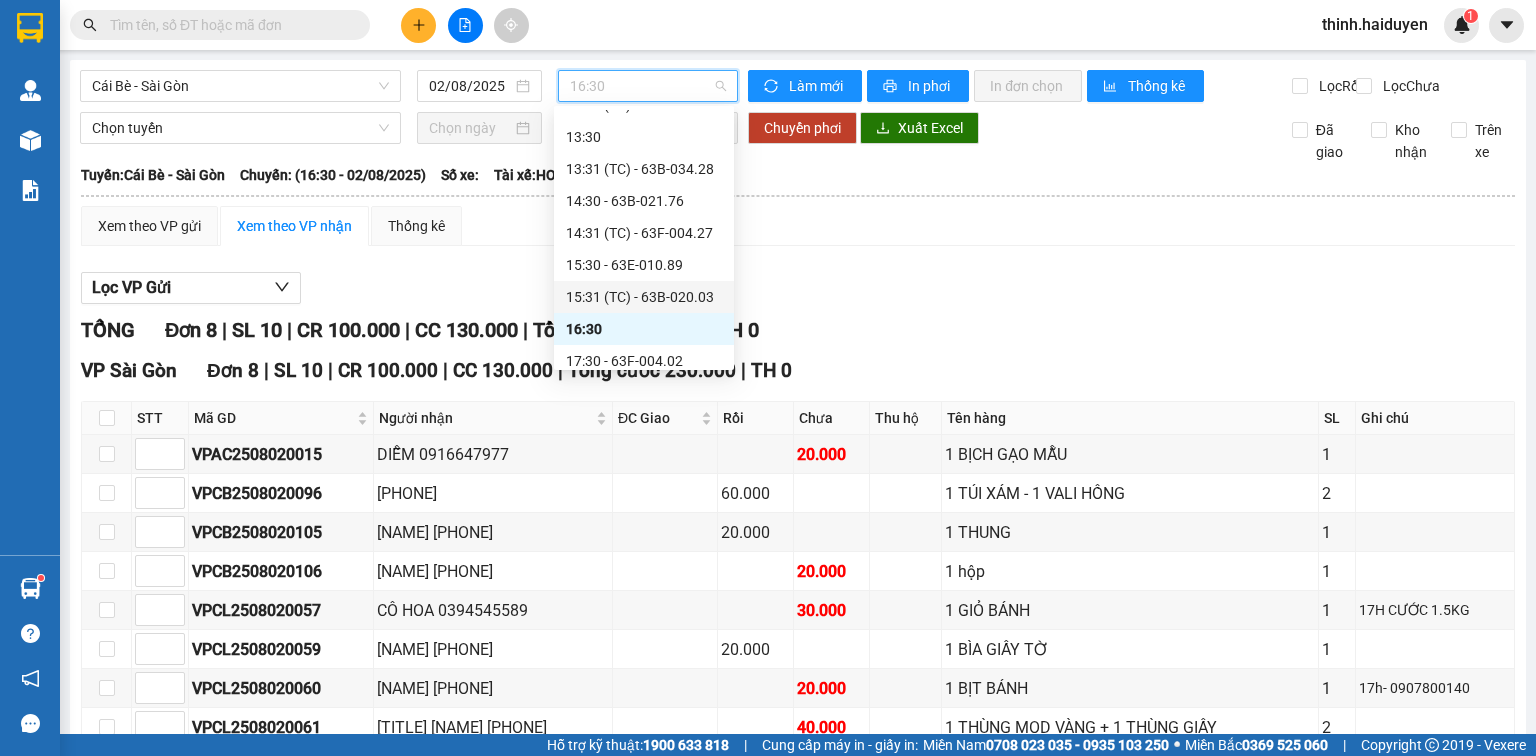 scroll, scrollTop: 640, scrollLeft: 0, axis: vertical 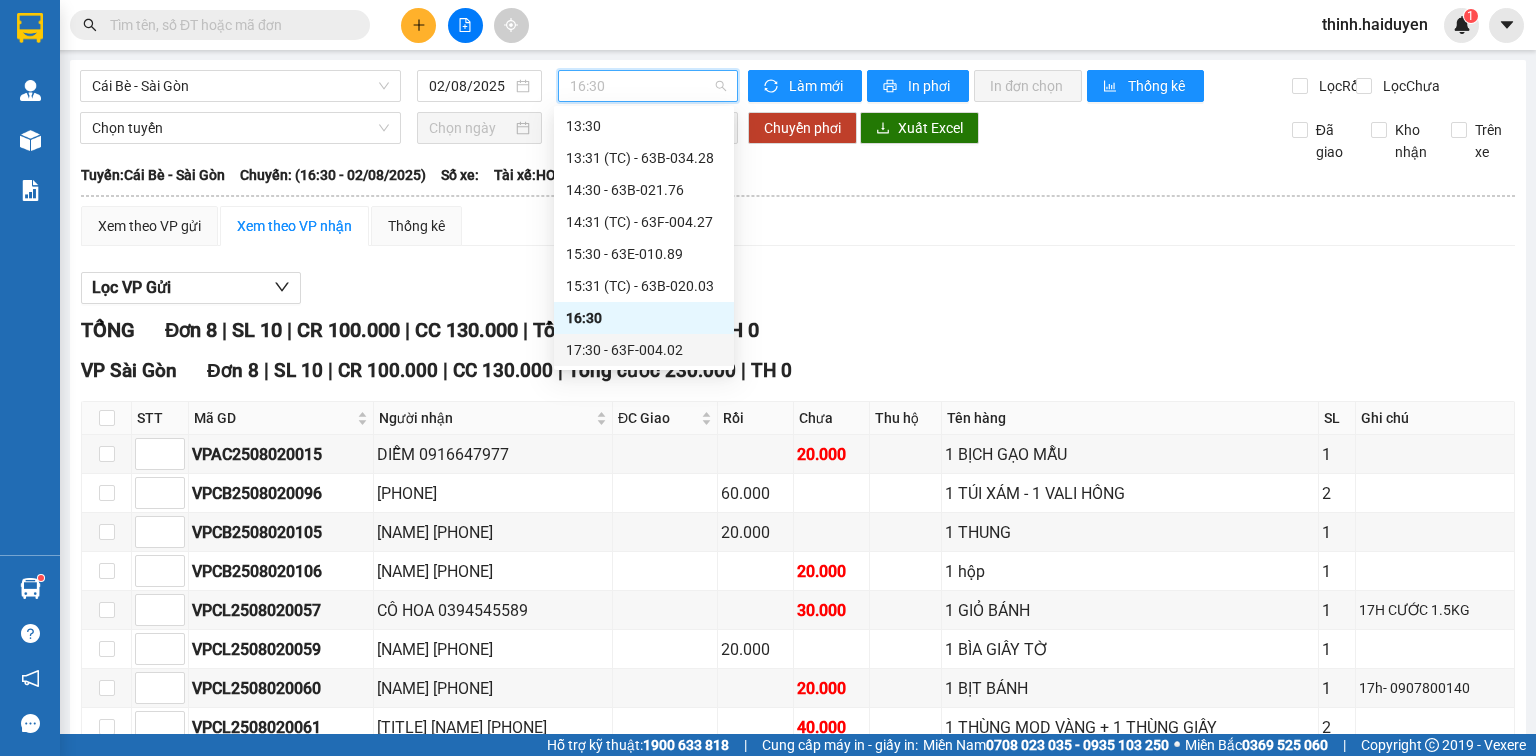 click on "17:30     - 63F-004.02" at bounding box center (644, 350) 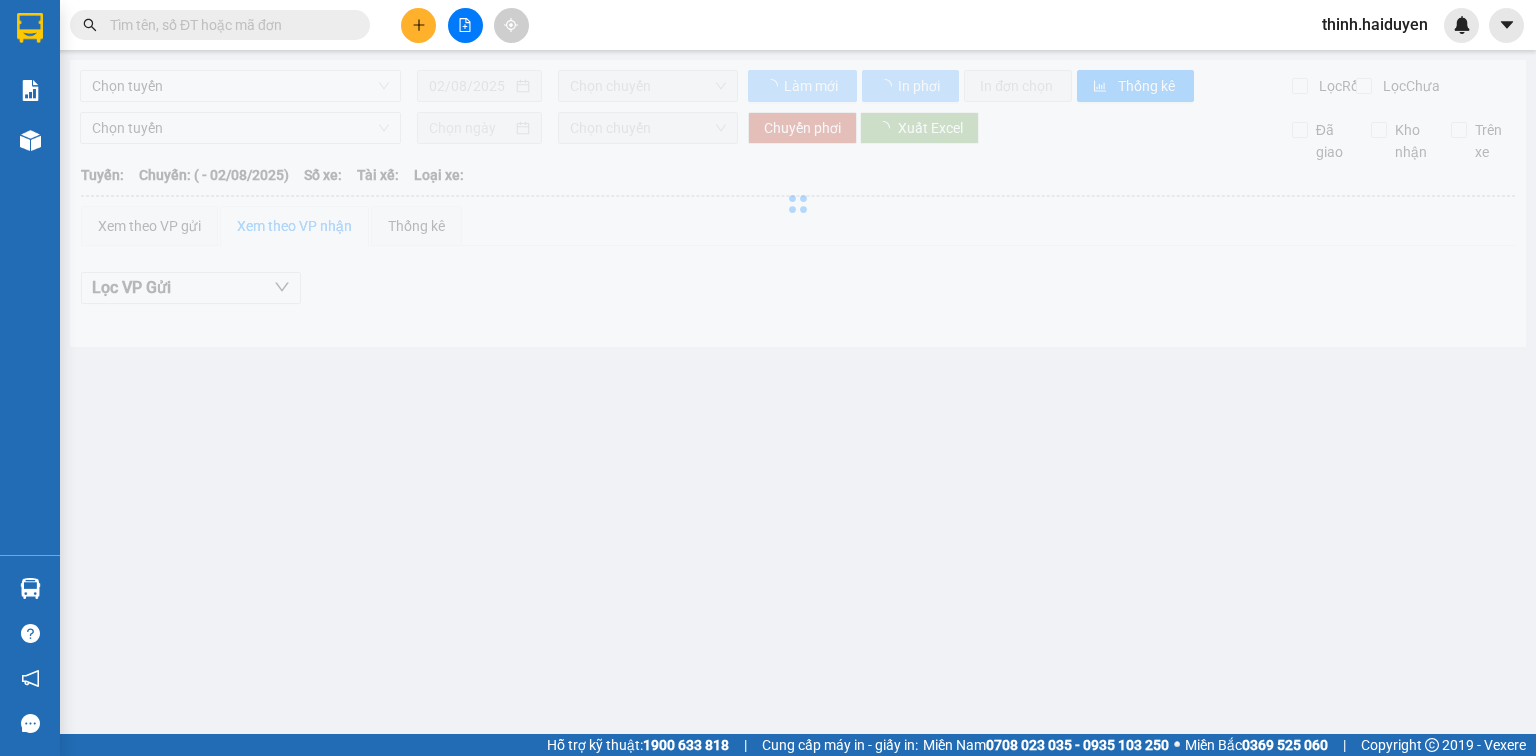 scroll, scrollTop: 0, scrollLeft: 0, axis: both 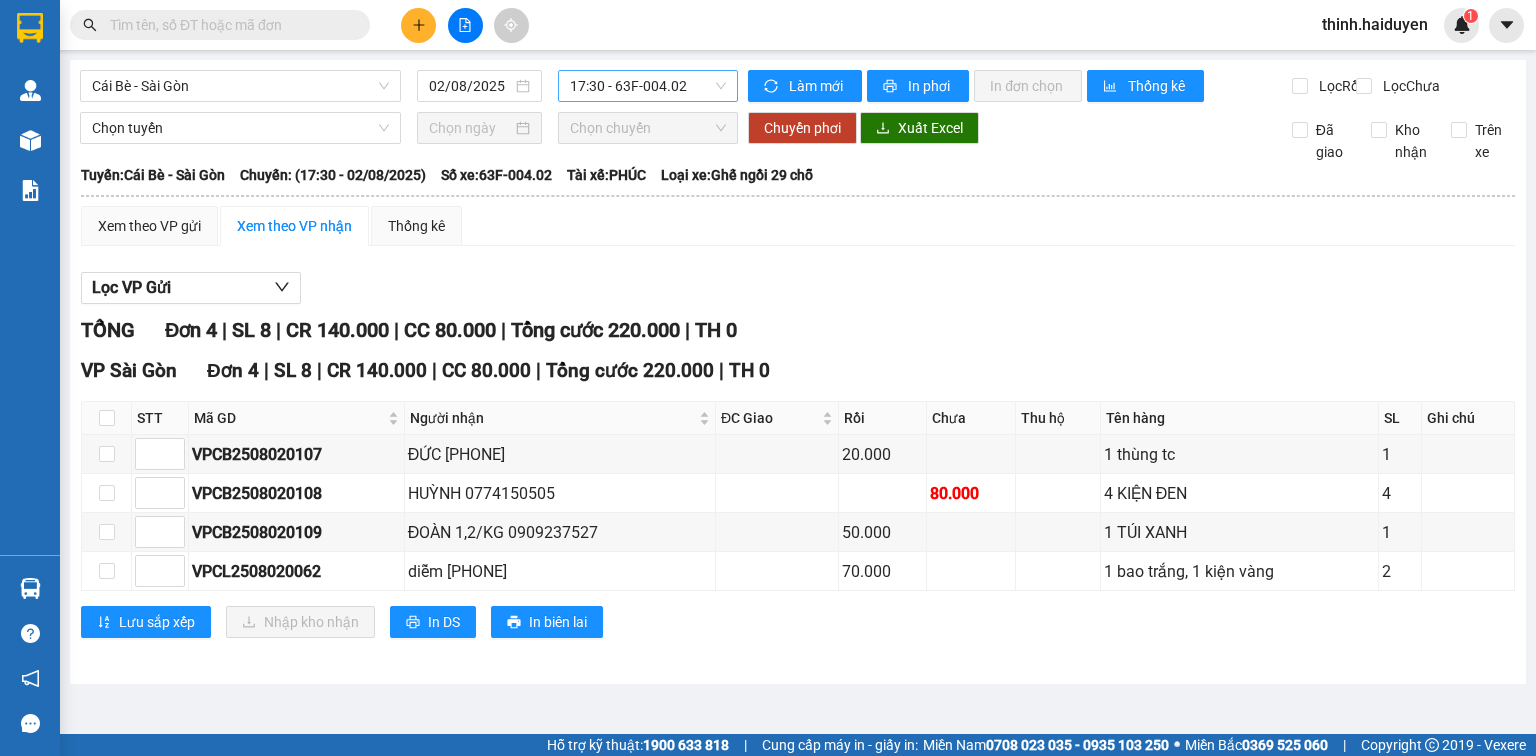 click on "17:30     - 63F-004.02" at bounding box center [648, 86] 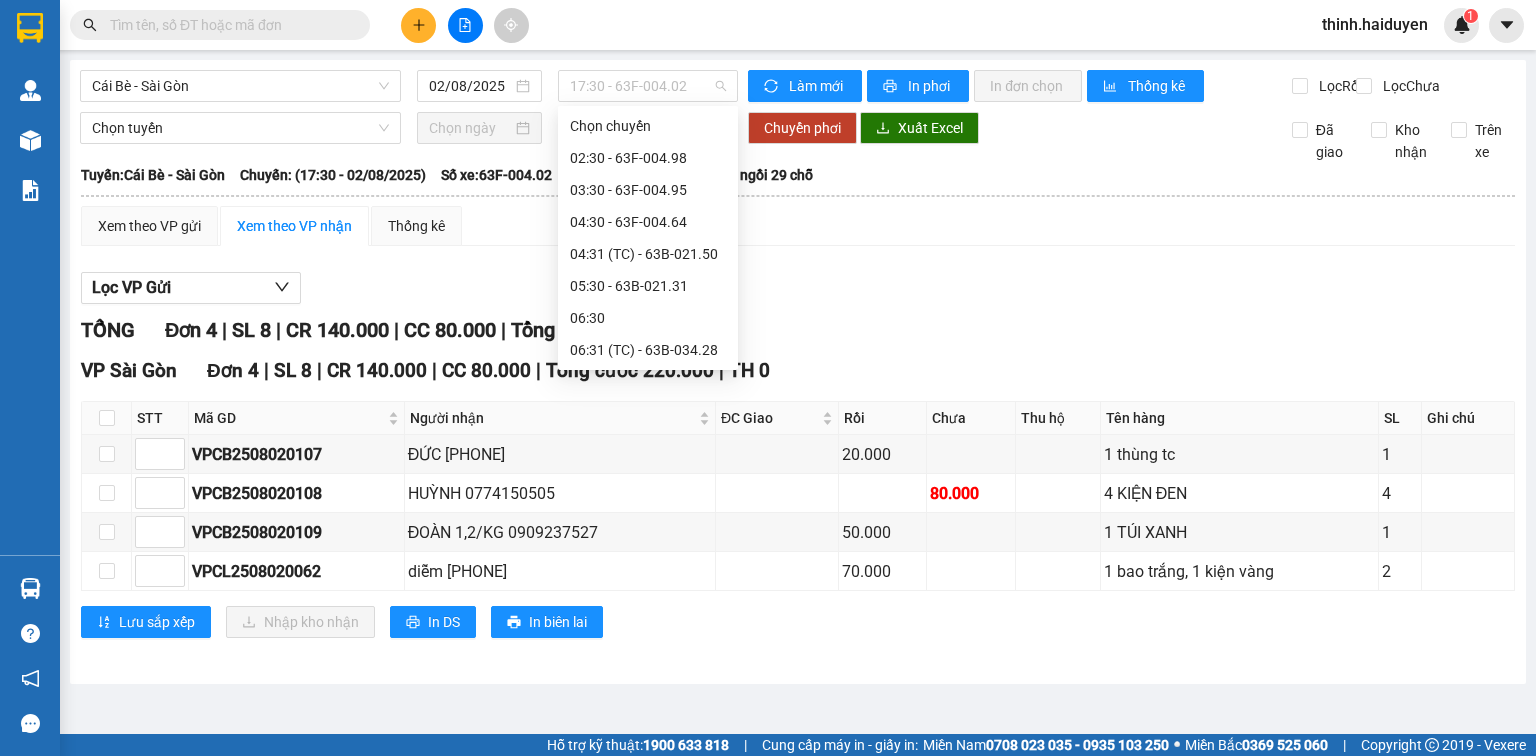 scroll, scrollTop: 640, scrollLeft: 0, axis: vertical 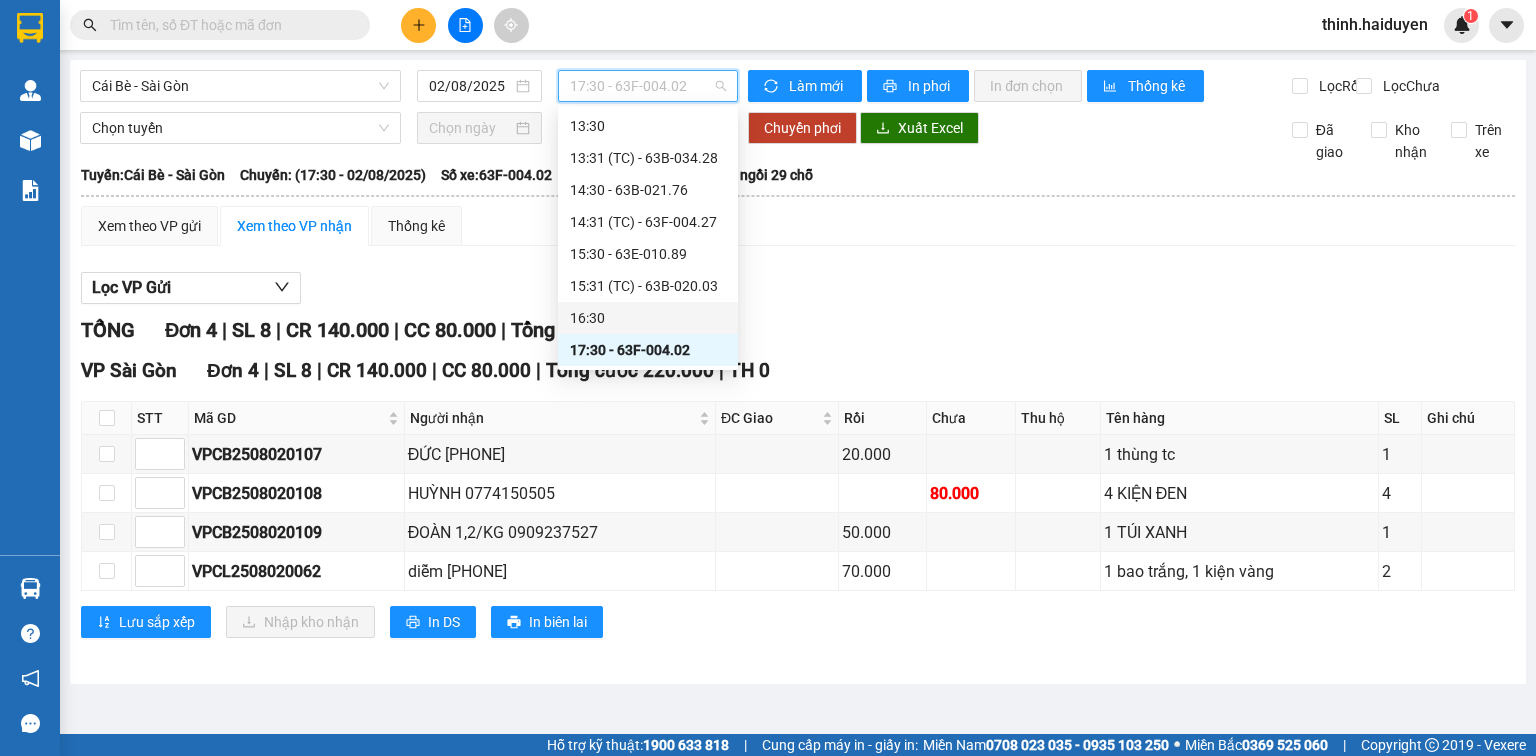 click on "16:30" at bounding box center (648, 318) 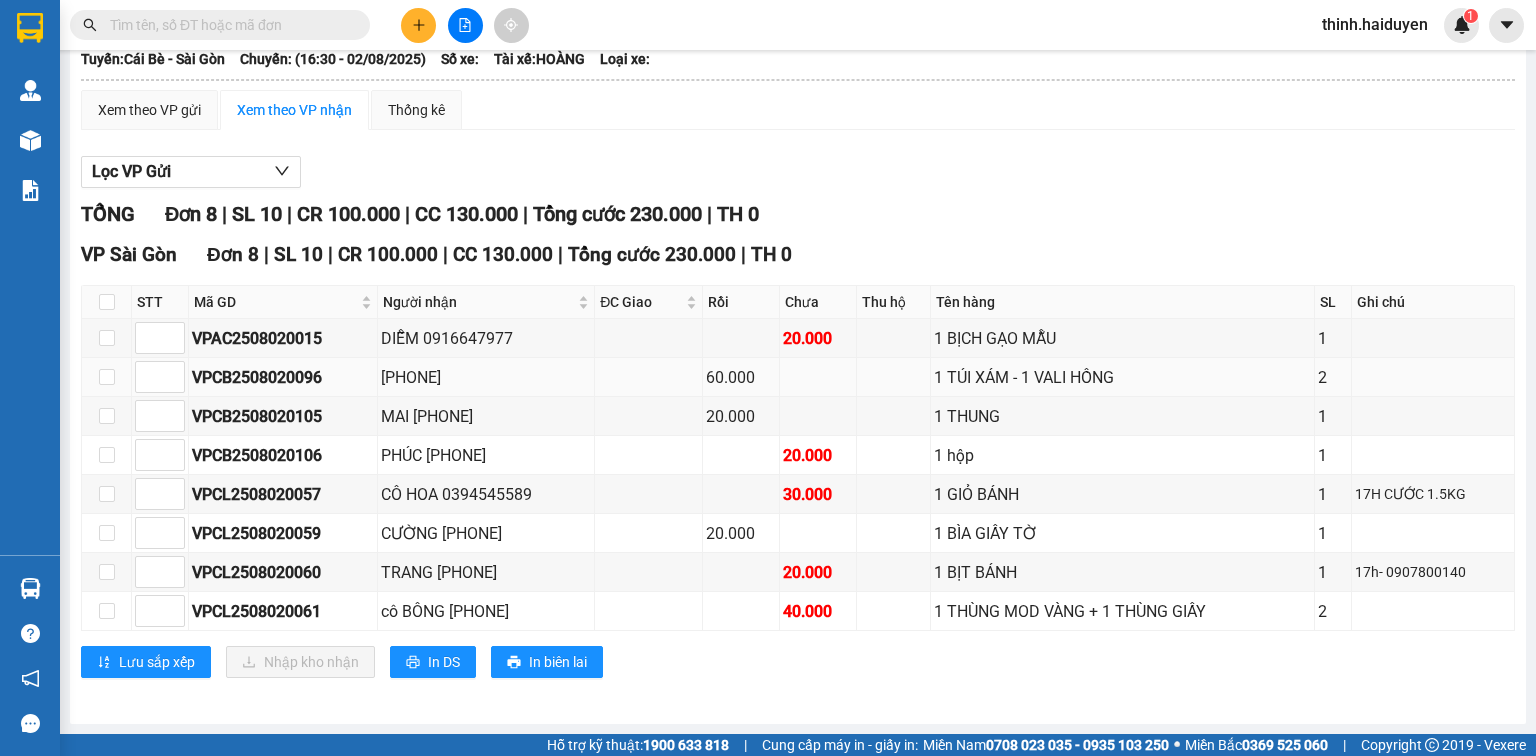 scroll, scrollTop: 0, scrollLeft: 0, axis: both 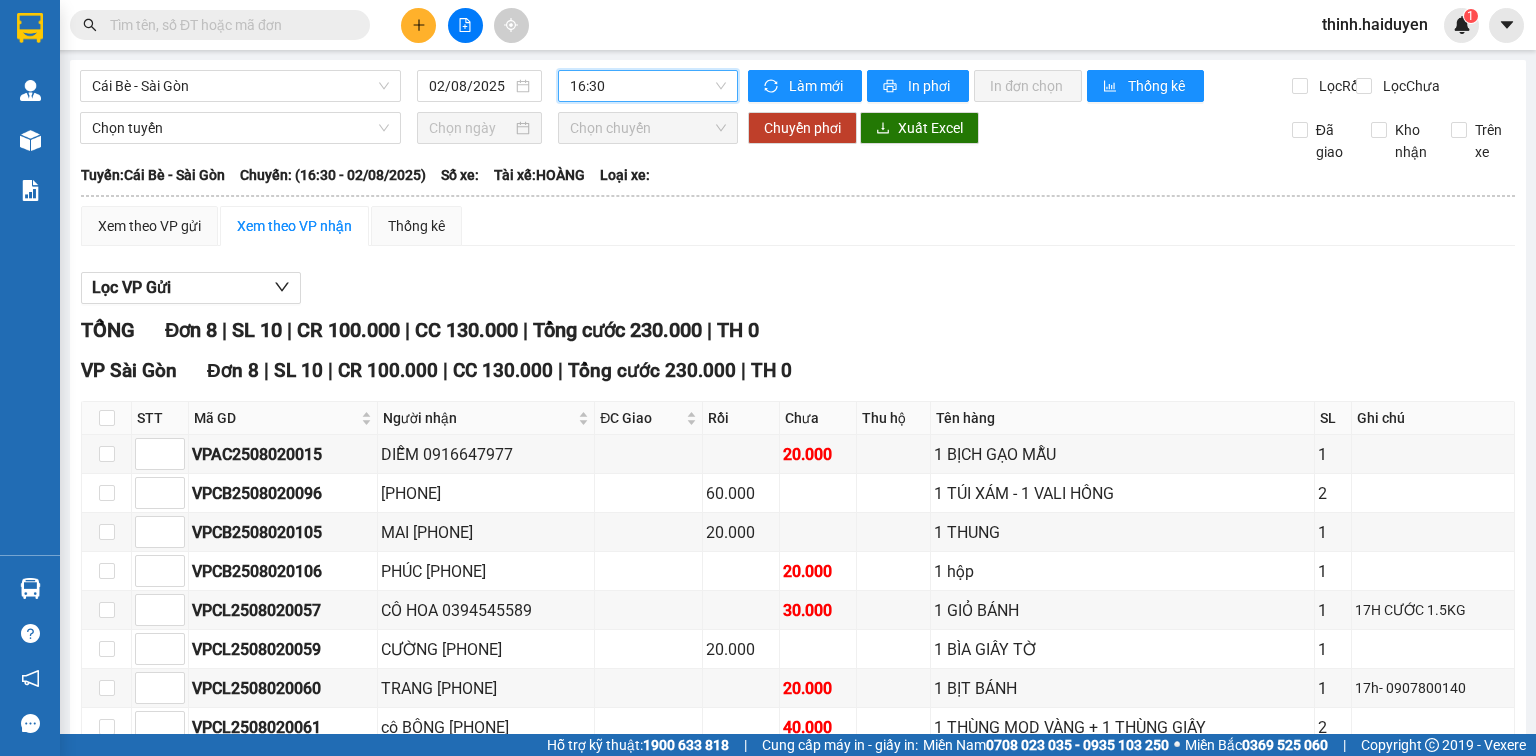 click on "16:30" at bounding box center [648, 86] 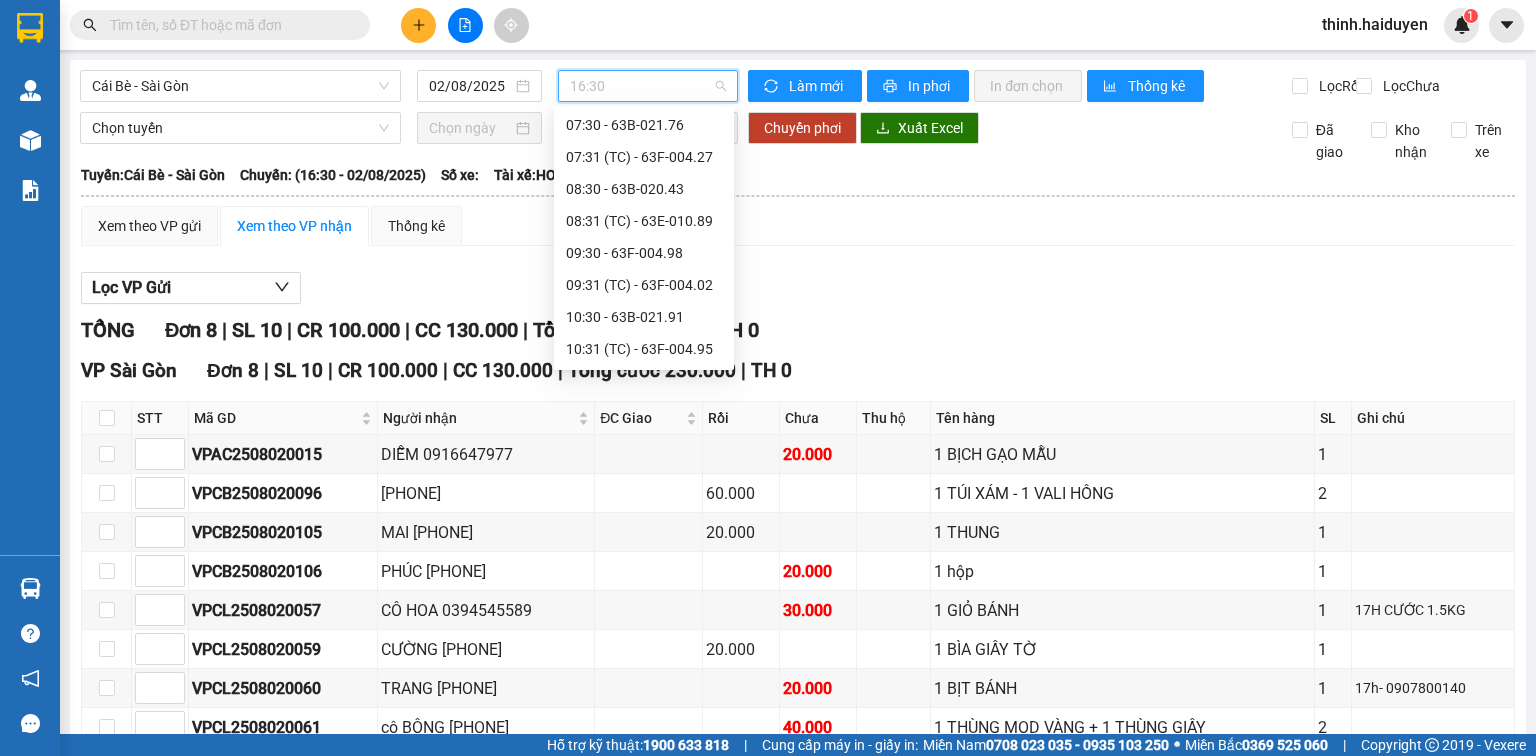 scroll, scrollTop: 0, scrollLeft: 0, axis: both 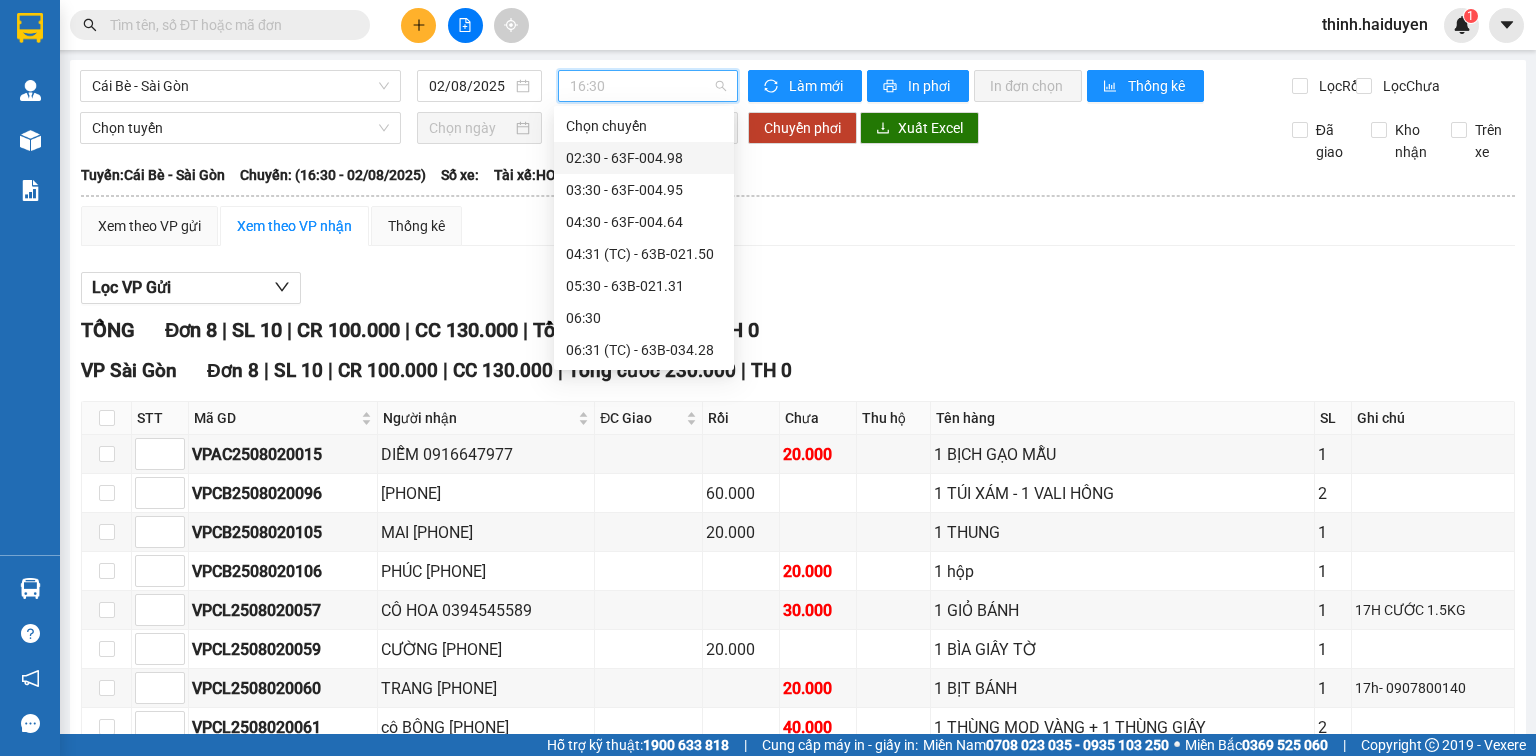 click on "02:30     - 63F-004.98" at bounding box center (644, 158) 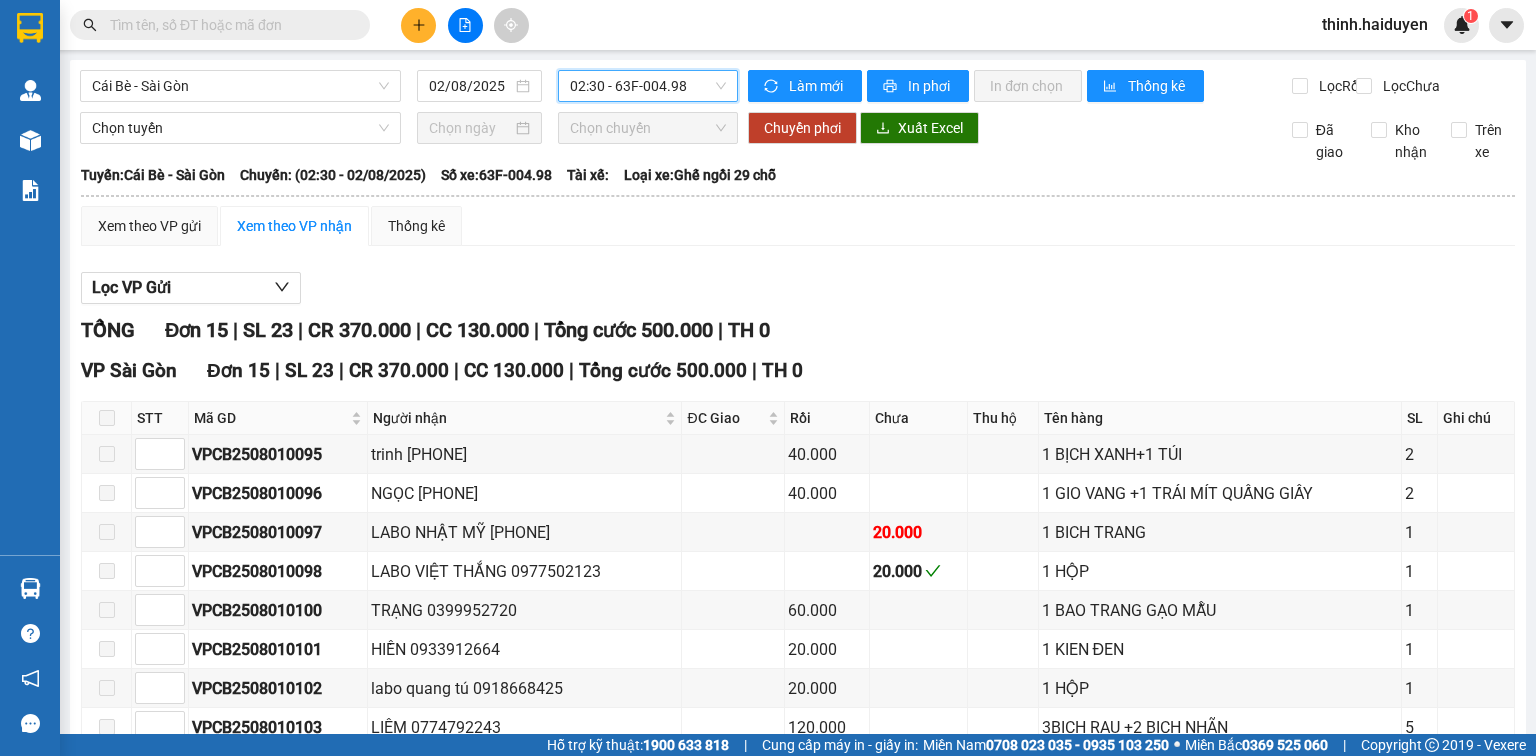 click on "02:30     - 63F-004.98" at bounding box center [648, 86] 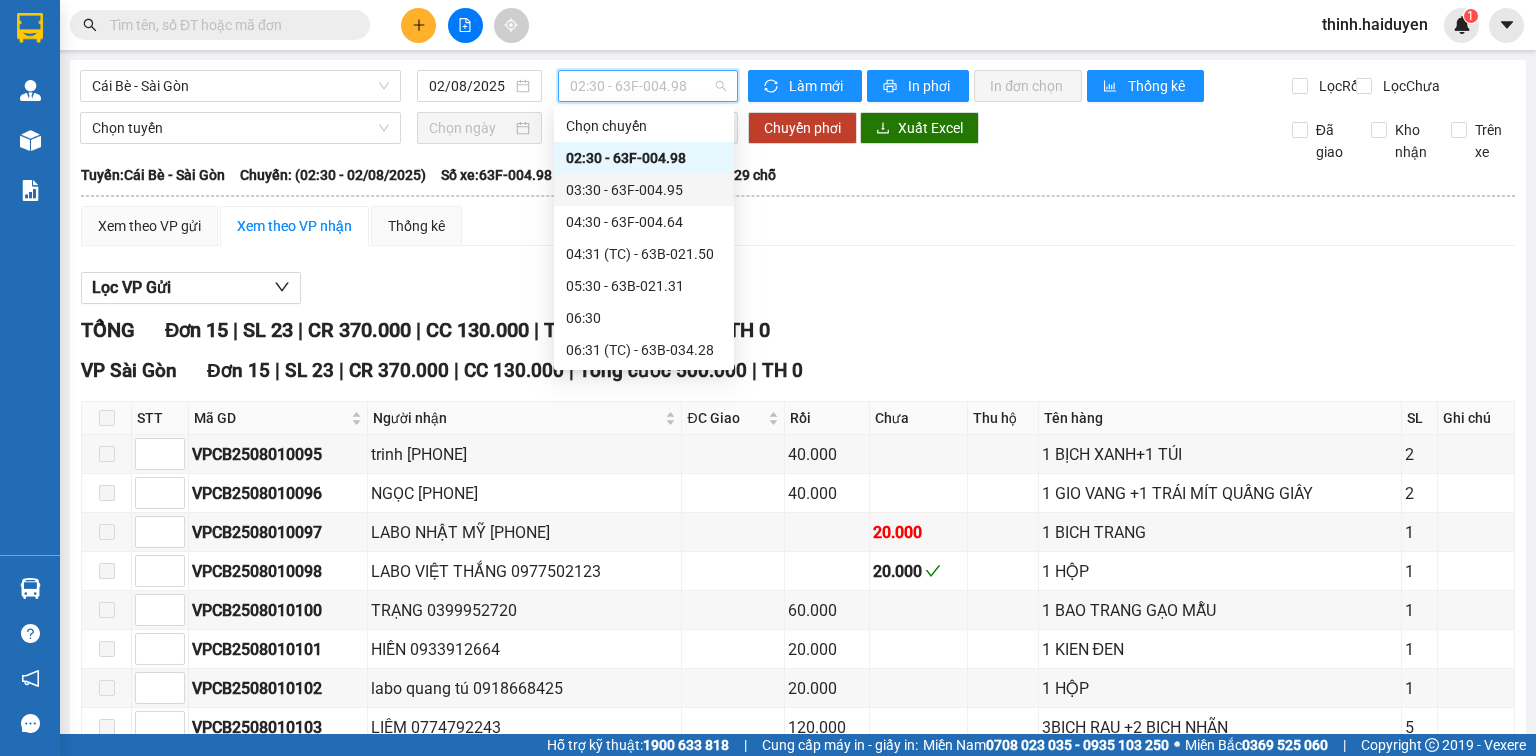 click on "03:30     - 63F-004.95" at bounding box center (644, 190) 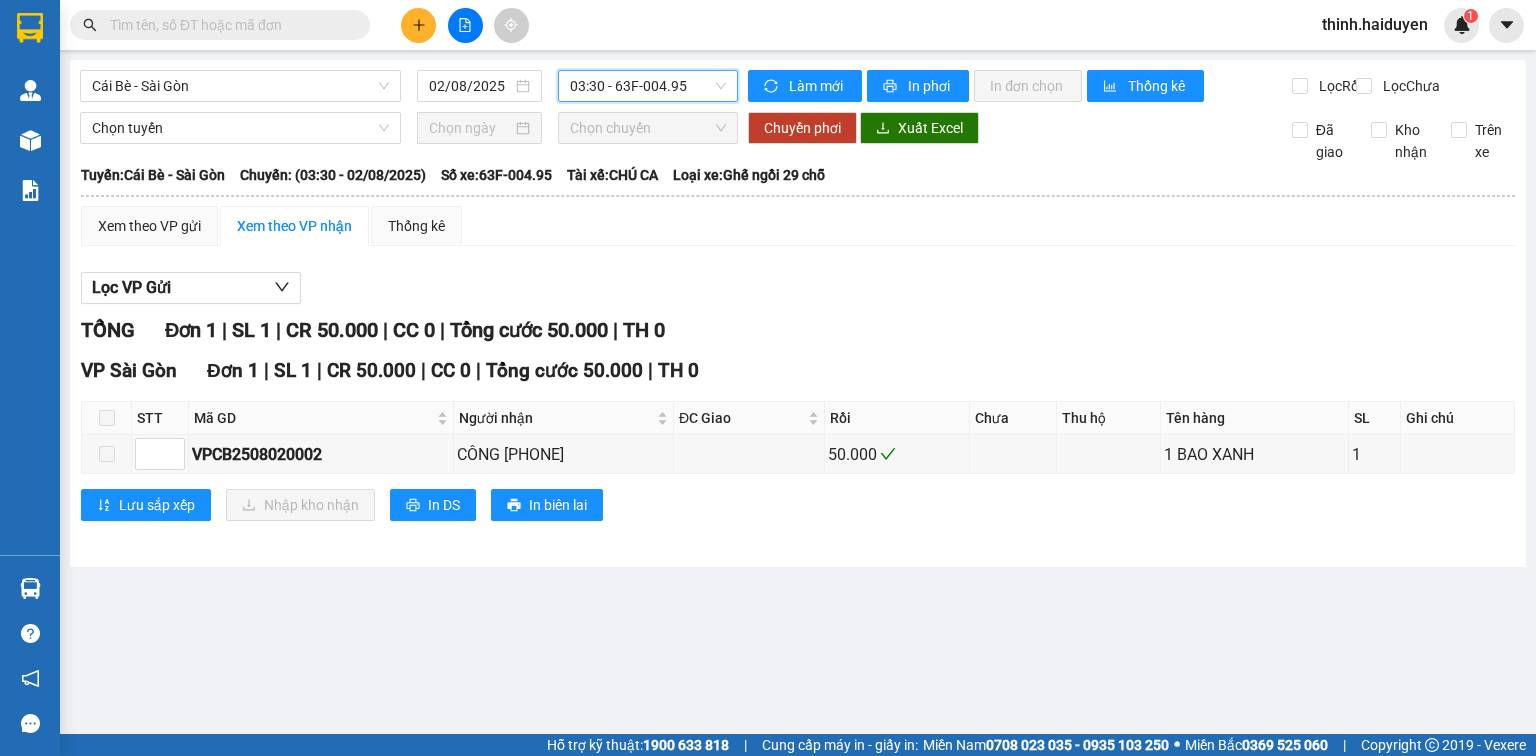 click on "03:30     - 63F-004.95" at bounding box center (648, 86) 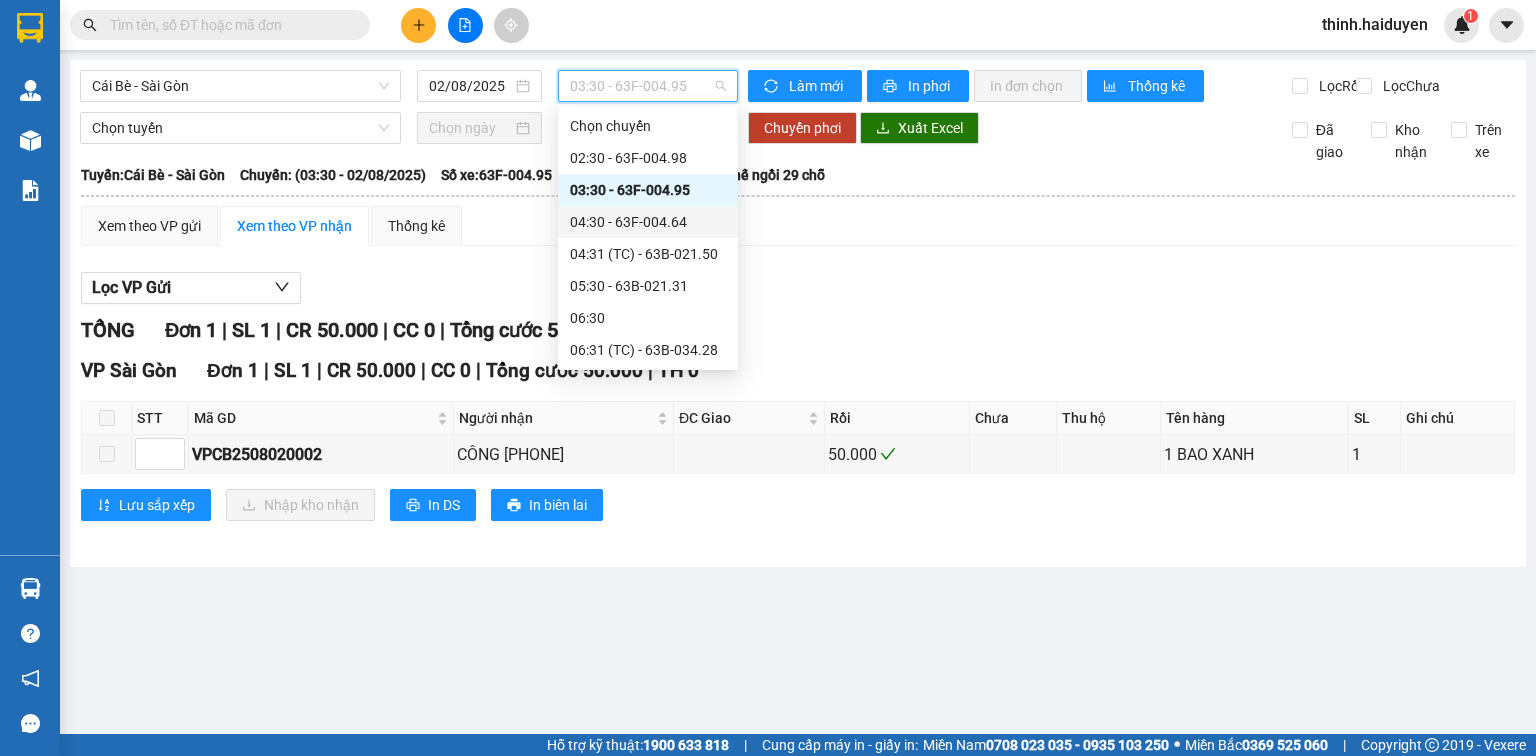 click on "04:30     - 63F-004.64" at bounding box center (648, 222) 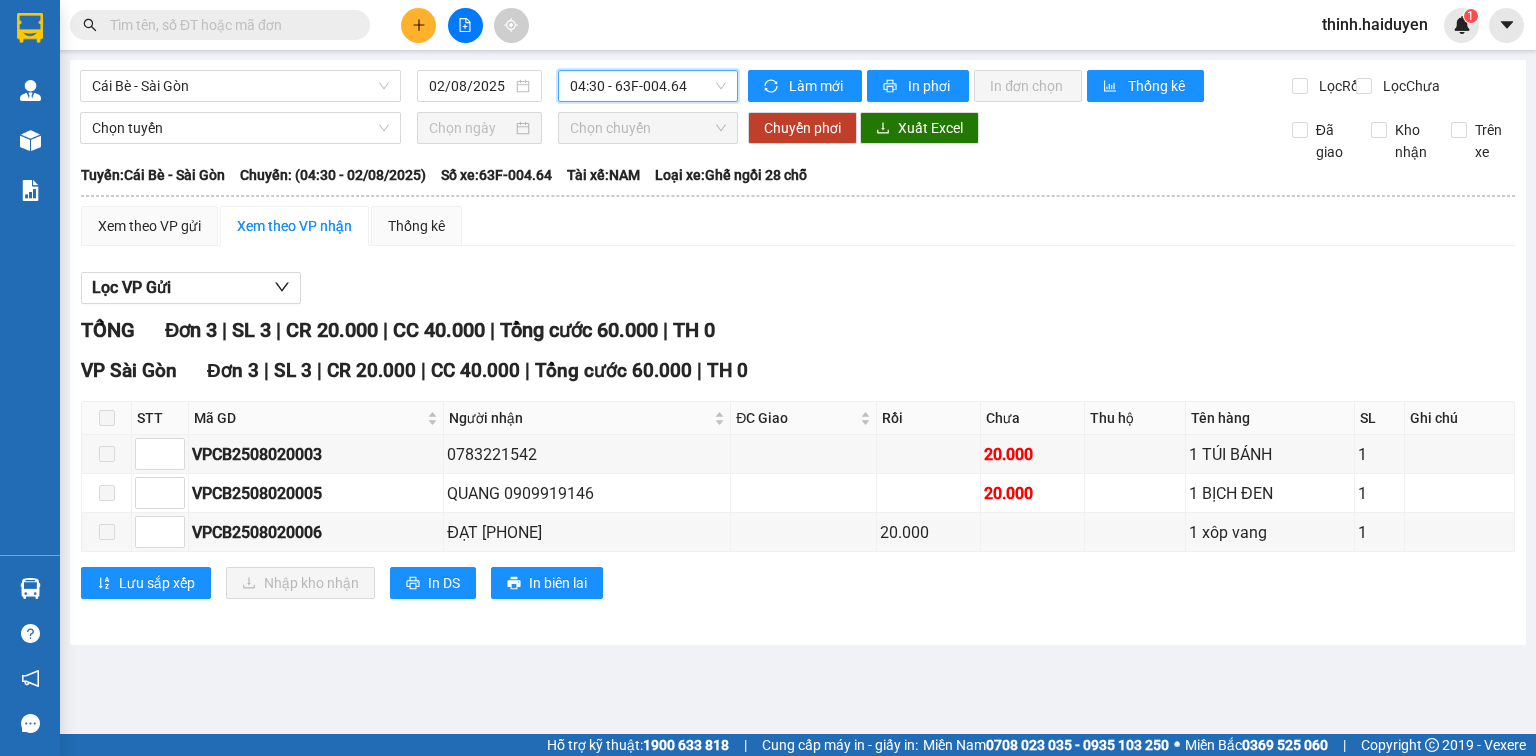 click on "04:30     - 63F-004.64" at bounding box center [648, 86] 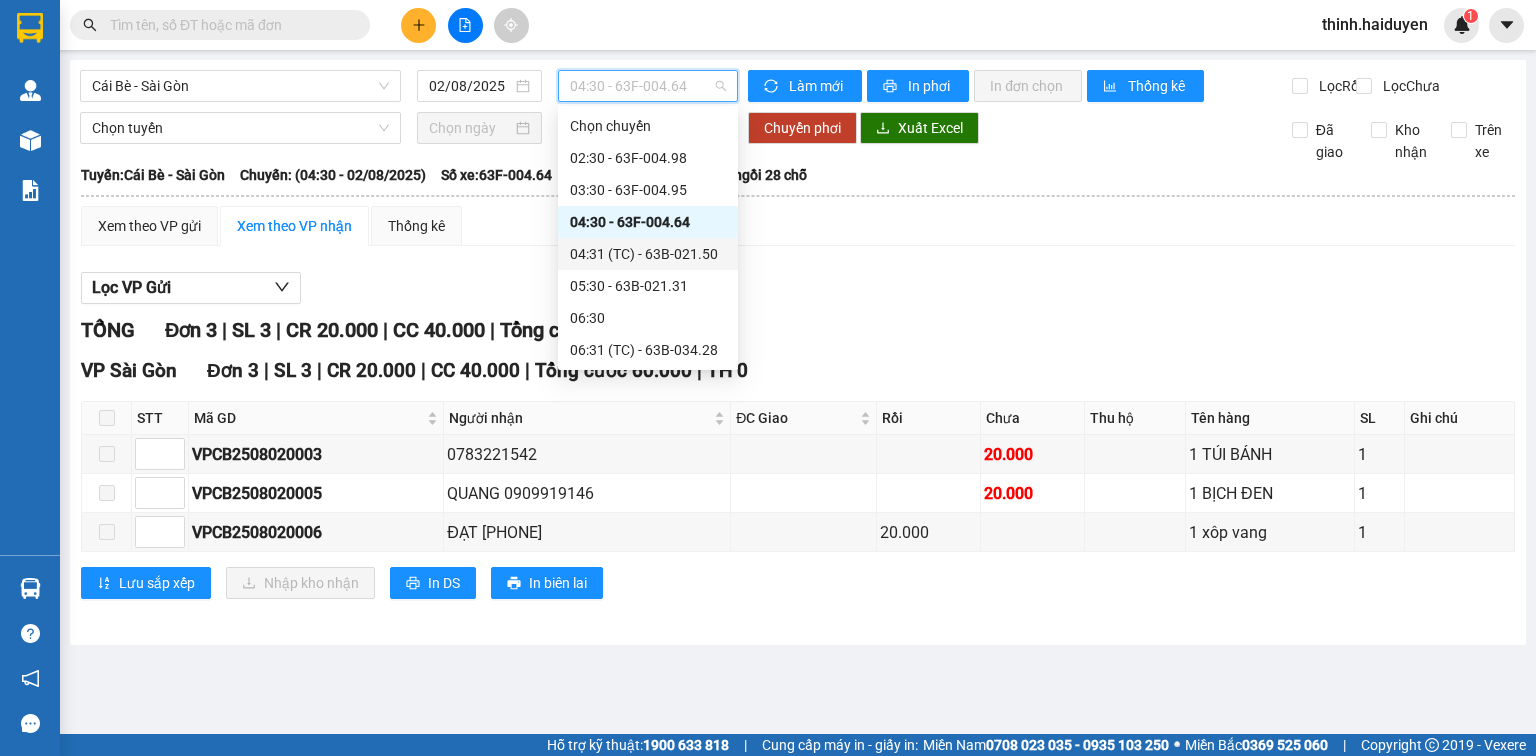 click on "04:31   (TC)   - 63B-021.50" at bounding box center (648, 254) 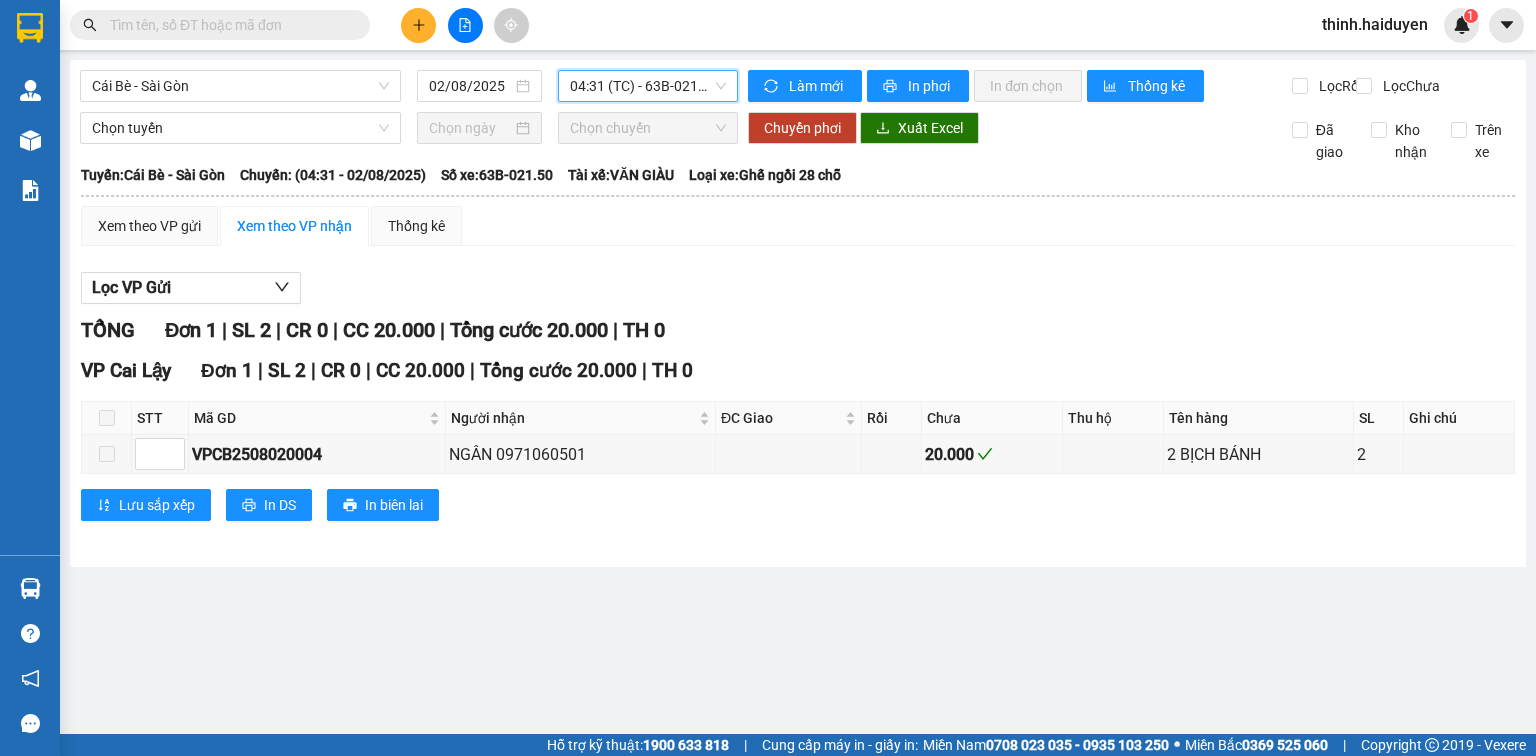 click on "04:31   (TC)   - 63B-021.50" at bounding box center [648, 86] 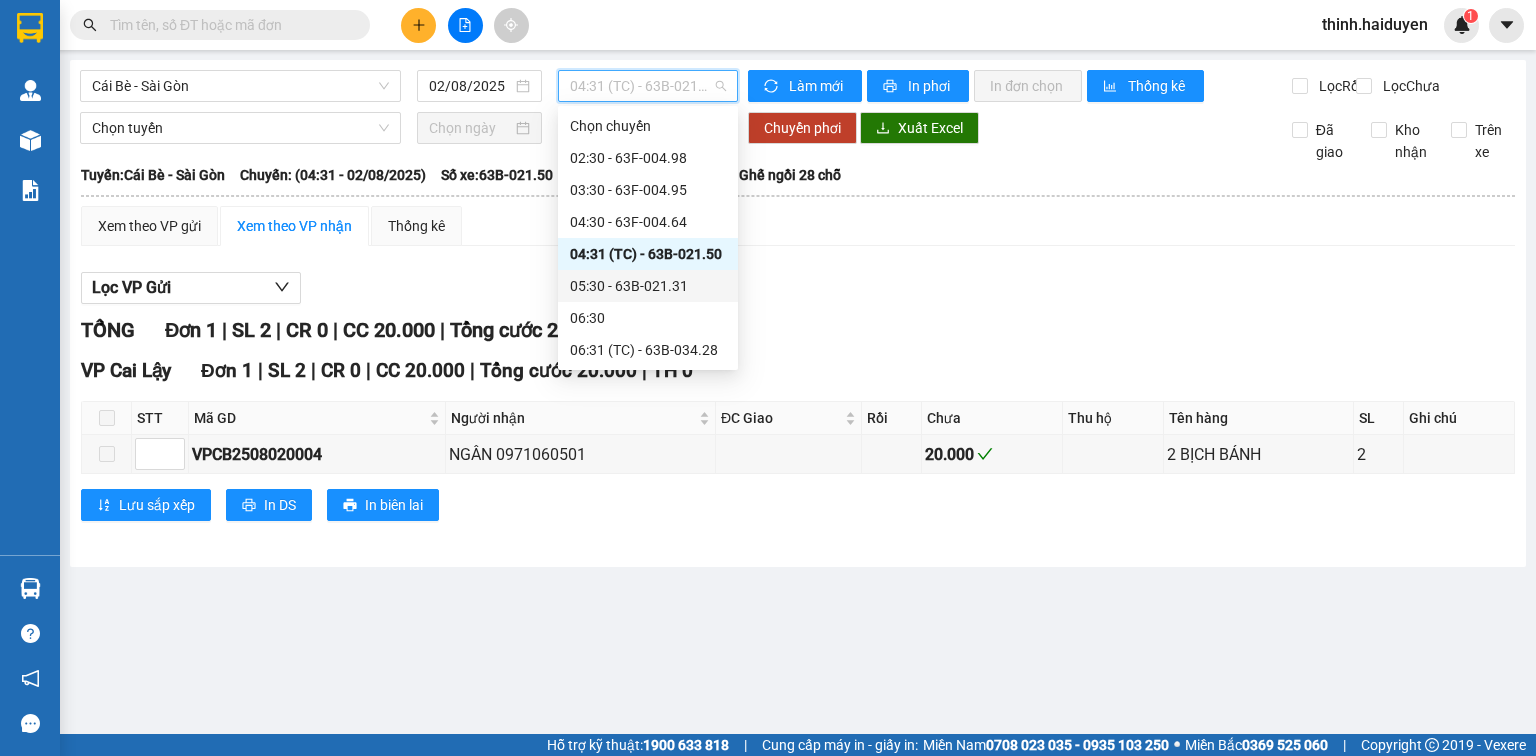 click on "05:30     - 63B-021.31" at bounding box center (648, 286) 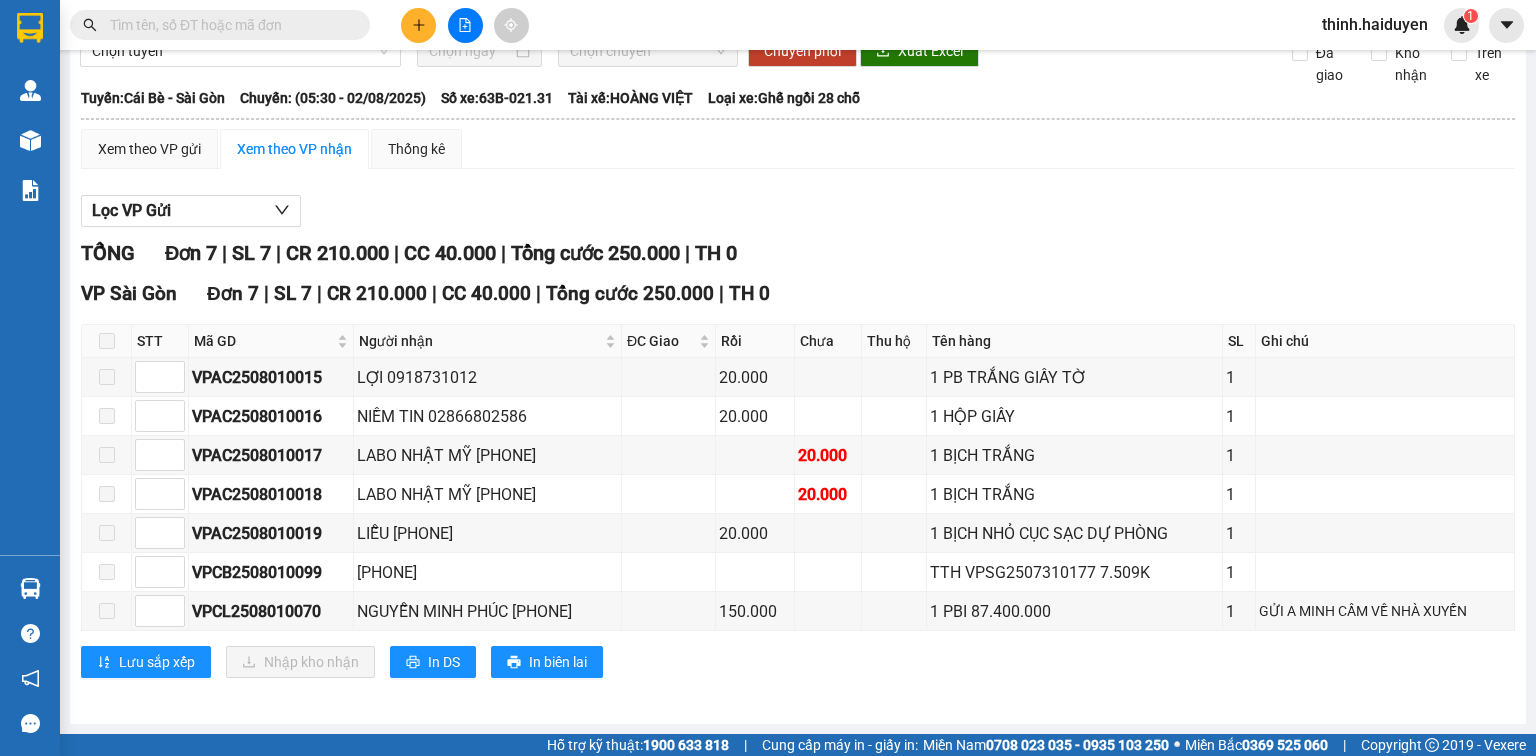 scroll, scrollTop: 0, scrollLeft: 0, axis: both 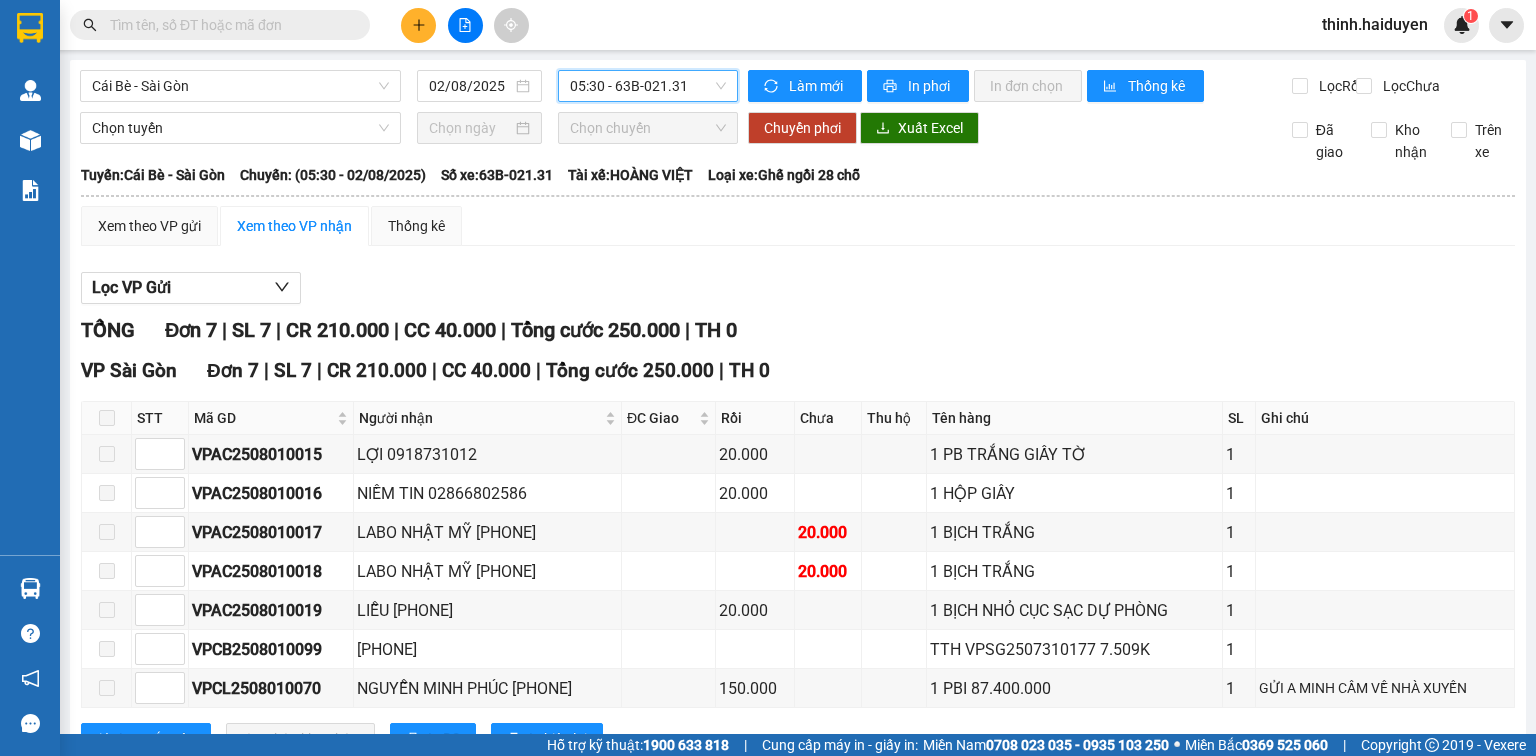 click on "05:30     - 63B-021.31" at bounding box center (648, 86) 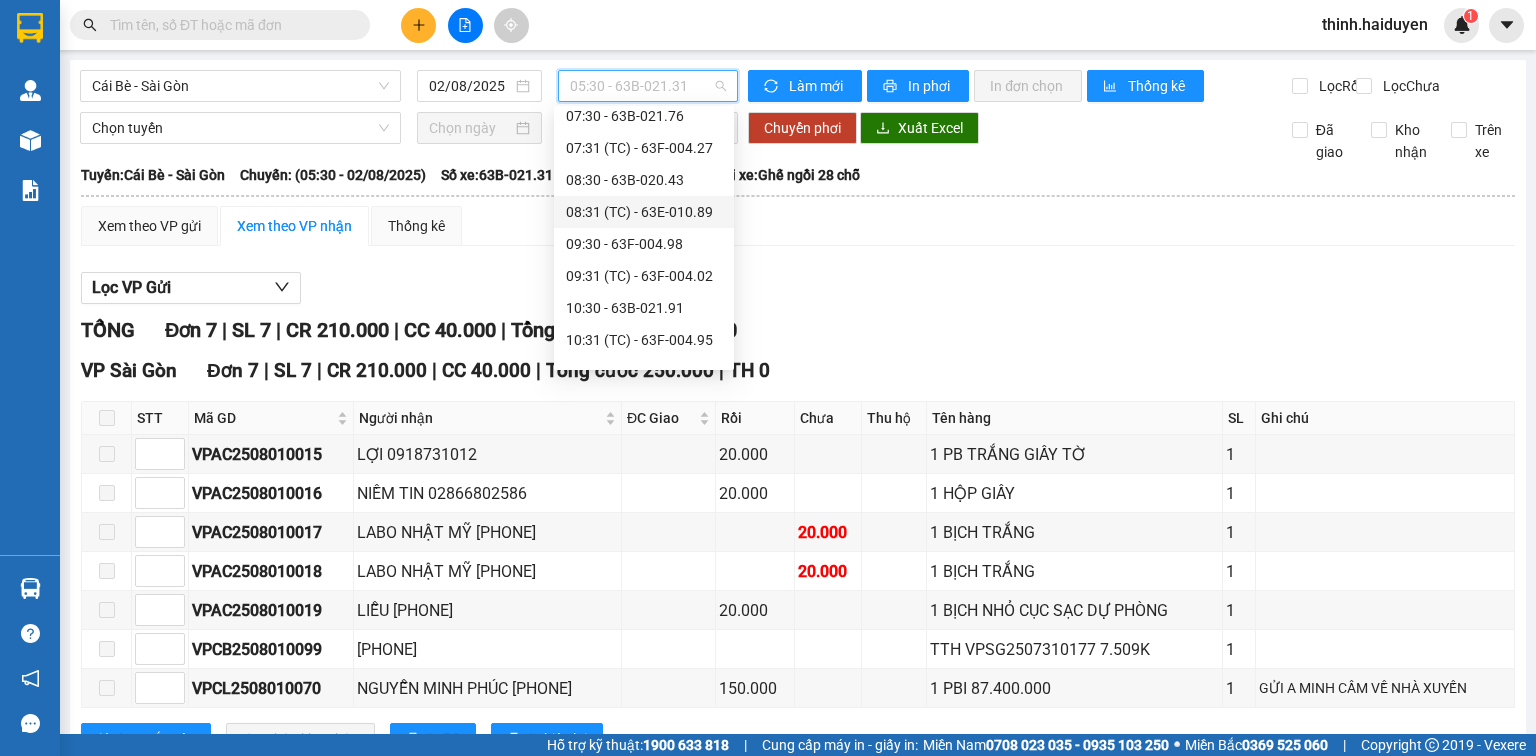 scroll, scrollTop: 133, scrollLeft: 0, axis: vertical 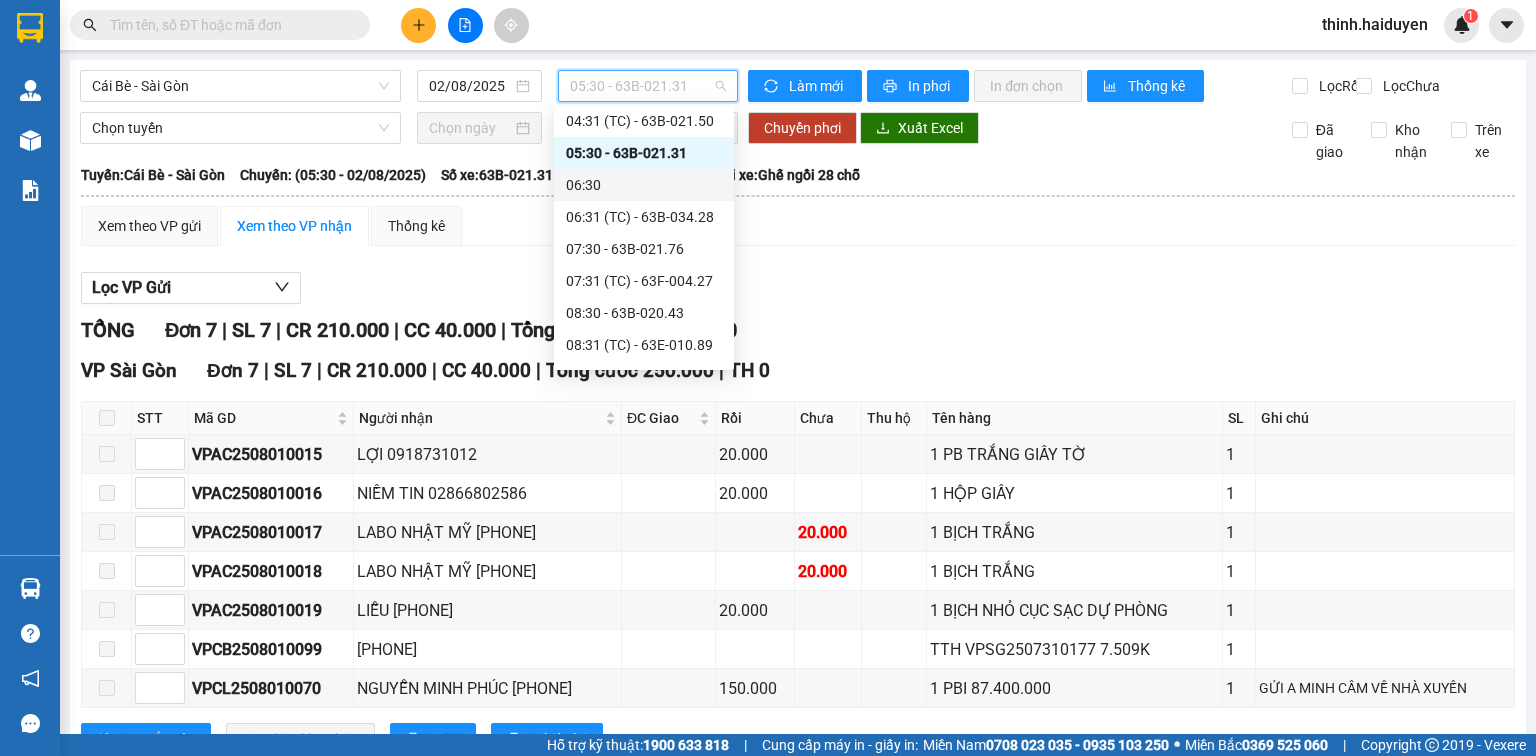 click on "06:30" at bounding box center (644, 185) 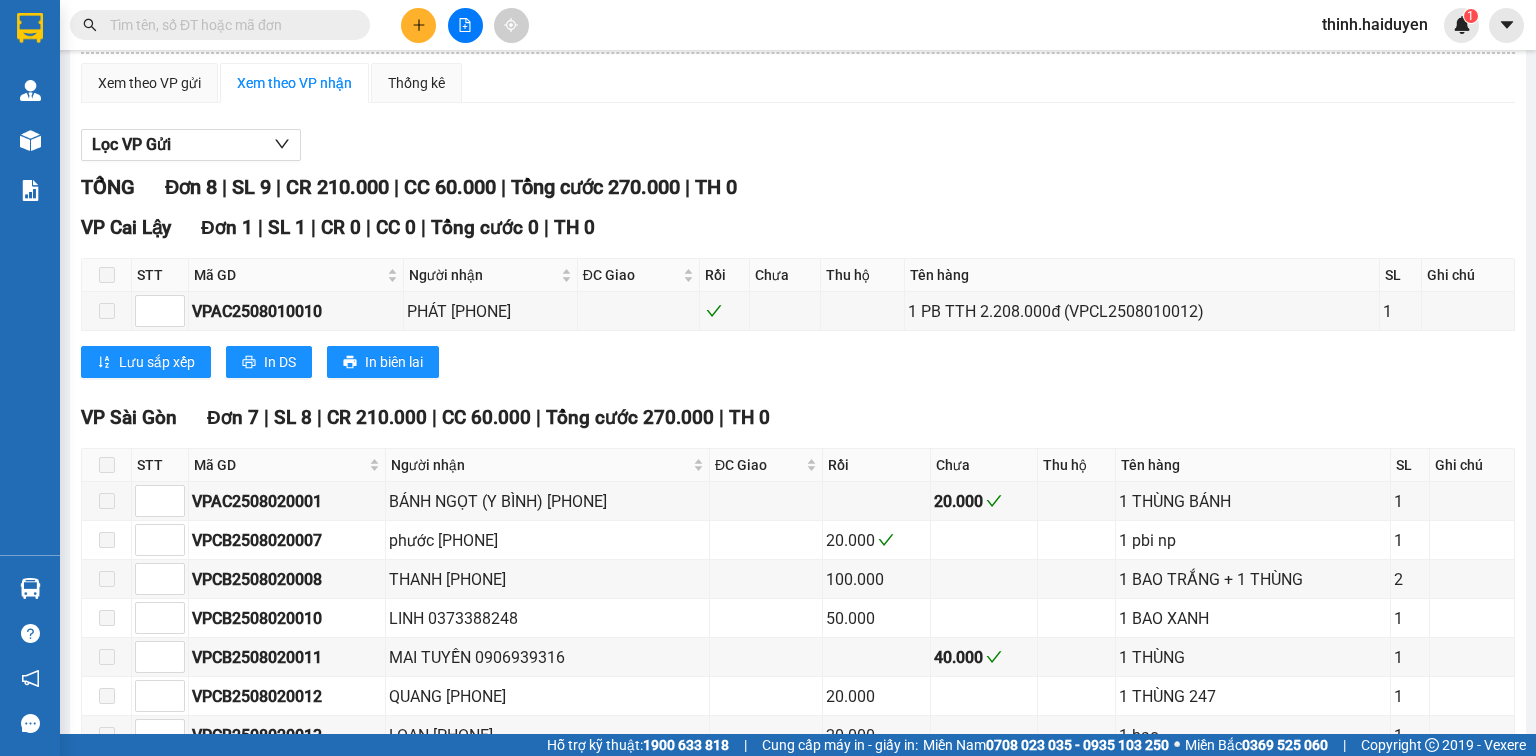 scroll, scrollTop: 0, scrollLeft: 0, axis: both 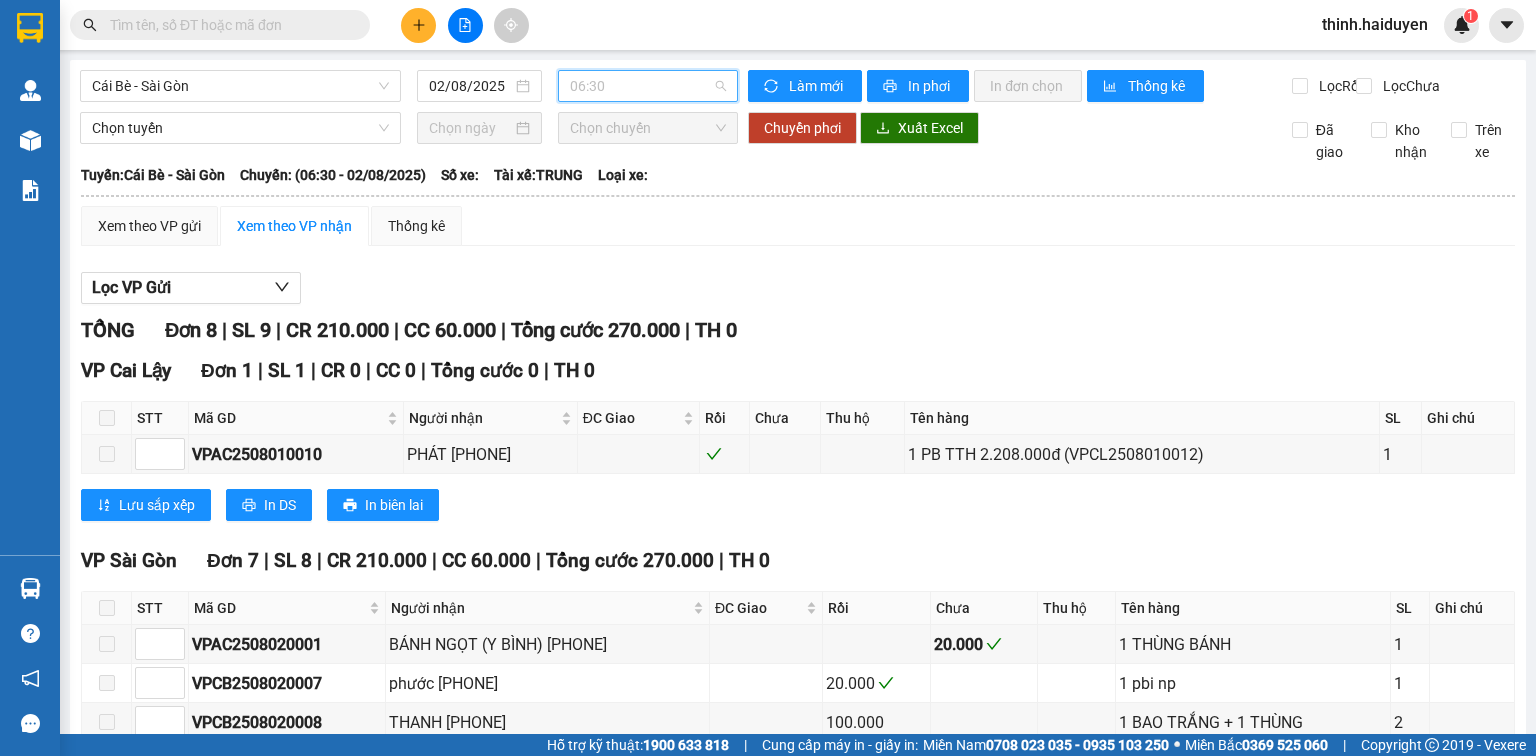 click on "06:30" at bounding box center (648, 86) 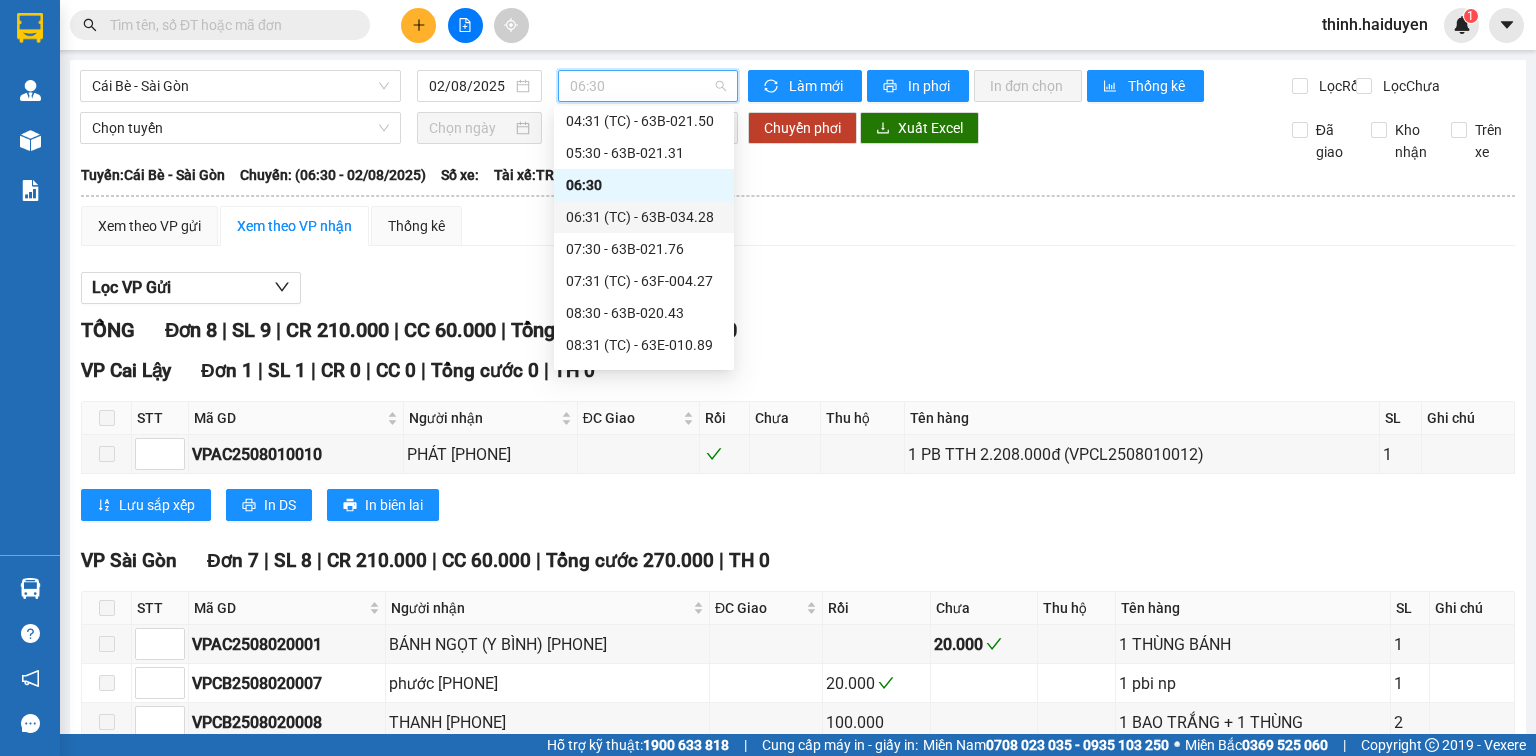 click on "06:31   (TC)   - 63B-034.28" at bounding box center [644, 217] 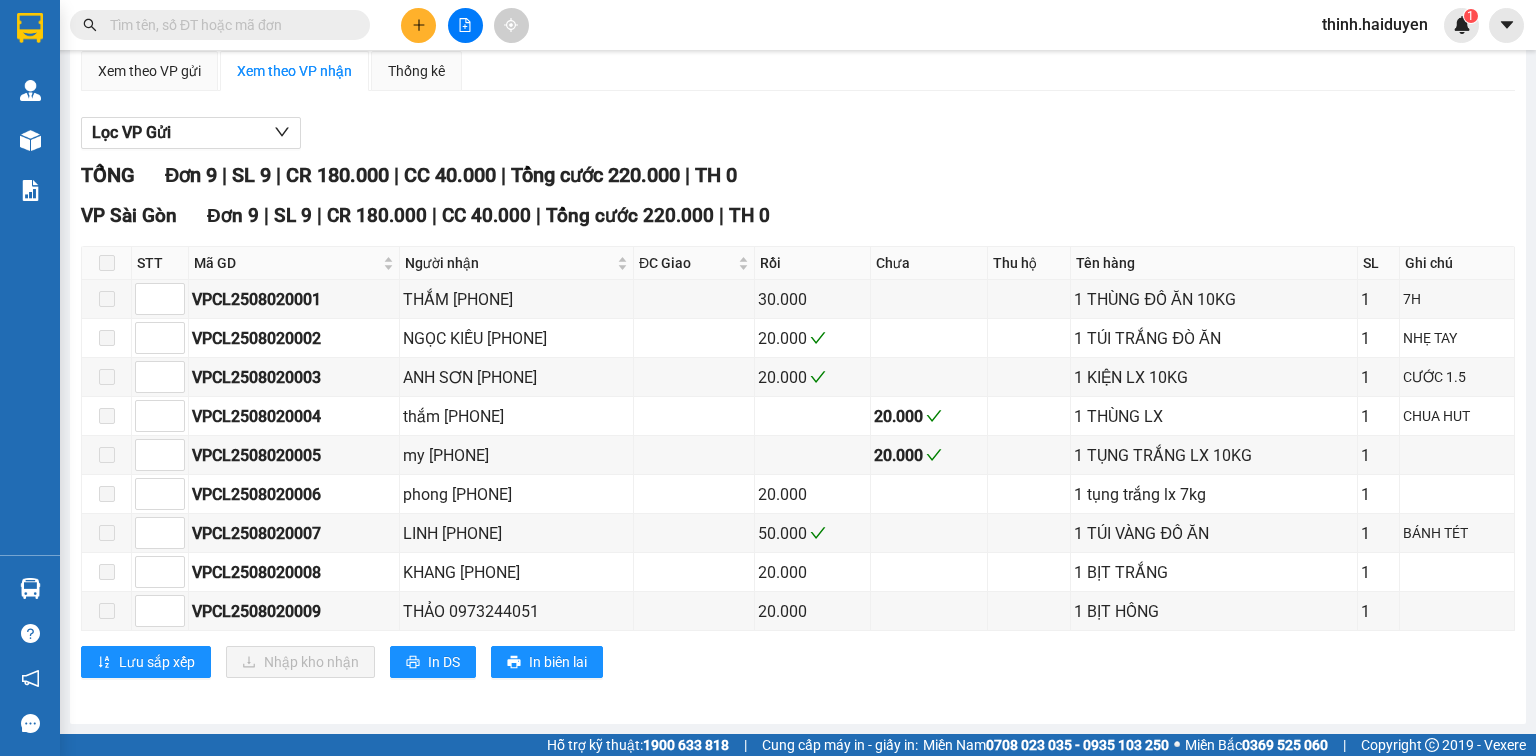 scroll, scrollTop: 0, scrollLeft: 0, axis: both 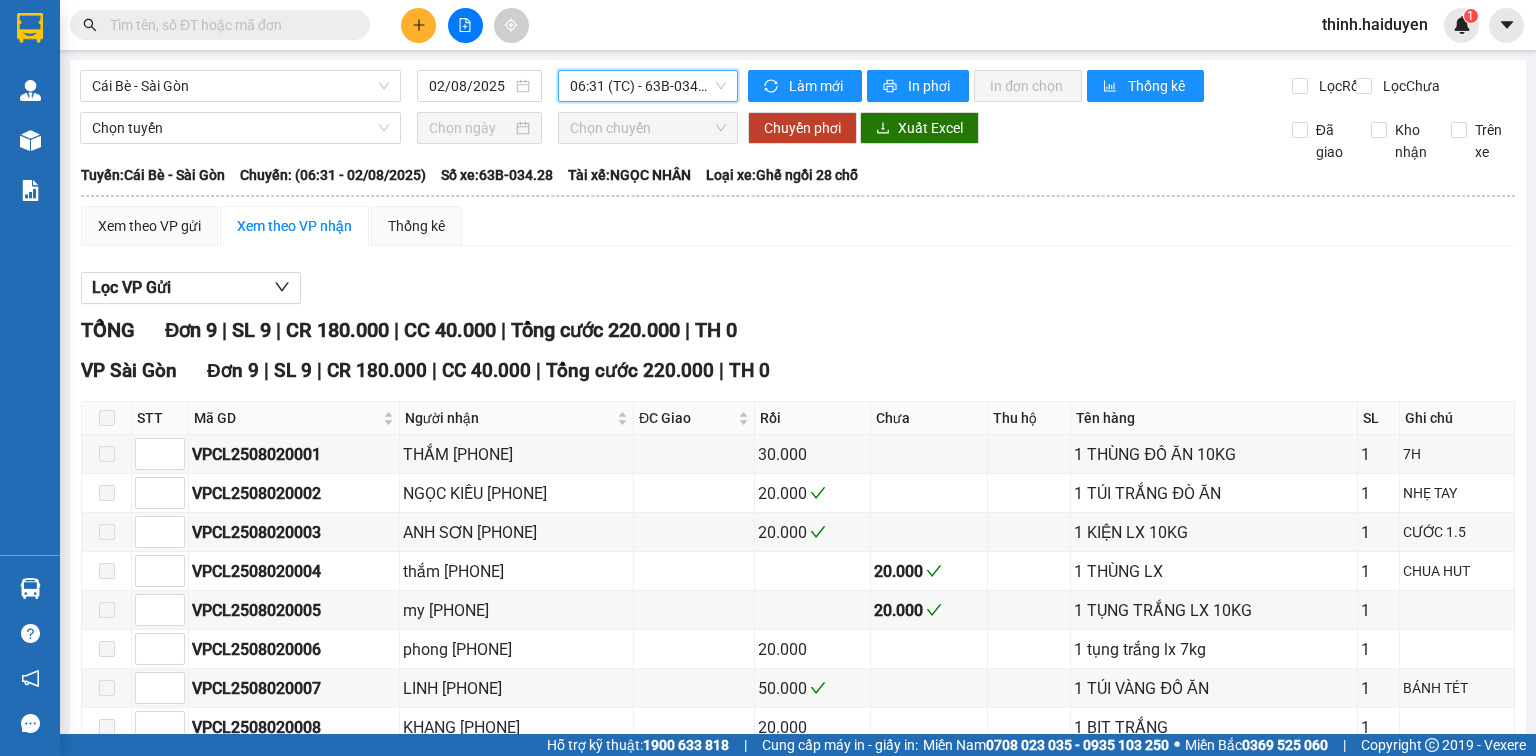 drag, startPoint x: 608, startPoint y: 92, endPoint x: 617, endPoint y: 108, distance: 18.35756 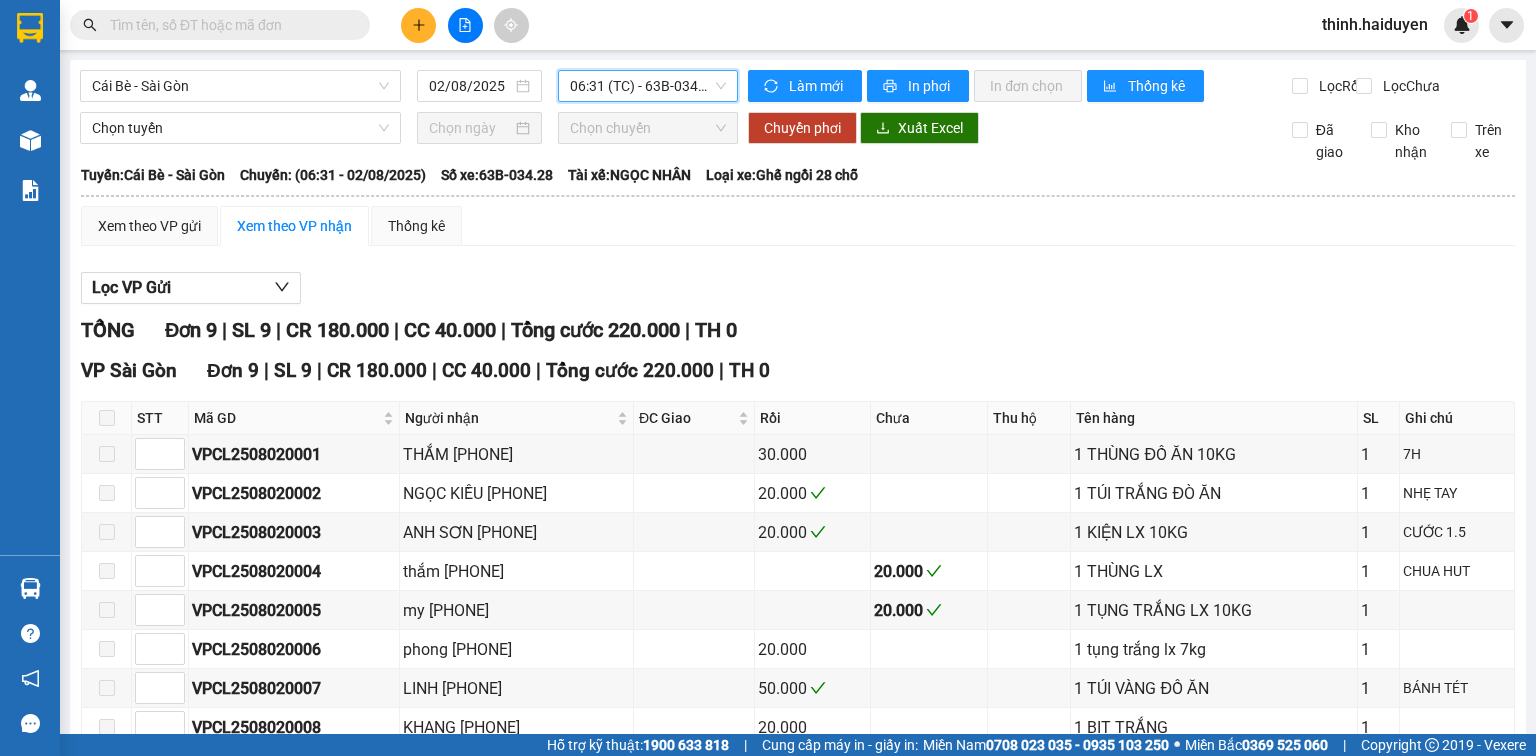 click on "06:31   (TC)   - 63B-034.28" at bounding box center (648, 86) 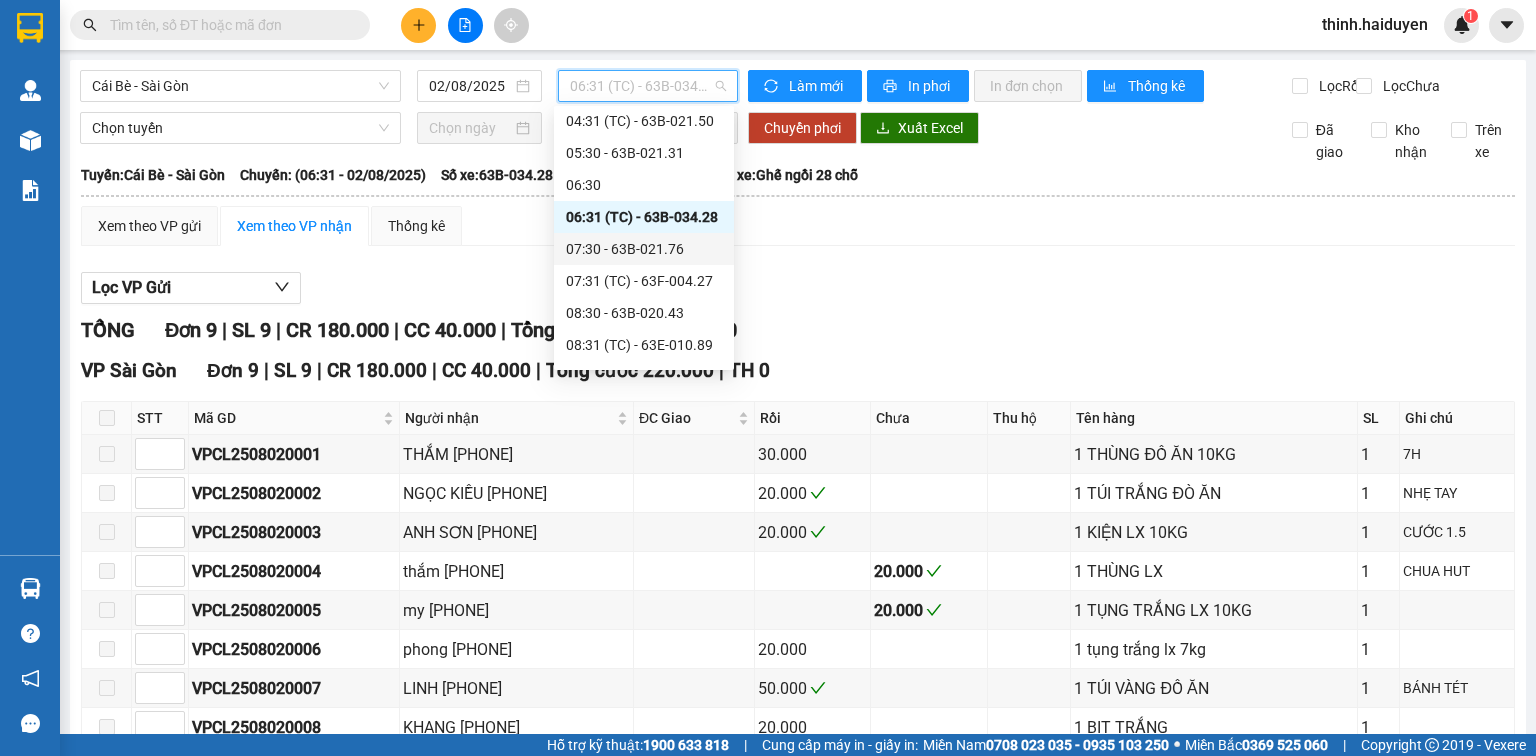 click on "07:30     - 63B-021.76" at bounding box center [644, 249] 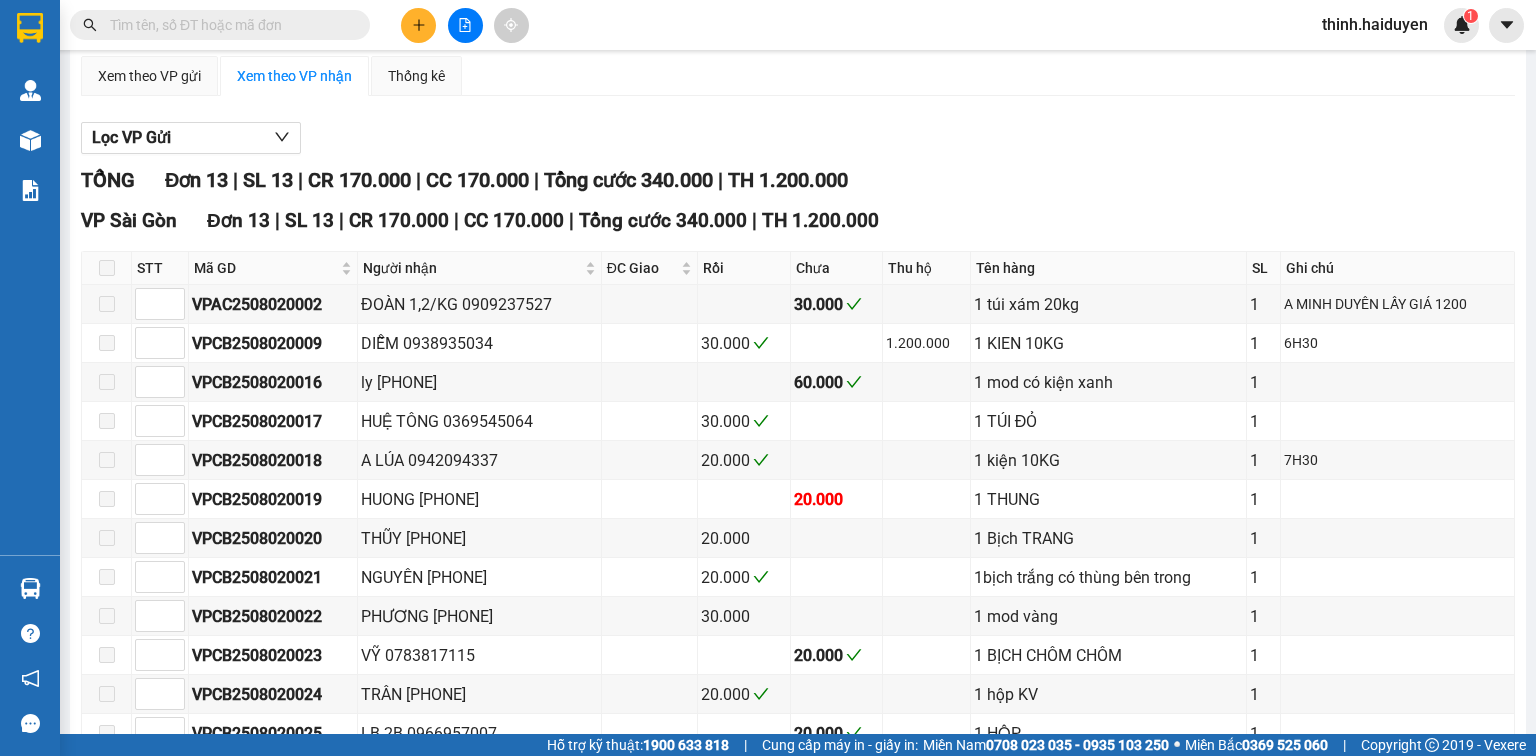 scroll, scrollTop: 0, scrollLeft: 0, axis: both 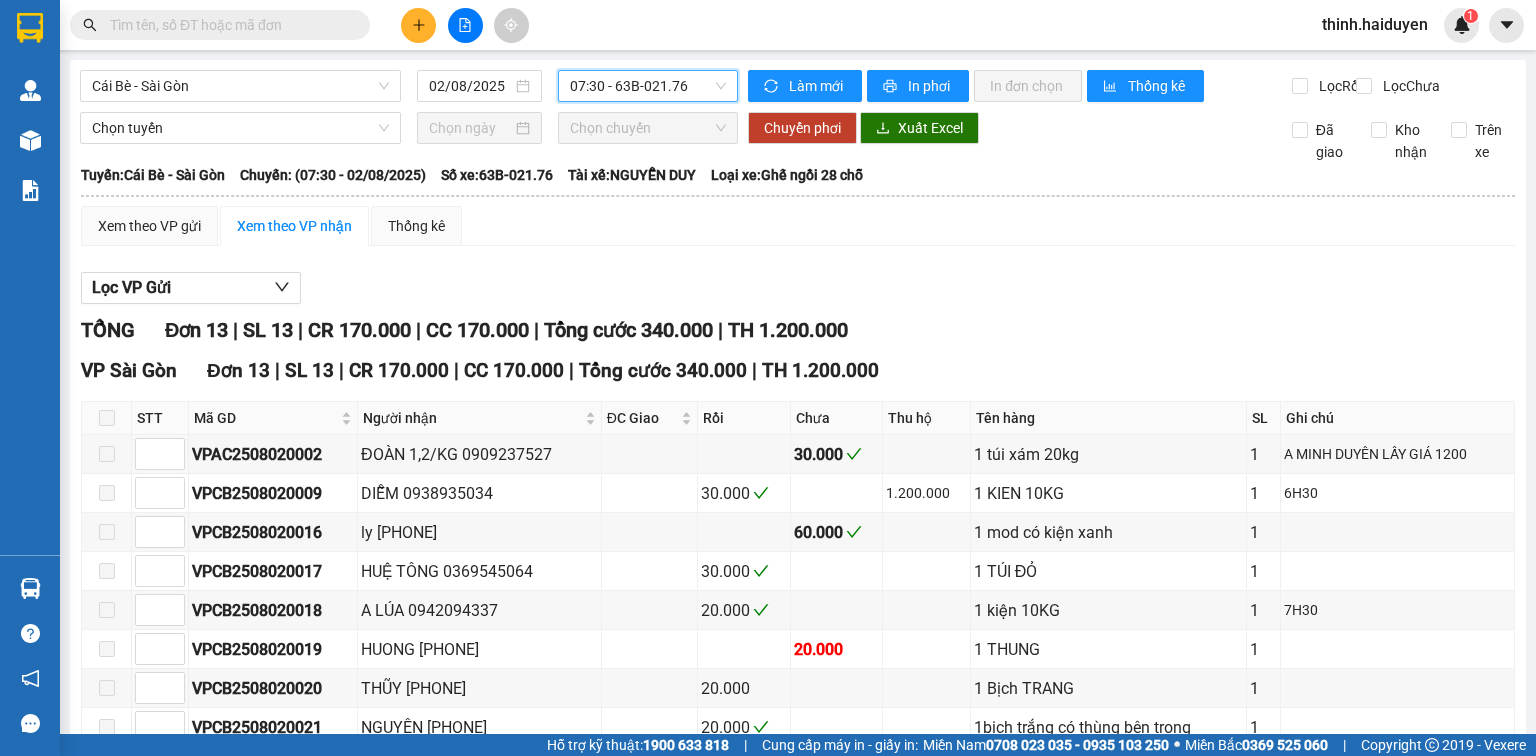 click on "07:30     - 63B-021.76" at bounding box center [648, 86] 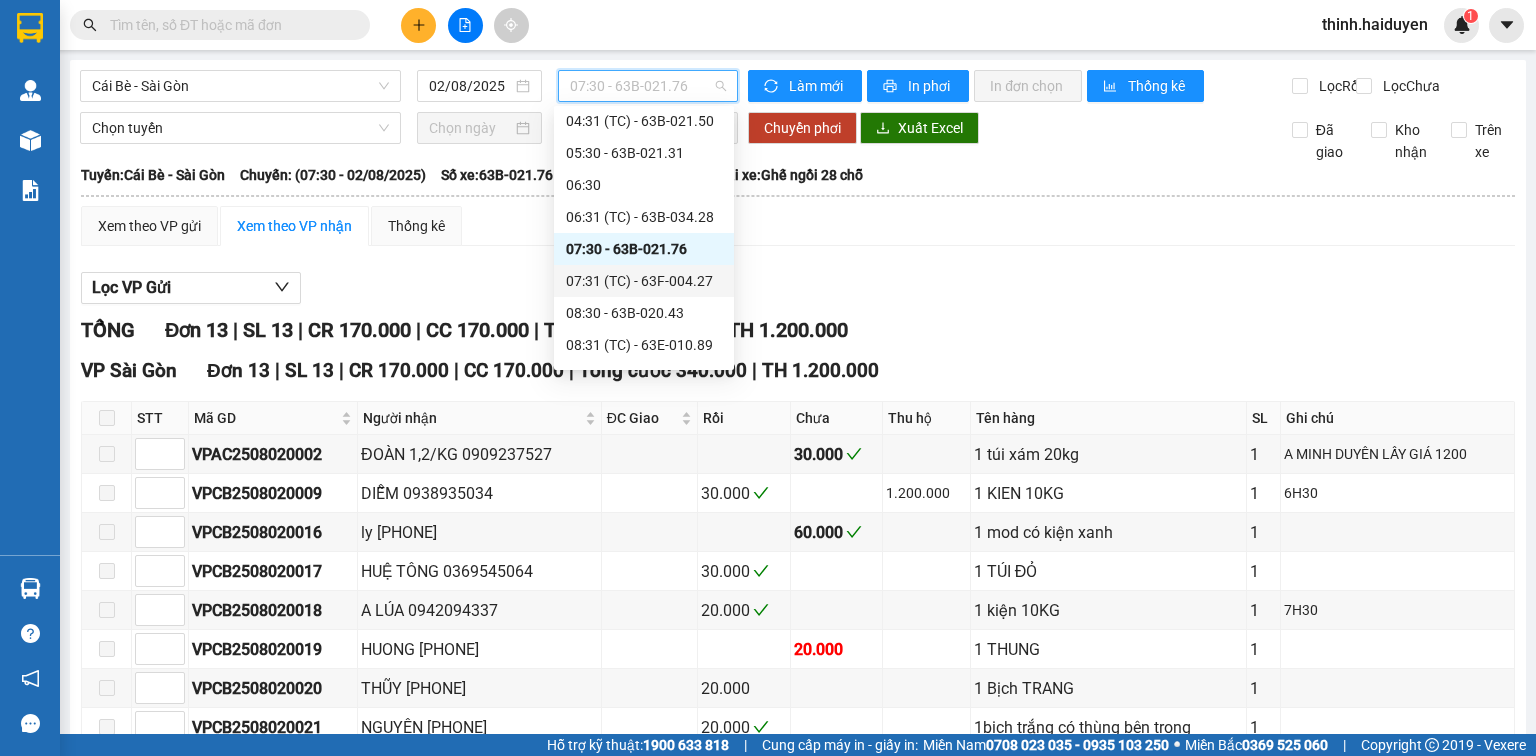 click on "07:31   (TC)   - 63F-004.27" at bounding box center (644, 281) 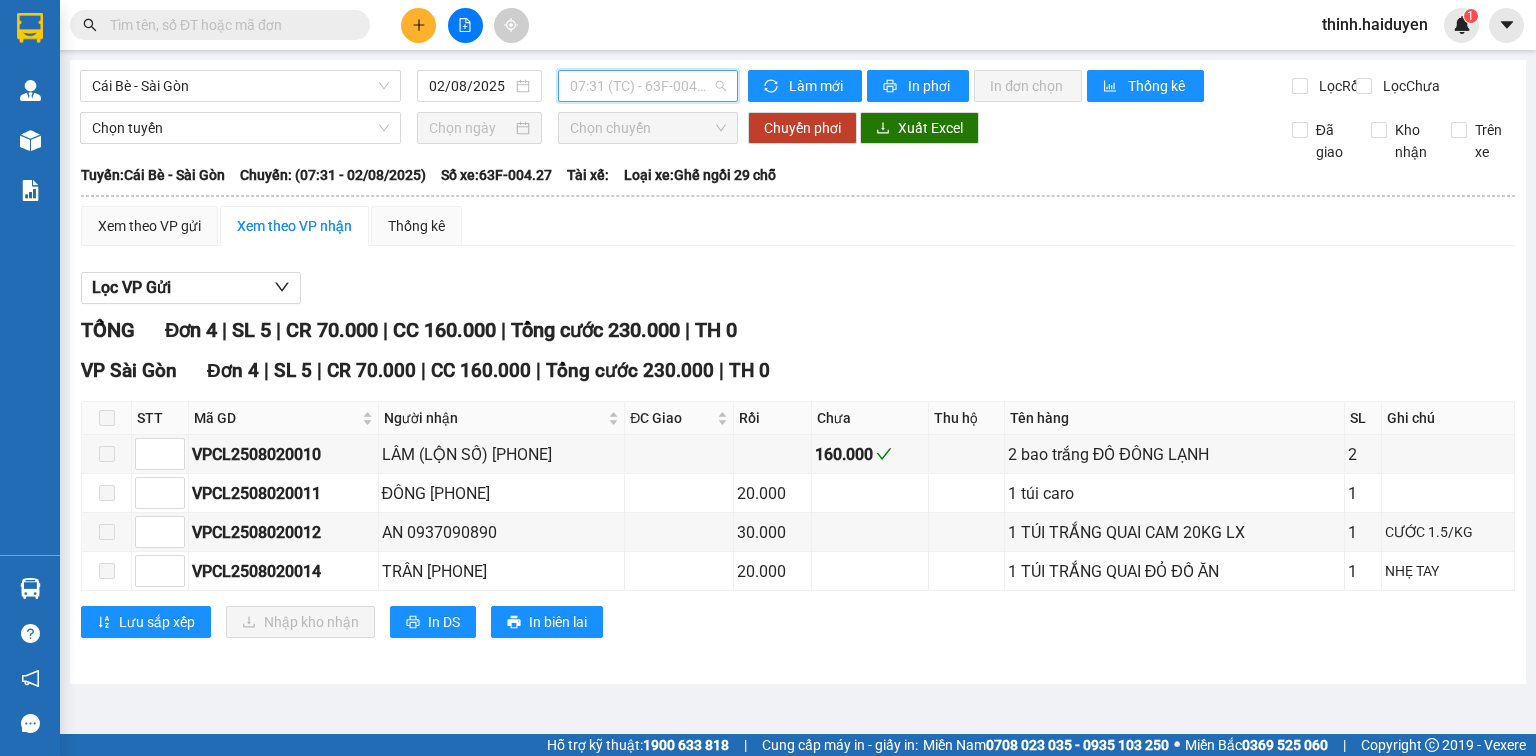 click on "07:31   (TC)   - 63F-004.27" at bounding box center [648, 86] 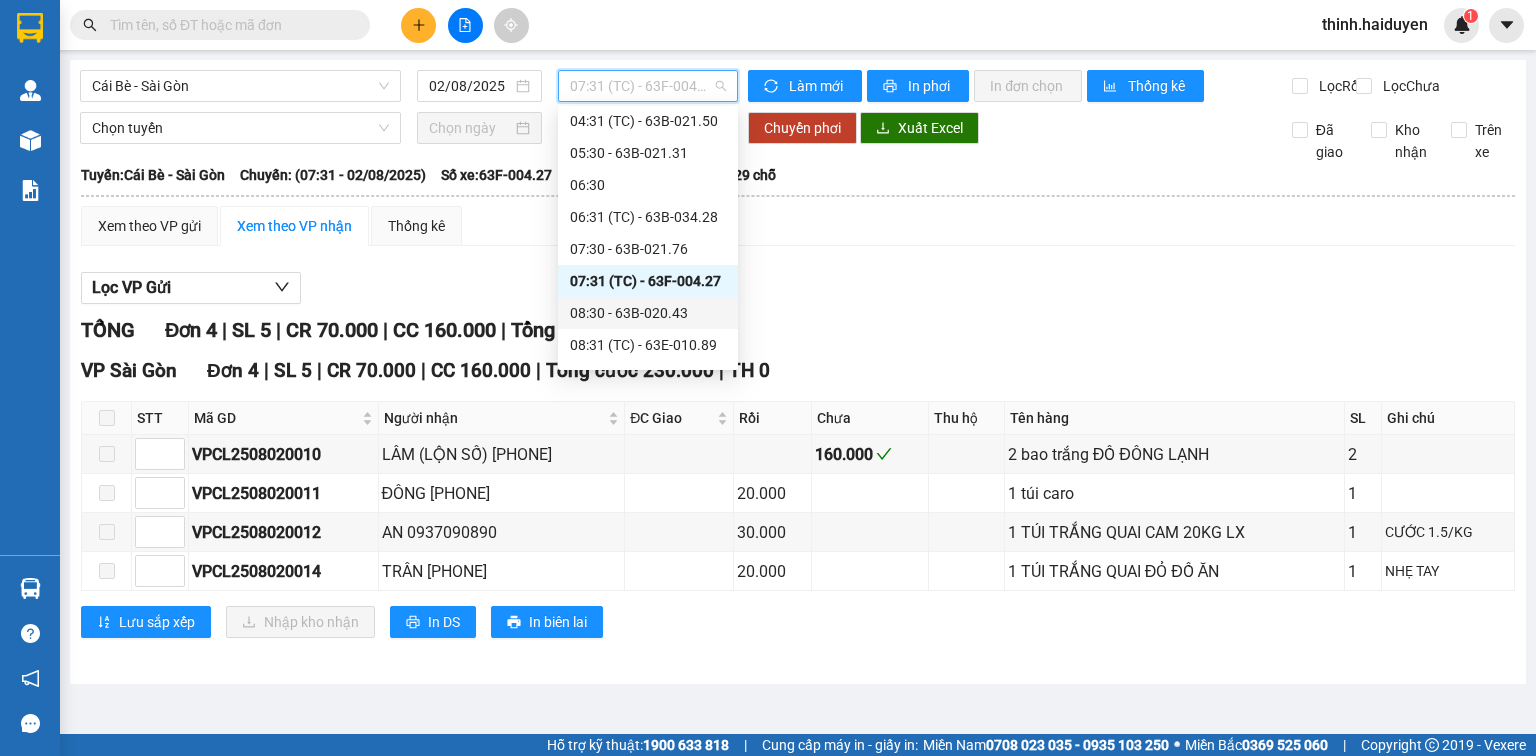 click on "08:30     - 63B-020.43" at bounding box center (648, 313) 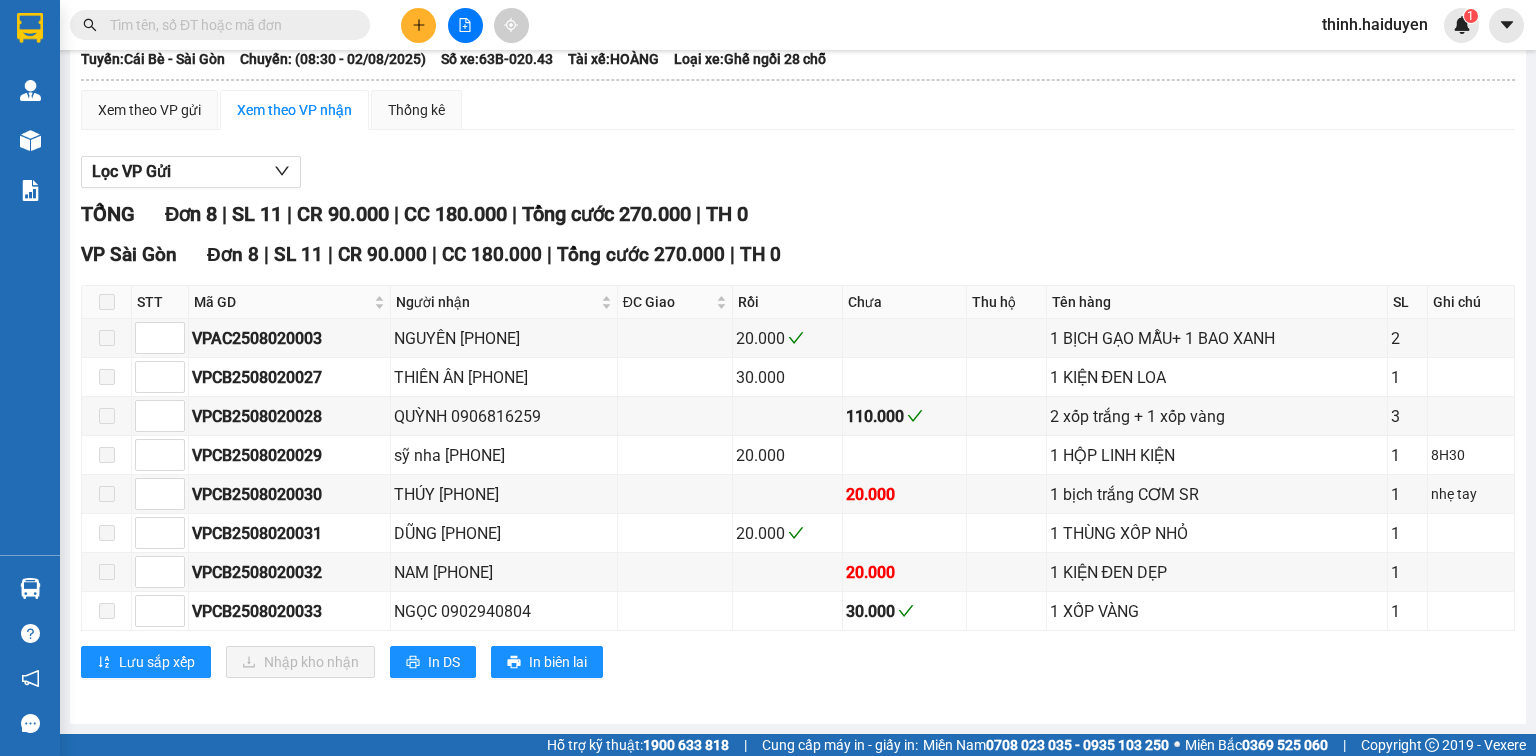 scroll, scrollTop: 0, scrollLeft: 0, axis: both 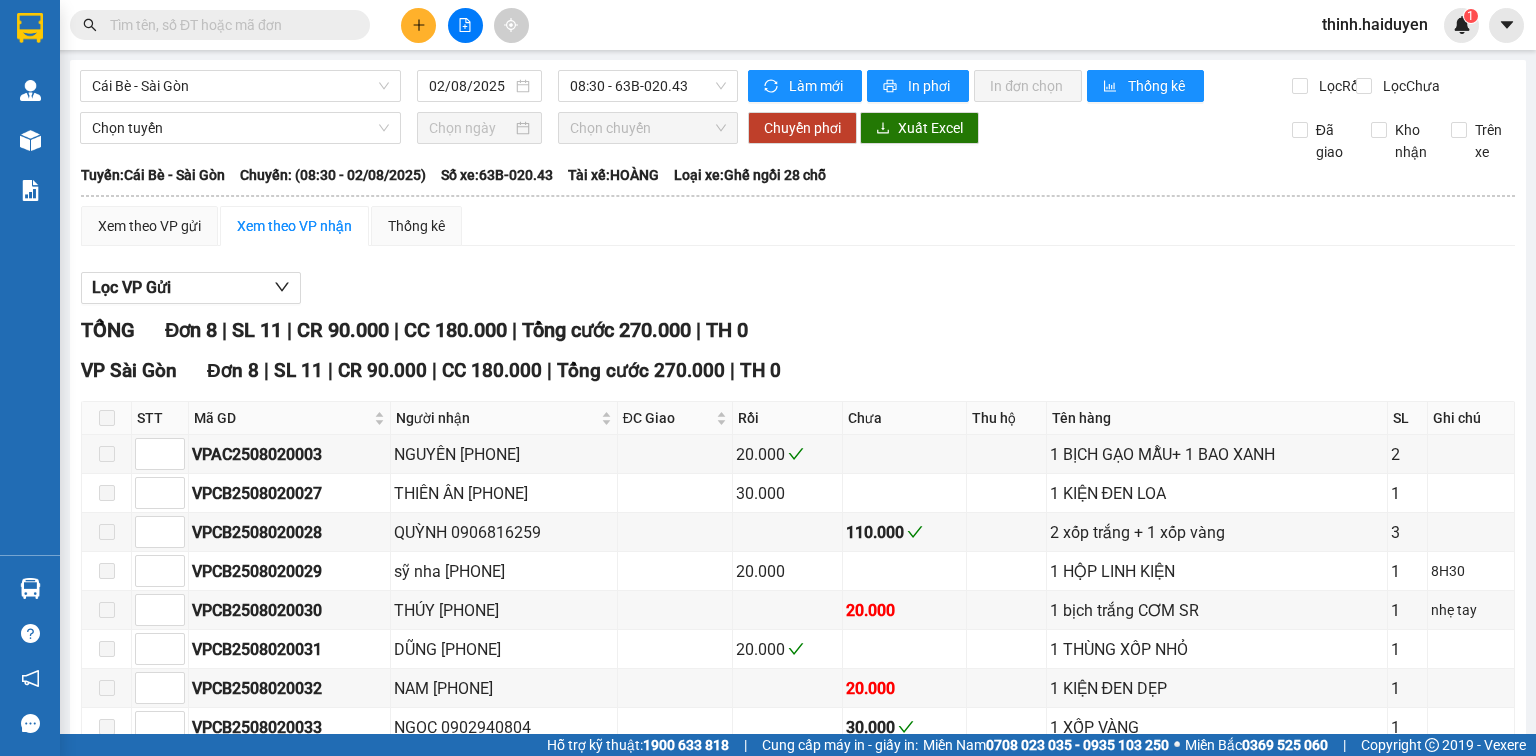 click on "Cái Bè - Sài Gòn 02/08/2025 08:30     - 63B-020.43" at bounding box center [409, 86] 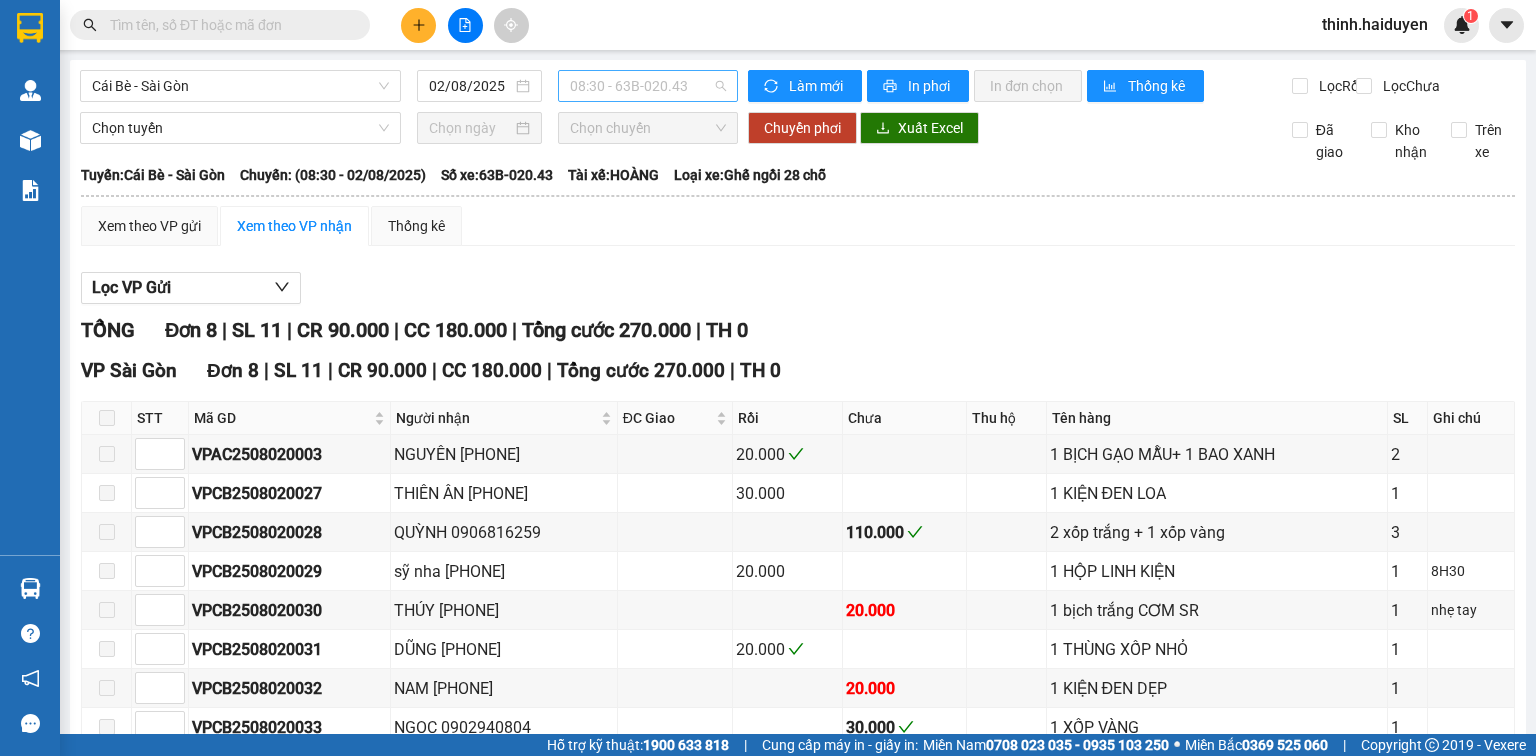 click on "08:30     - 63B-020.43" at bounding box center (648, 86) 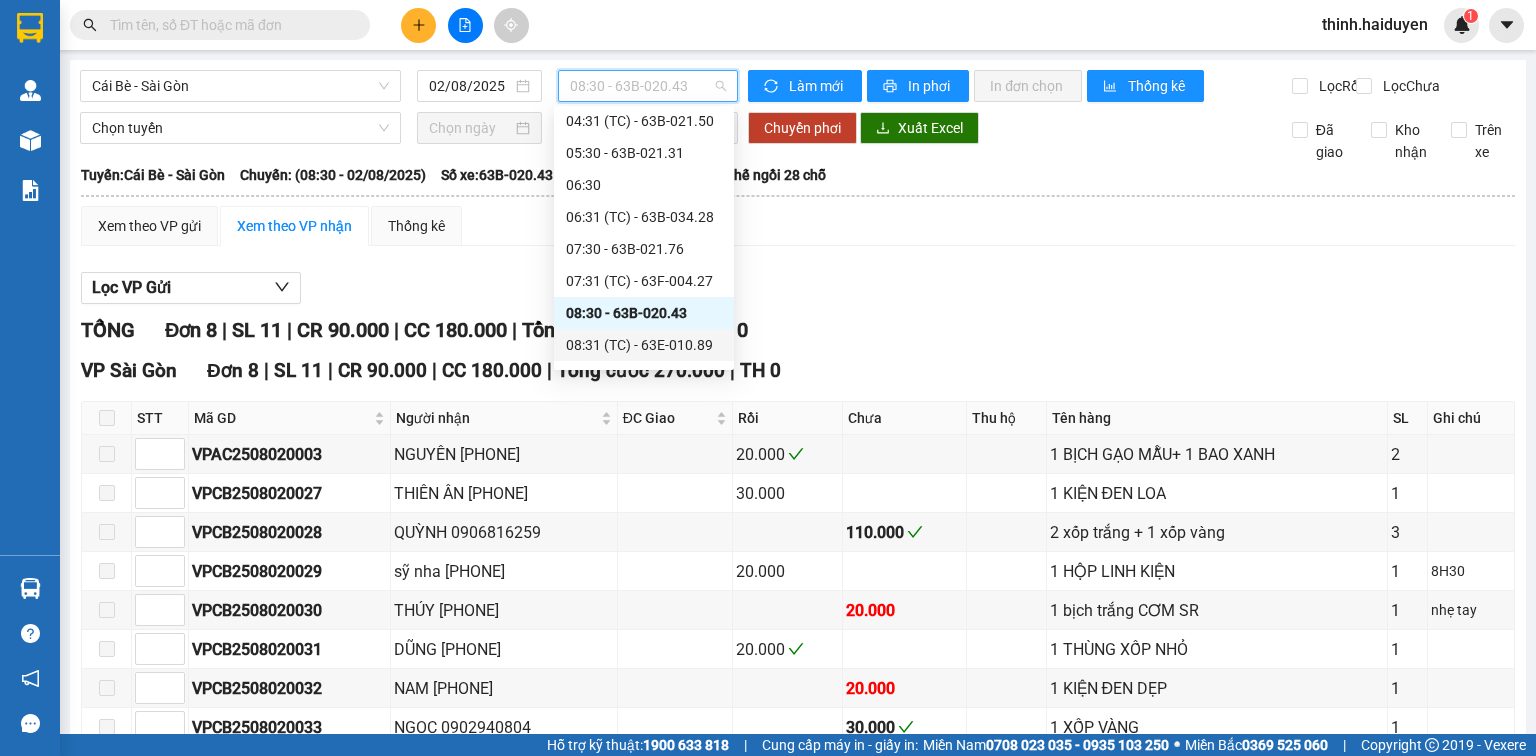 click on "08:31   (TC)   - 63E-010.89" at bounding box center [644, 345] 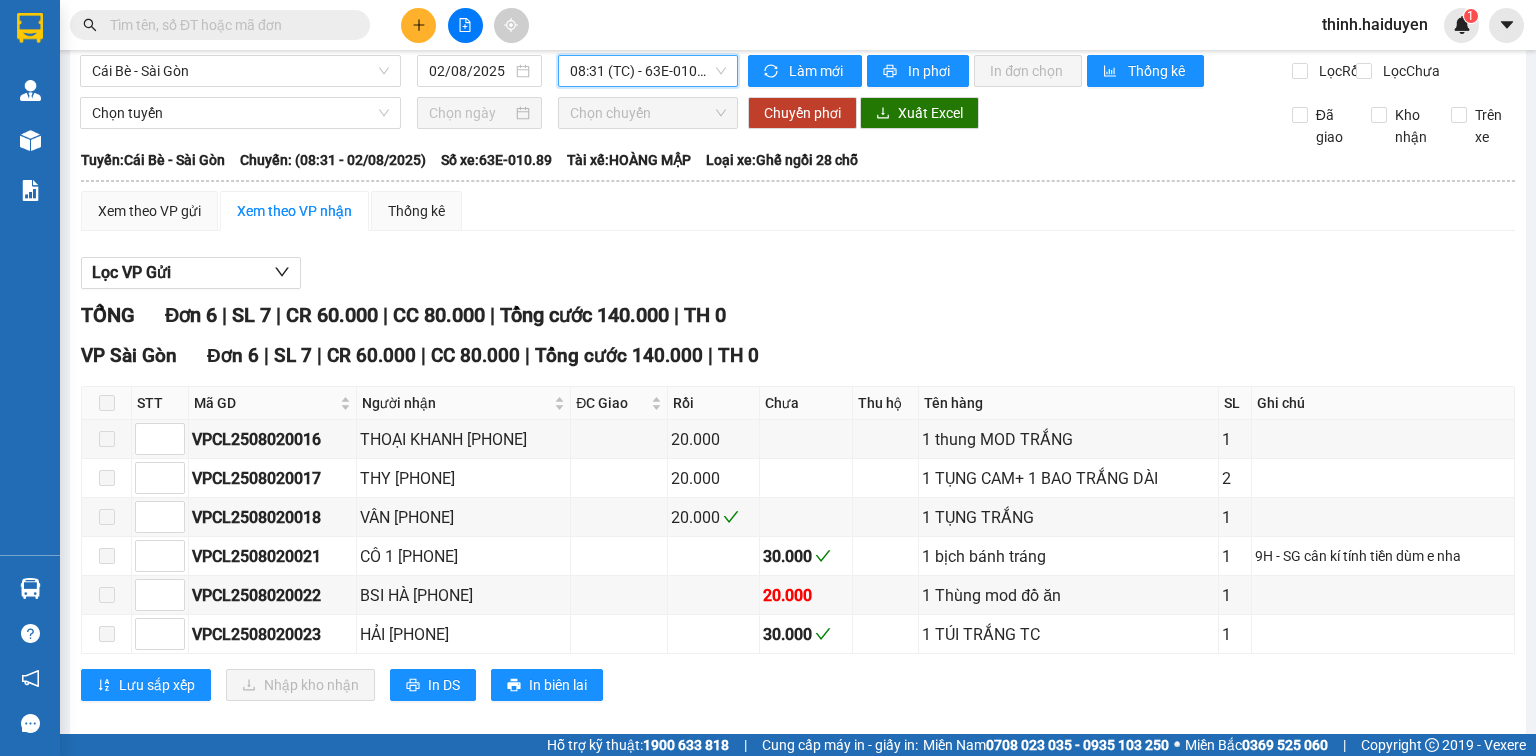 scroll, scrollTop: 0, scrollLeft: 0, axis: both 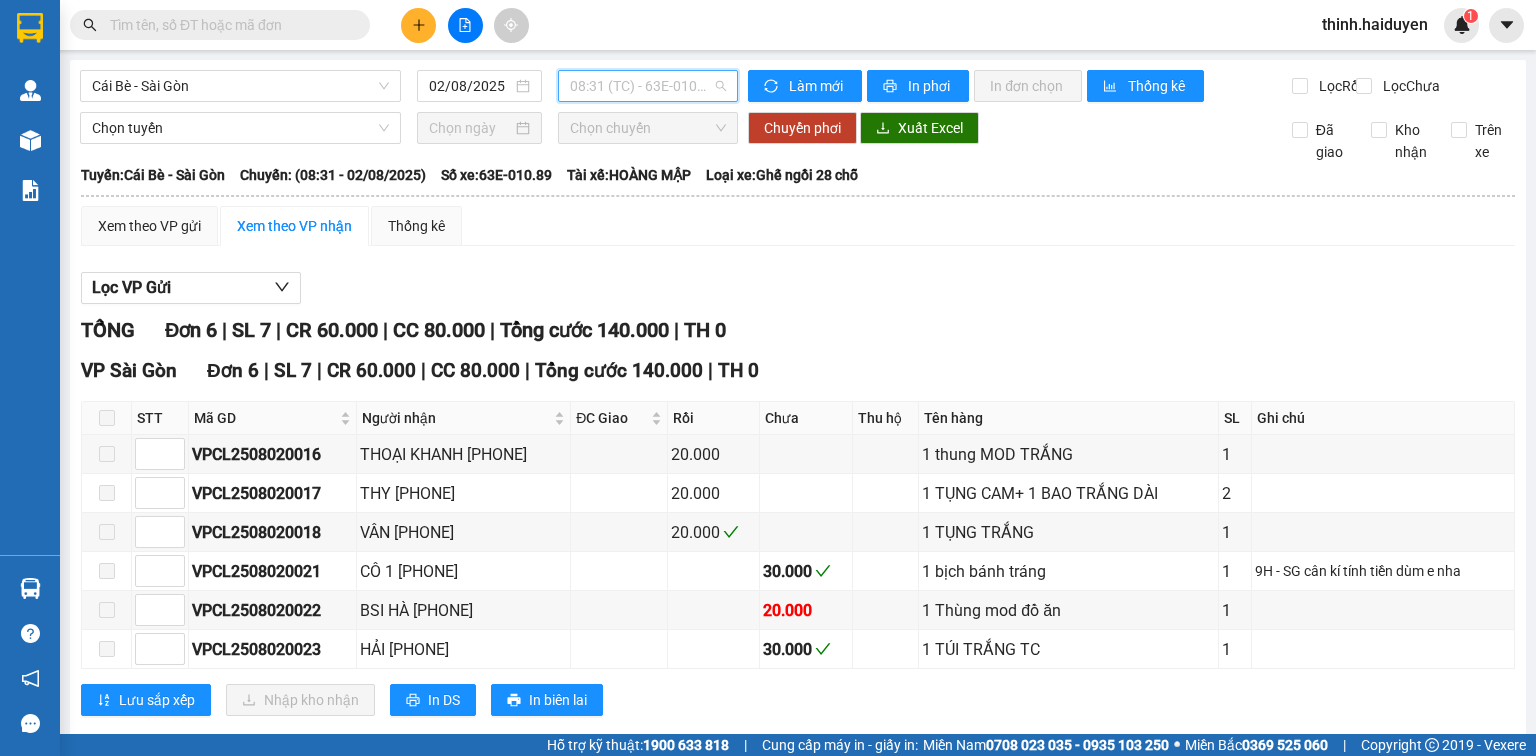 click on "08:31   (TC)   - 63E-010.89" at bounding box center (648, 86) 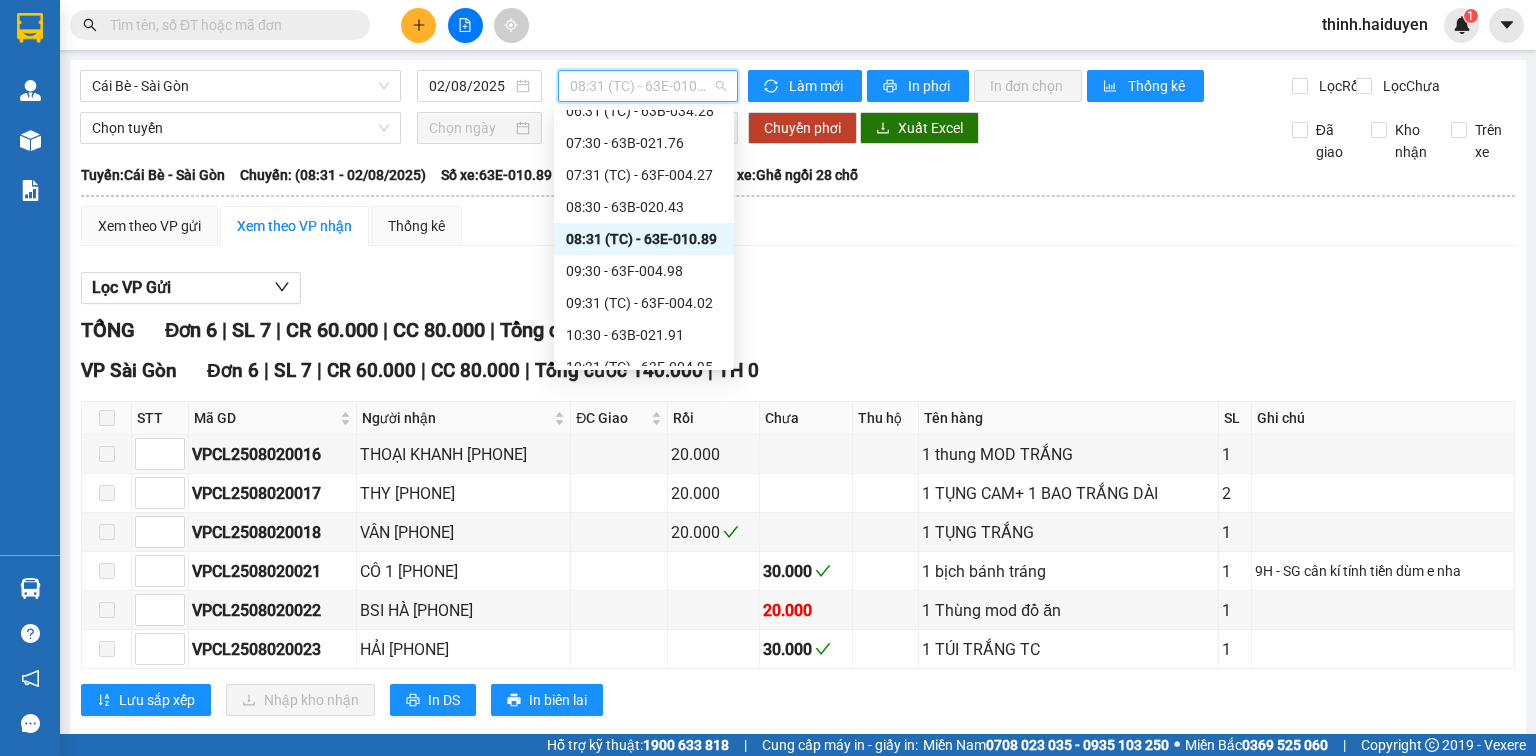 scroll, scrollTop: 267, scrollLeft: 0, axis: vertical 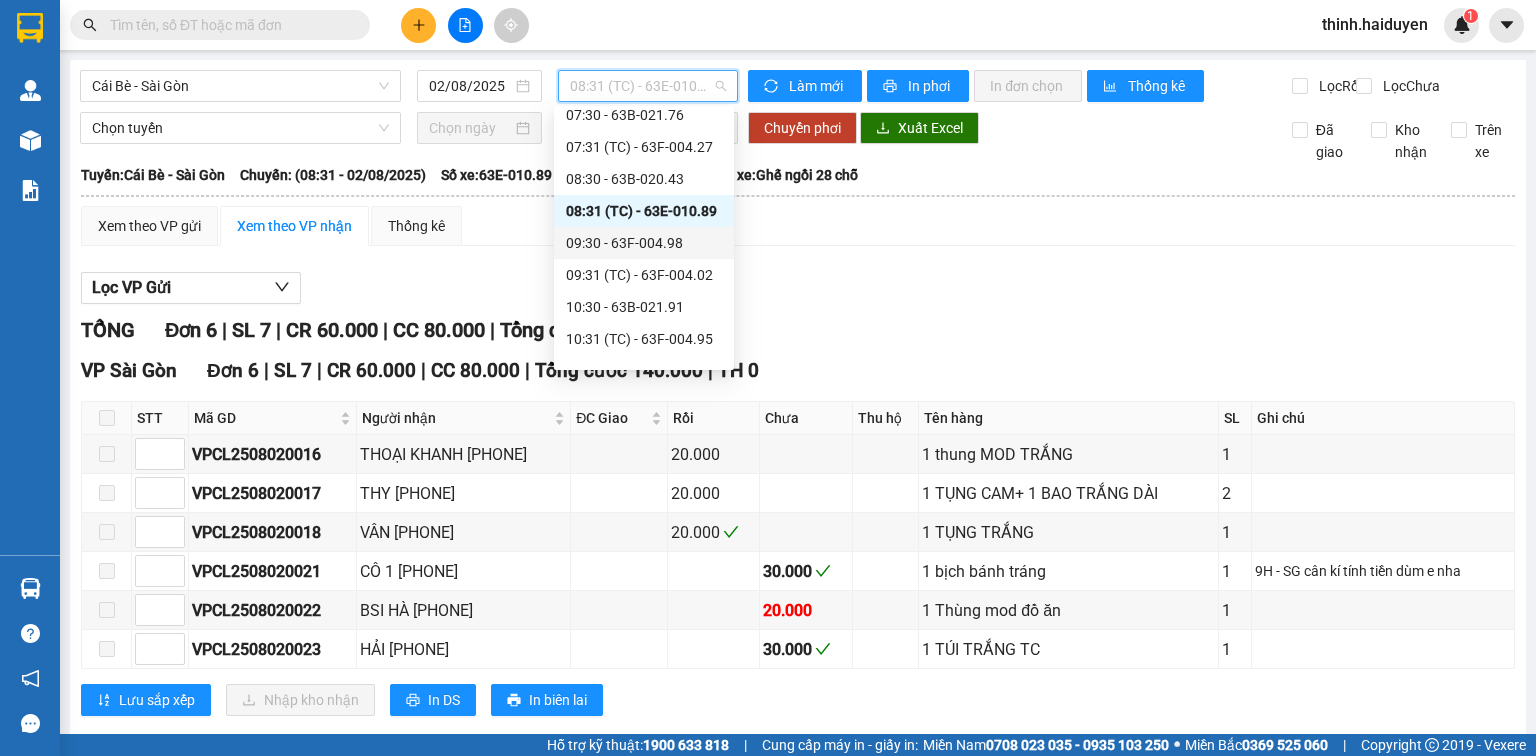 click on "09:30     - 63F-004.98" at bounding box center (644, 243) 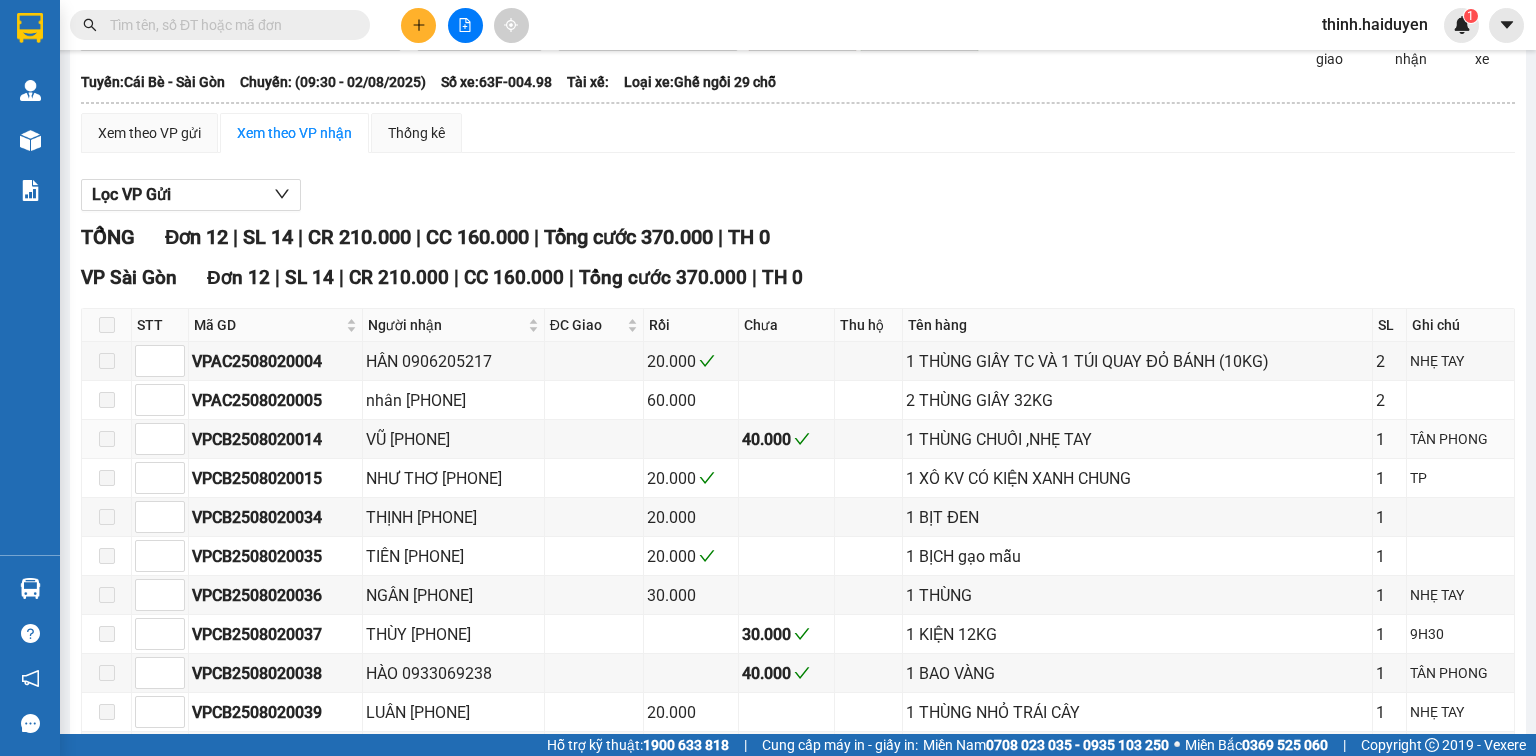scroll, scrollTop: 0, scrollLeft: 0, axis: both 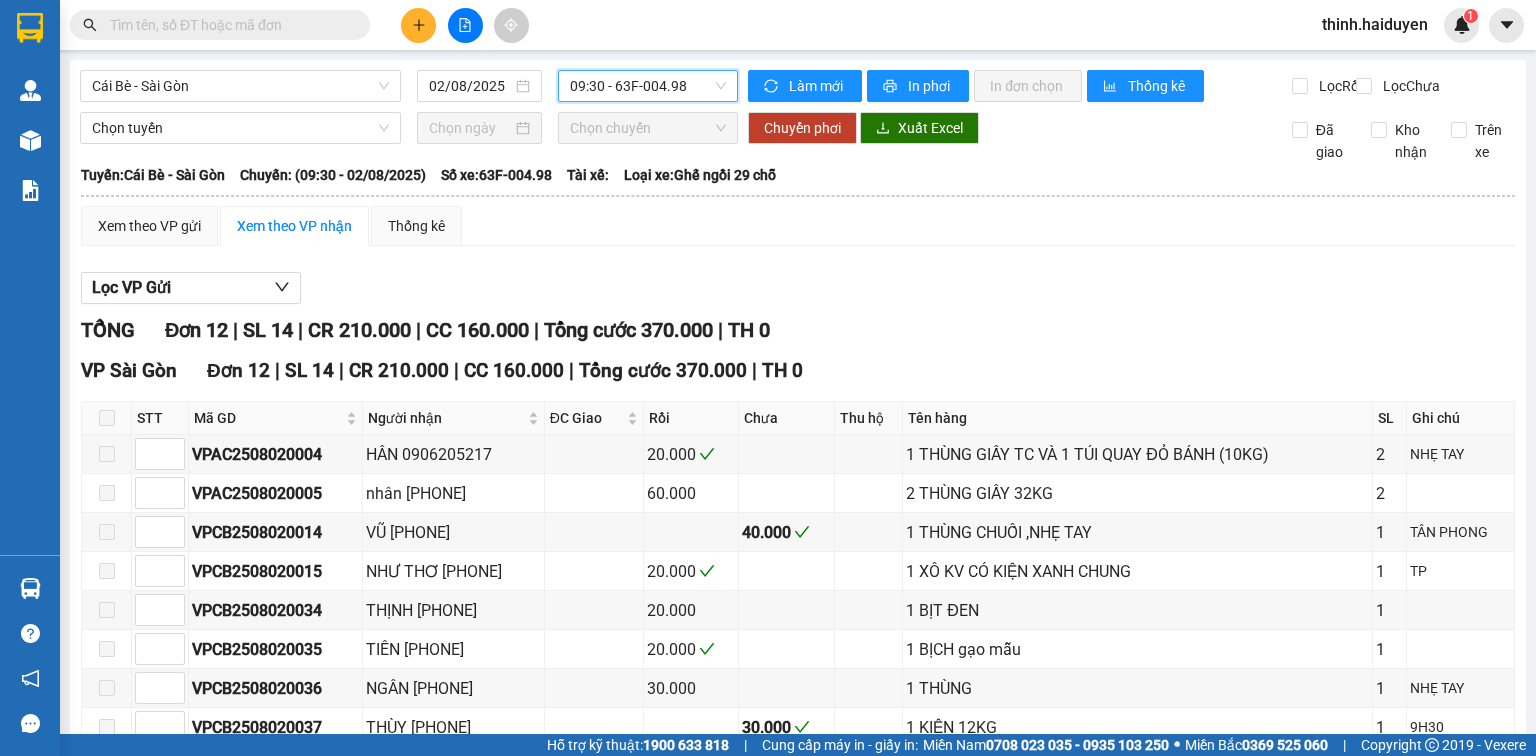 click on "09:30     - 63F-004.98" at bounding box center (648, 86) 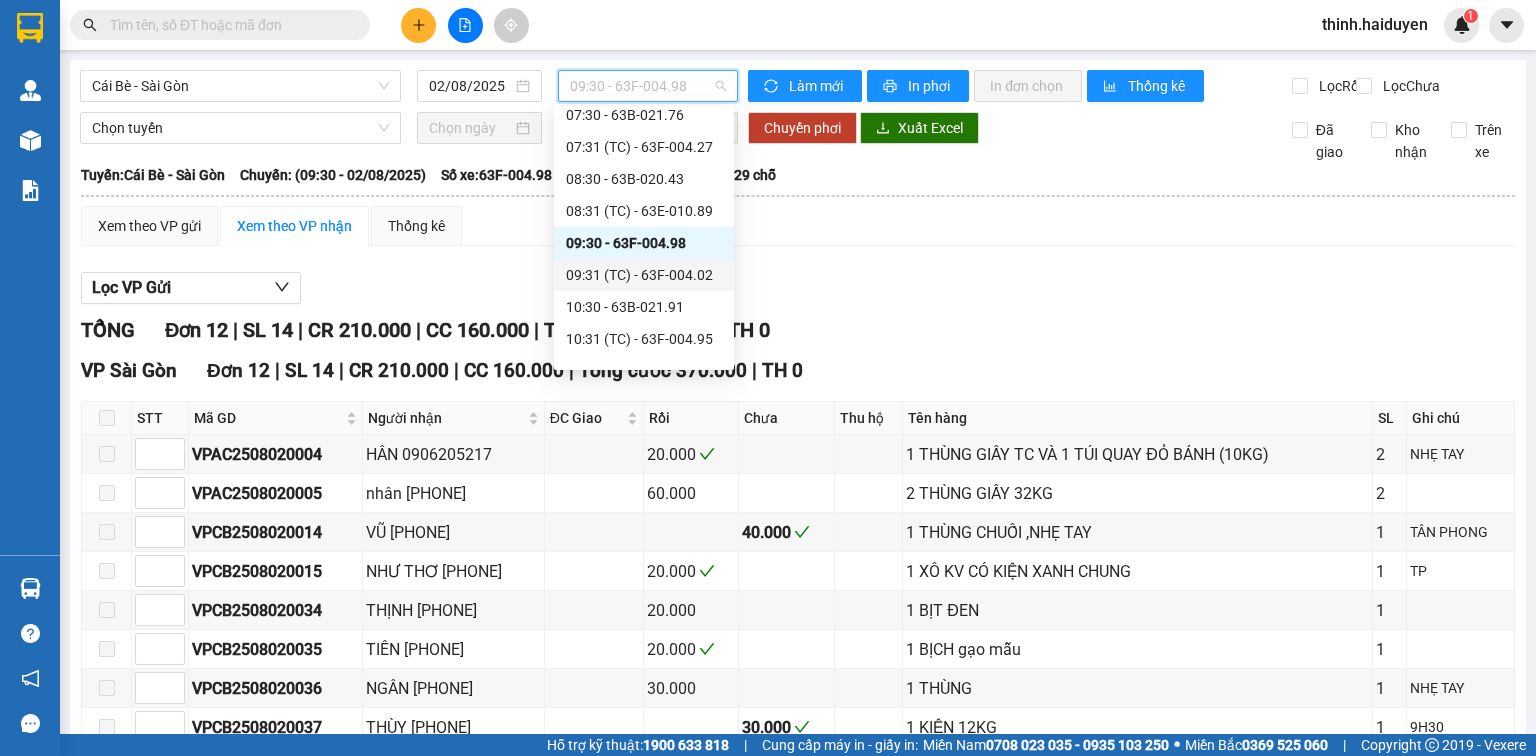 click on "09:31   (TC)   - 63F-004.02" at bounding box center [644, 275] 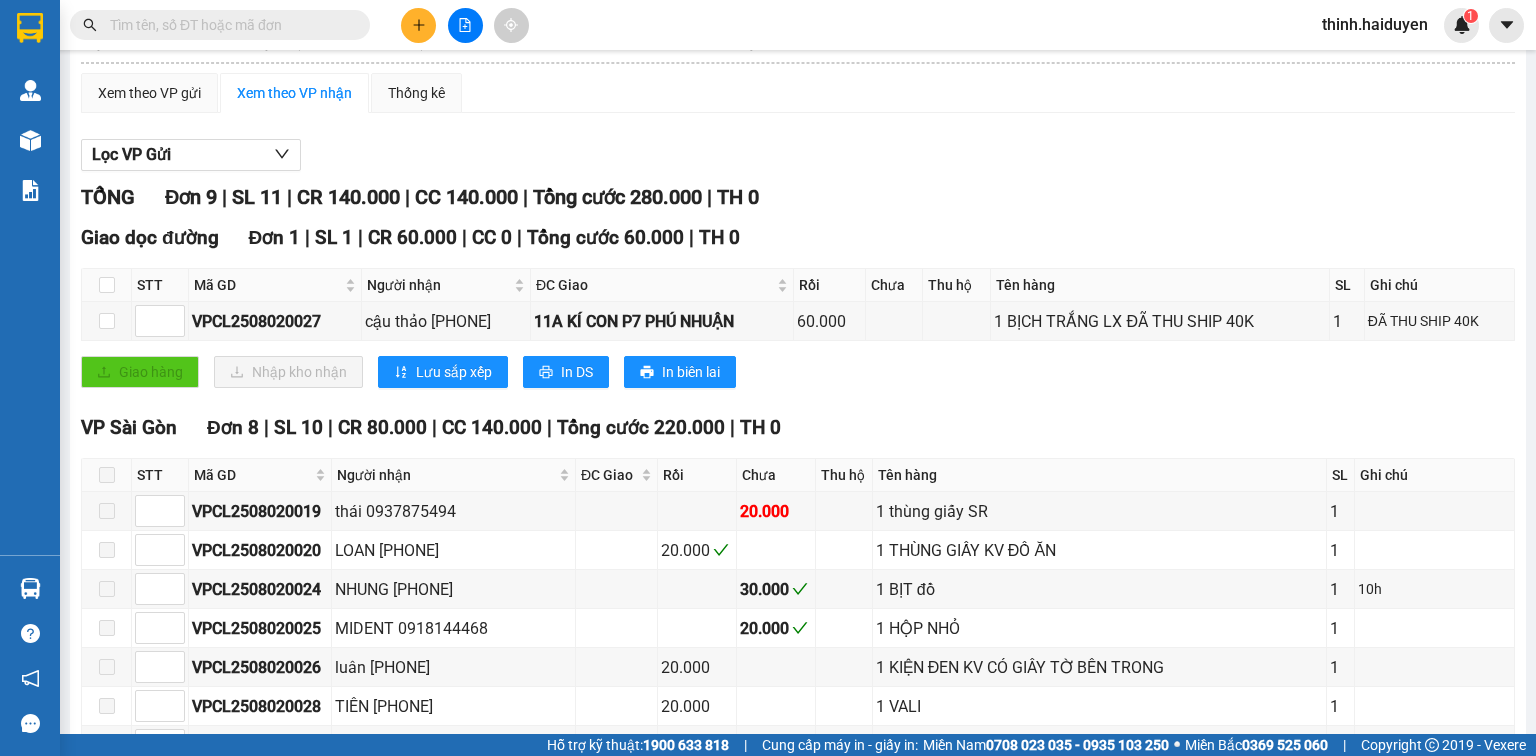 scroll, scrollTop: 316, scrollLeft: 0, axis: vertical 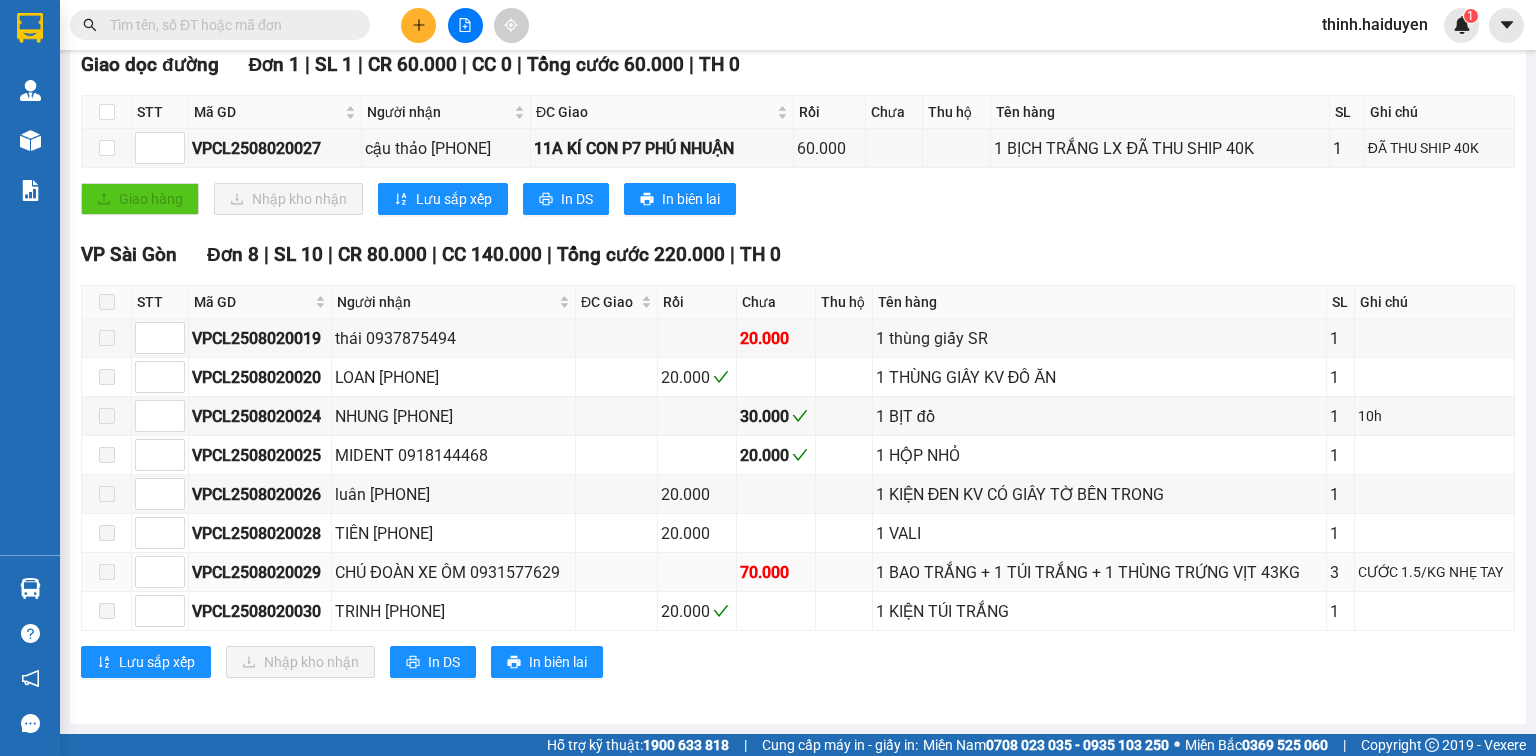 click on "CHÚ ĐOÀN XE ÔM 0931577629" at bounding box center [453, 572] 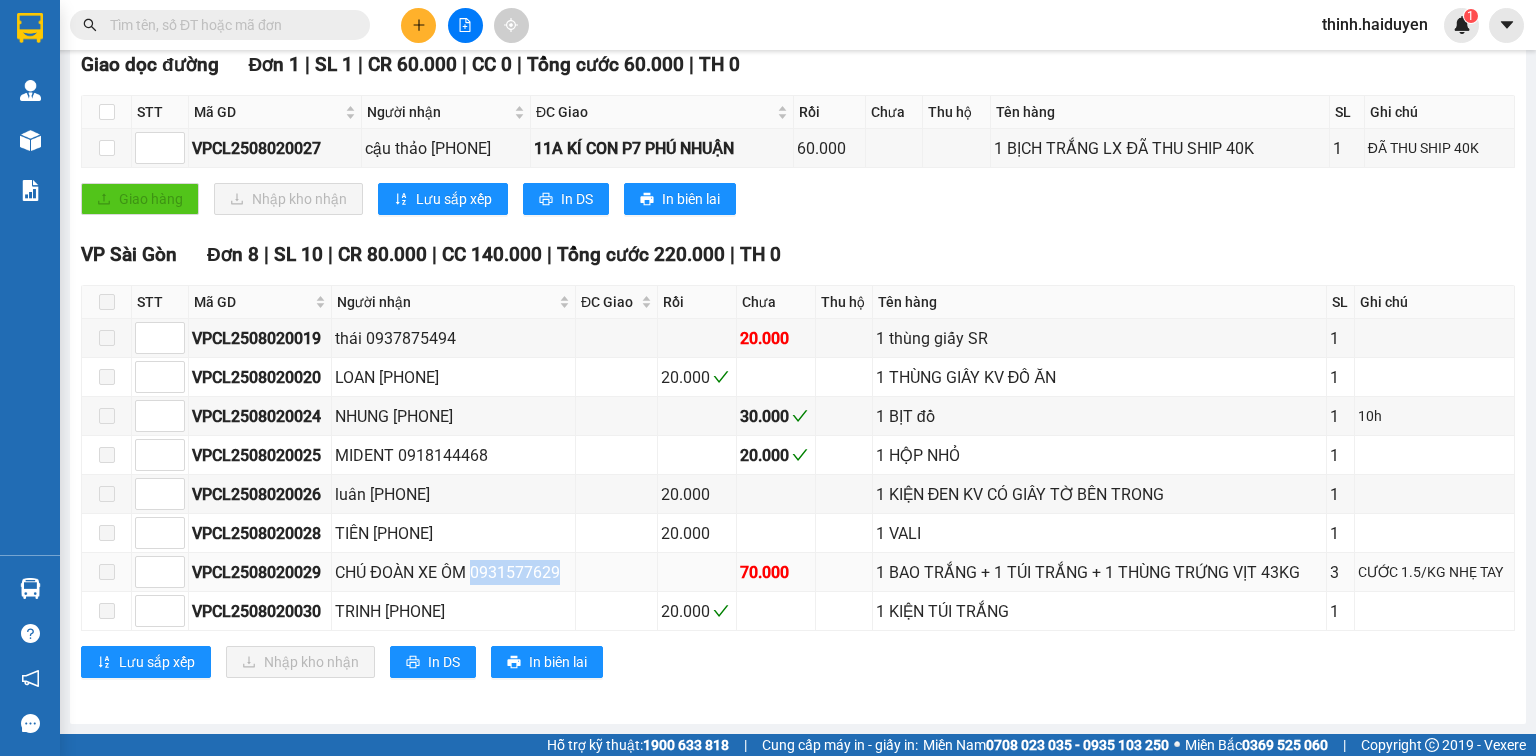 click on "CHÚ ĐOÀN XE ÔM 0931577629" at bounding box center [453, 572] 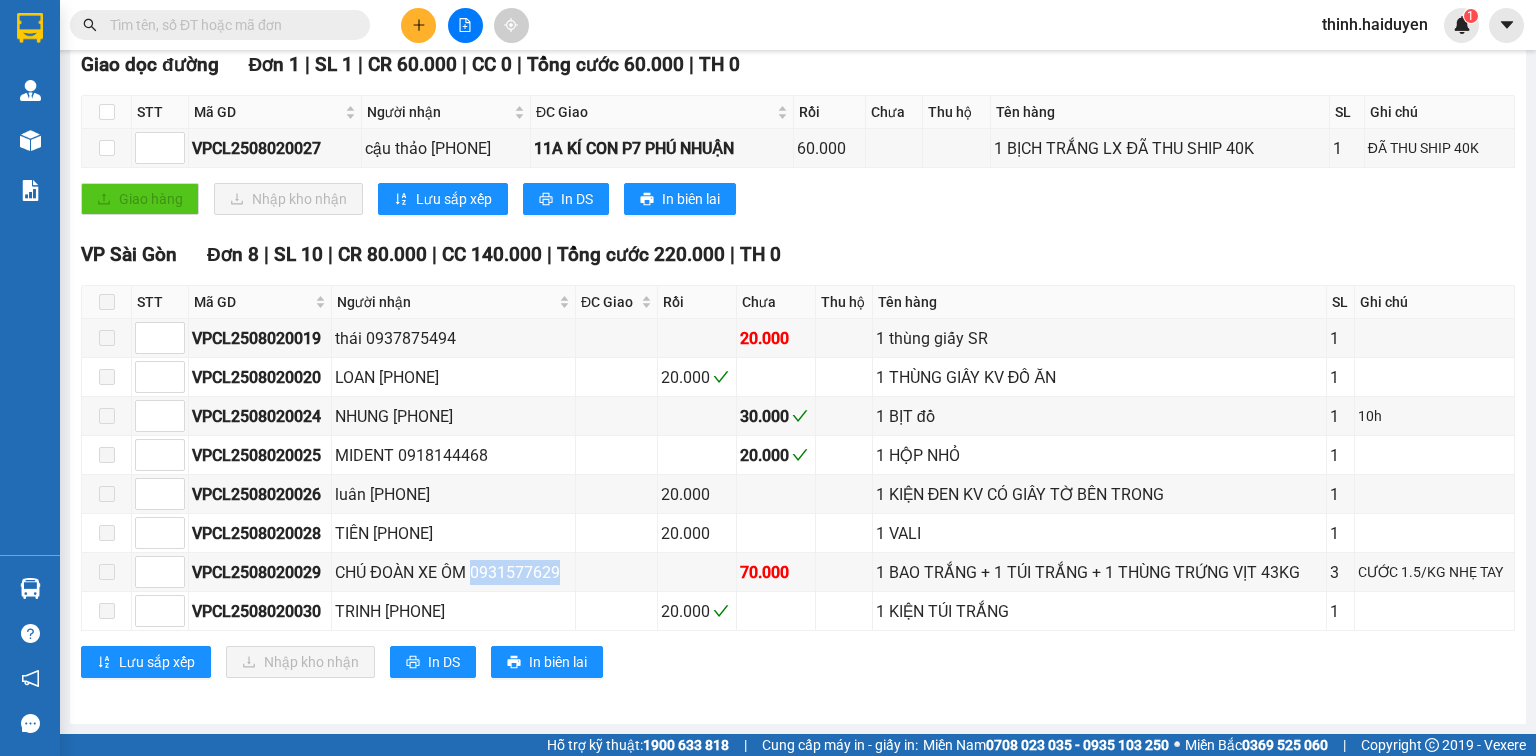 scroll, scrollTop: 0, scrollLeft: 0, axis: both 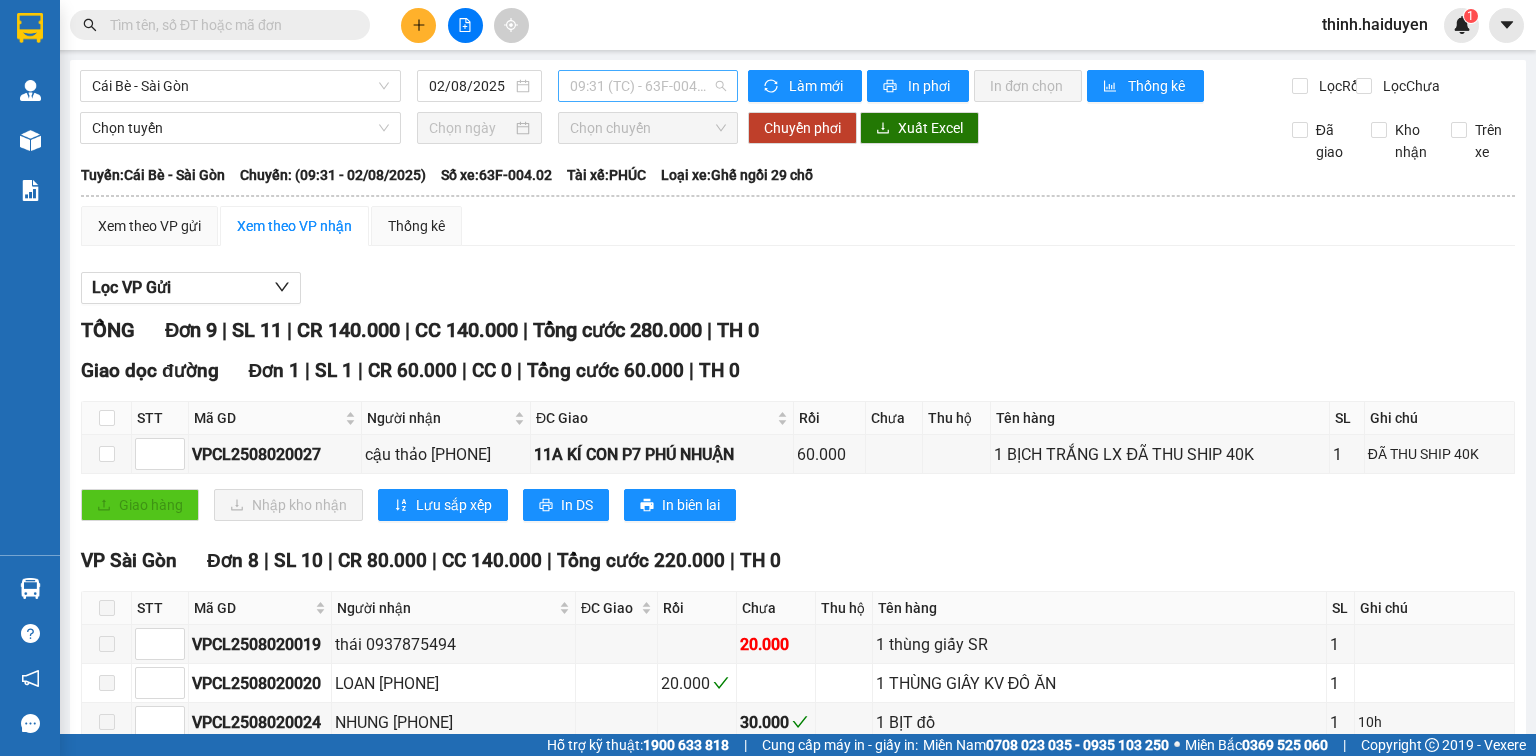 click on "09:31   (TC)   - 63F-004.02" at bounding box center (648, 86) 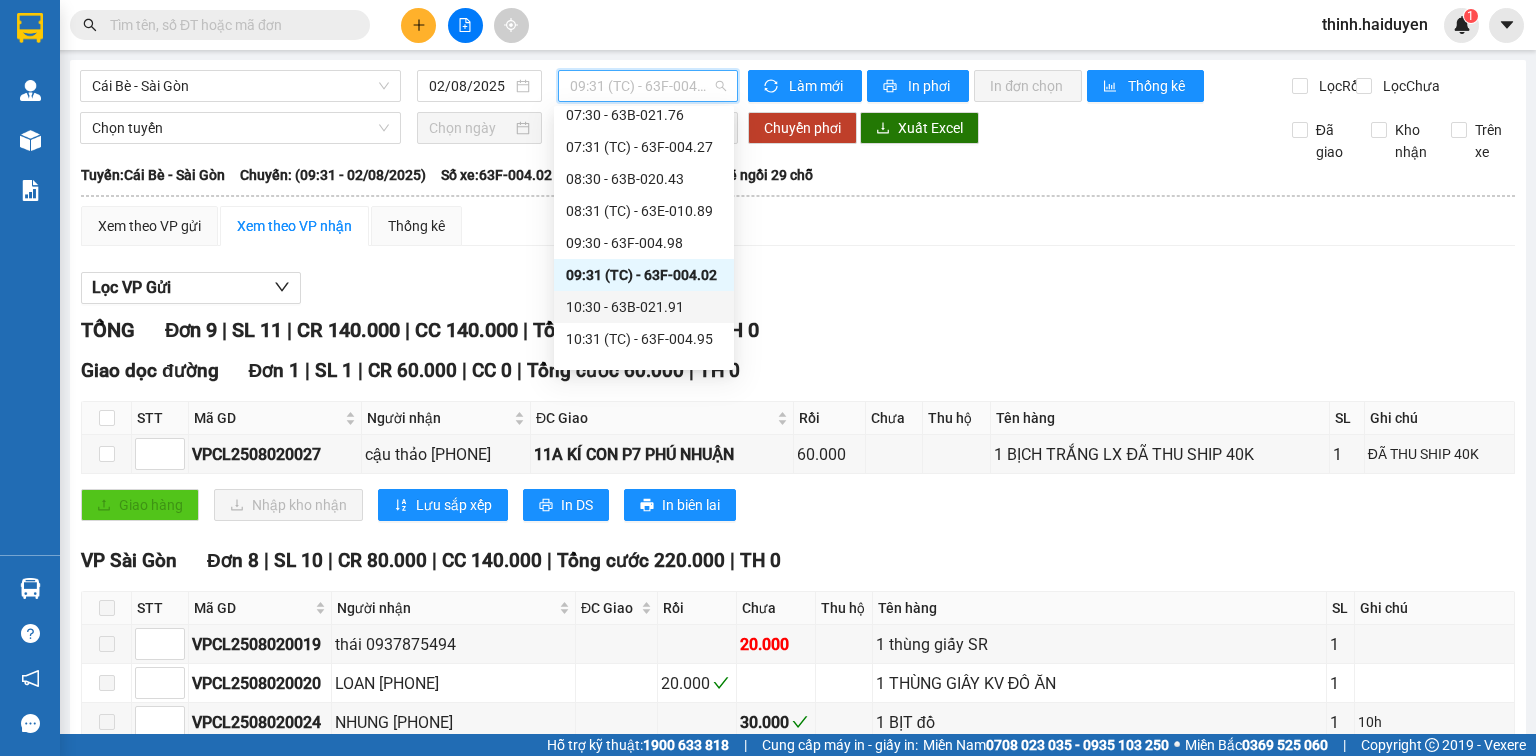click on "10:30     - 63B-021.91" at bounding box center (644, 307) 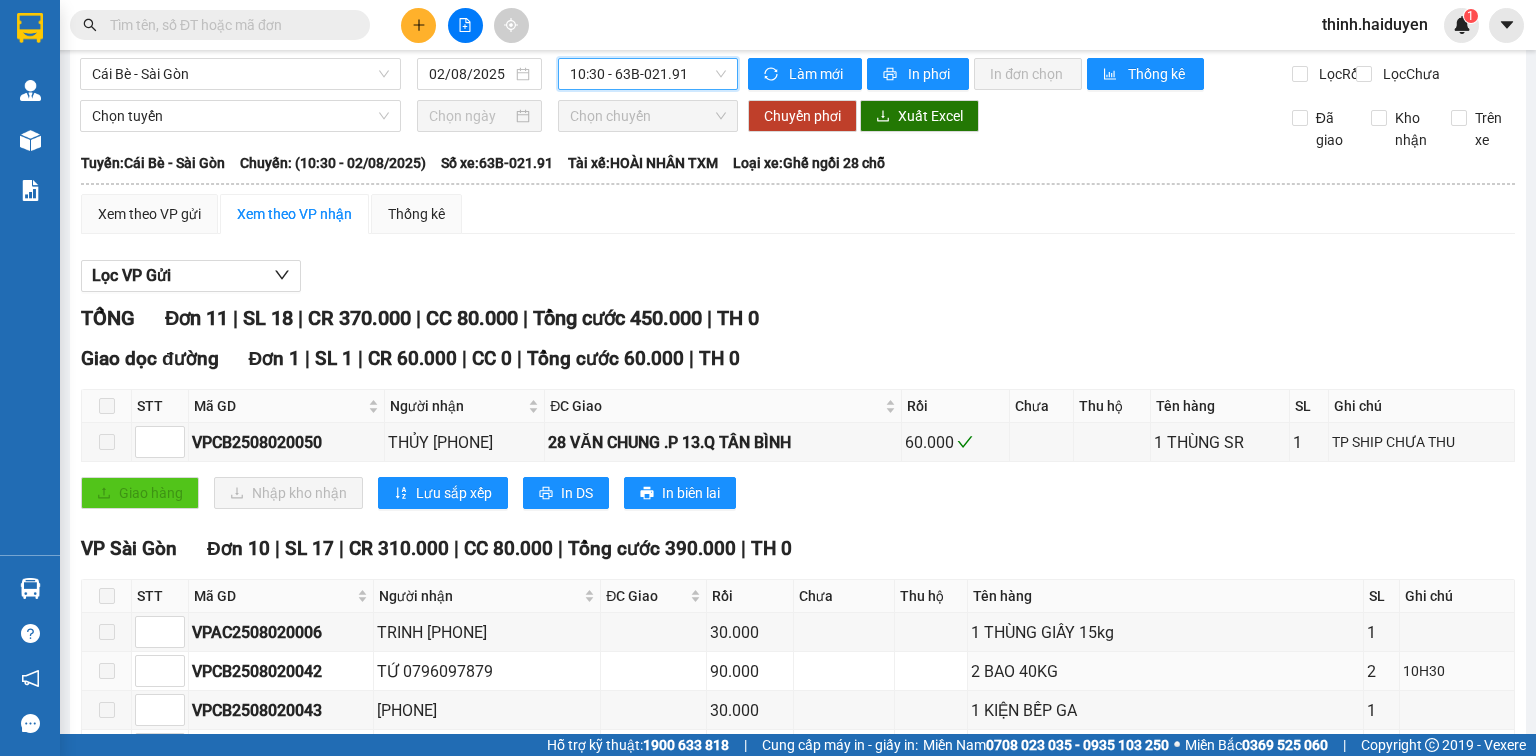 scroll, scrollTop: 0, scrollLeft: 0, axis: both 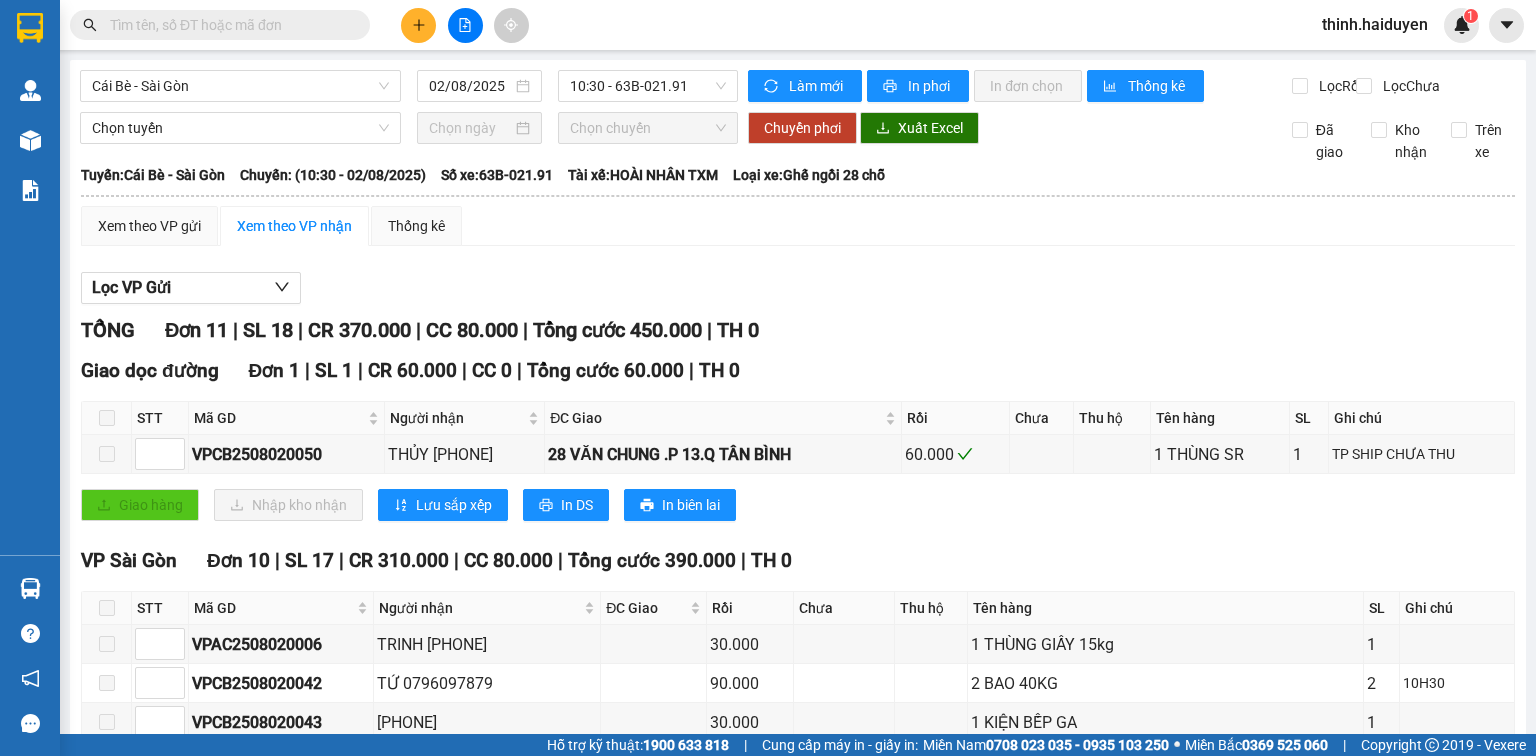 click on "Cái Bè - Sài Gòn 02/08/2025 10:30     - 63B-021.91" at bounding box center (409, 86) 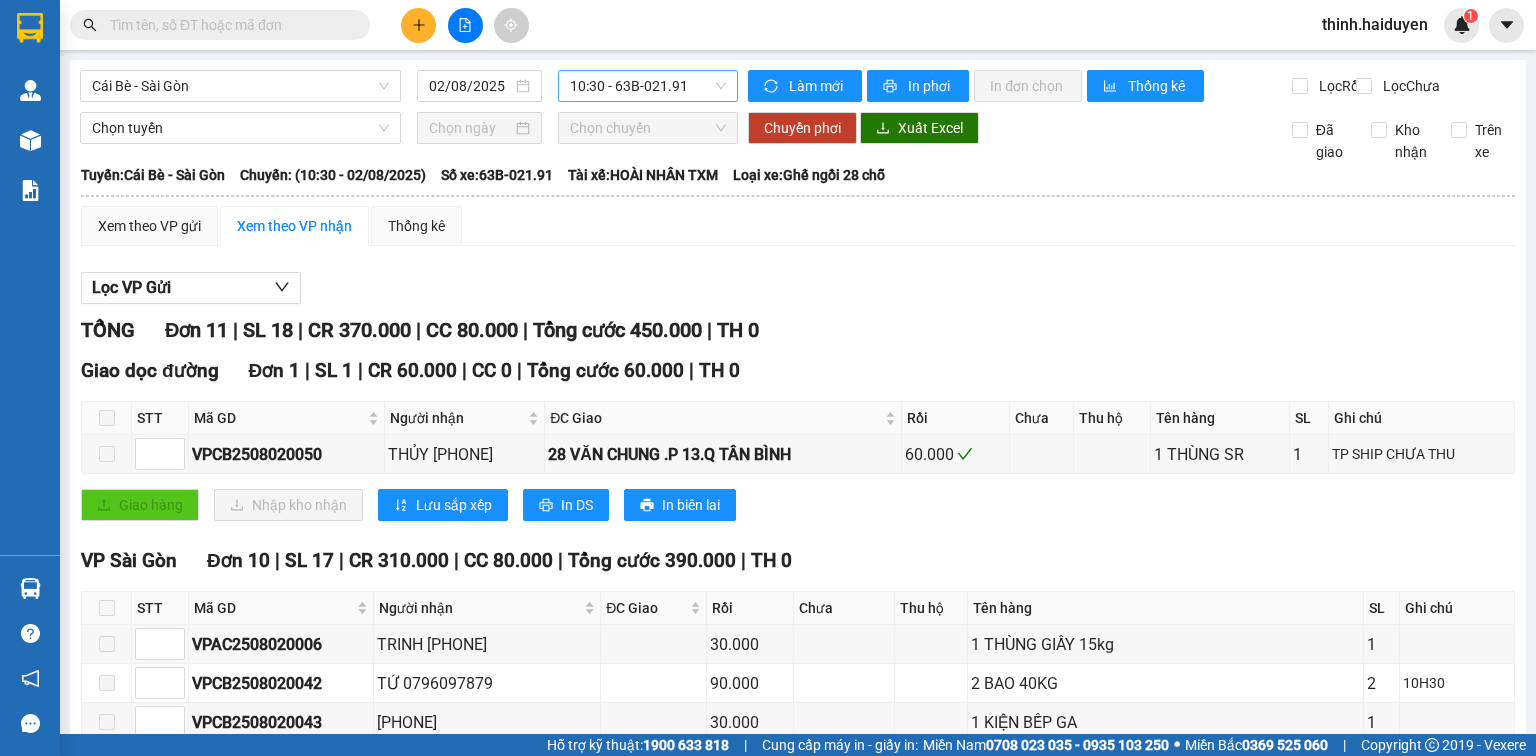 click on "10:30     - 63B-021.91" at bounding box center (648, 86) 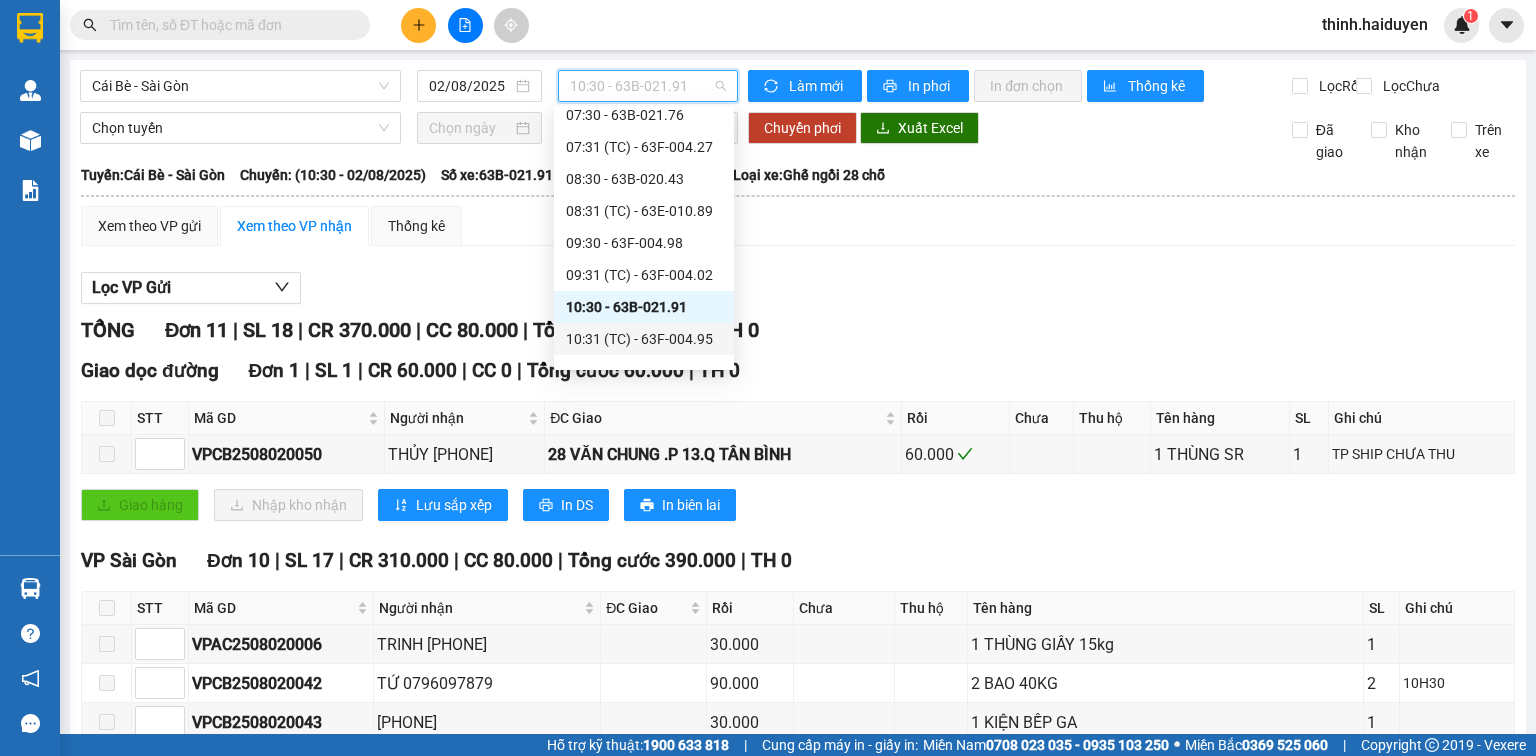 click on "10:31   (TC)   - 63F-004.95" at bounding box center [644, 339] 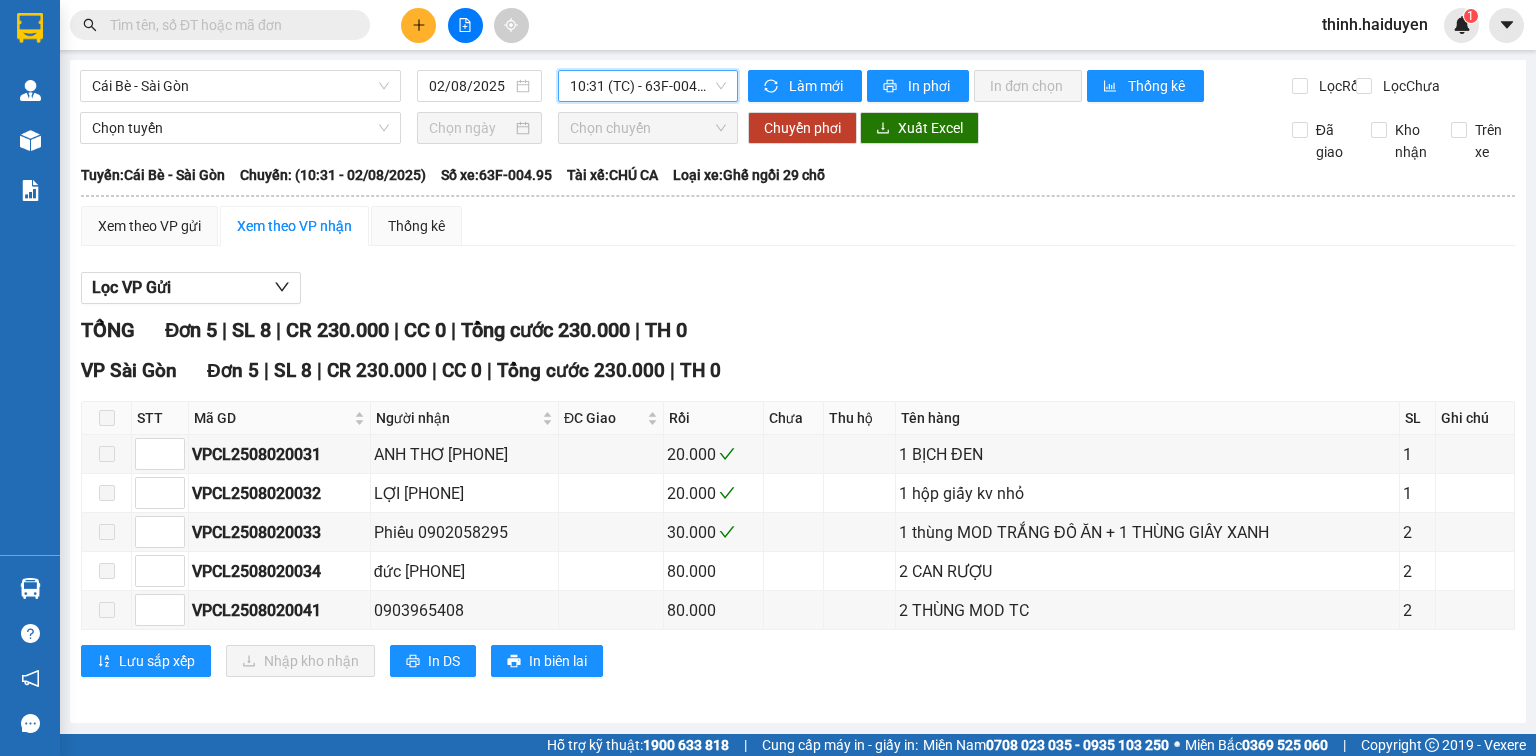 scroll, scrollTop: 0, scrollLeft: 0, axis: both 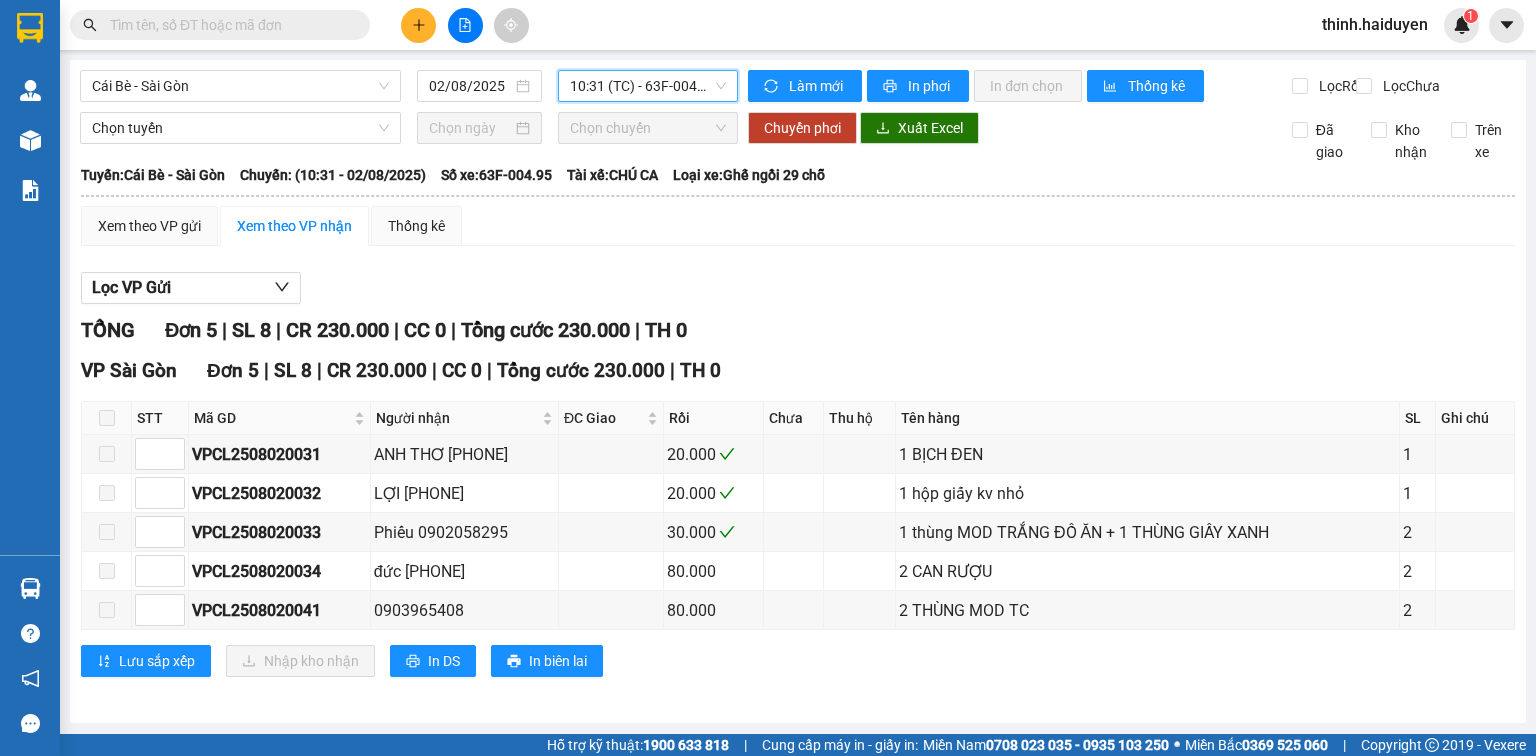 click on "10:31   (TC)   - 63F-004.95" at bounding box center [648, 86] 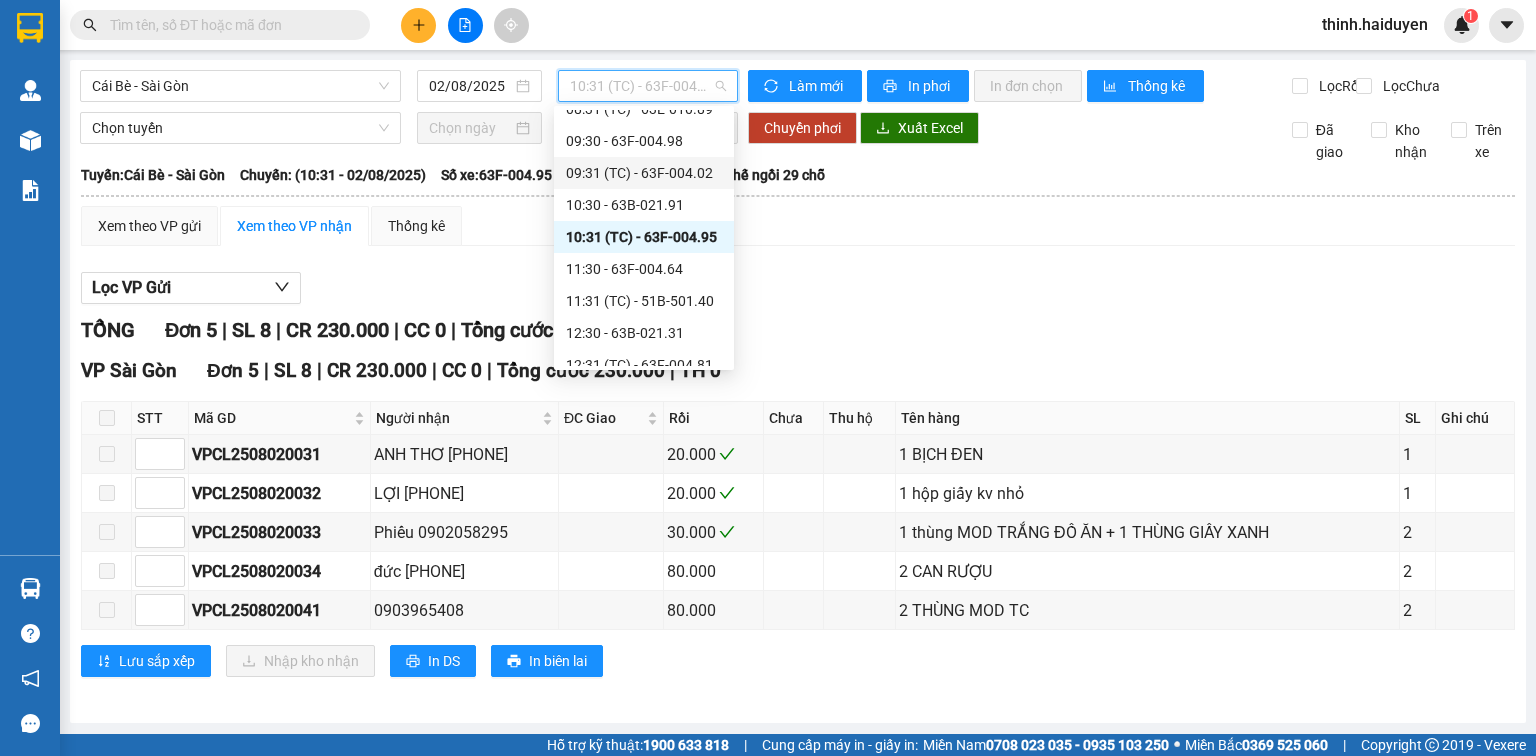 scroll, scrollTop: 400, scrollLeft: 0, axis: vertical 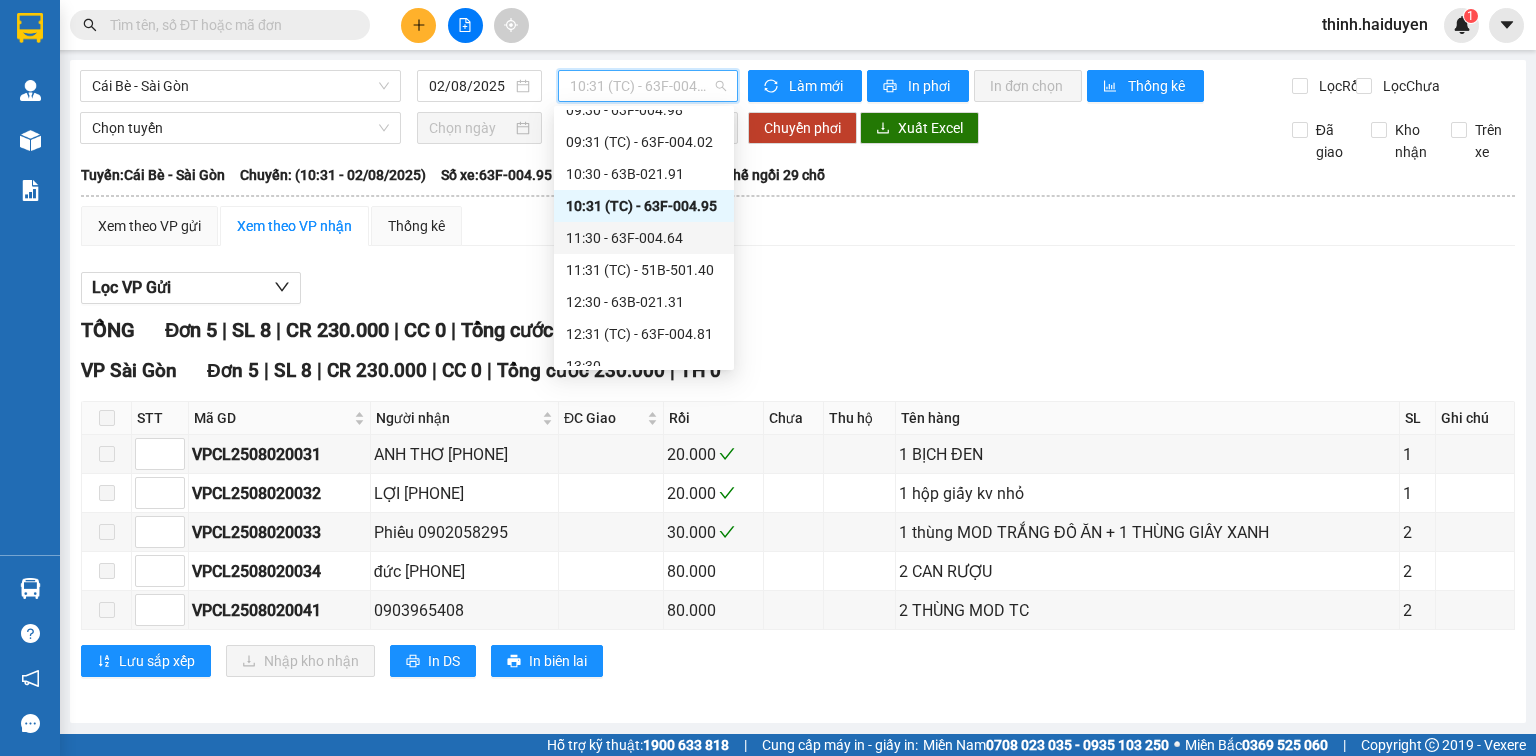click on "11:30     - 63F-004.64" at bounding box center (644, 238) 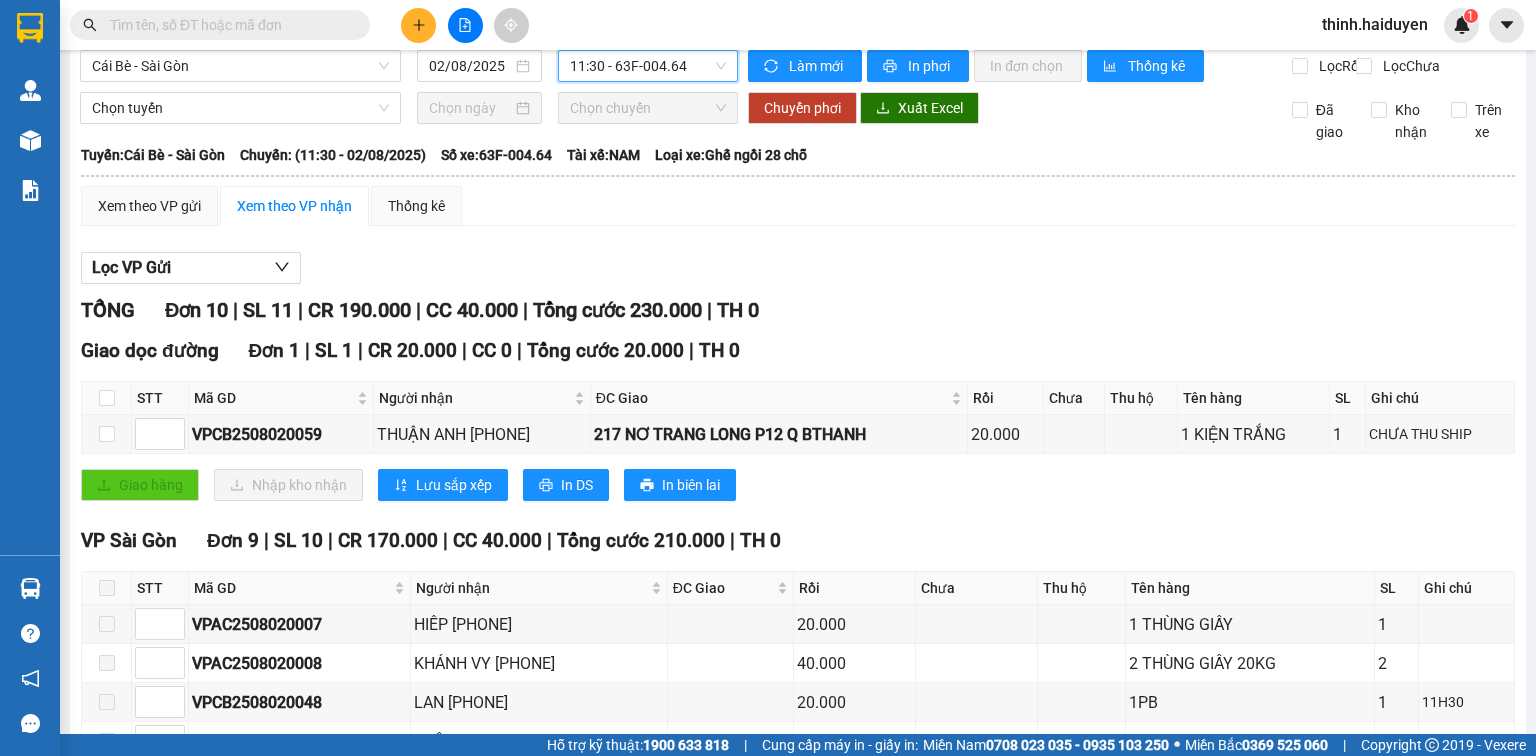 scroll, scrollTop: 0, scrollLeft: 0, axis: both 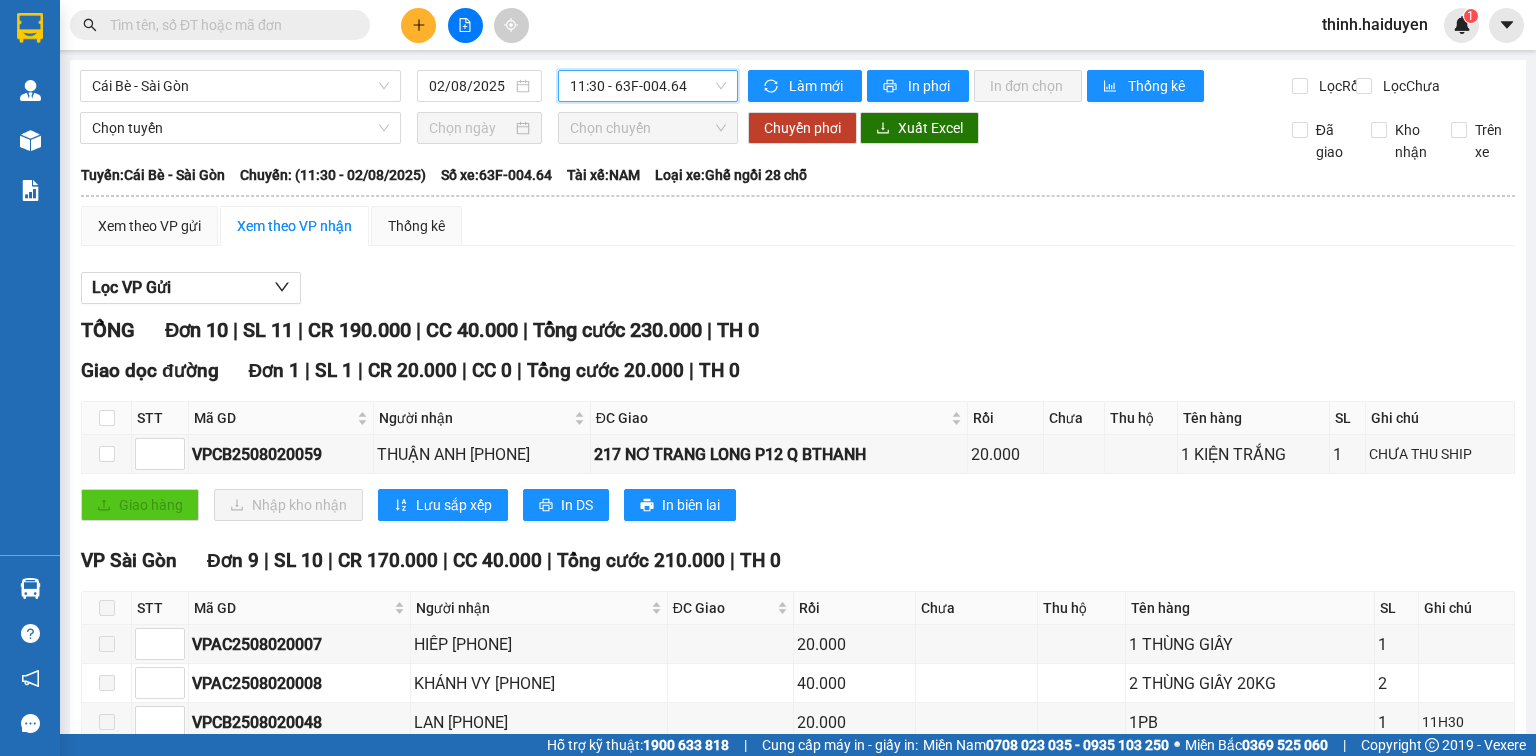 click on "11:30     - 63F-004.64" at bounding box center (648, 86) 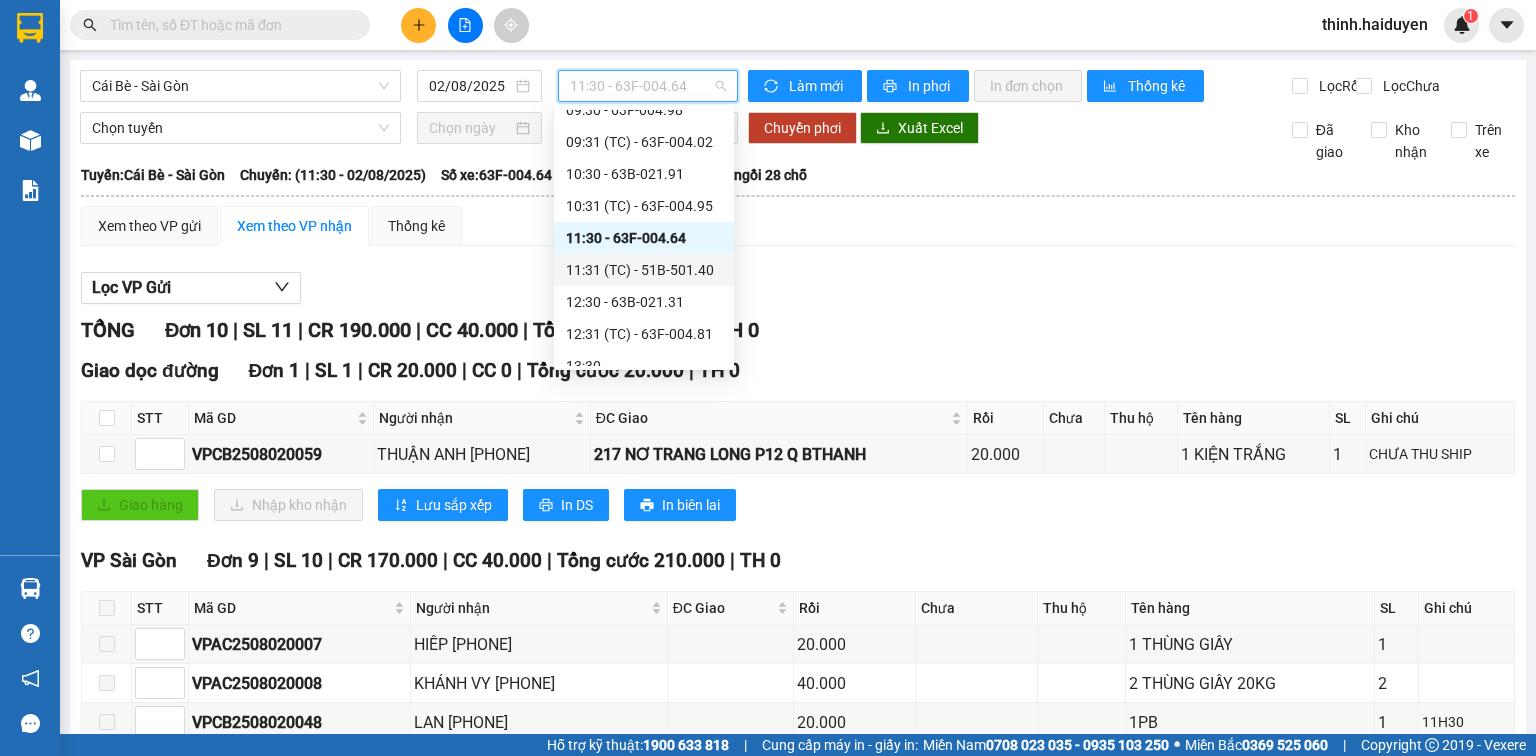 click on "11:31   (TC)   - 51B-501.40" at bounding box center [644, 270] 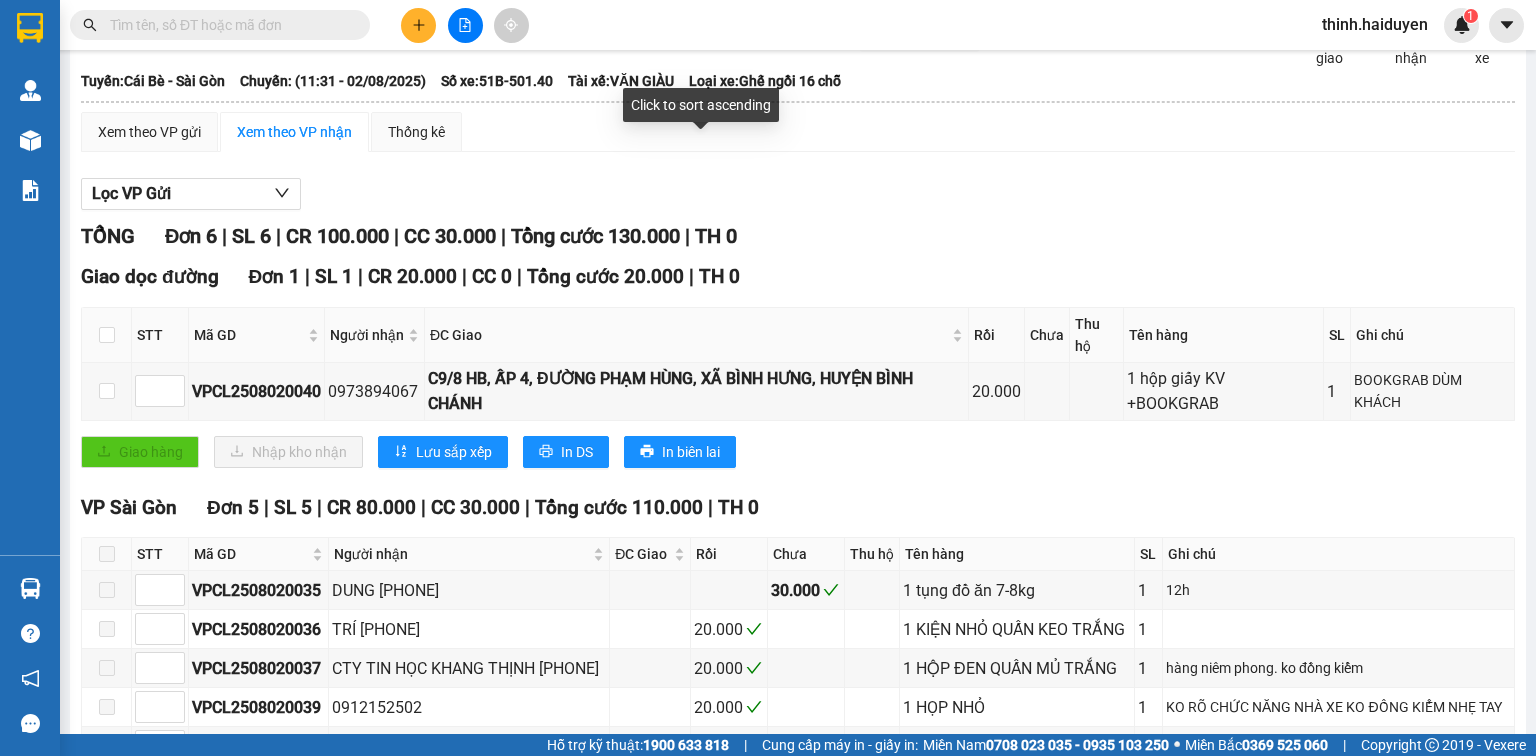 scroll, scrollTop: 0, scrollLeft: 0, axis: both 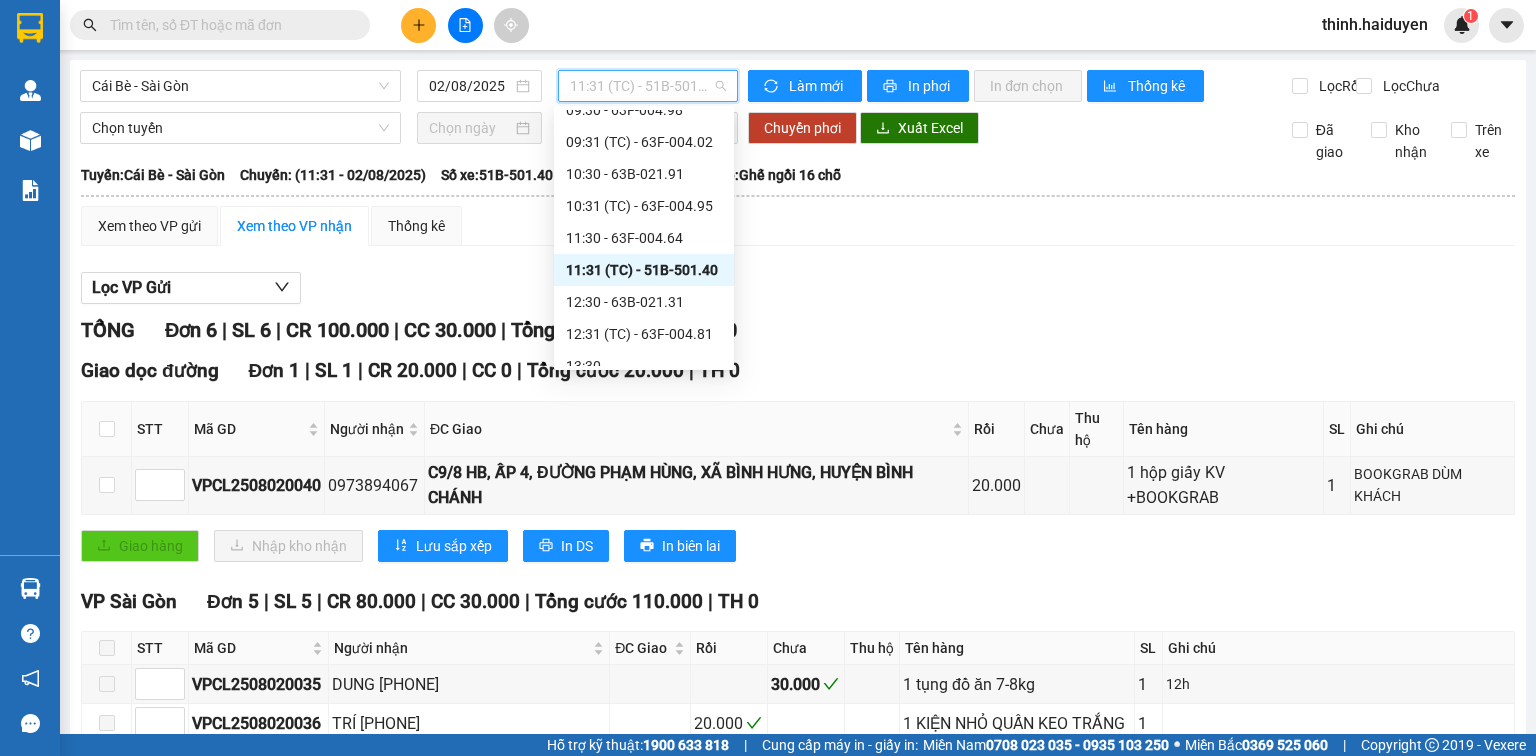 drag, startPoint x: 610, startPoint y: 84, endPoint x: 608, endPoint y: 148, distance: 64.03124 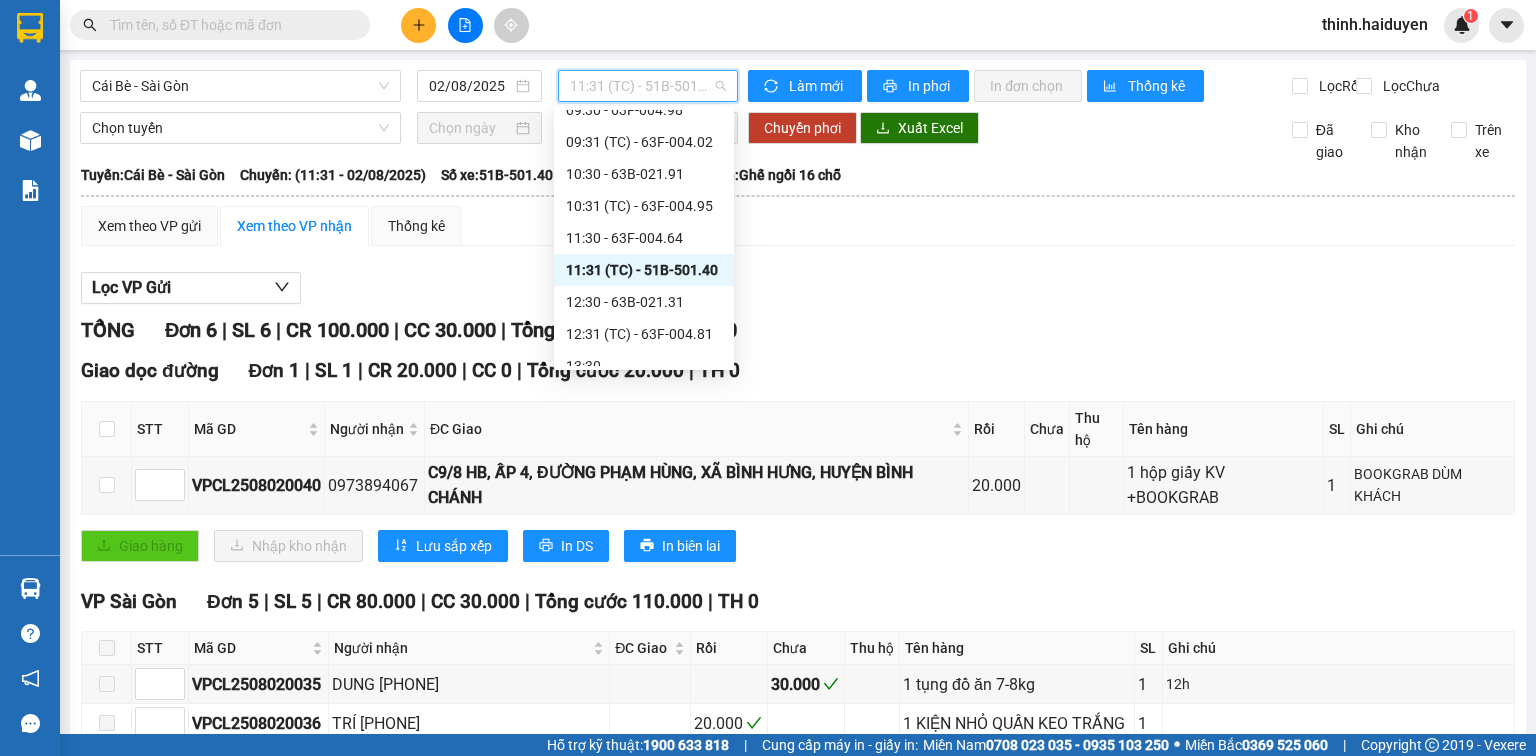 click on "11:31   (TC)   - 51B-501.40" at bounding box center [648, 86] 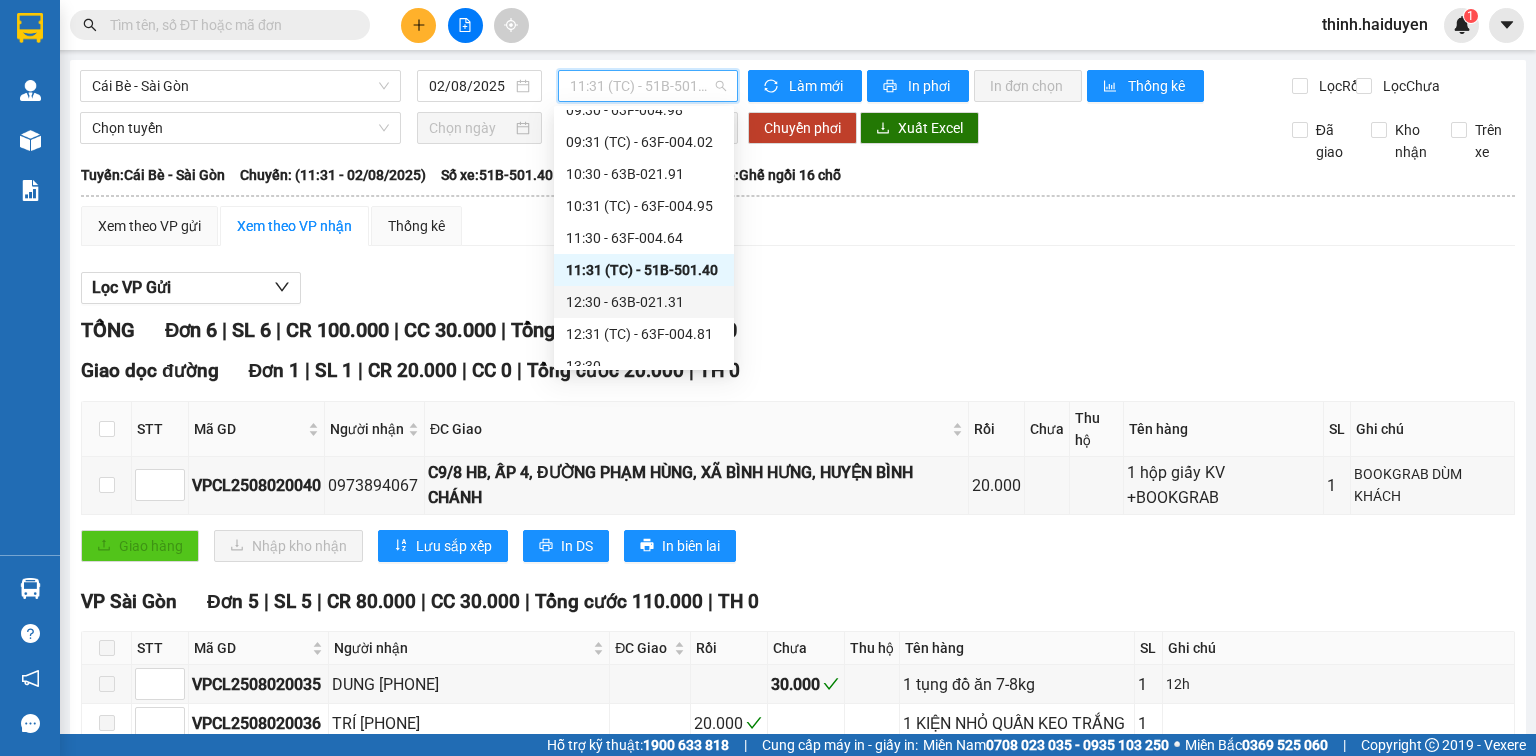 click on "12:30     - 63B-021.31" at bounding box center [644, 302] 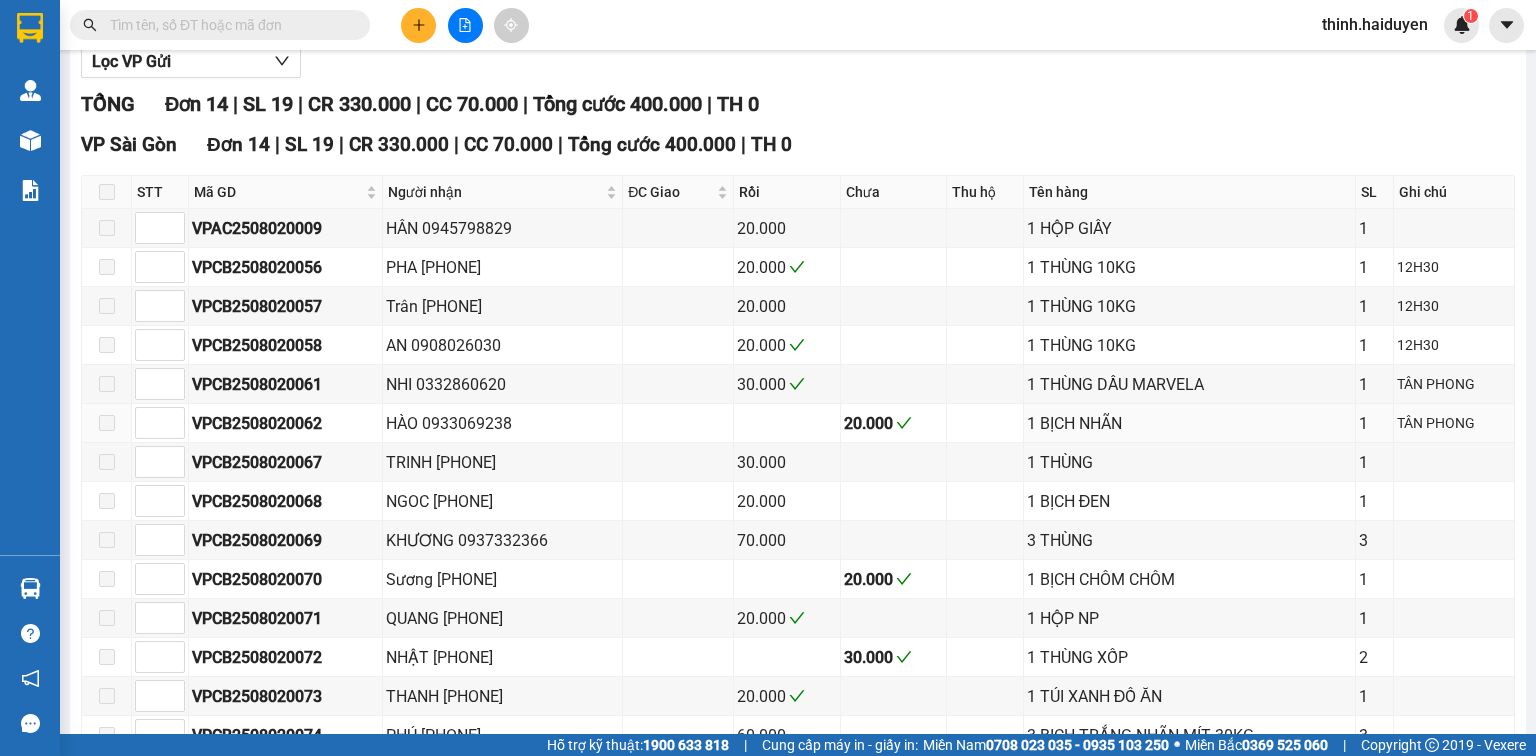 scroll, scrollTop: 0, scrollLeft: 0, axis: both 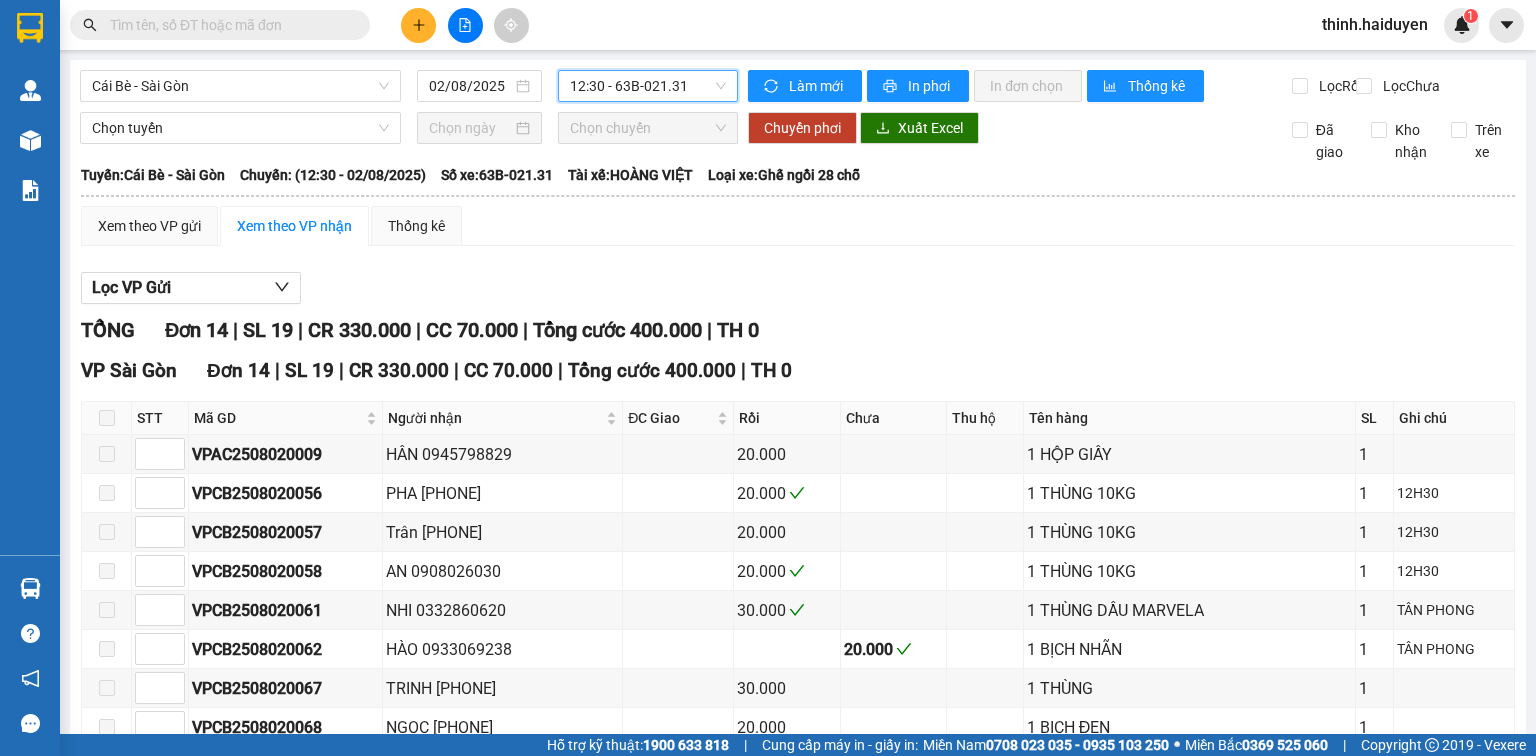 click on "12:30     - 63B-021.31" at bounding box center [648, 86] 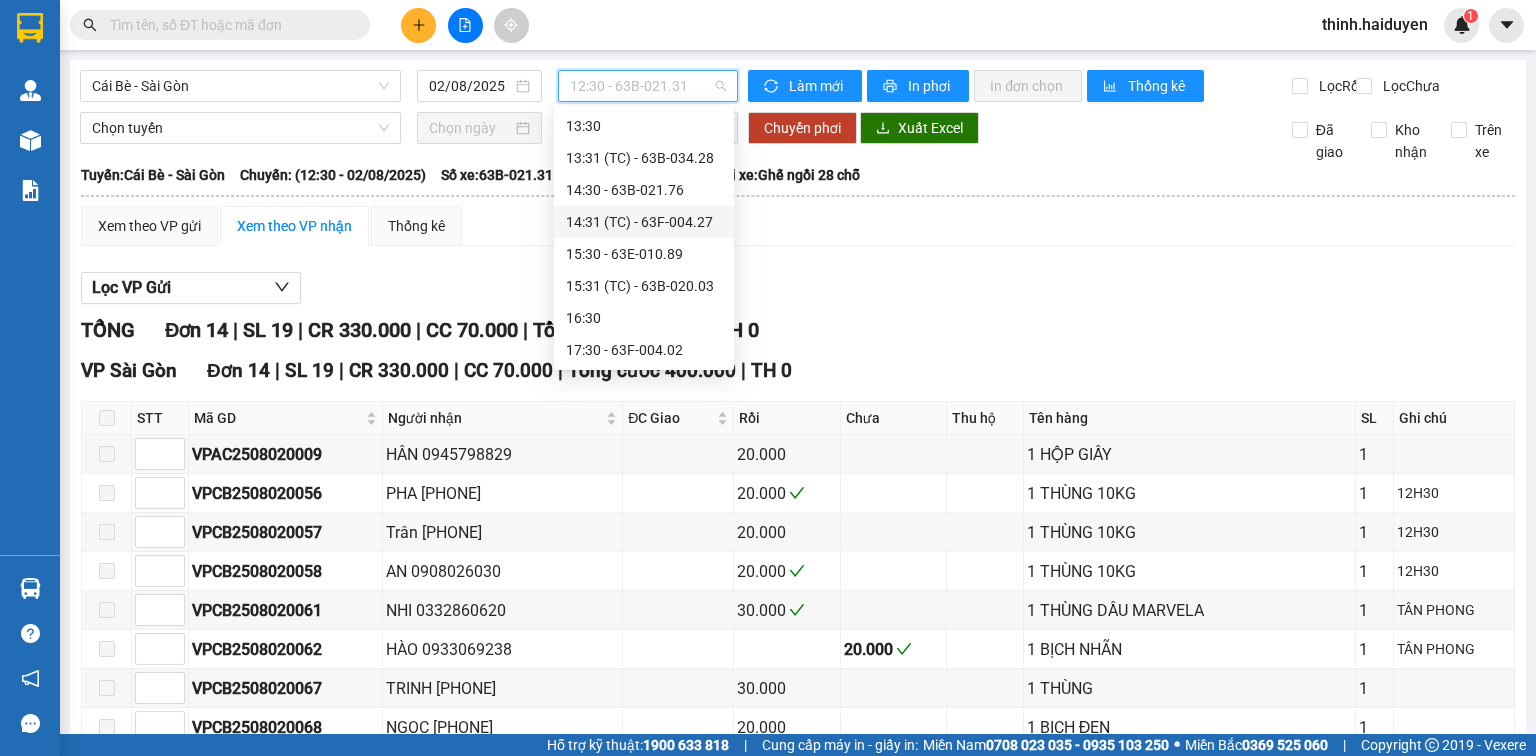 scroll, scrollTop: 506, scrollLeft: 0, axis: vertical 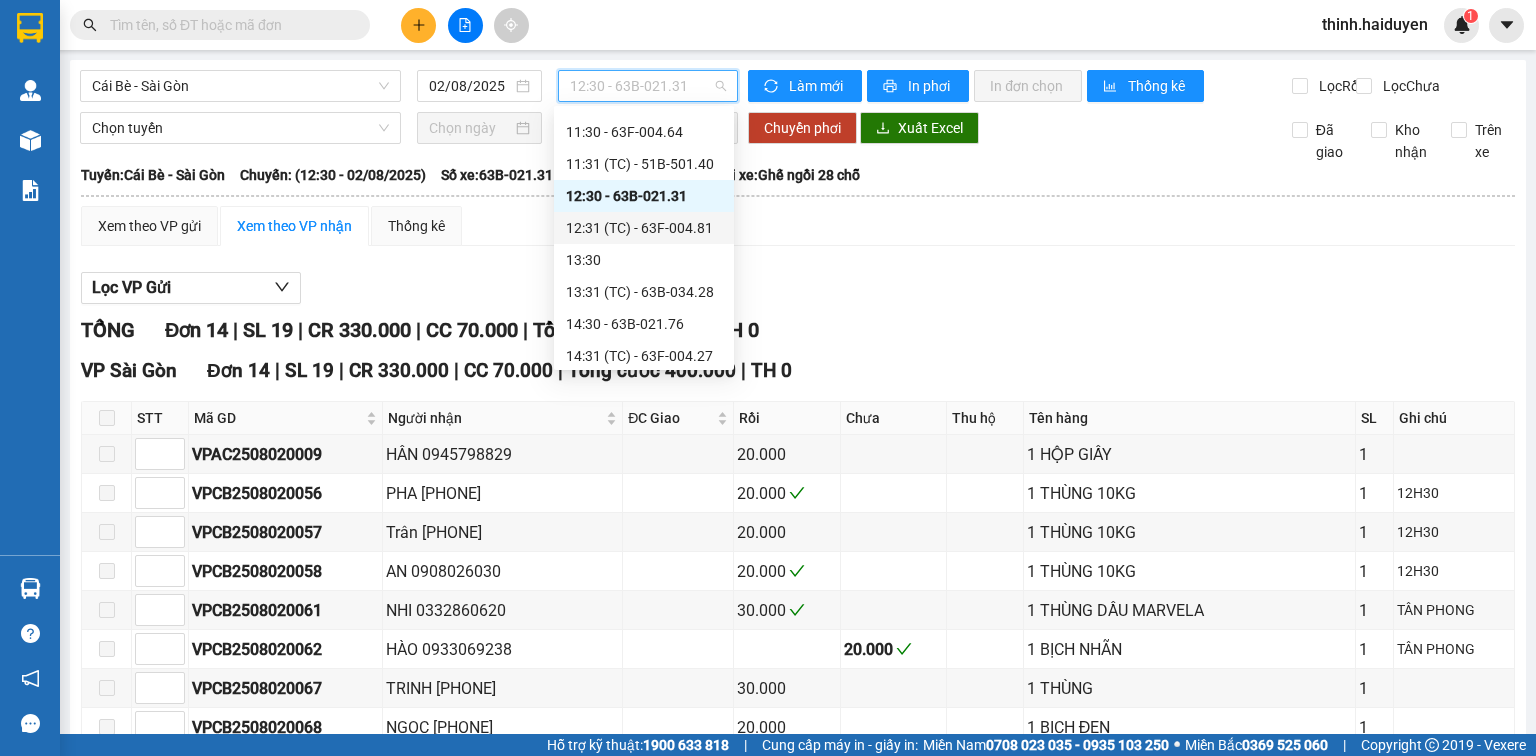 click on "12:31   (TC)   - 63F-004.81" at bounding box center (644, 228) 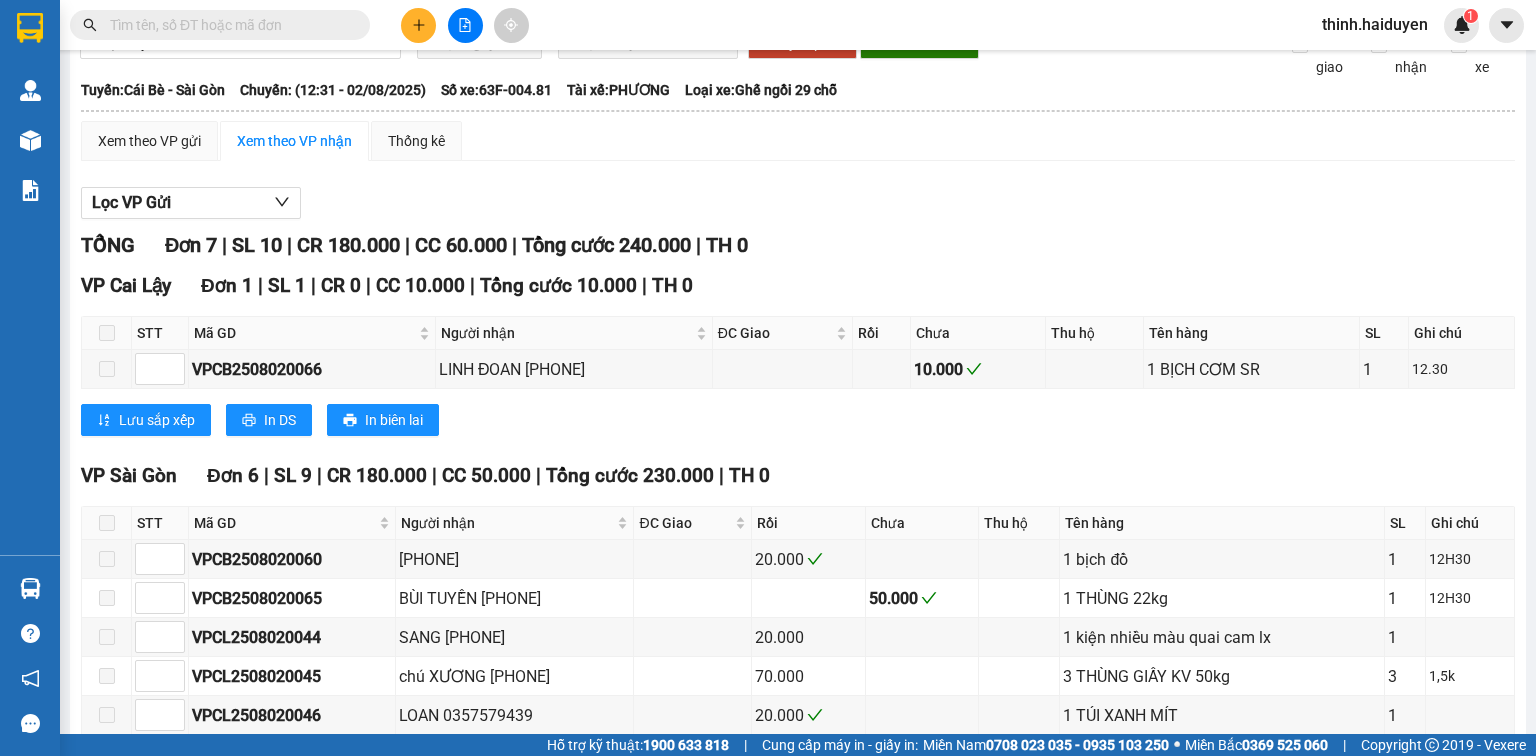 scroll, scrollTop: 0, scrollLeft: 0, axis: both 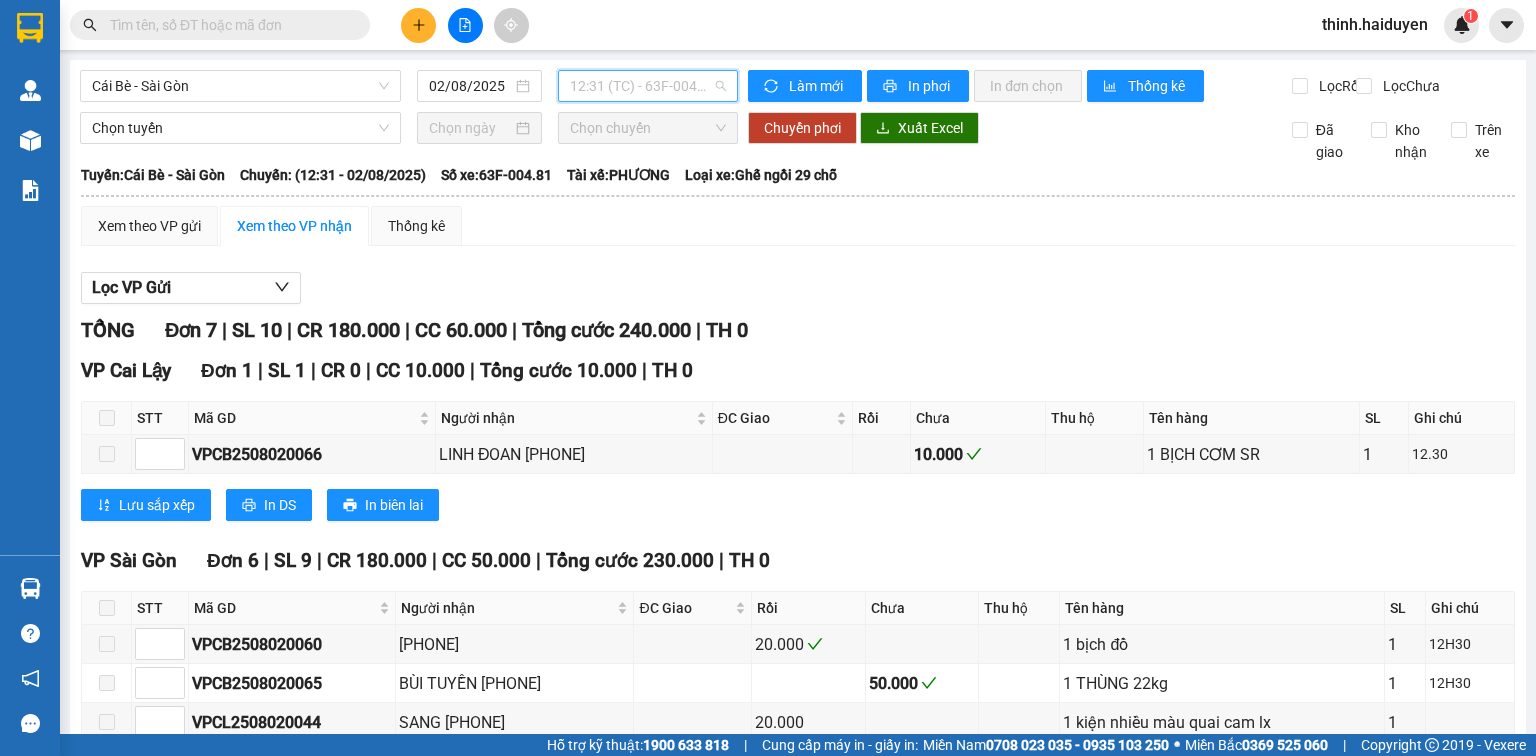 click on "12:31   (TC)   - 63F-004.81" at bounding box center (648, 86) 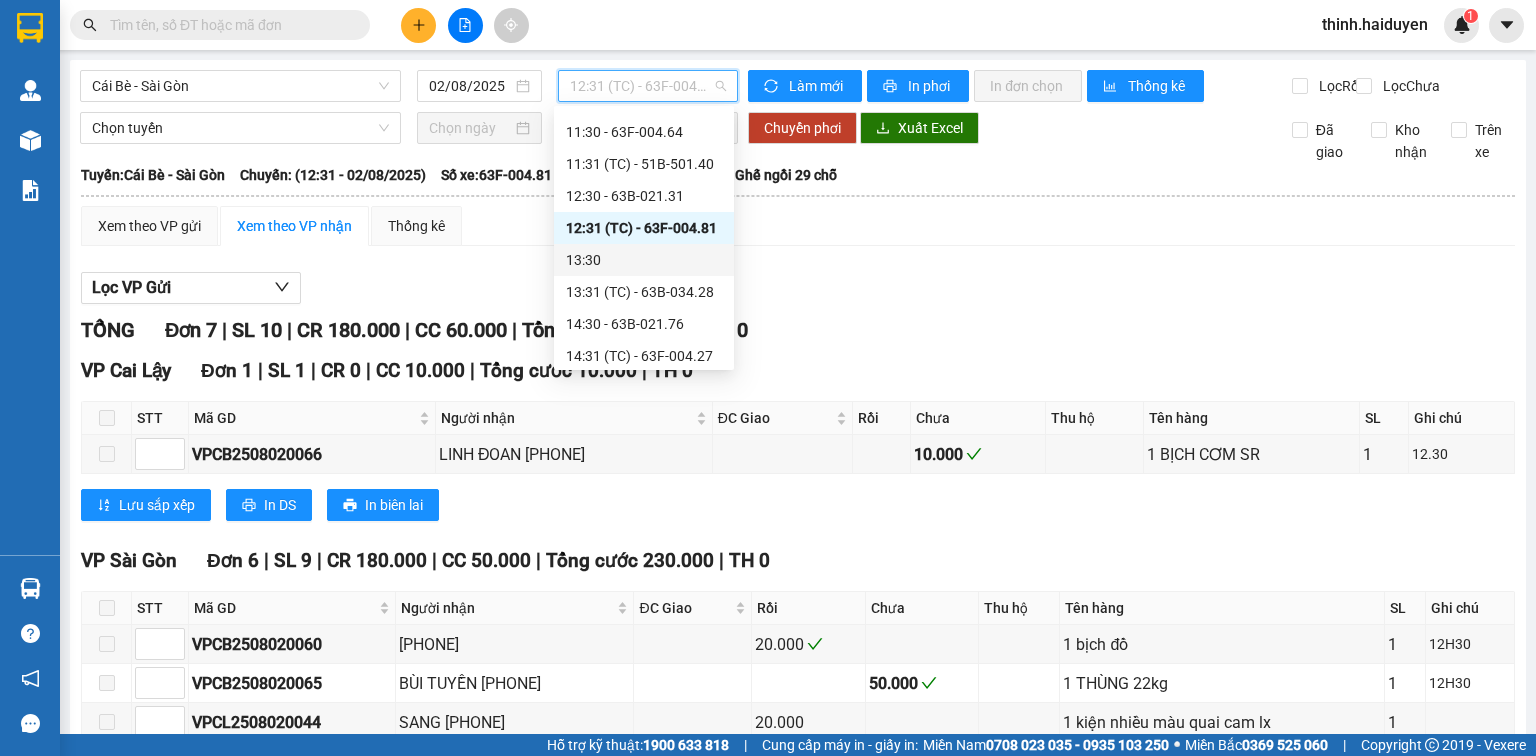 click on "13:30" at bounding box center [644, 260] 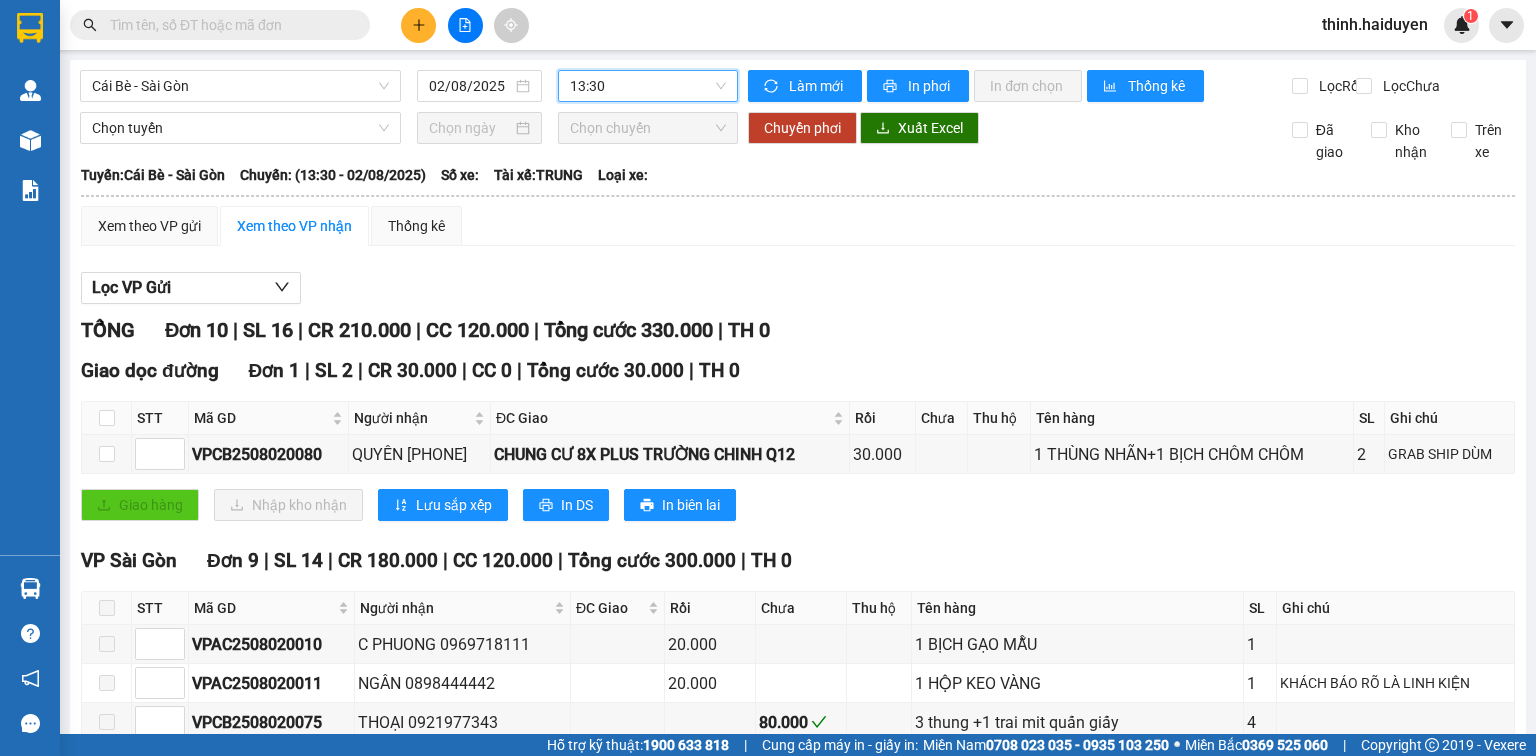 click on "13:30" at bounding box center [648, 86] 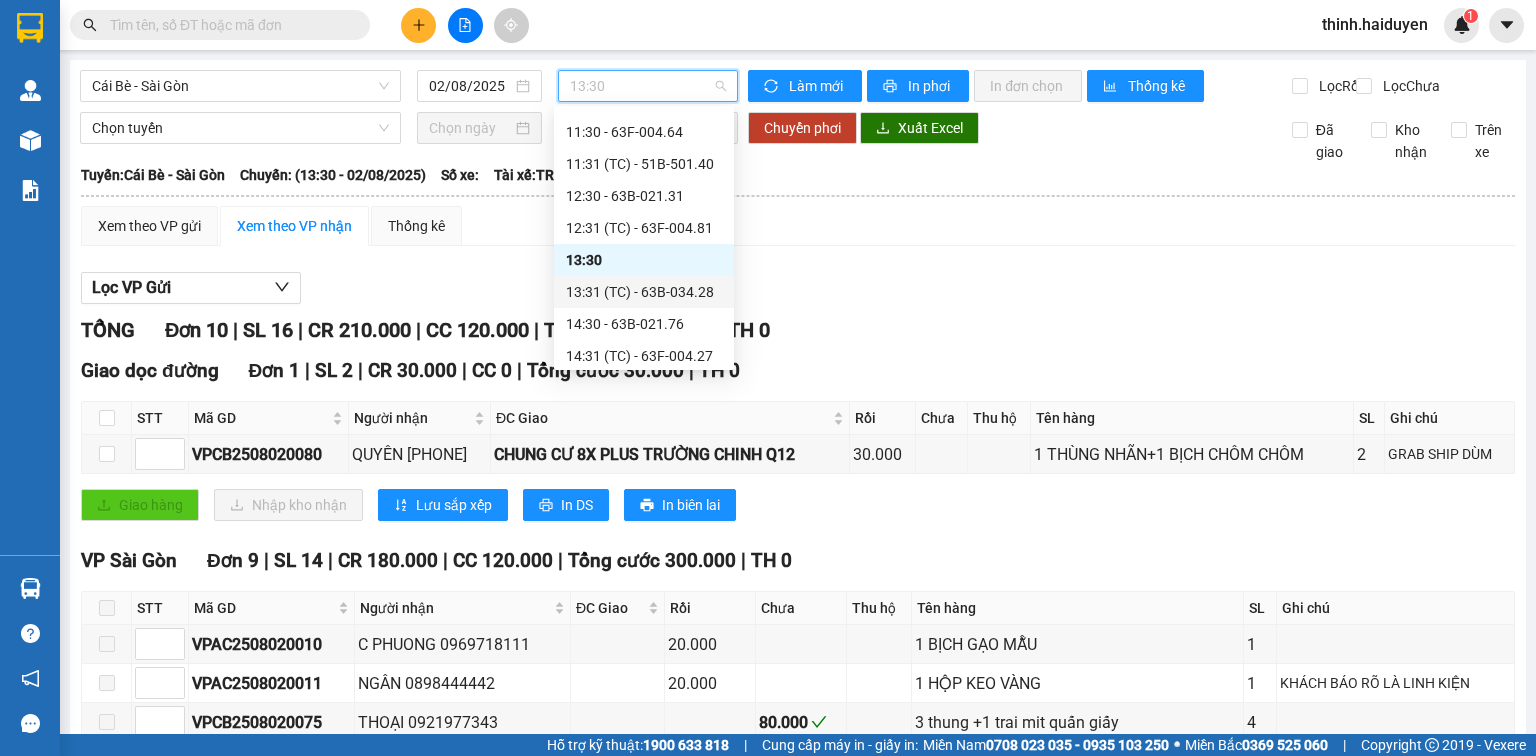 click on "13:31   (TC)   - 63B-034.28" at bounding box center [644, 292] 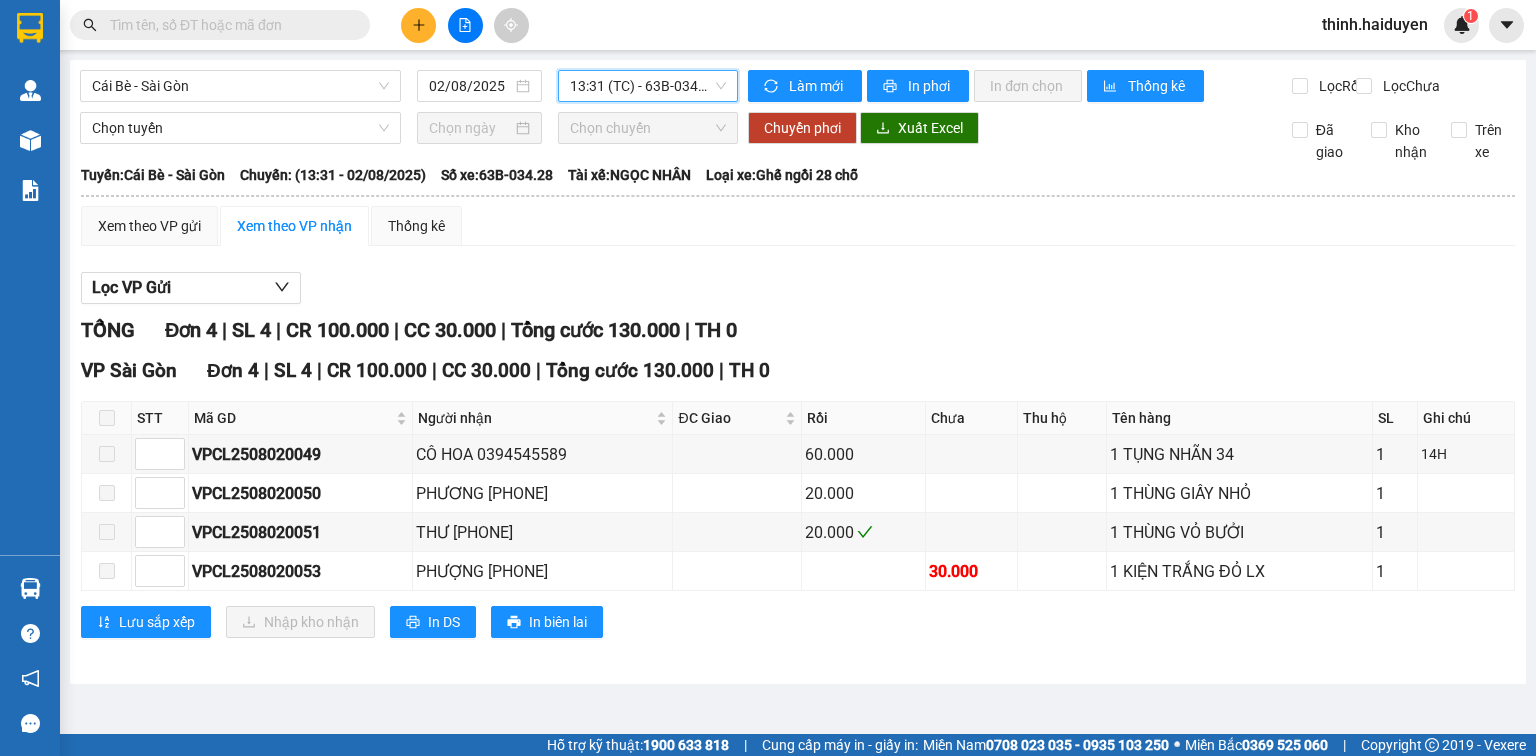 click on "13:31   (TC)   - 63B-034.28" at bounding box center (648, 86) 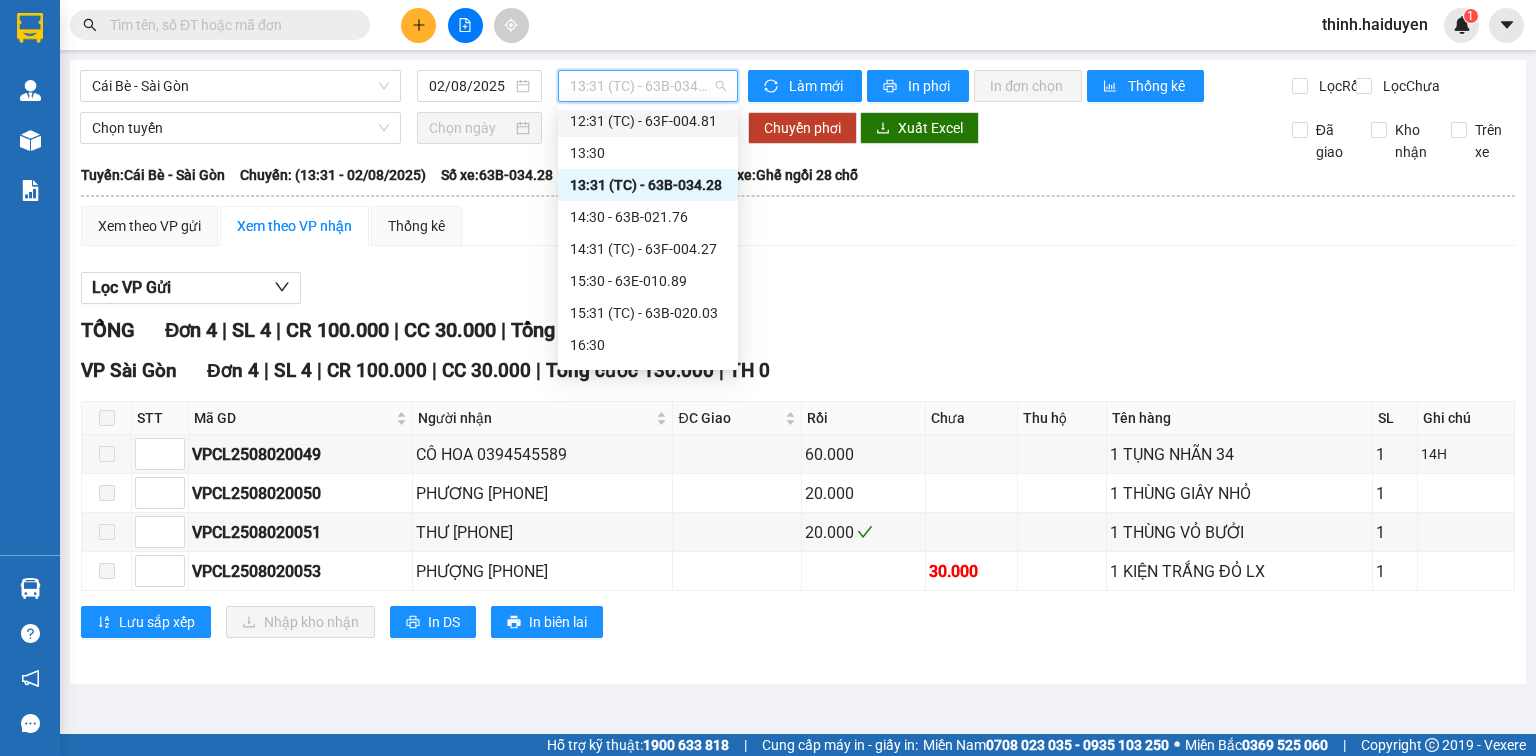 scroll, scrollTop: 640, scrollLeft: 0, axis: vertical 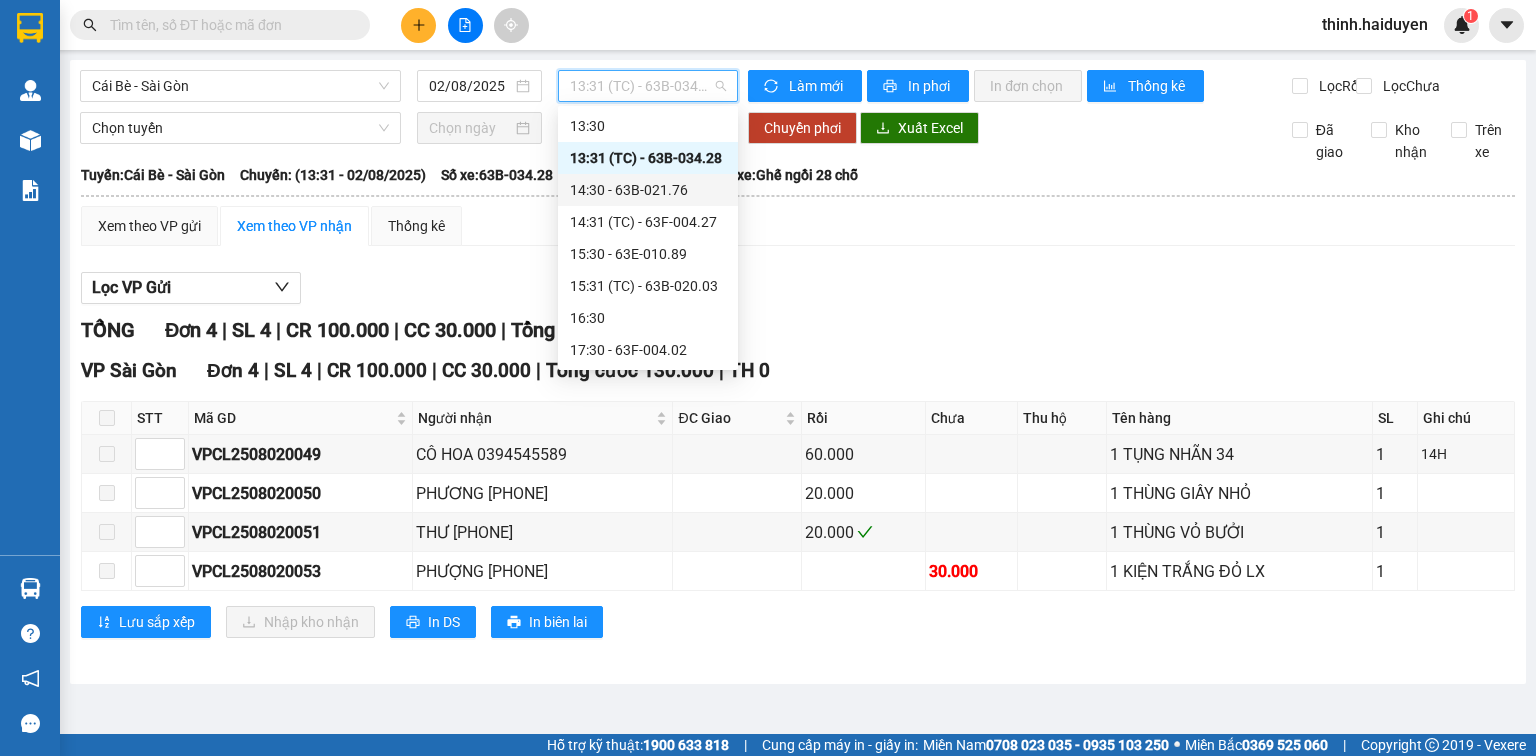 click on "14:30     - 63B-021.76" at bounding box center (648, 190) 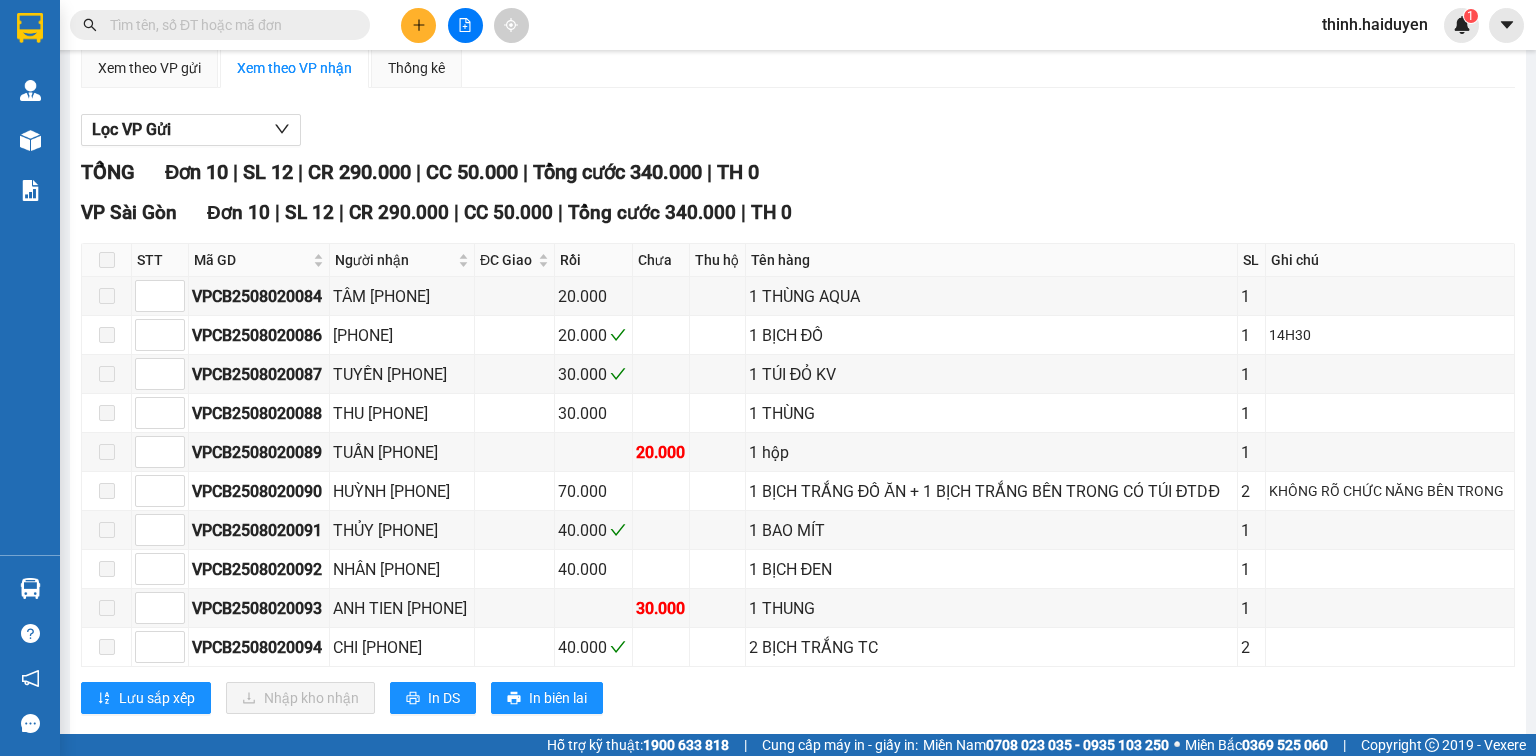 scroll, scrollTop: 244, scrollLeft: 0, axis: vertical 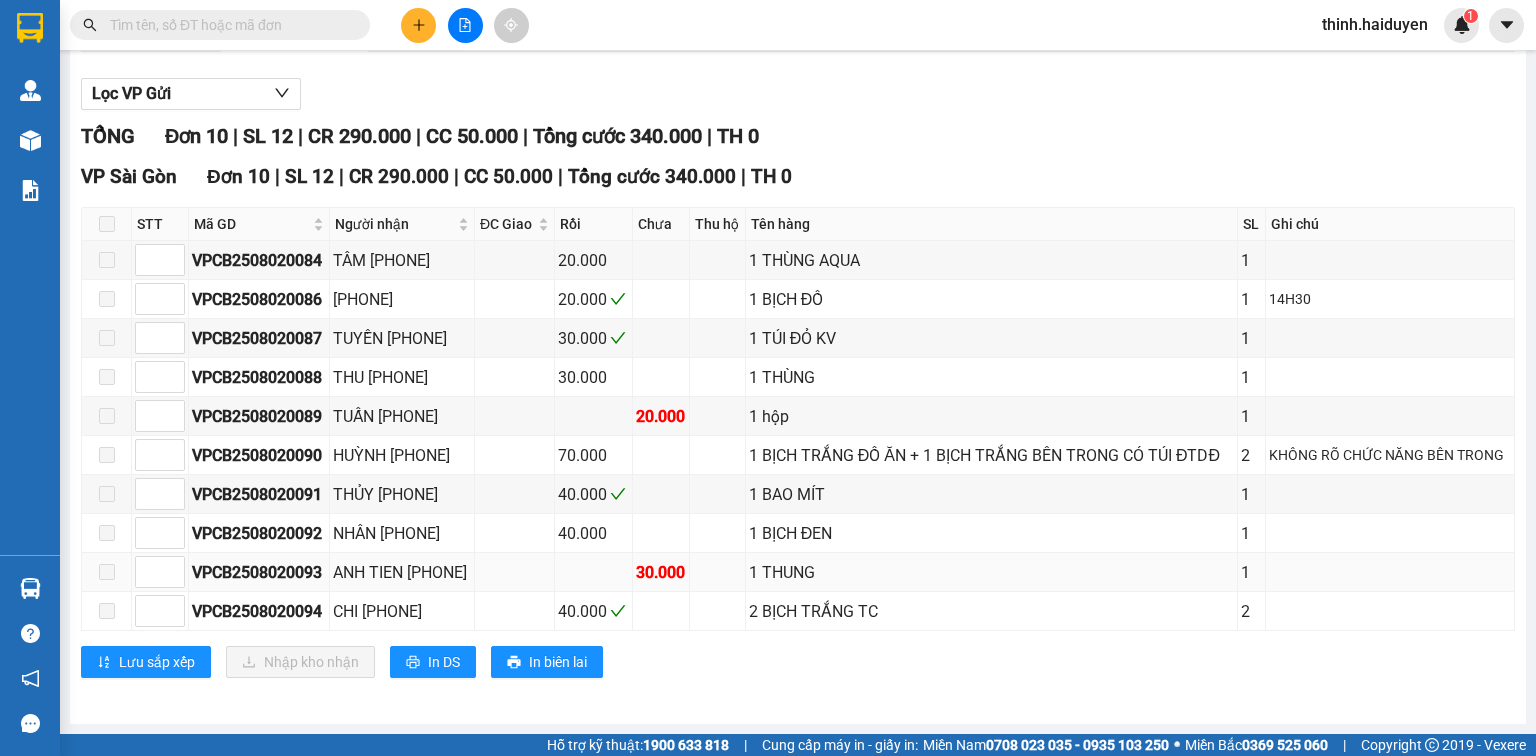 click on "ANH TIEN  0908665149" at bounding box center [402, 572] 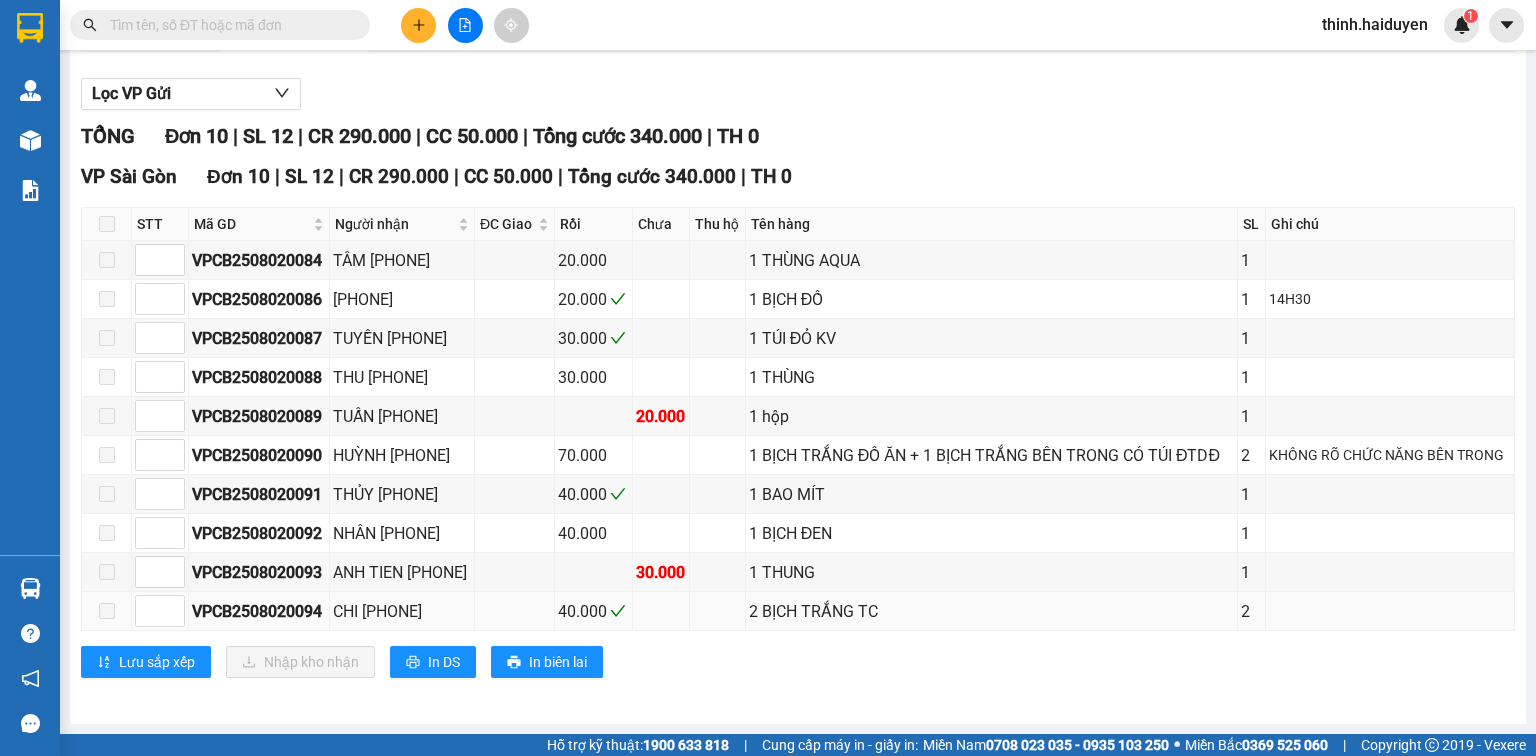 copy on "0908665149" 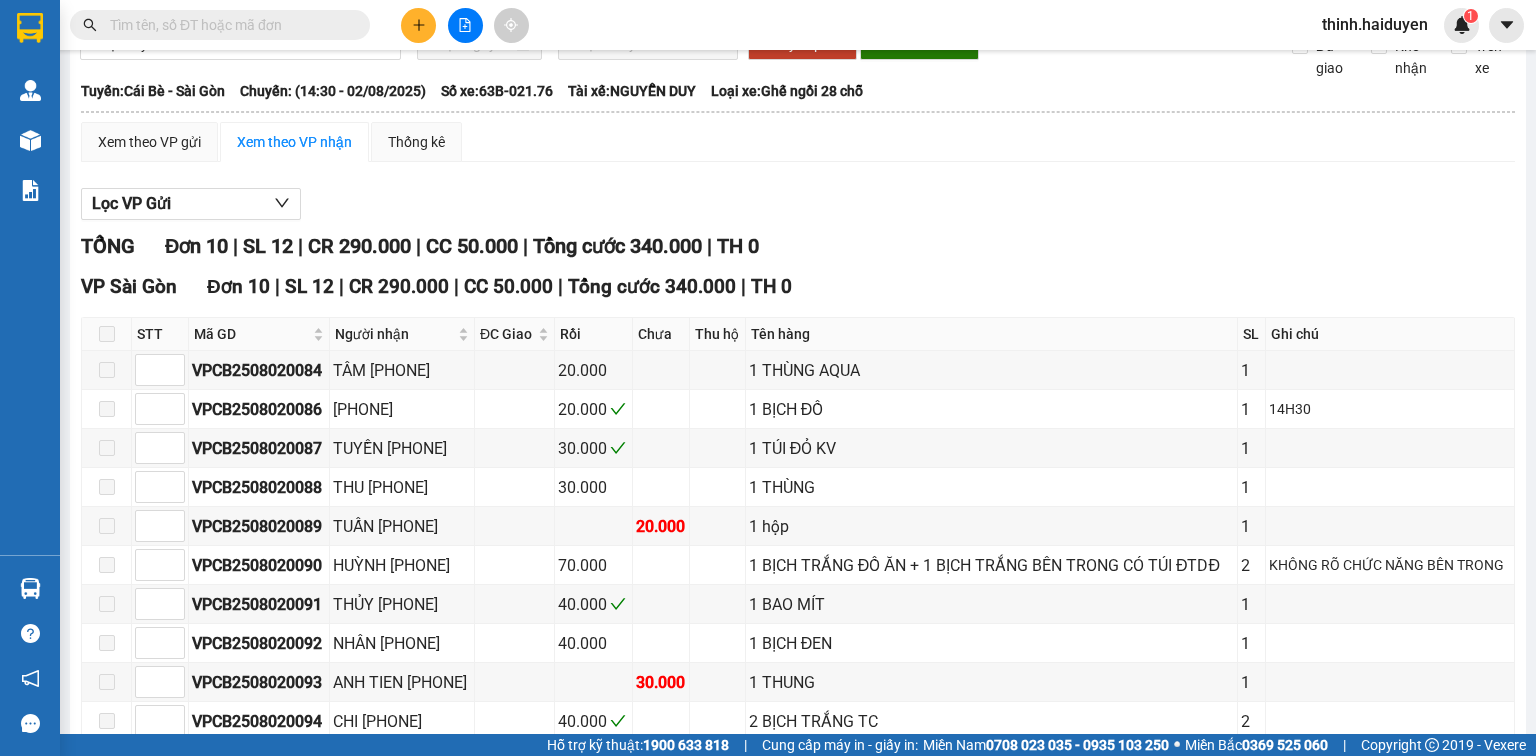 scroll, scrollTop: 0, scrollLeft: 0, axis: both 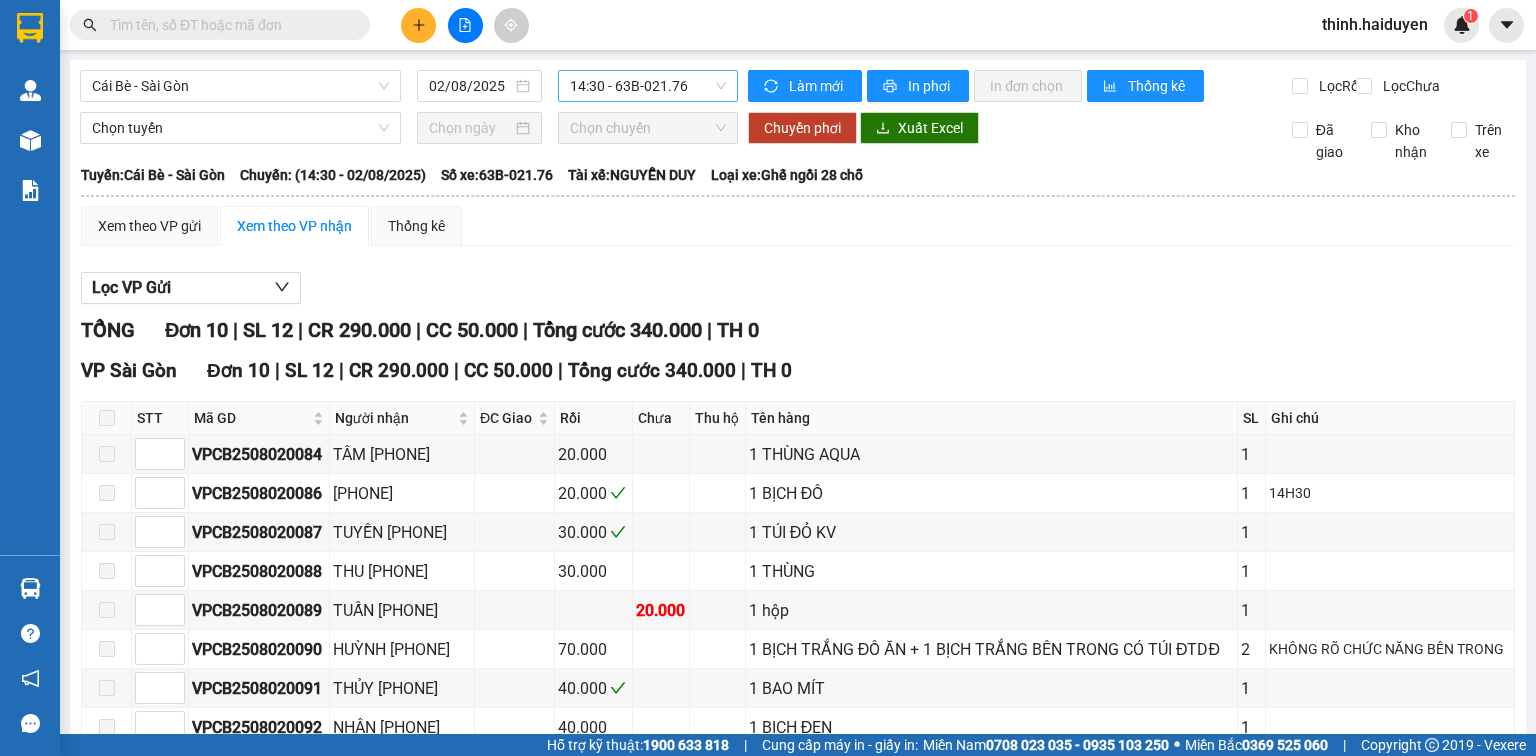 click on "14:30     - 63B-021.76" at bounding box center (648, 86) 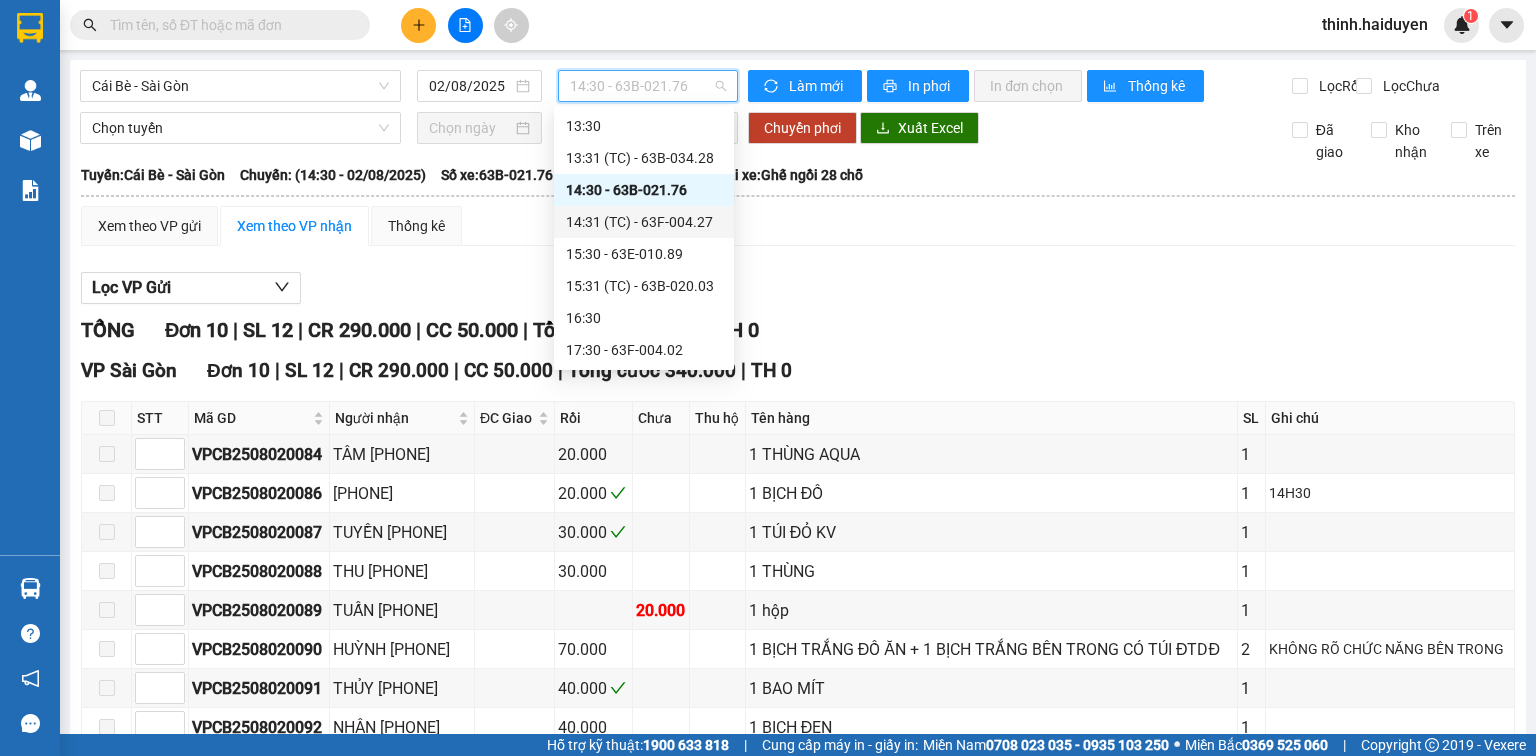 click on "14:31   (TC)   - 63F-004.27" at bounding box center [644, 222] 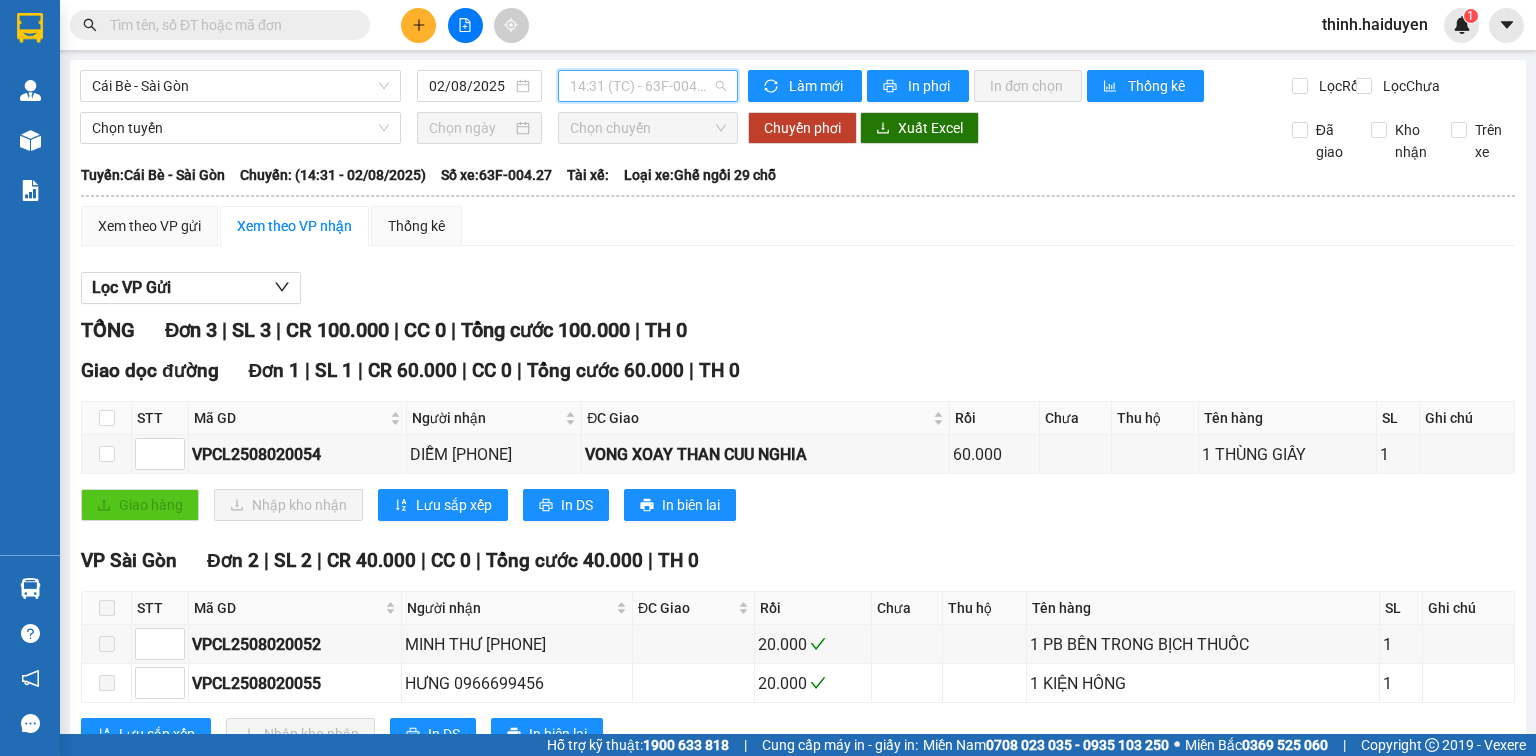 click on "14:31   (TC)   - 63F-004.27" at bounding box center (648, 86) 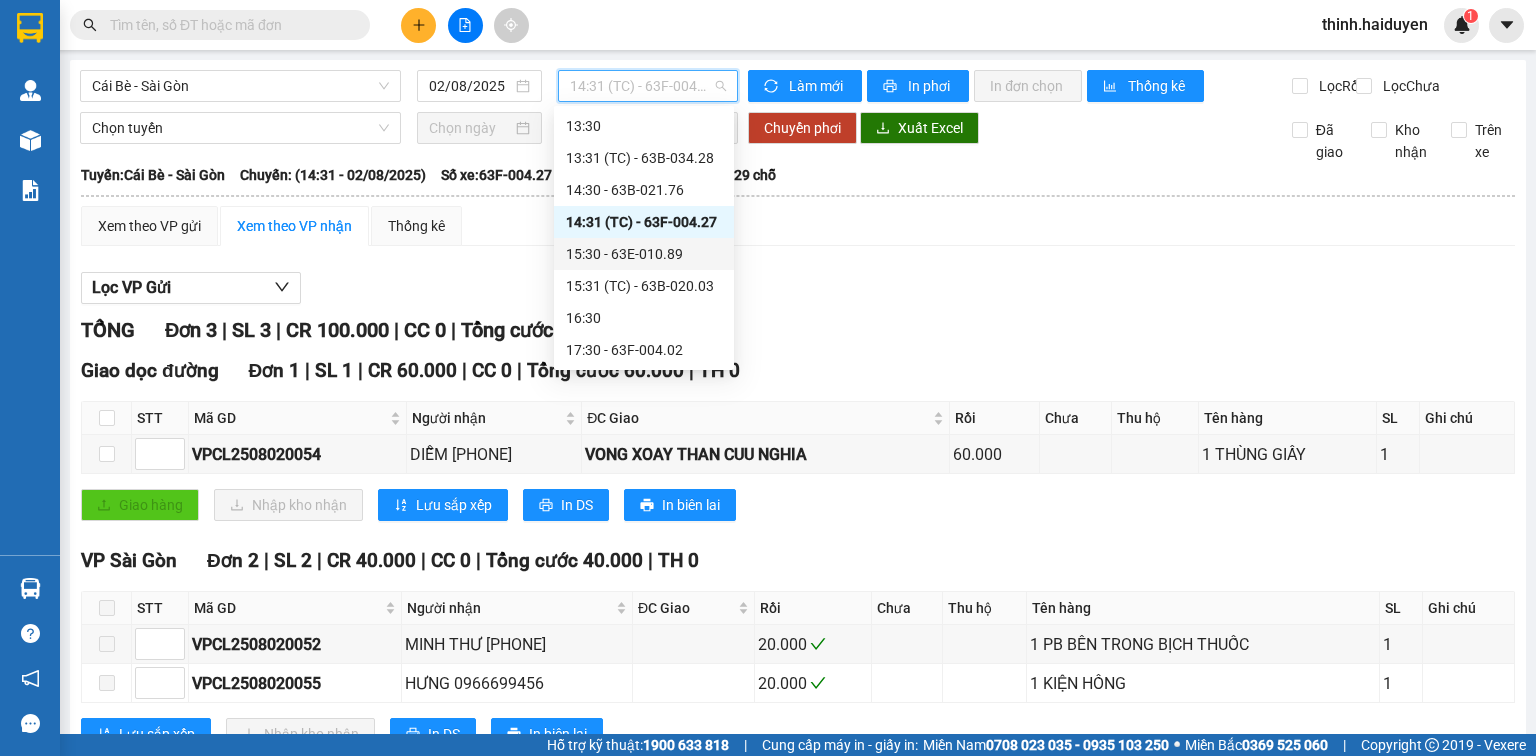 click on "15:30     - 63E-010.89" at bounding box center (644, 254) 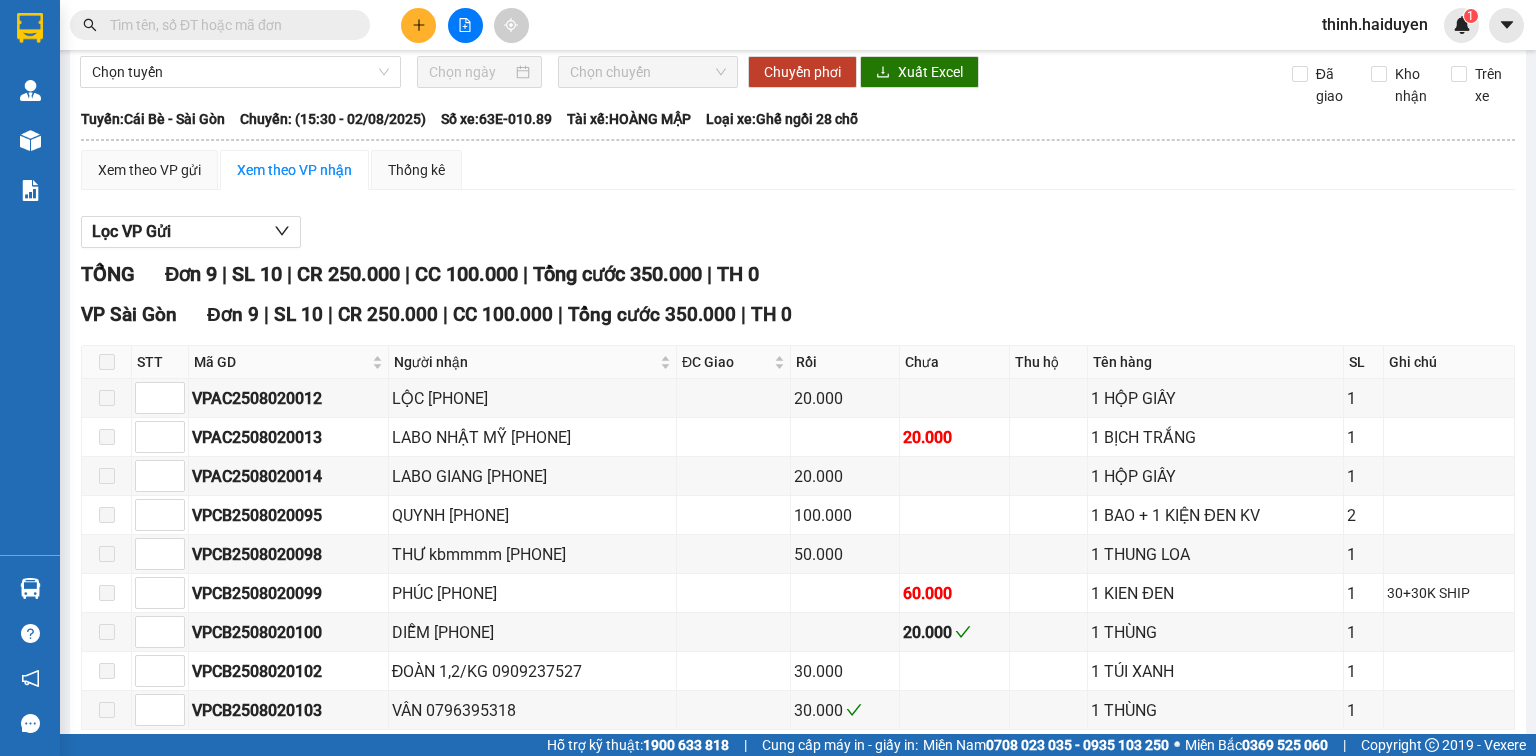 scroll, scrollTop: 0, scrollLeft: 0, axis: both 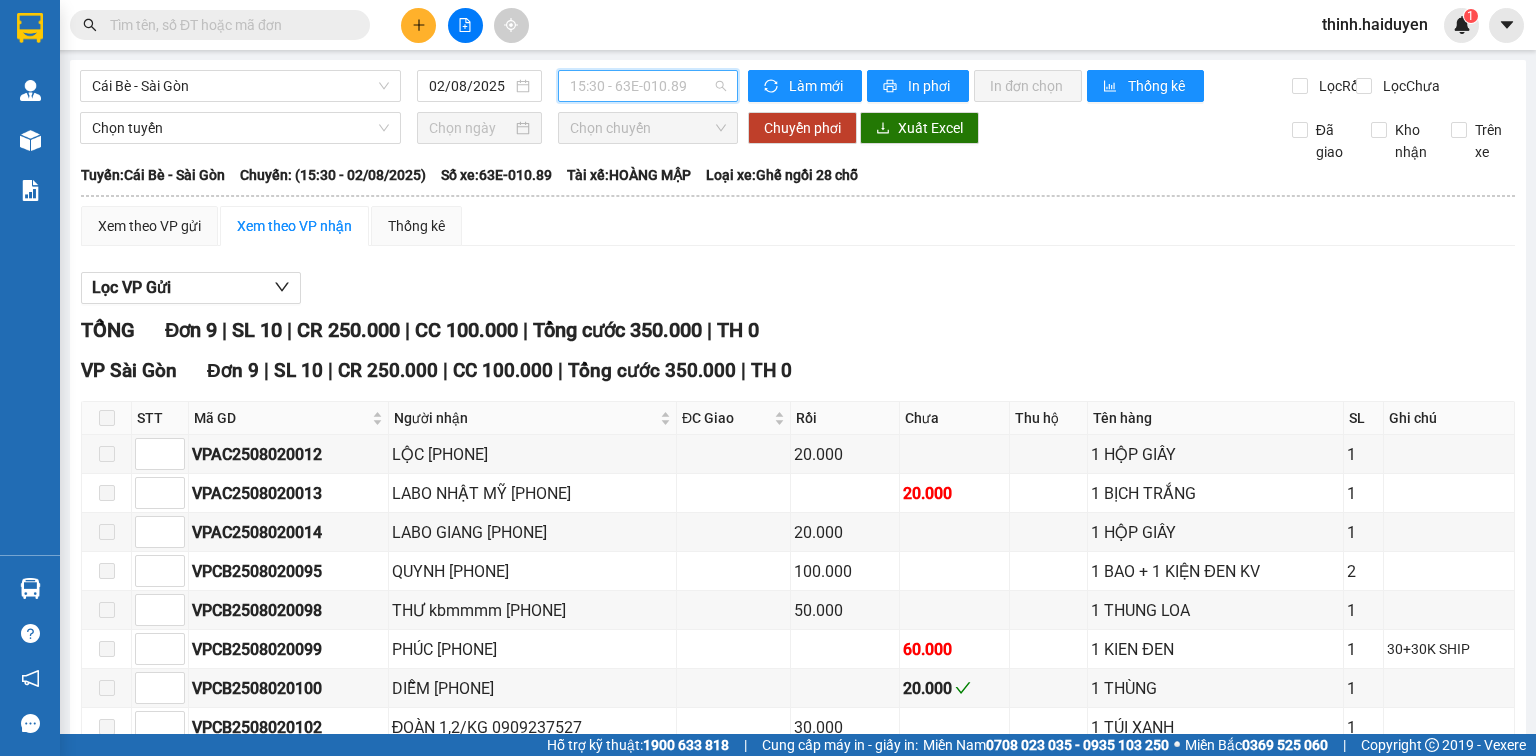 click on "15:30     - 63E-010.89" at bounding box center [648, 86] 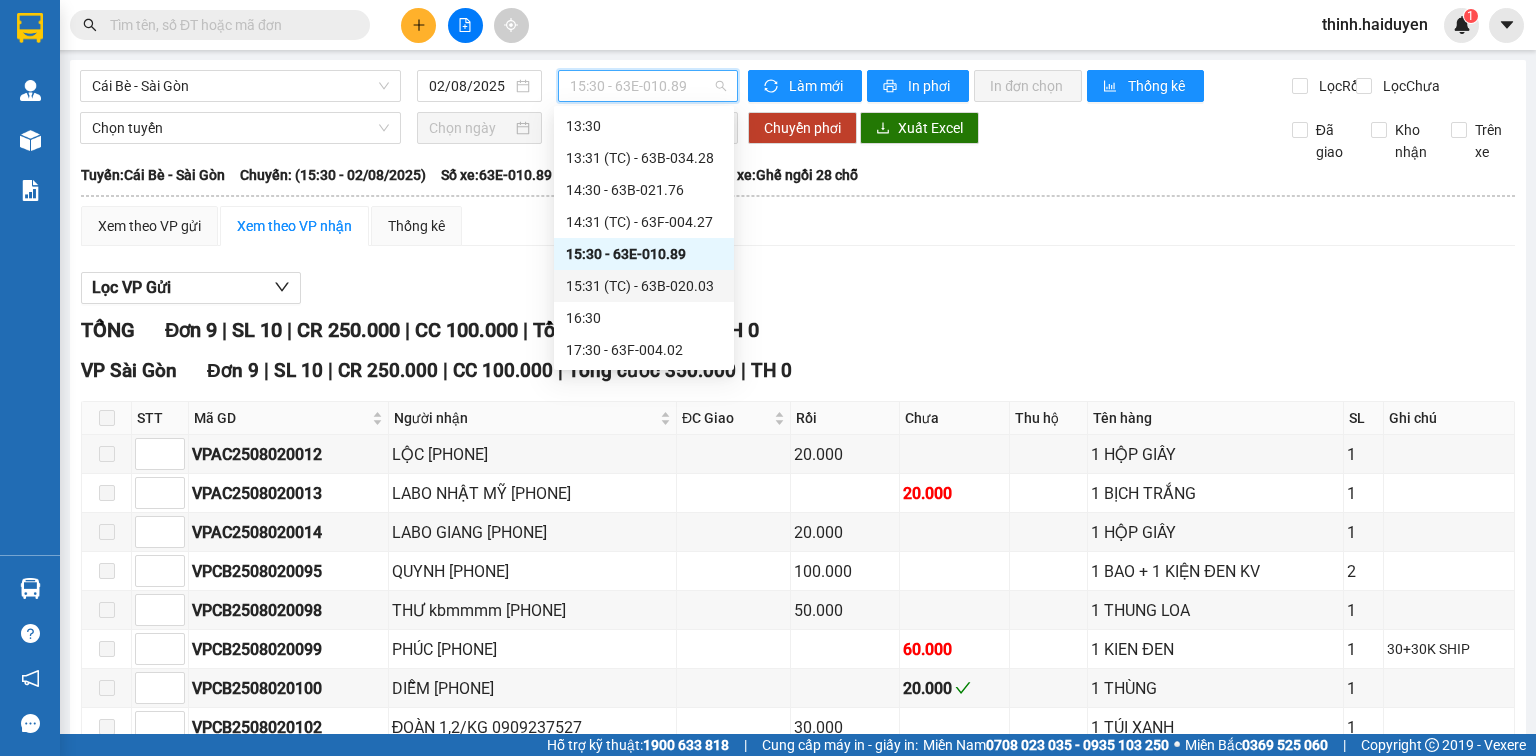 click on "15:31   (TC)   - 63B-020.03" at bounding box center (644, 286) 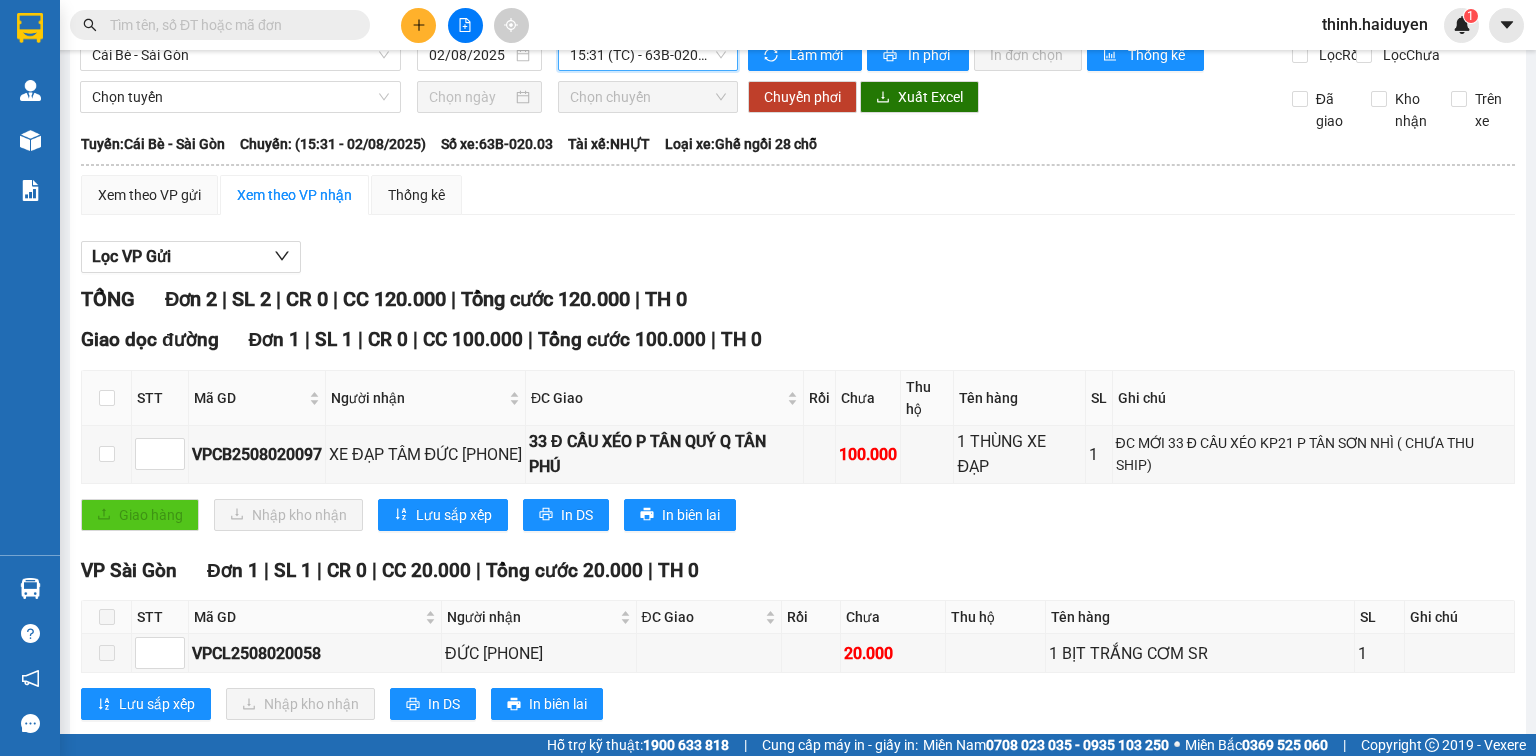 scroll, scrollTop: 0, scrollLeft: 0, axis: both 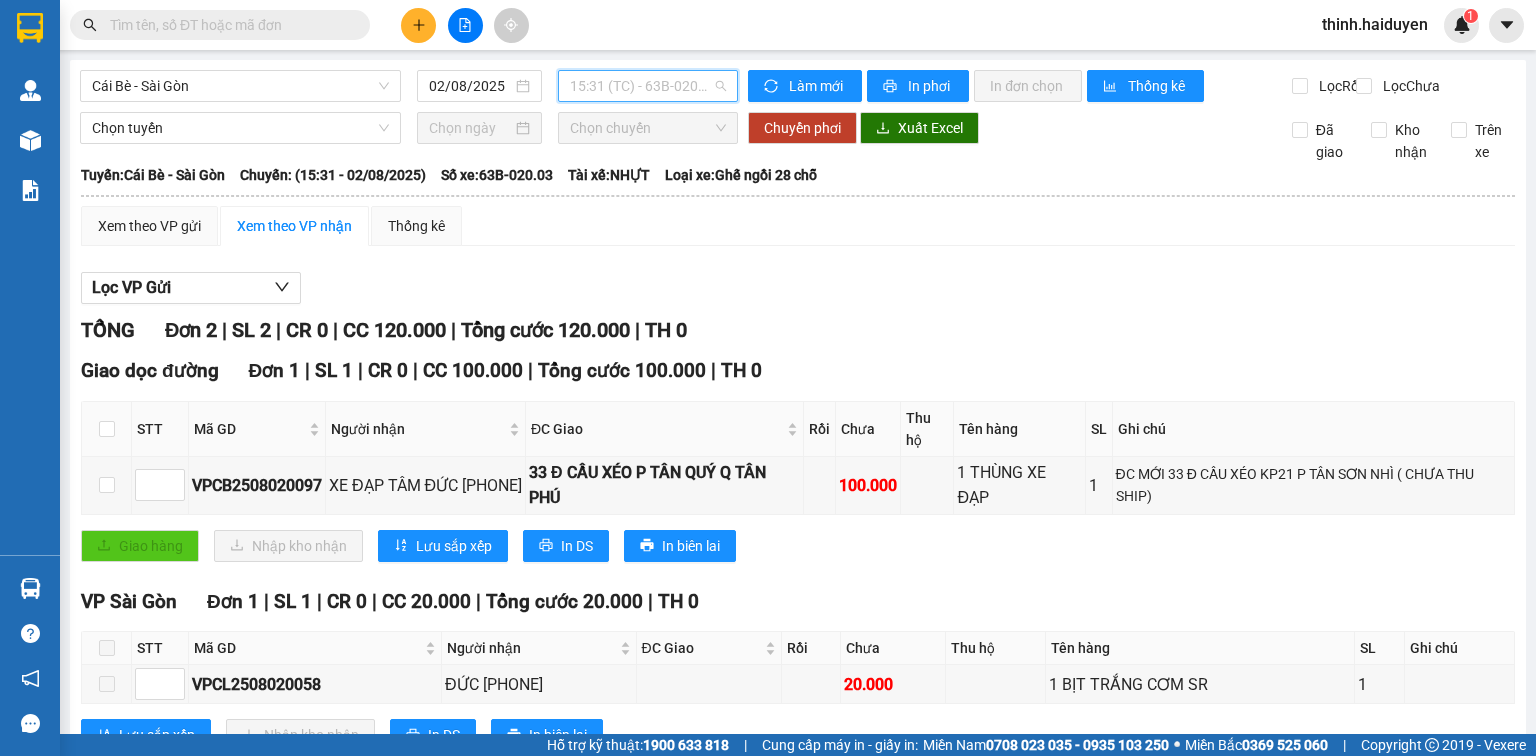 click on "15:31   (TC)   - 63B-020.03" at bounding box center (648, 86) 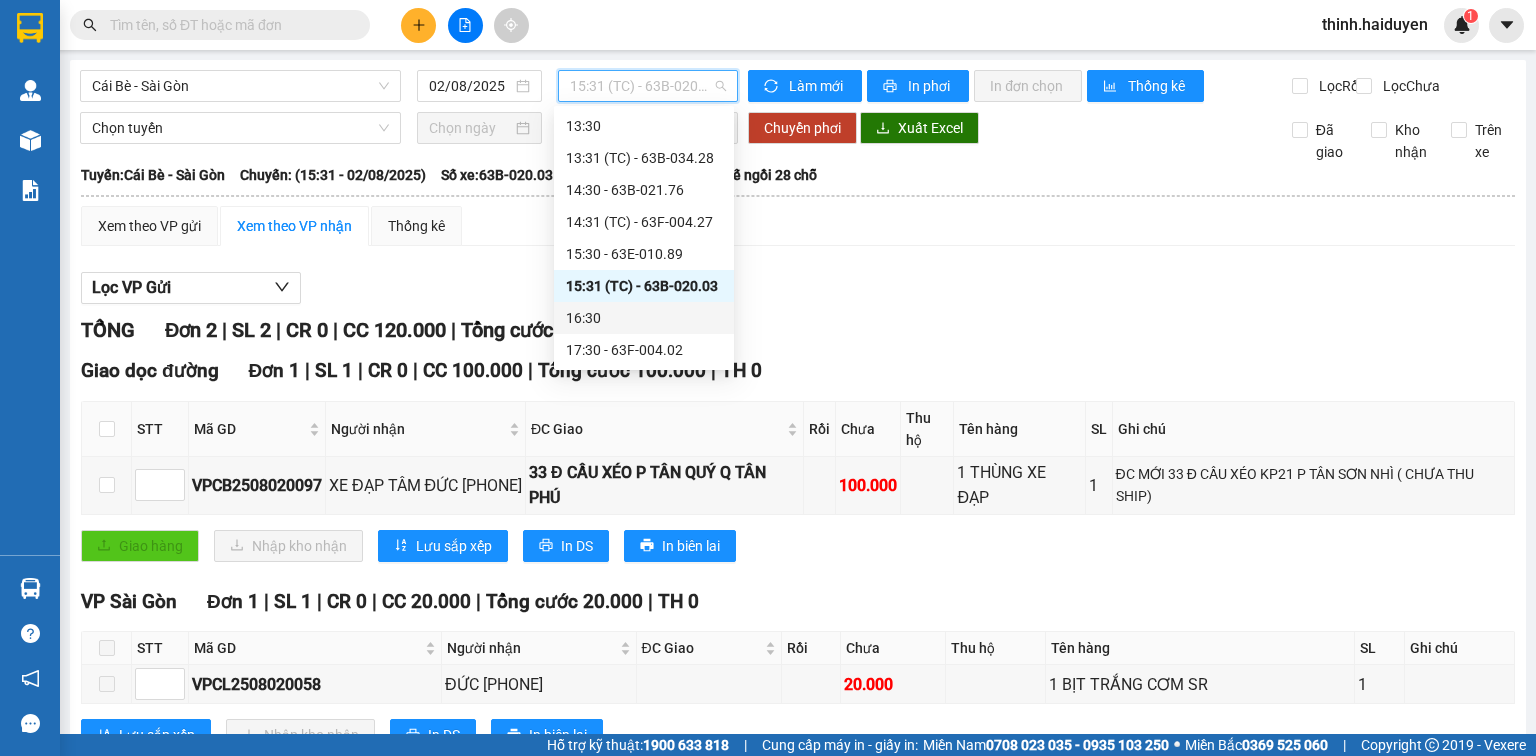 click on "16:30" at bounding box center [644, 318] 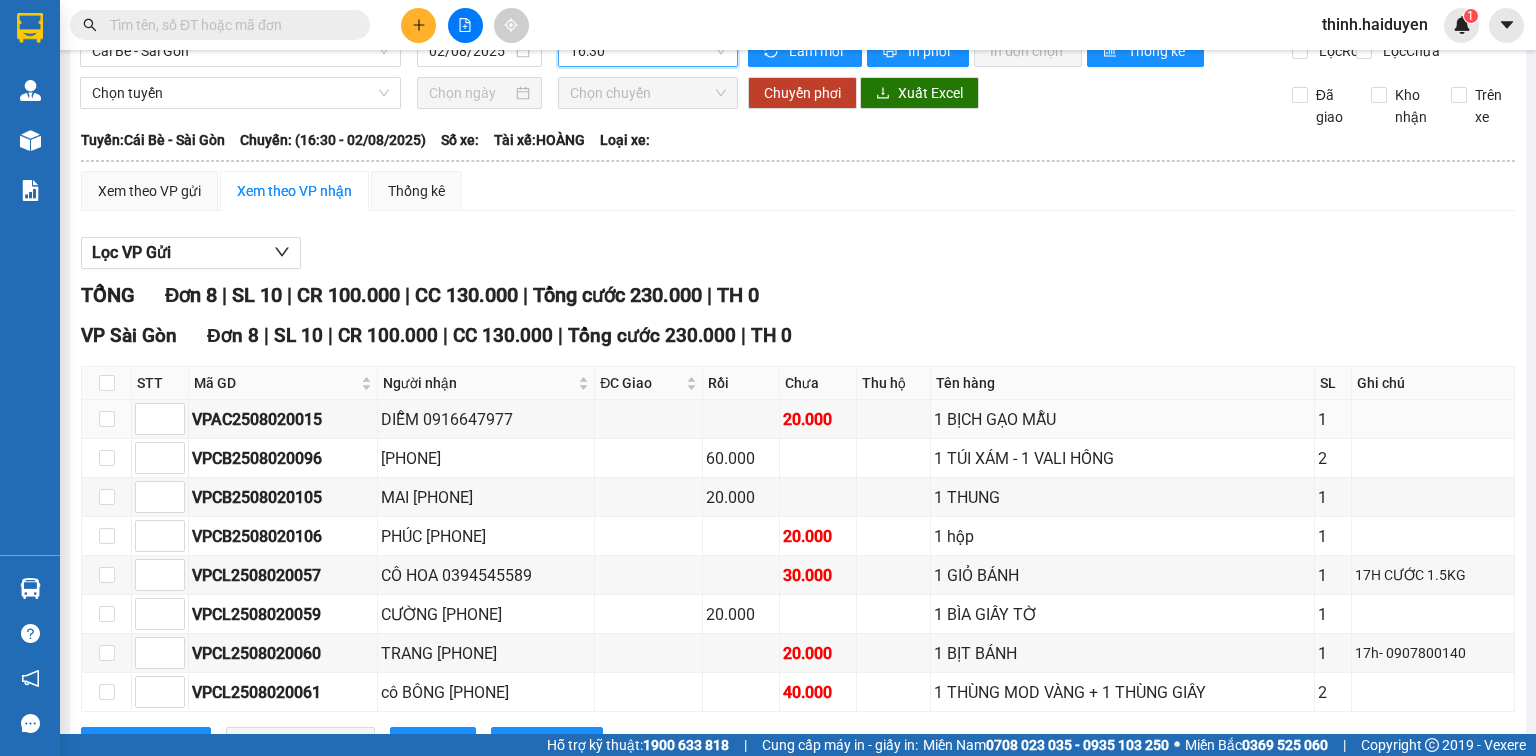 scroll, scrollTop: 0, scrollLeft: 0, axis: both 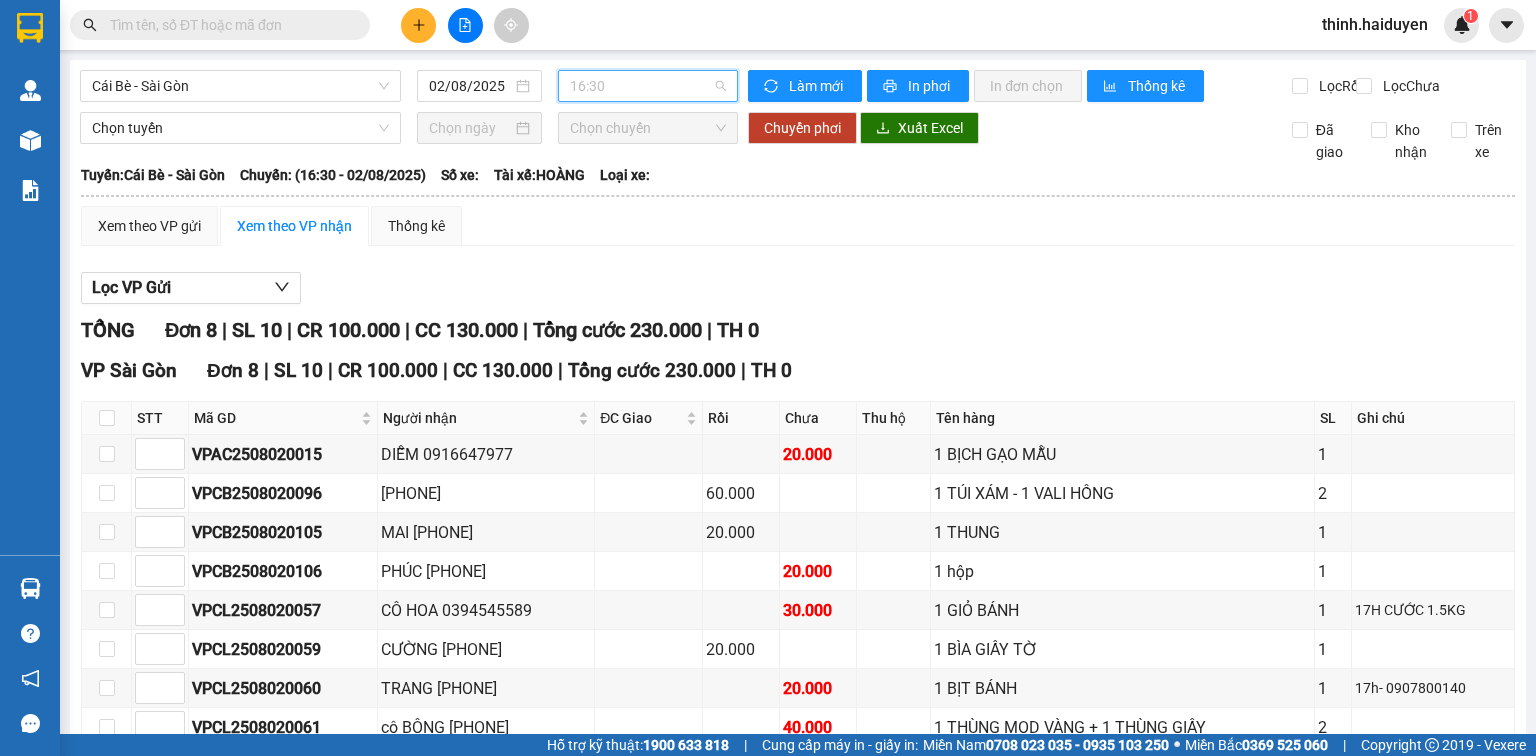 click on "16:30" at bounding box center (648, 86) 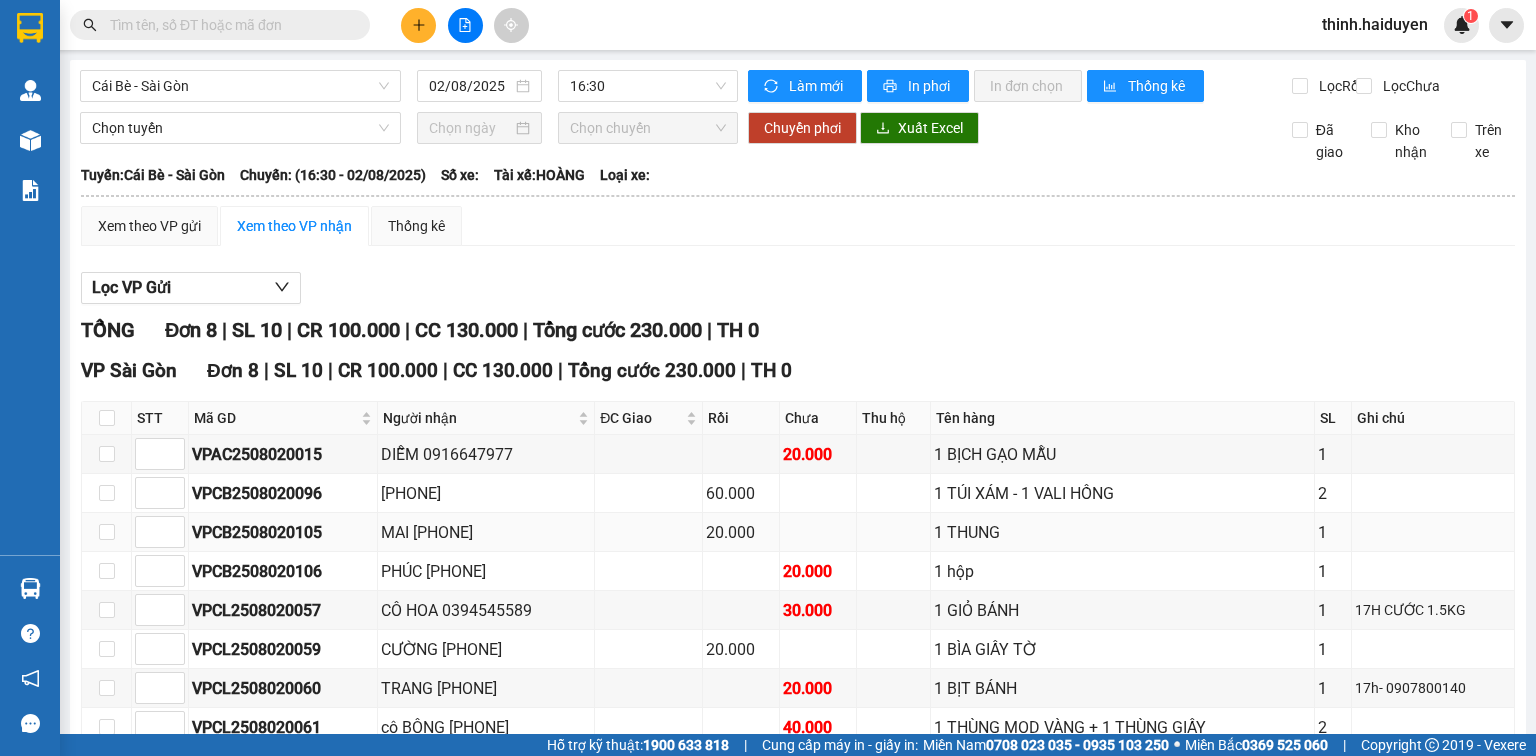 click at bounding box center [649, 532] 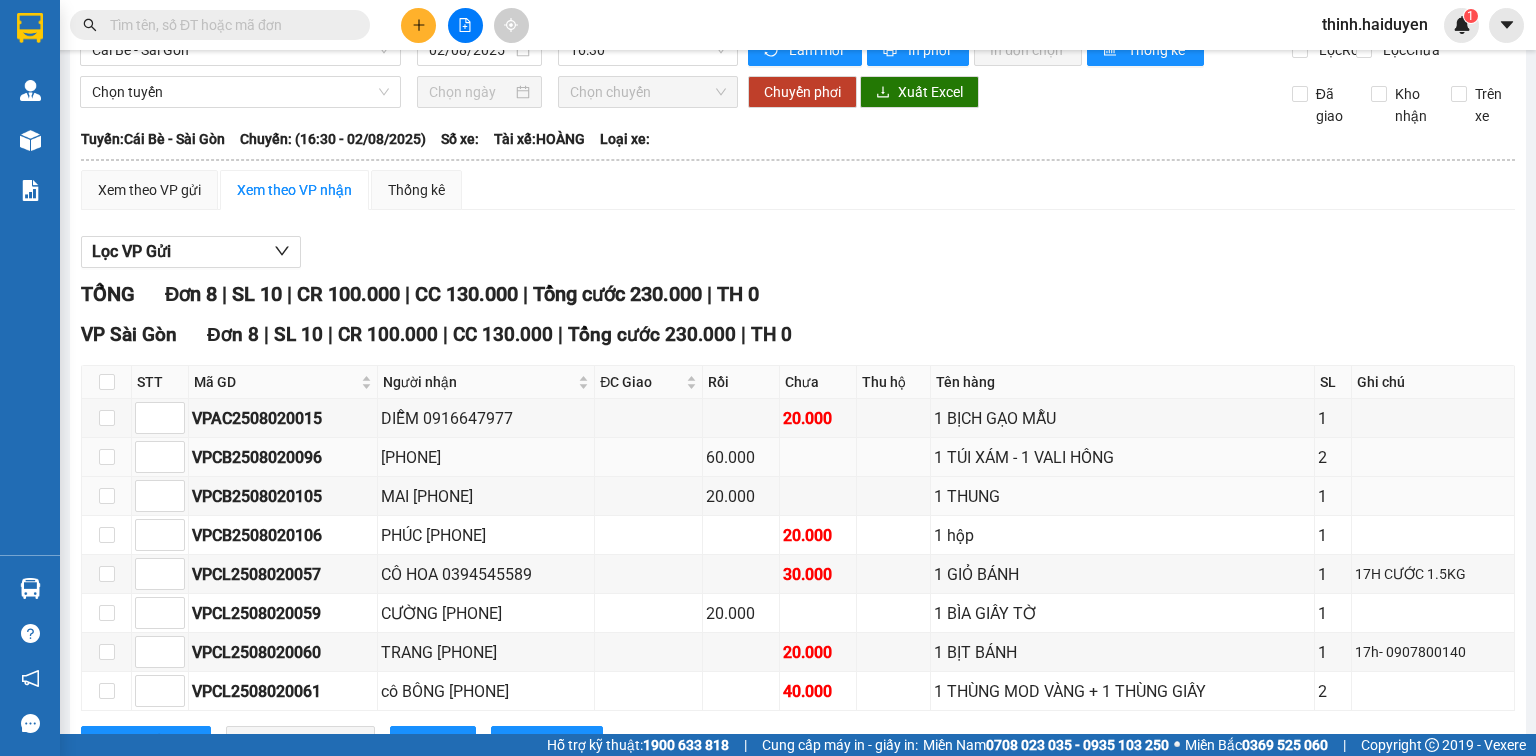 scroll, scrollTop: 0, scrollLeft: 0, axis: both 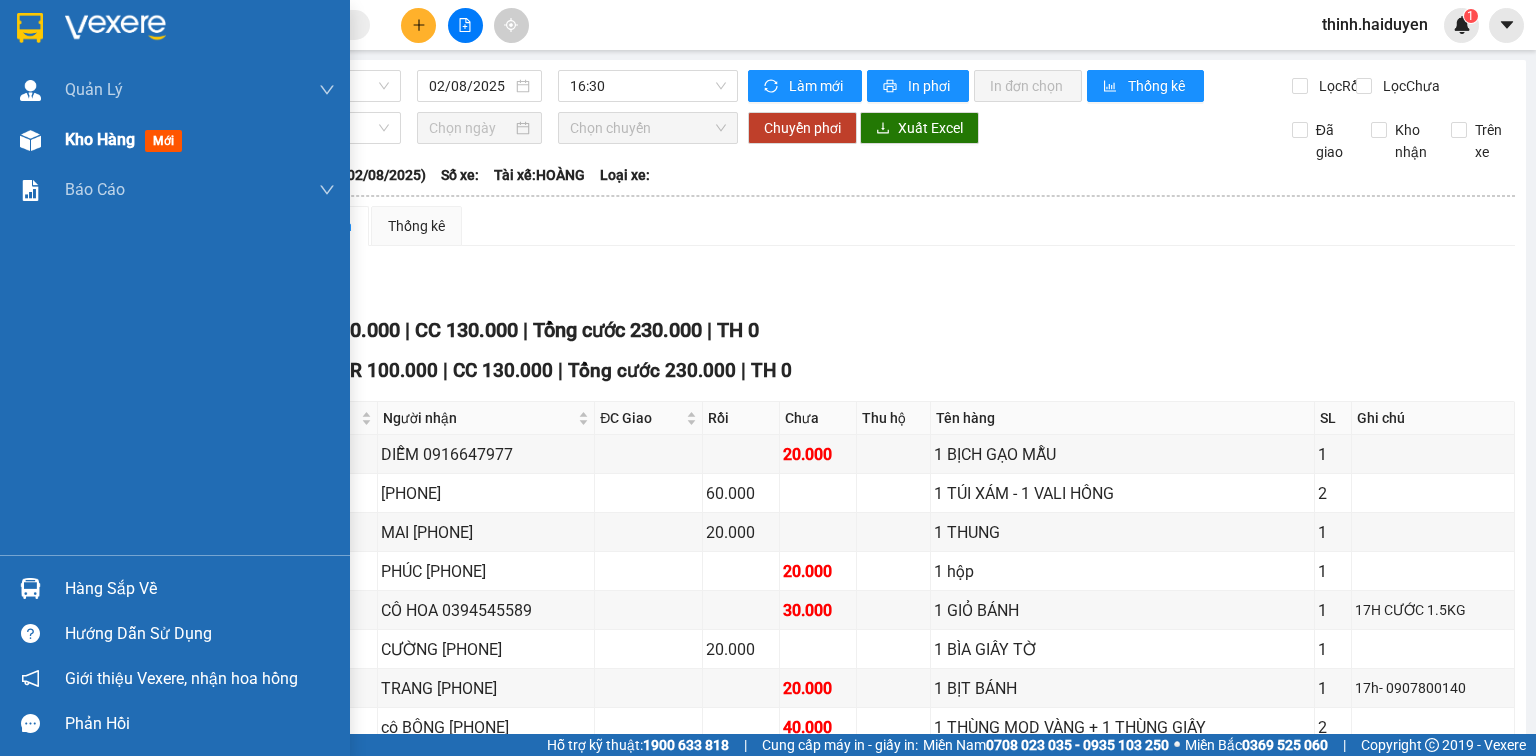click at bounding box center (30, 140) 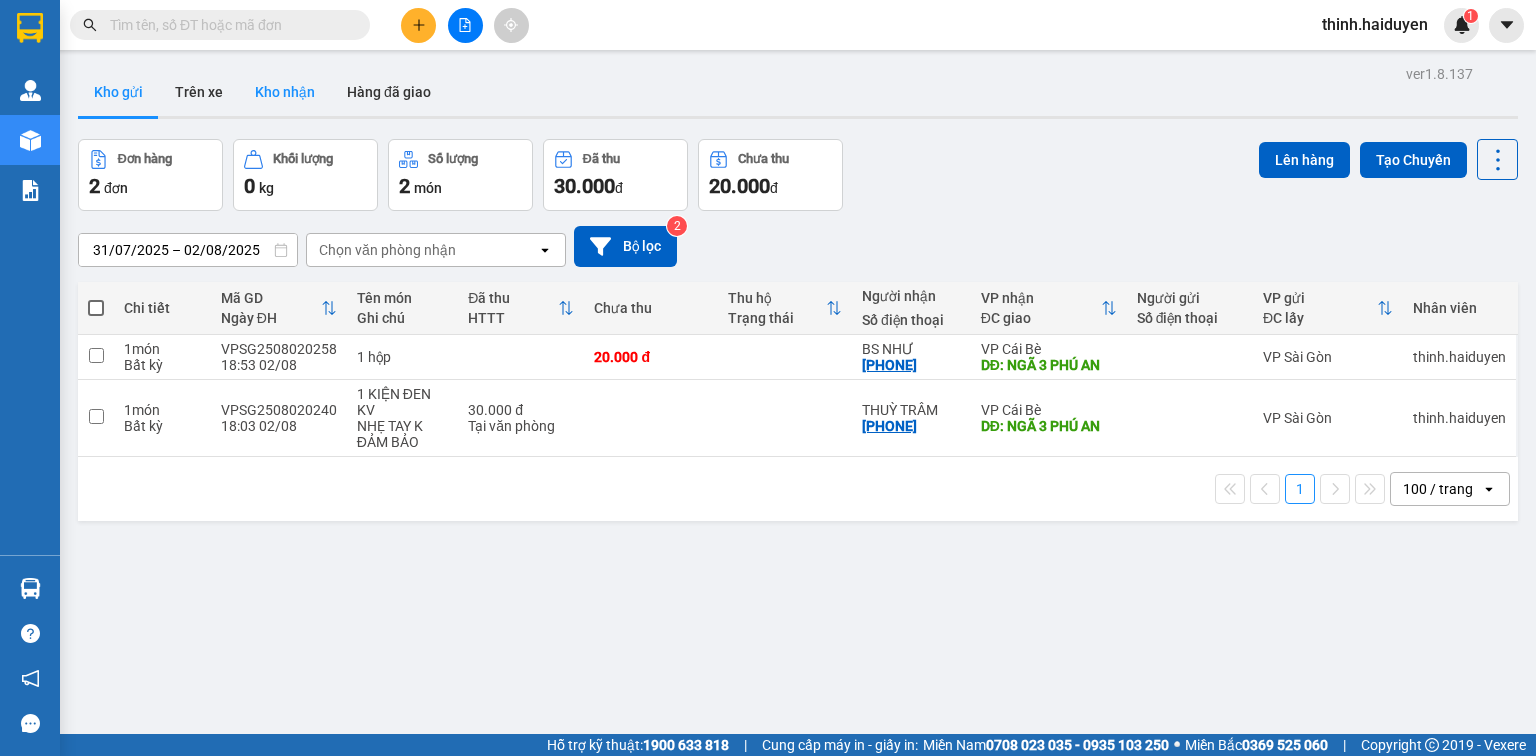 click on "Kho nhận" at bounding box center (285, 92) 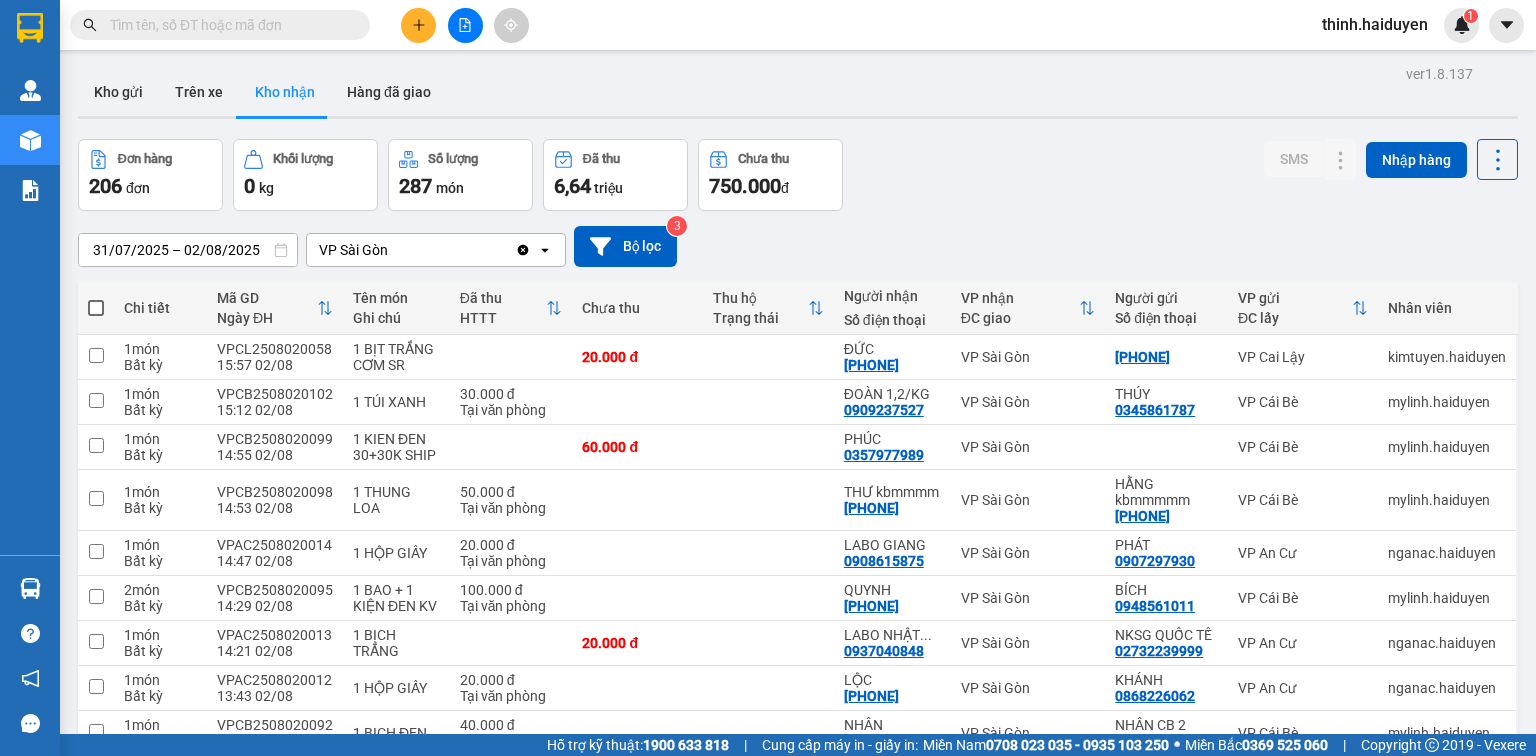 click on "31/07/2025 – 02/08/2025" at bounding box center (188, 250) 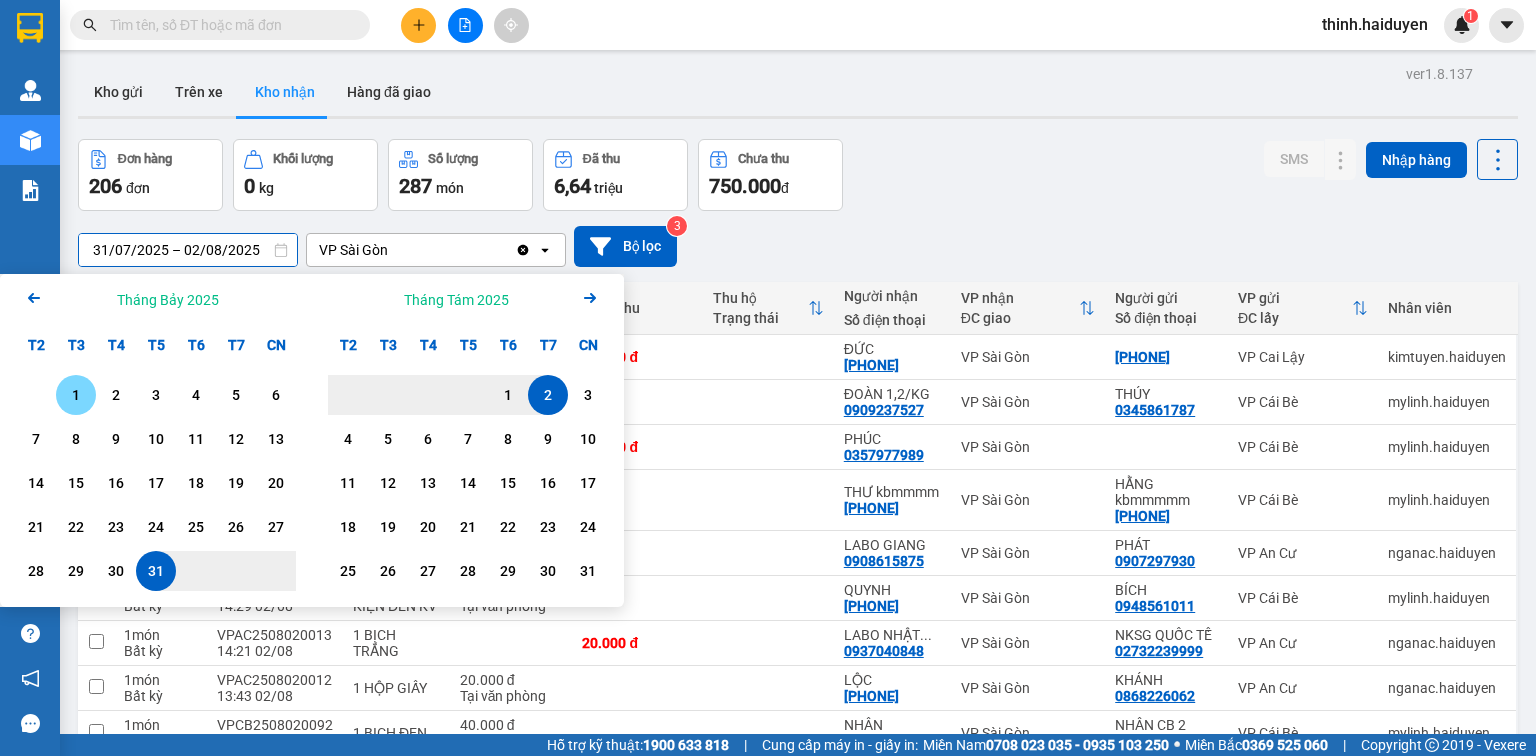 click on "1" at bounding box center (76, 395) 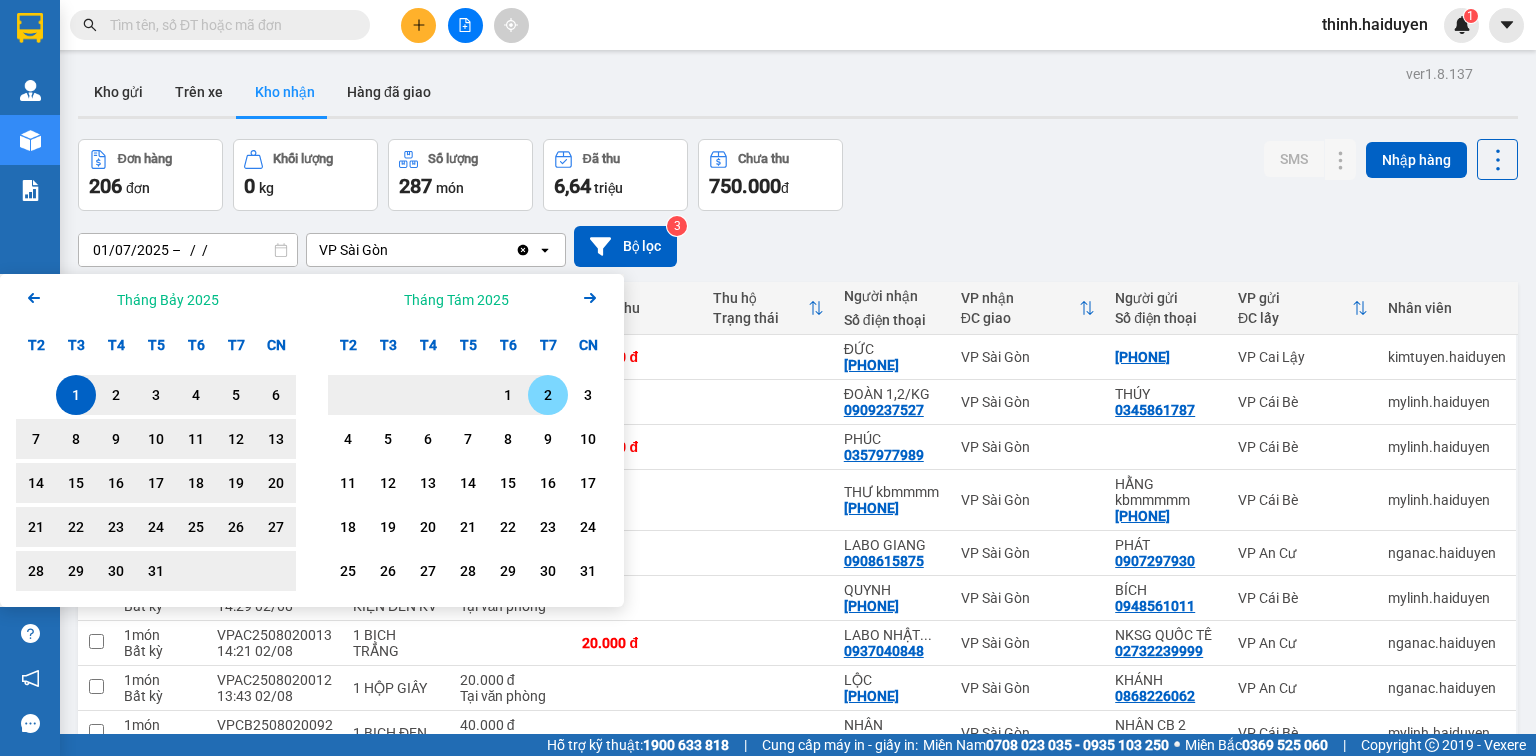 click on "2" at bounding box center (548, 395) 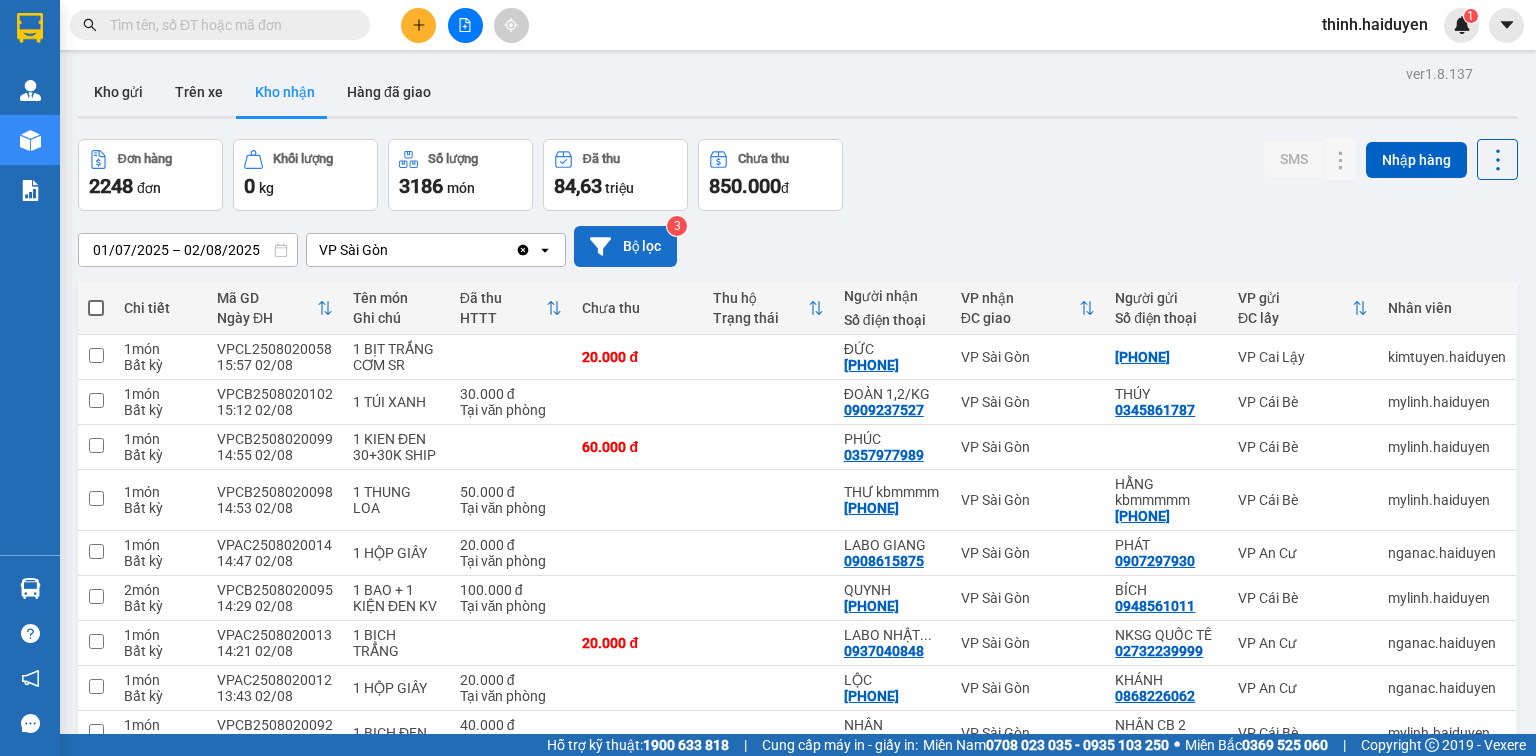click on "Bộ lọc" at bounding box center [625, 246] 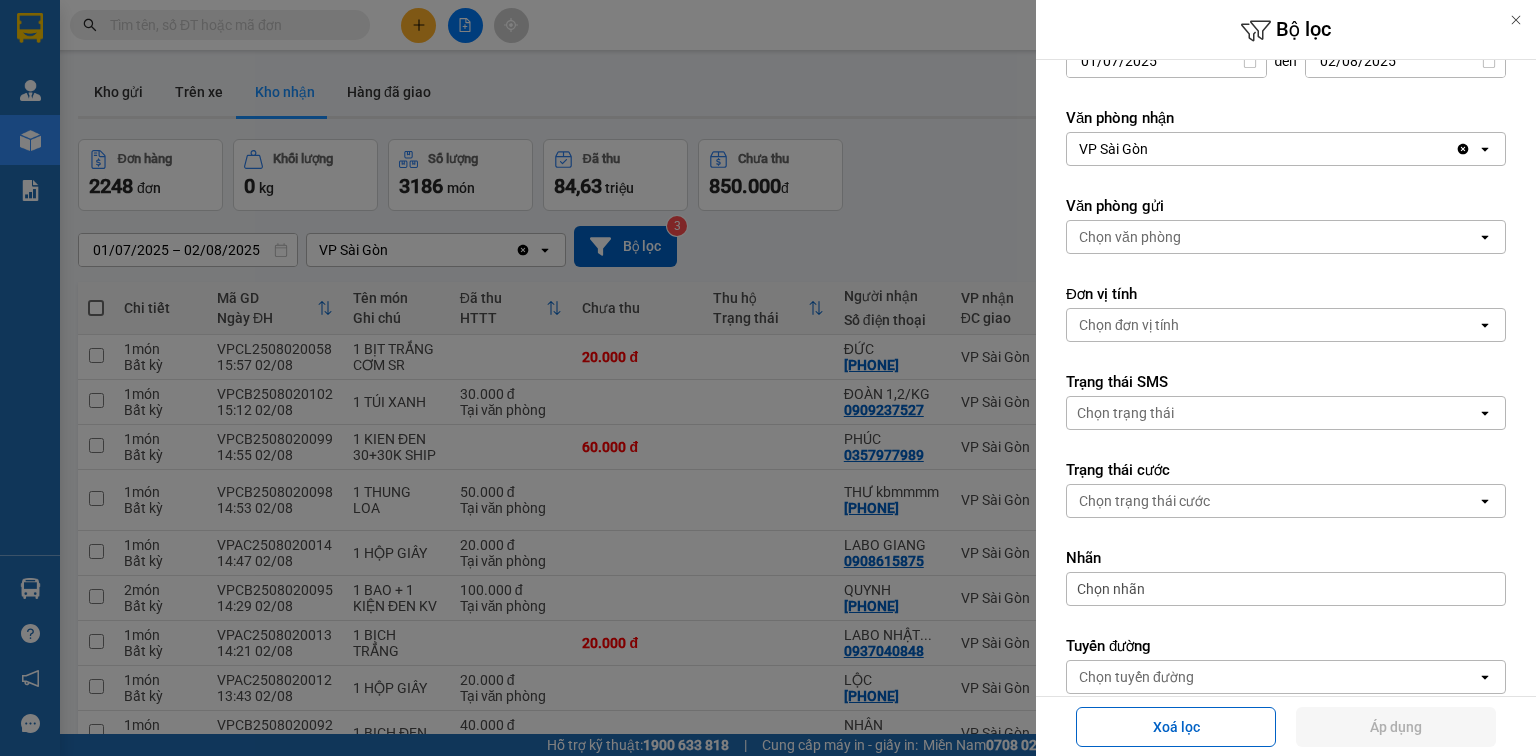 scroll, scrollTop: 266, scrollLeft: 0, axis: vertical 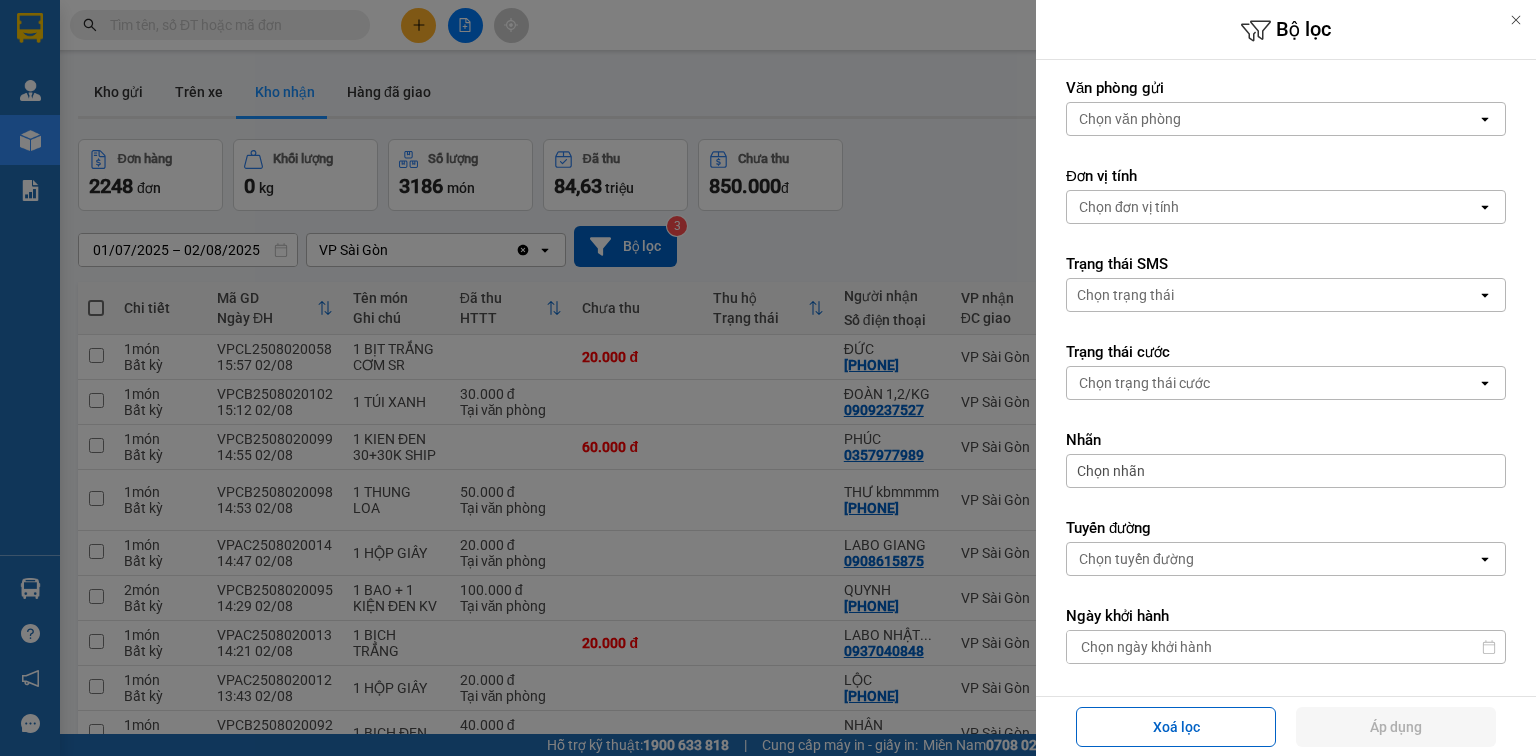 click on "Chọn trạng thái" at bounding box center (1272, 295) 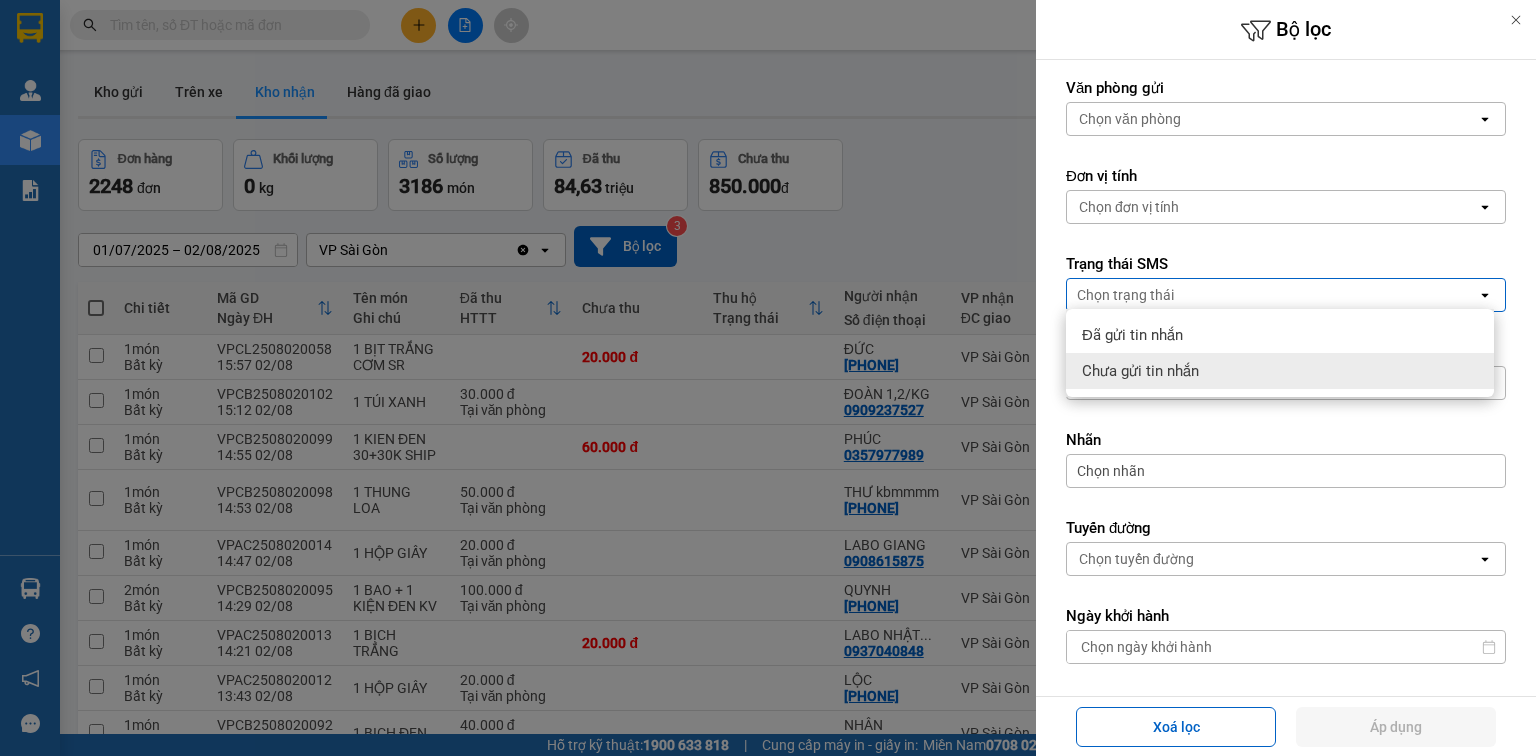 click on "Chọn nhãn" at bounding box center [1286, 471] 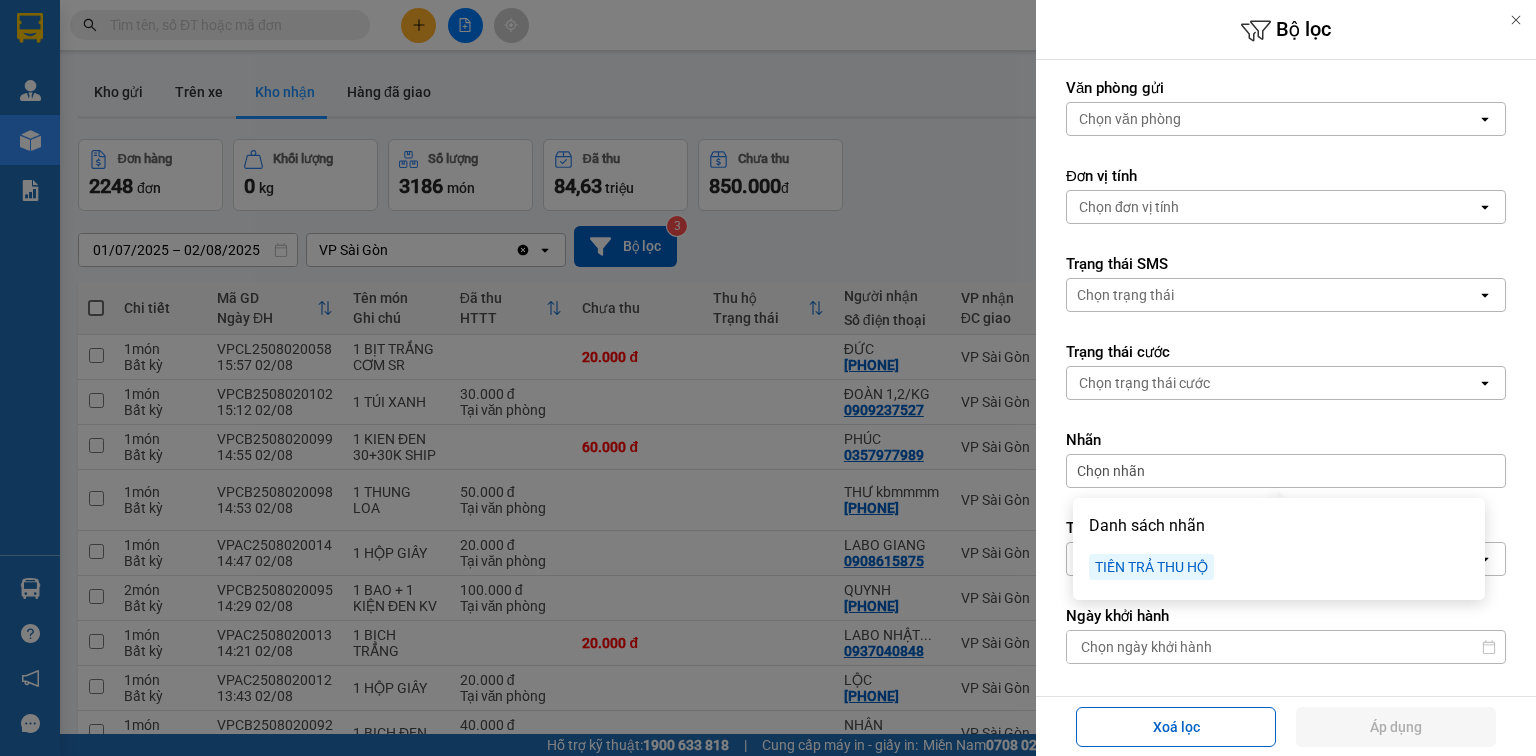 click on "Chọn trạng thái cước" at bounding box center [1144, 383] 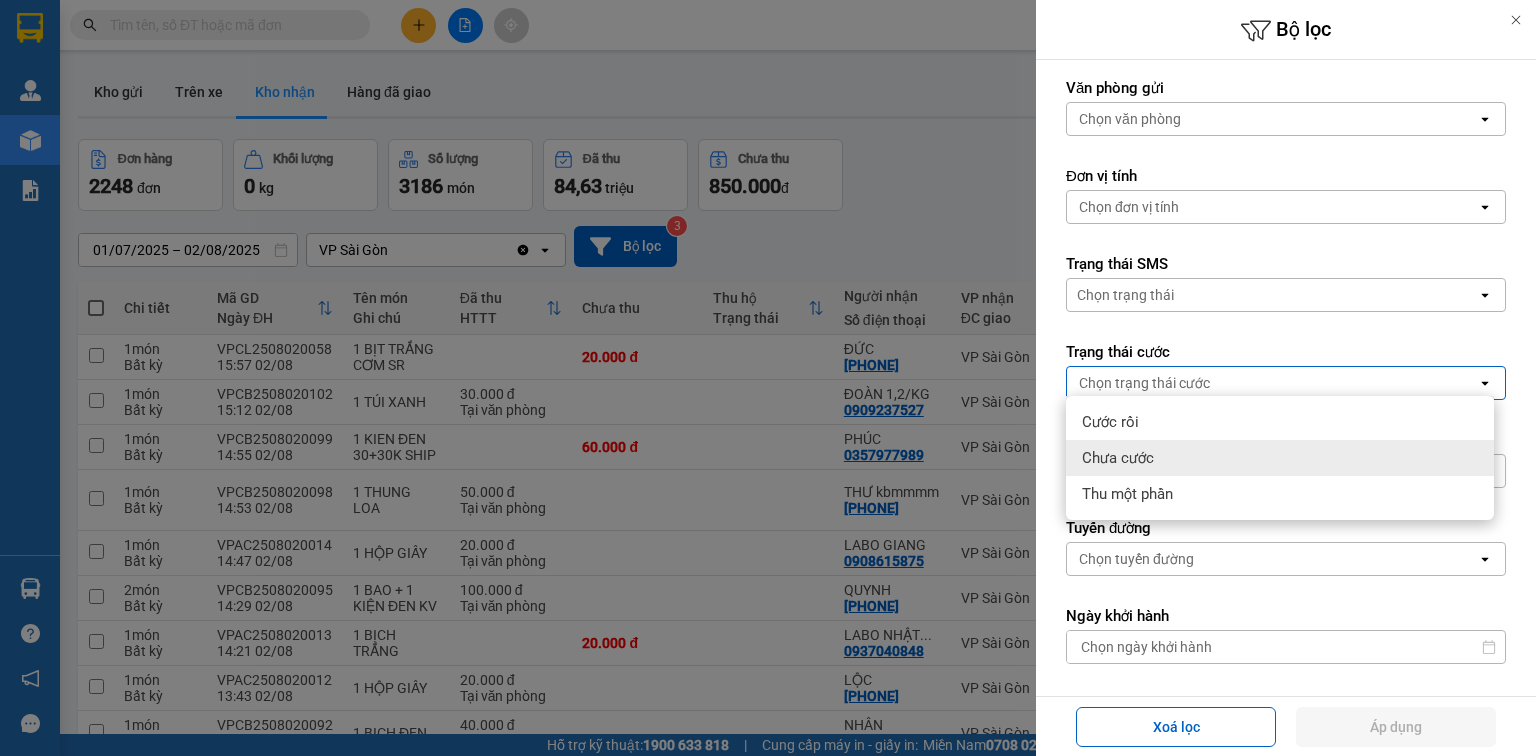 click on "Chưa cước" at bounding box center (1280, 458) 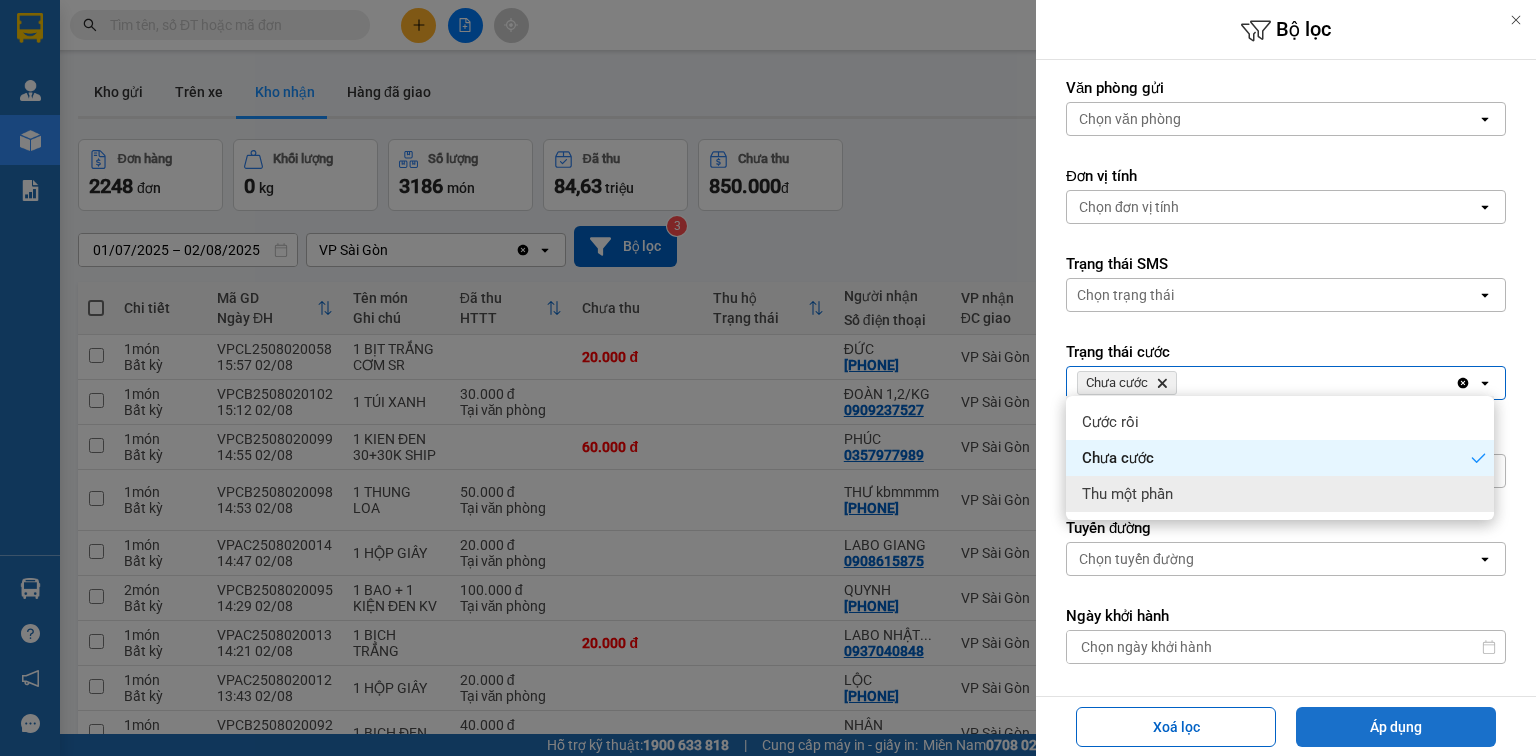 click on "Áp dụng" at bounding box center [1396, 727] 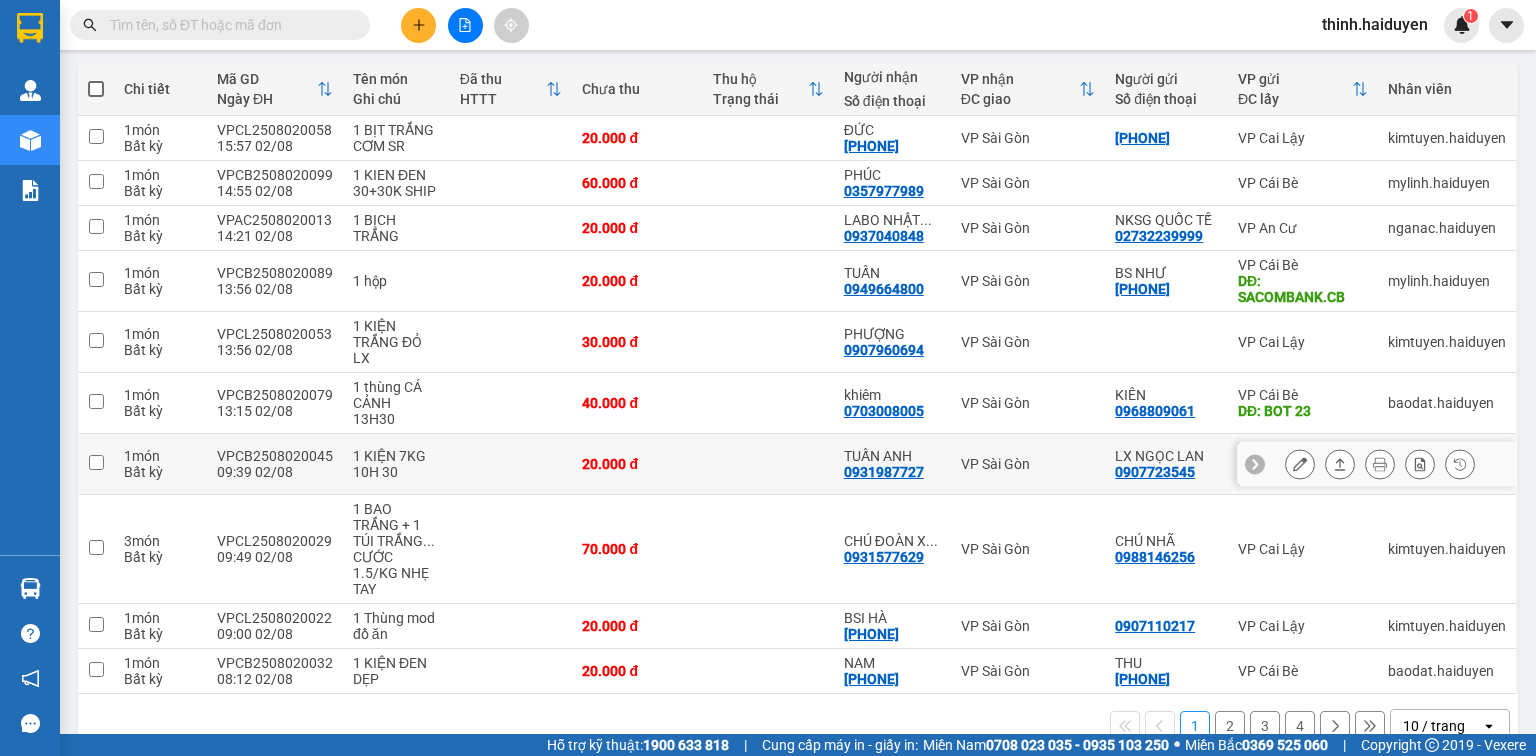 scroll, scrollTop: 241, scrollLeft: 0, axis: vertical 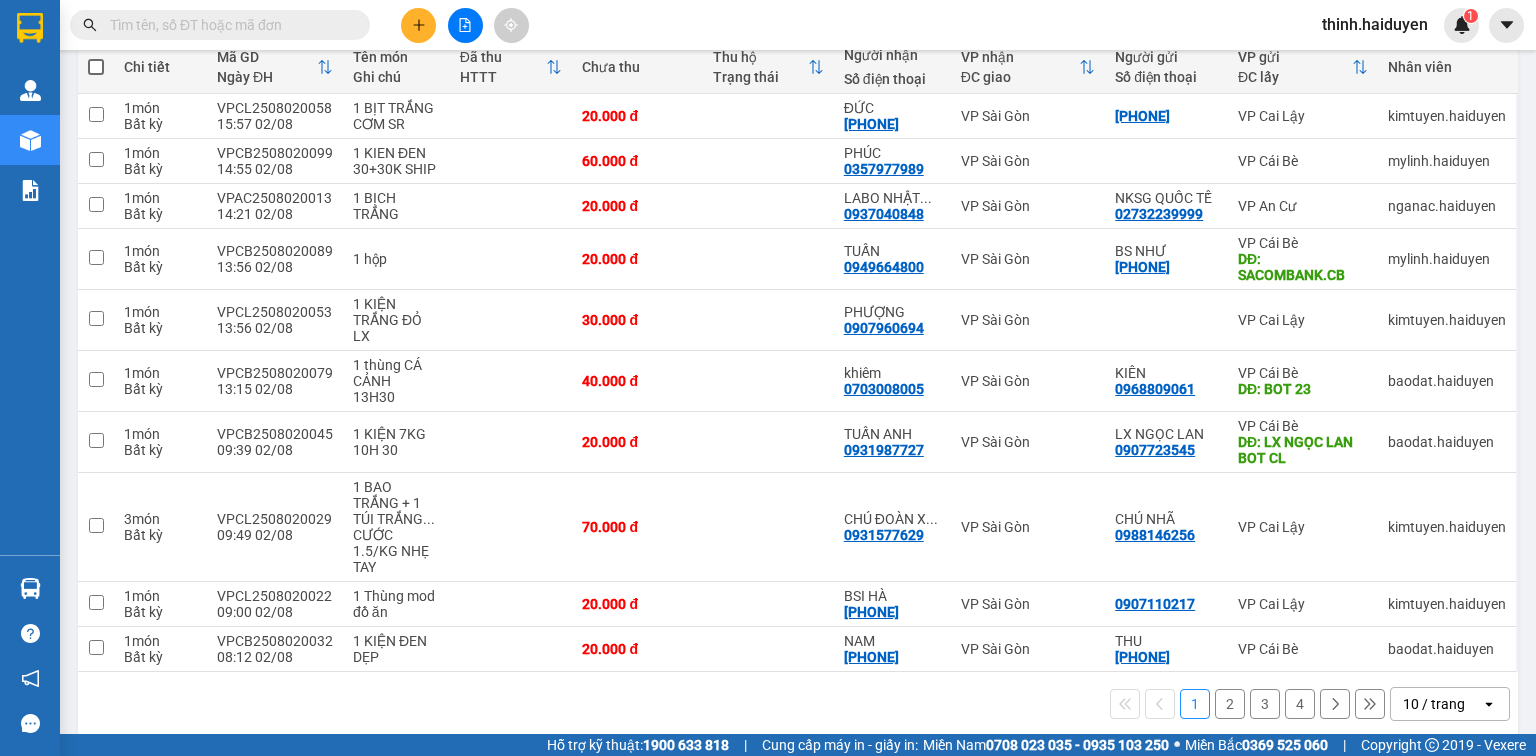click on "10 / trang" at bounding box center (1434, 704) 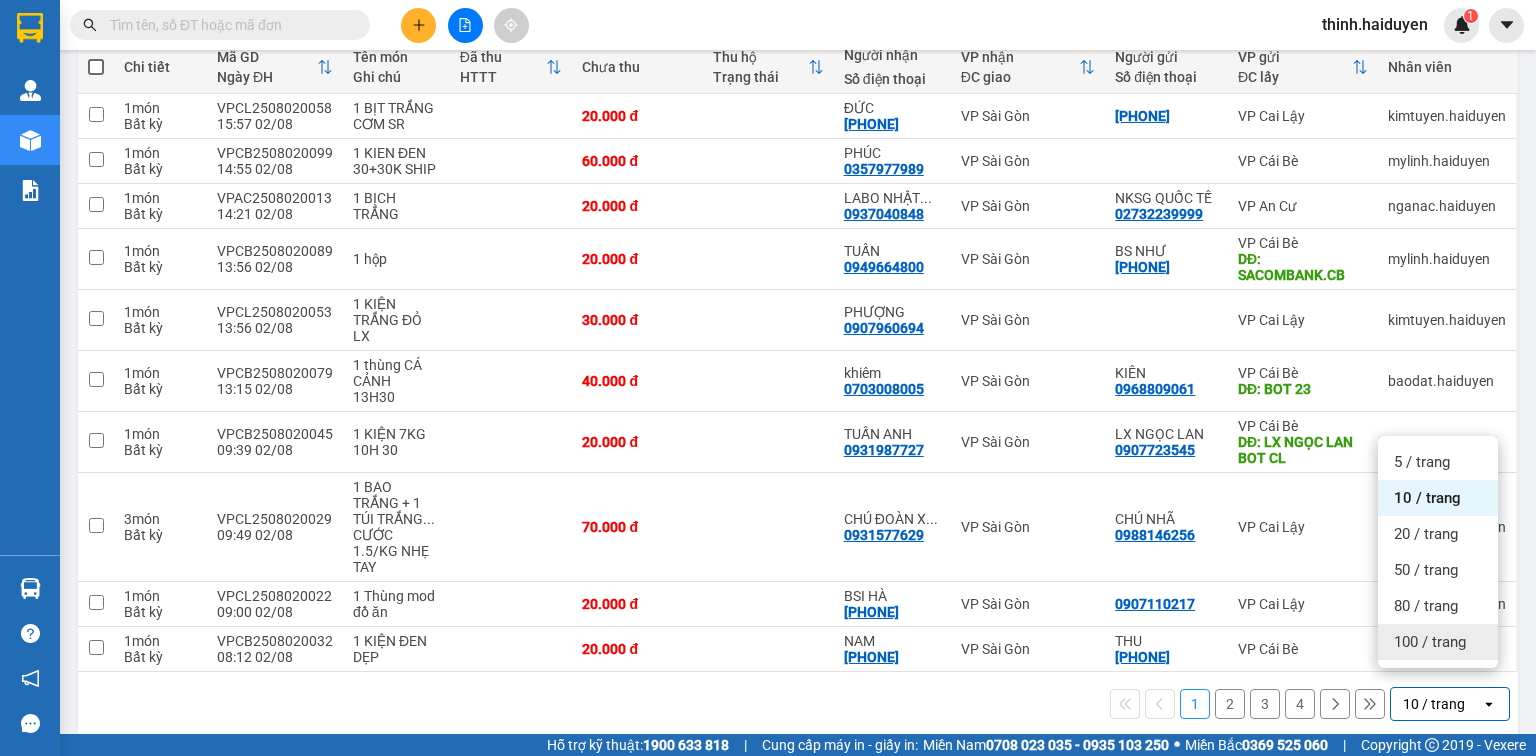 click on "100 / trang" at bounding box center (1430, 642) 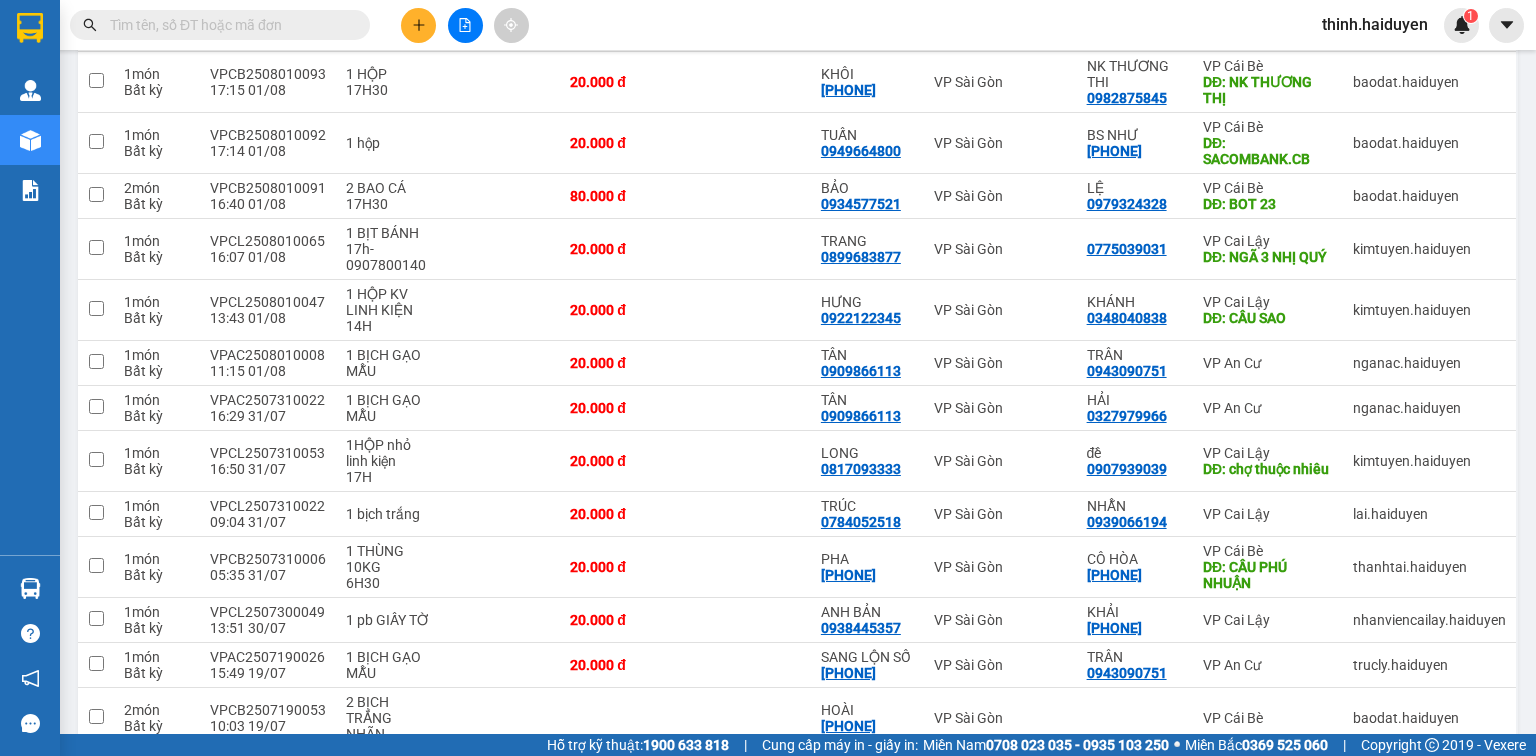 scroll, scrollTop: 975, scrollLeft: 0, axis: vertical 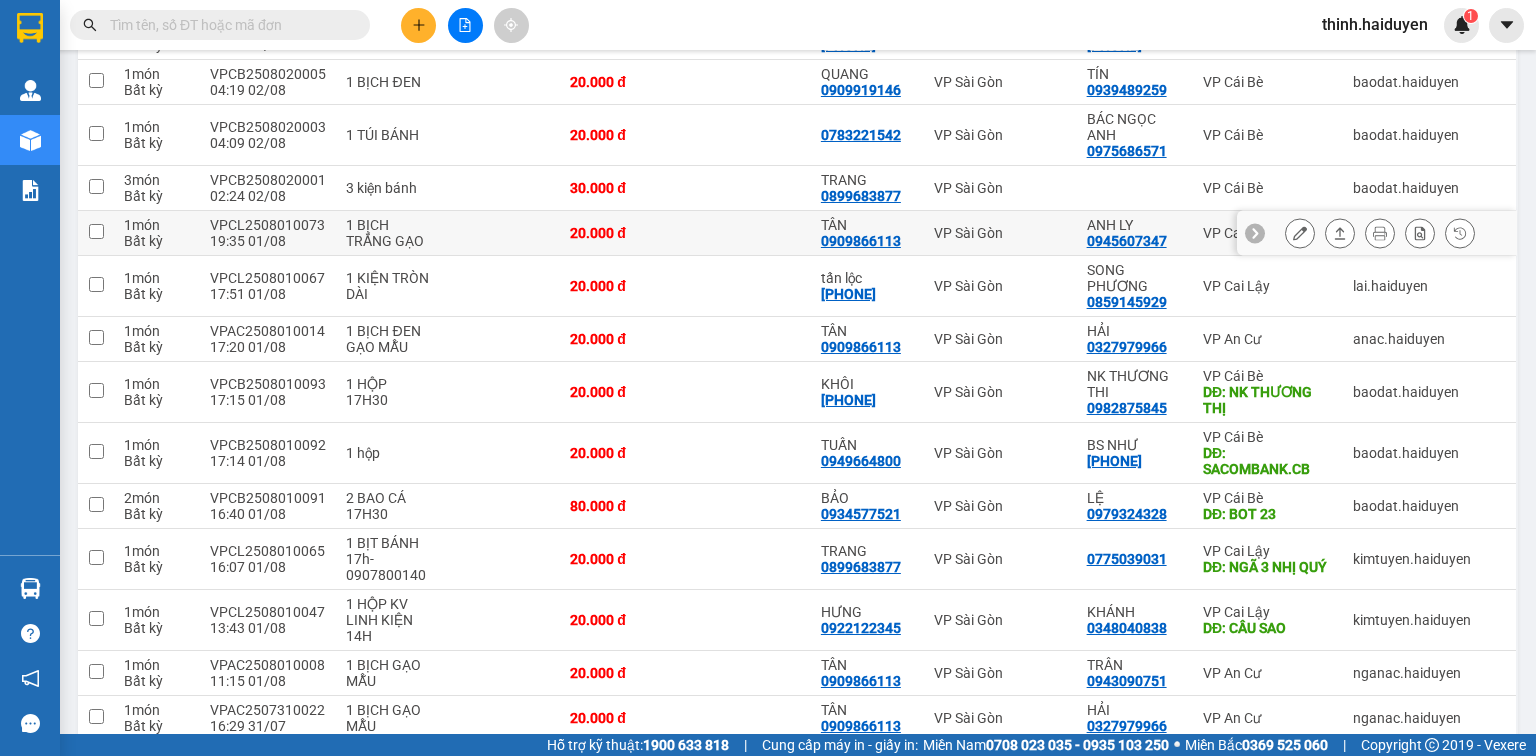 click on "0909866113" at bounding box center [861, 241] 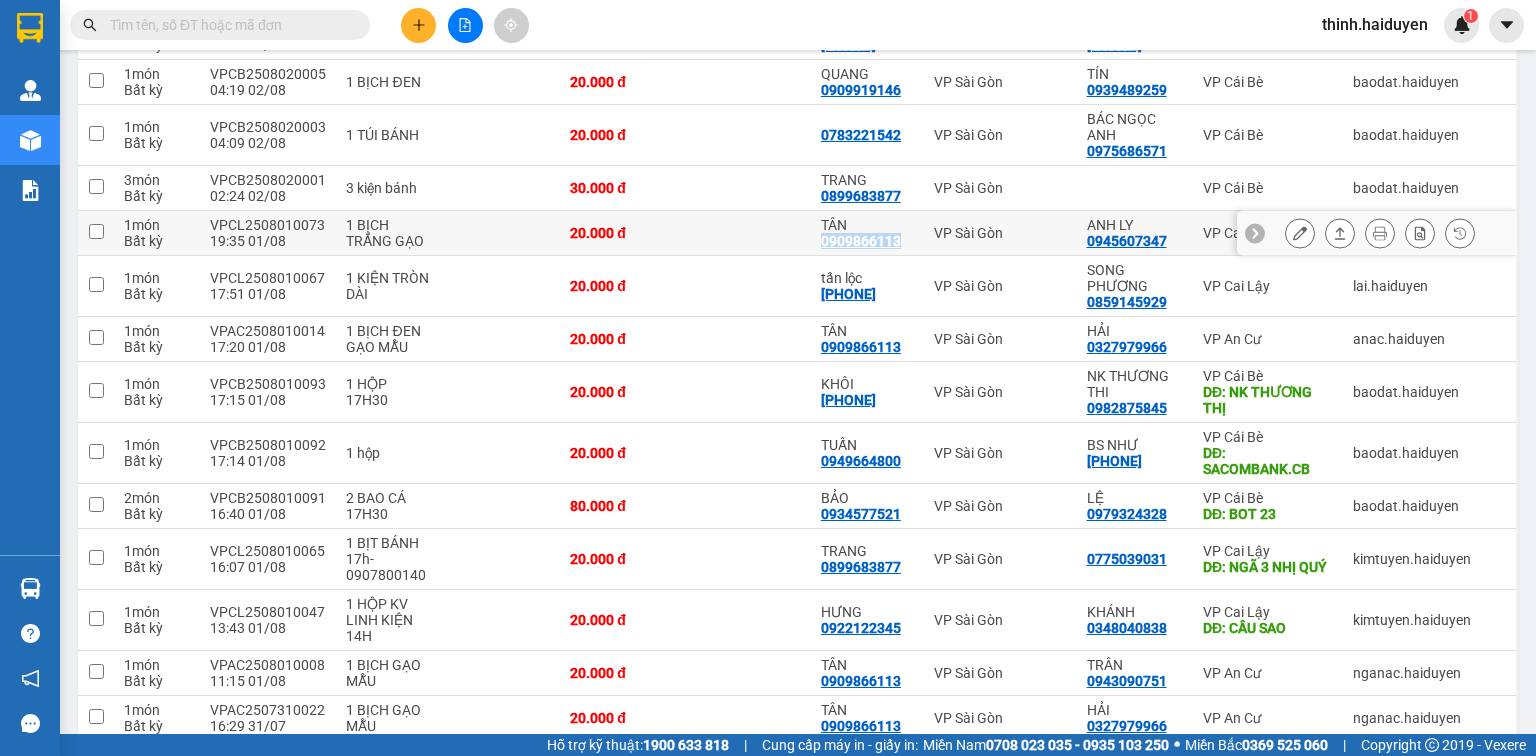 click on "0909866113" at bounding box center (861, 241) 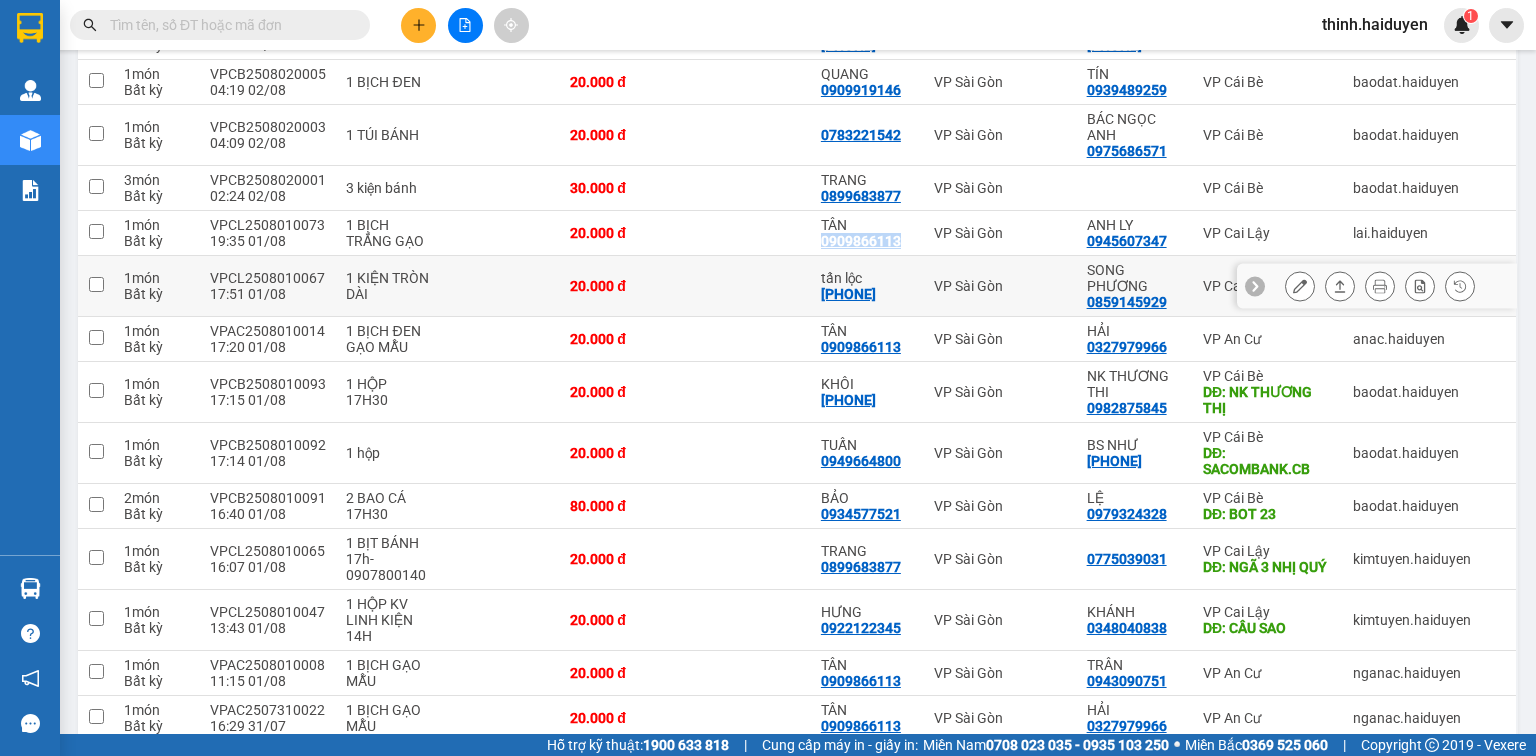 copy on "0909866113" 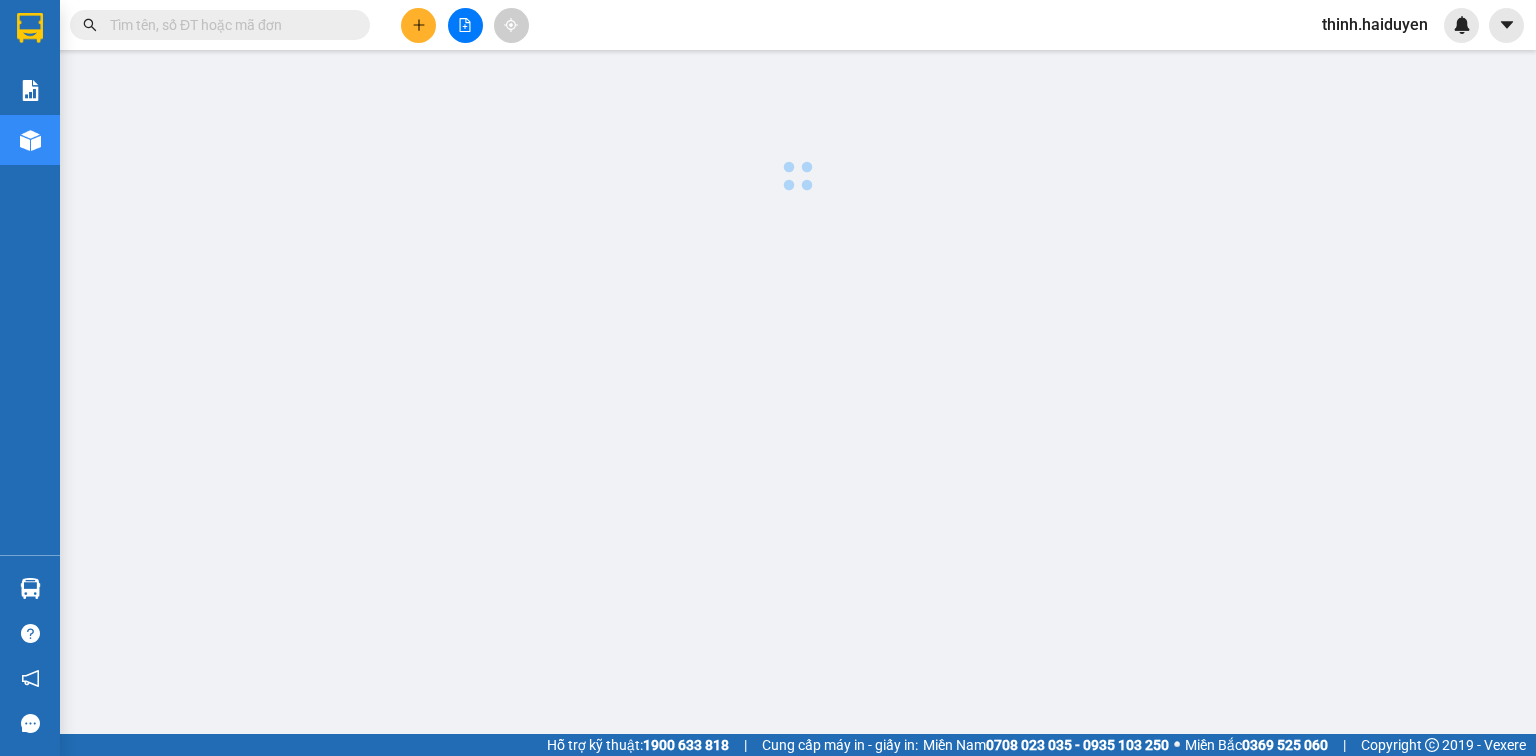 scroll, scrollTop: 0, scrollLeft: 0, axis: both 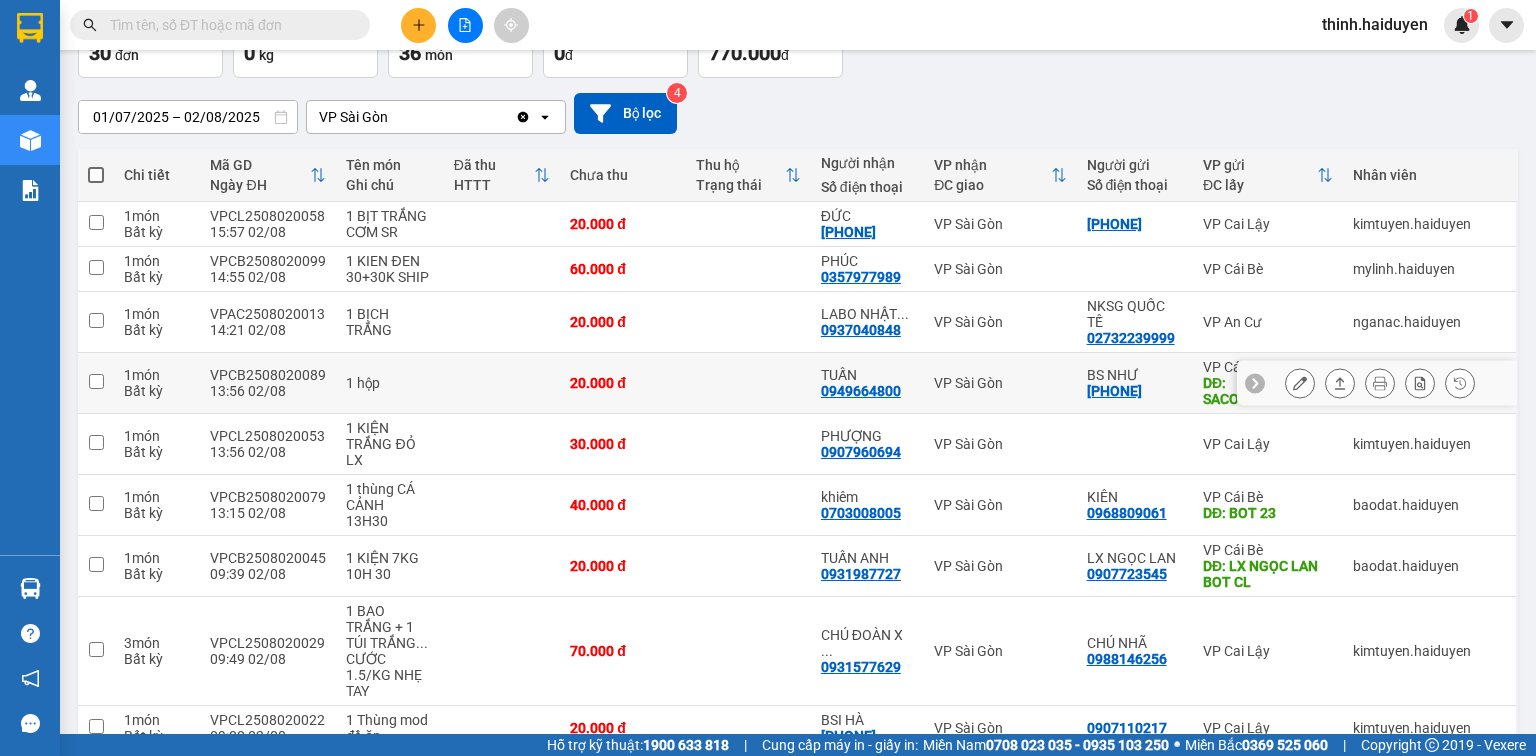 click on "0949664800" at bounding box center (861, 391) 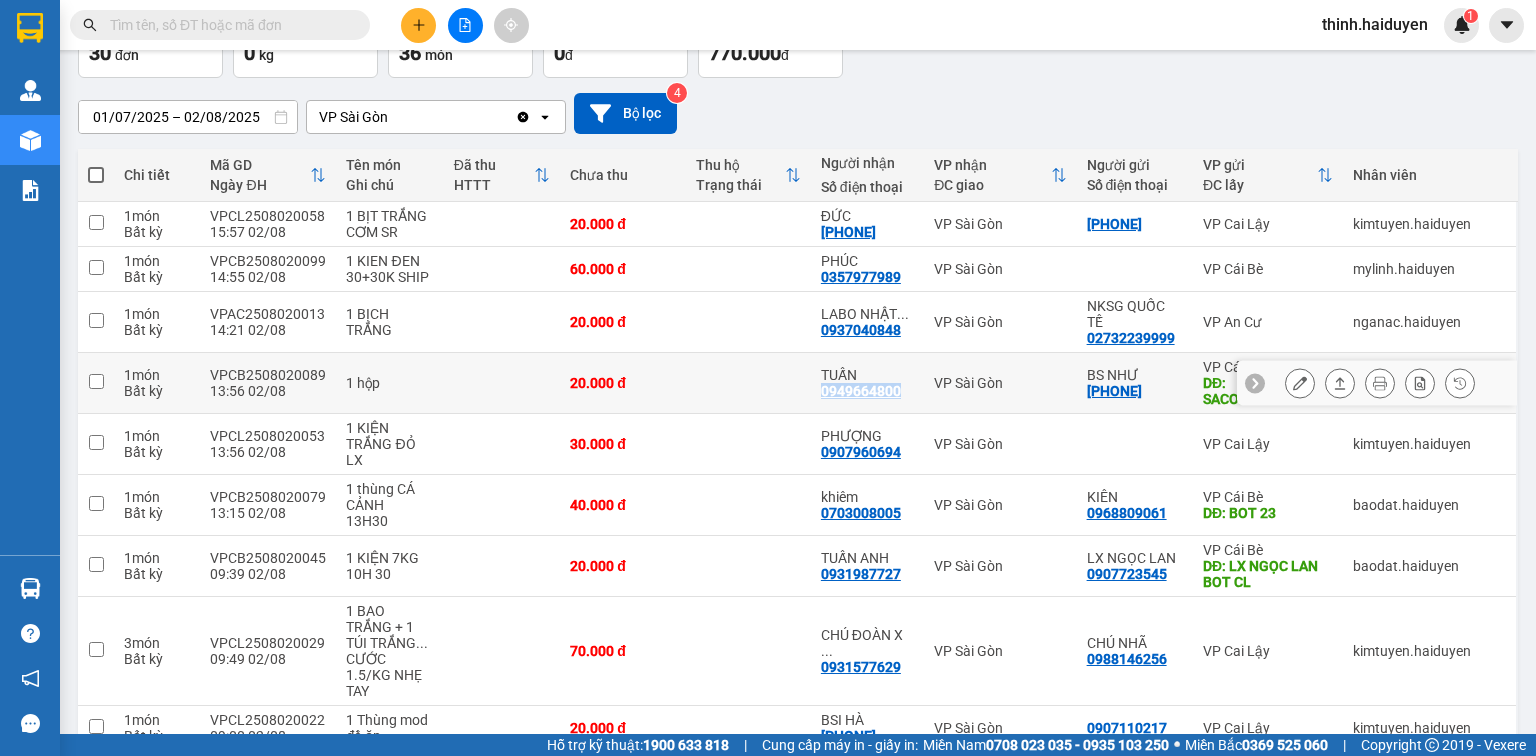 click on "0949664800" at bounding box center [861, 391] 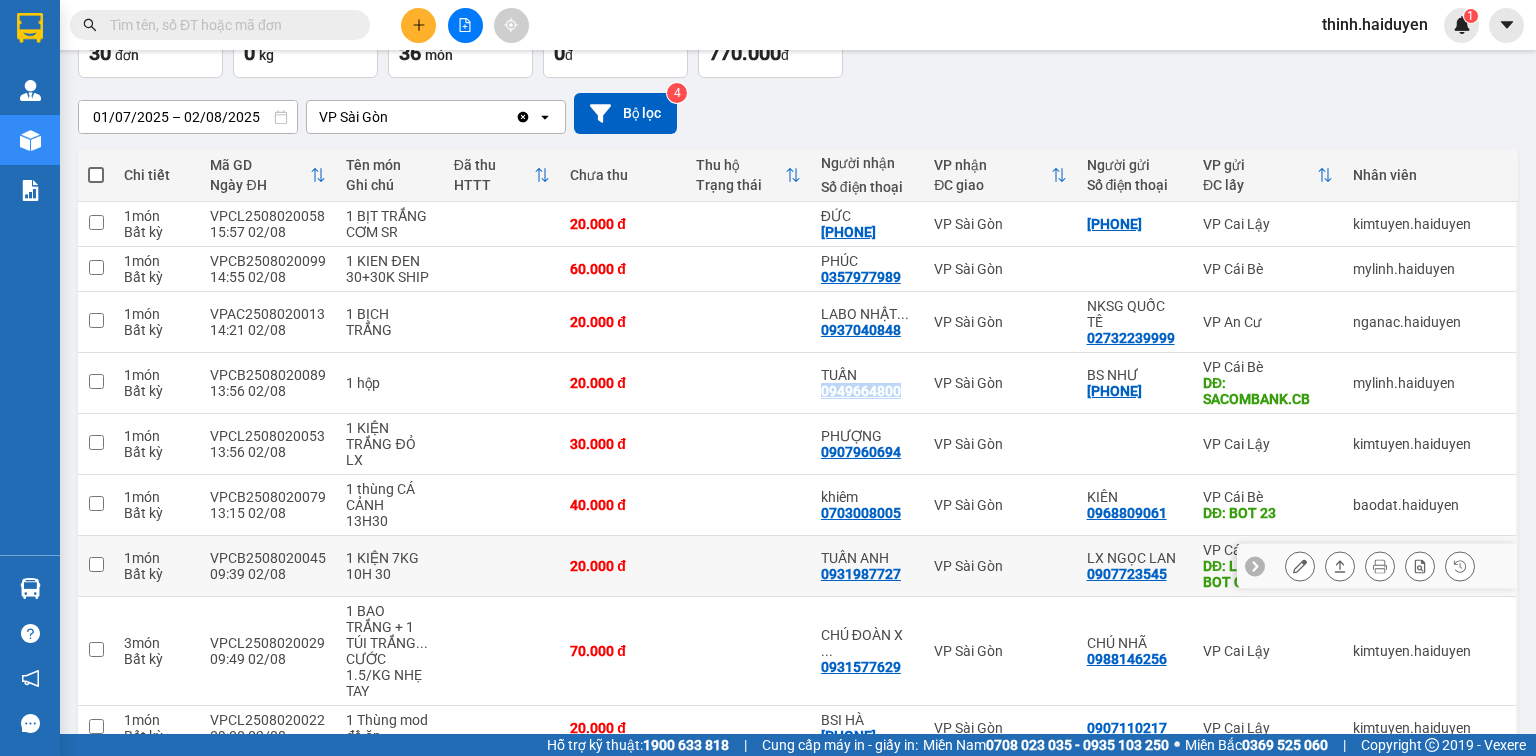 copy on "0949664800" 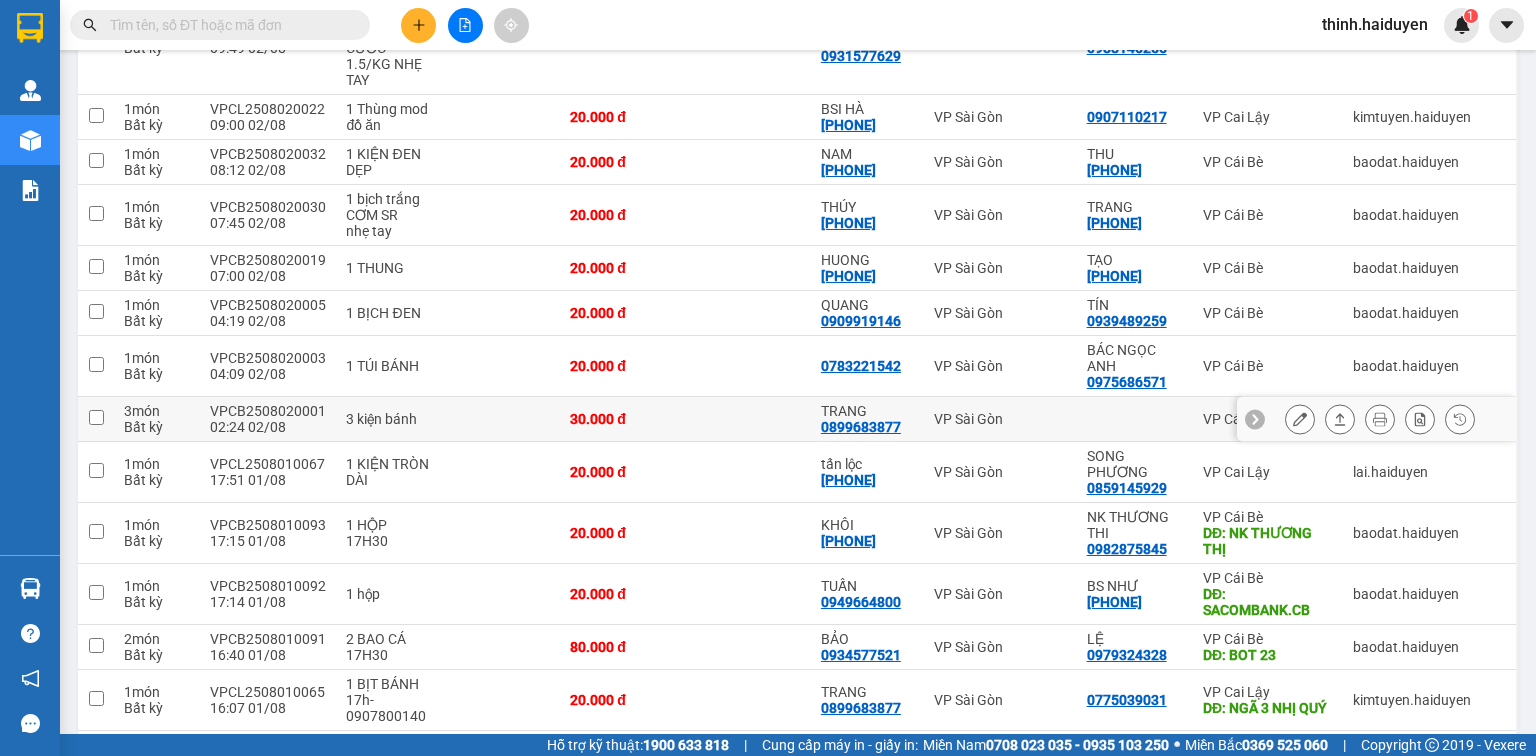 scroll, scrollTop: 800, scrollLeft: 0, axis: vertical 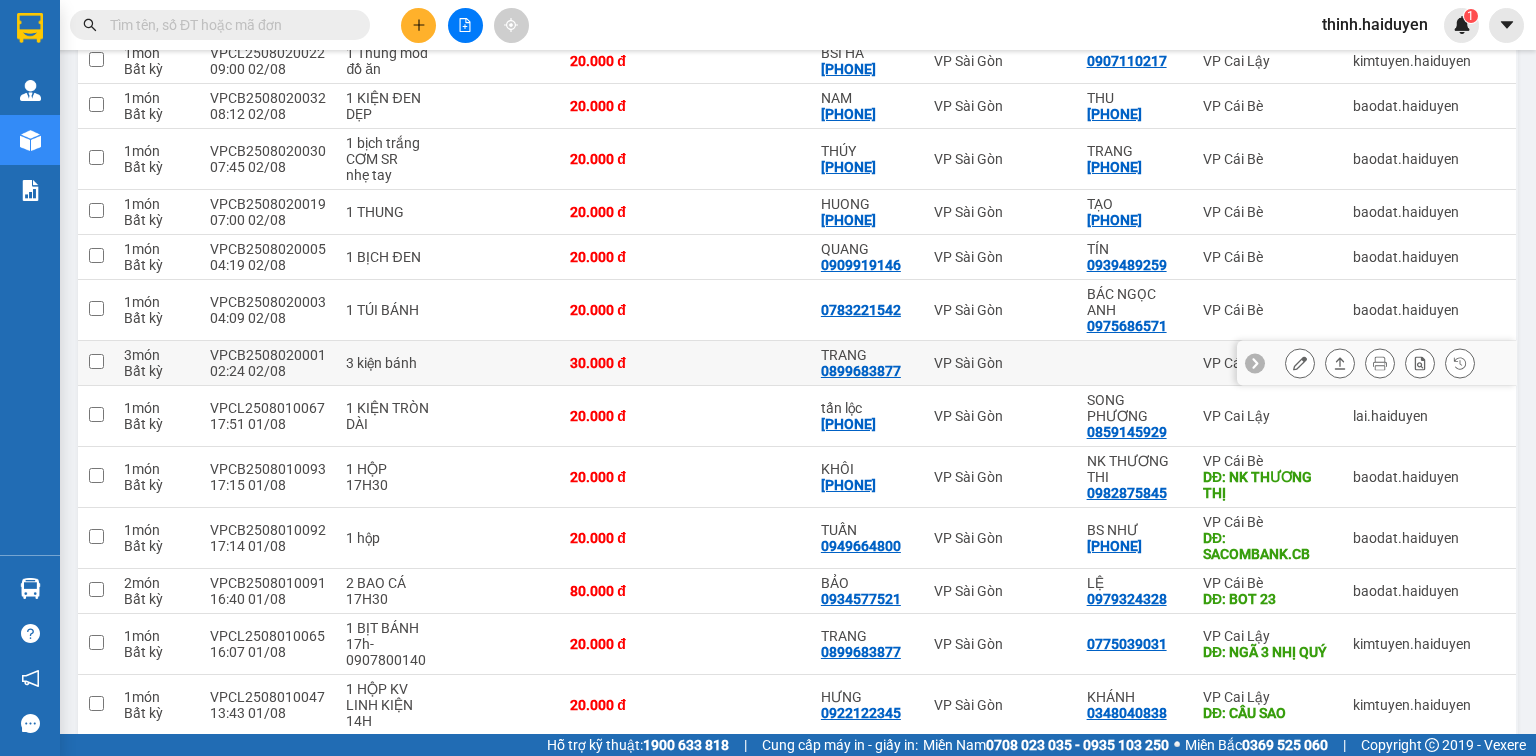 click on "0899683877" at bounding box center [861, 371] 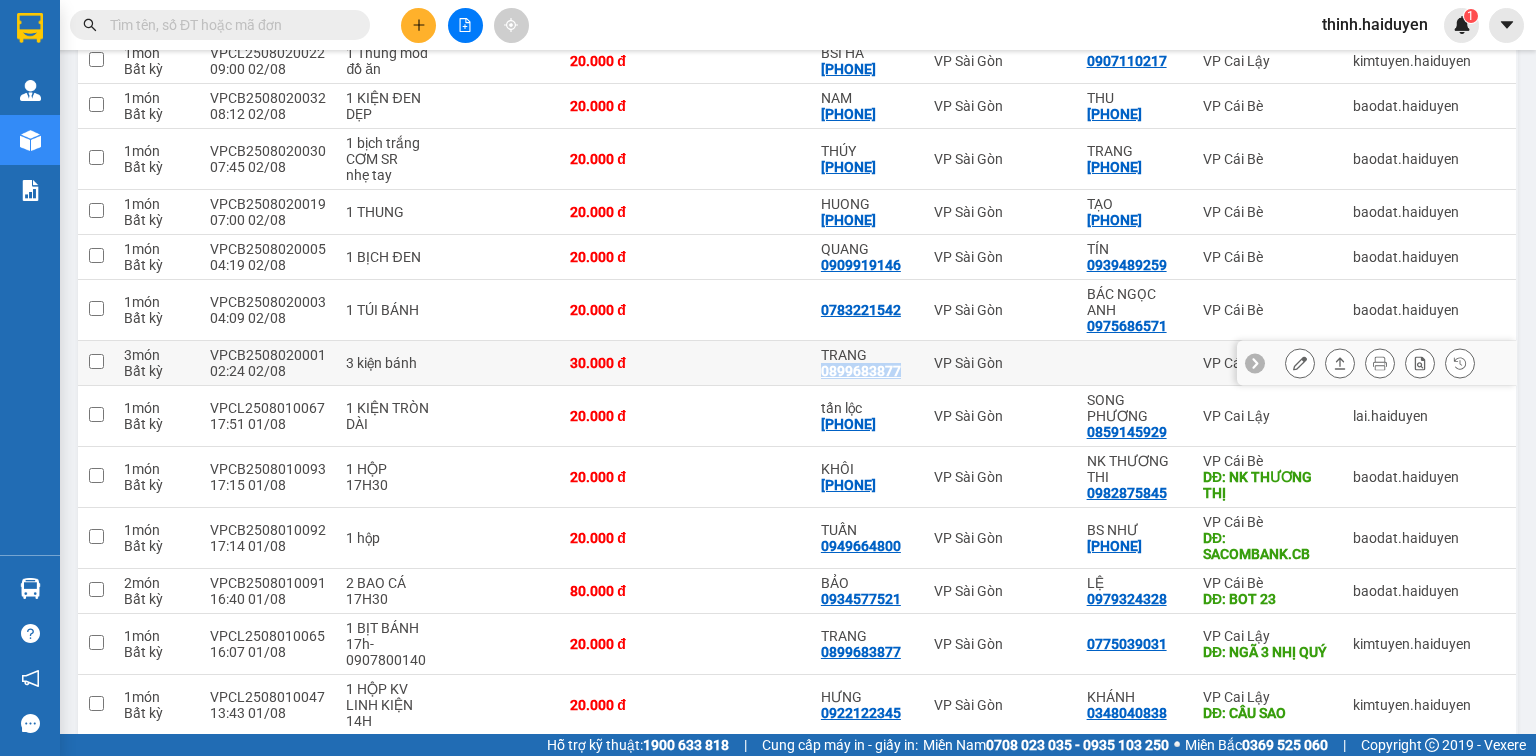 click on "0899683877" at bounding box center [861, 371] 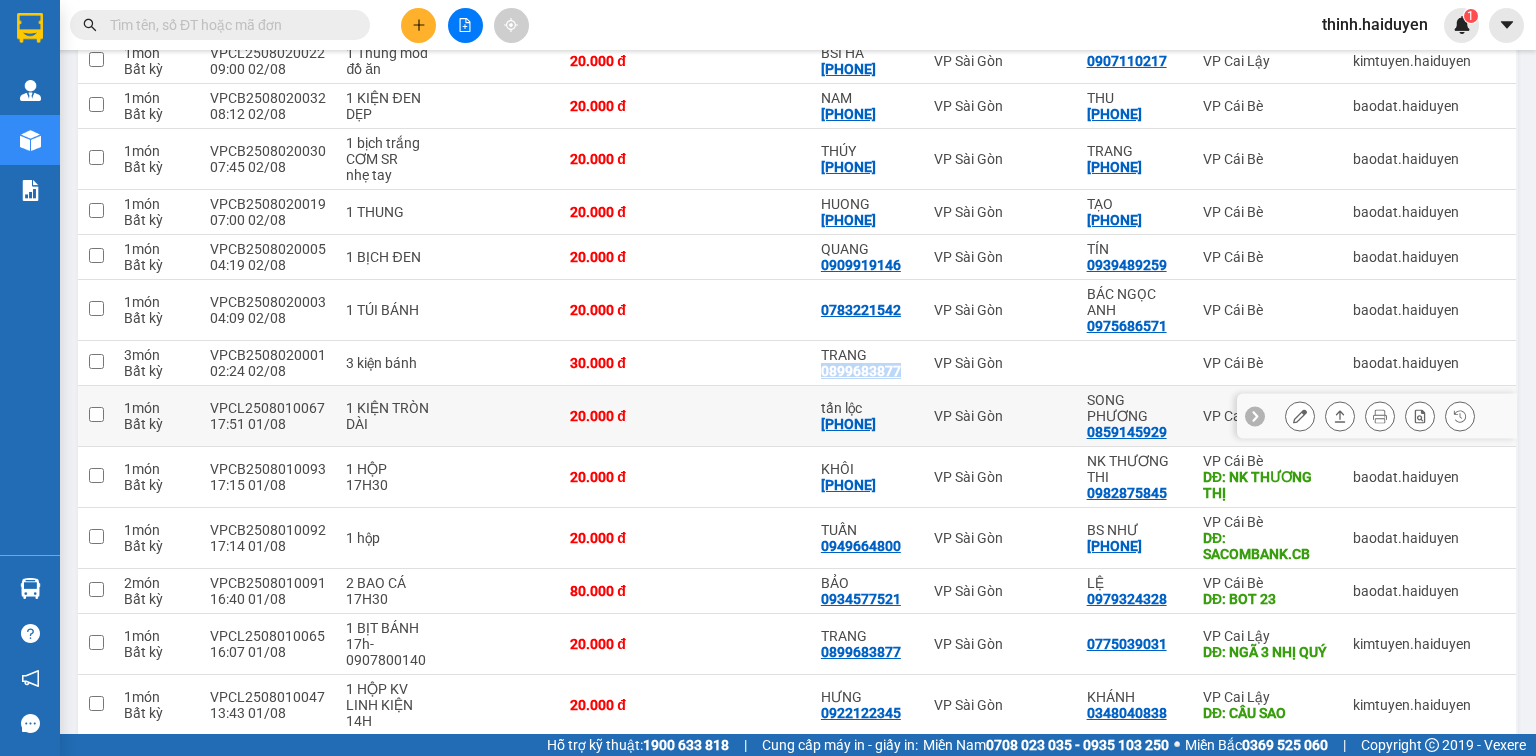 copy on "0899683877" 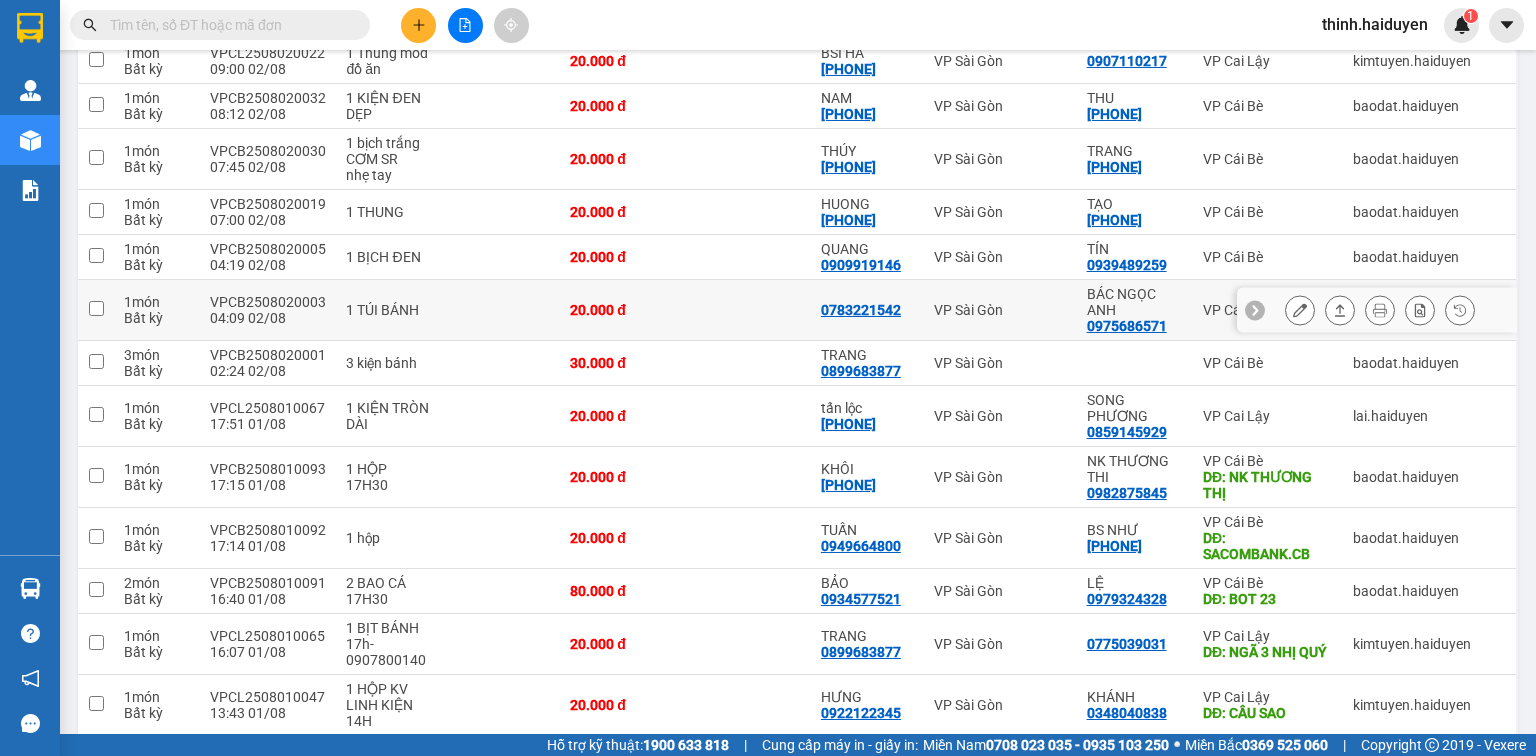click on "0783221542" at bounding box center (861, 310) 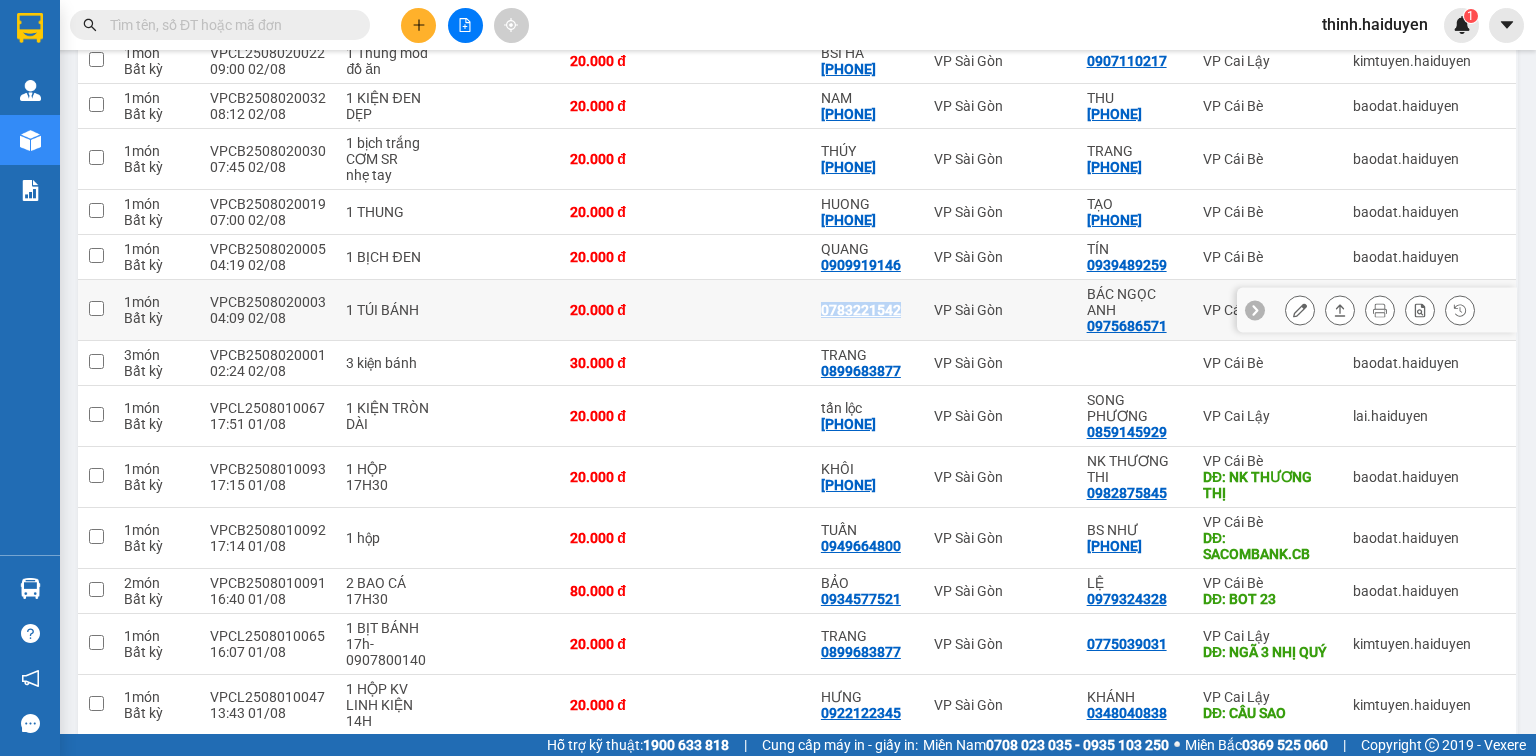 click on "0783221542" at bounding box center [861, 310] 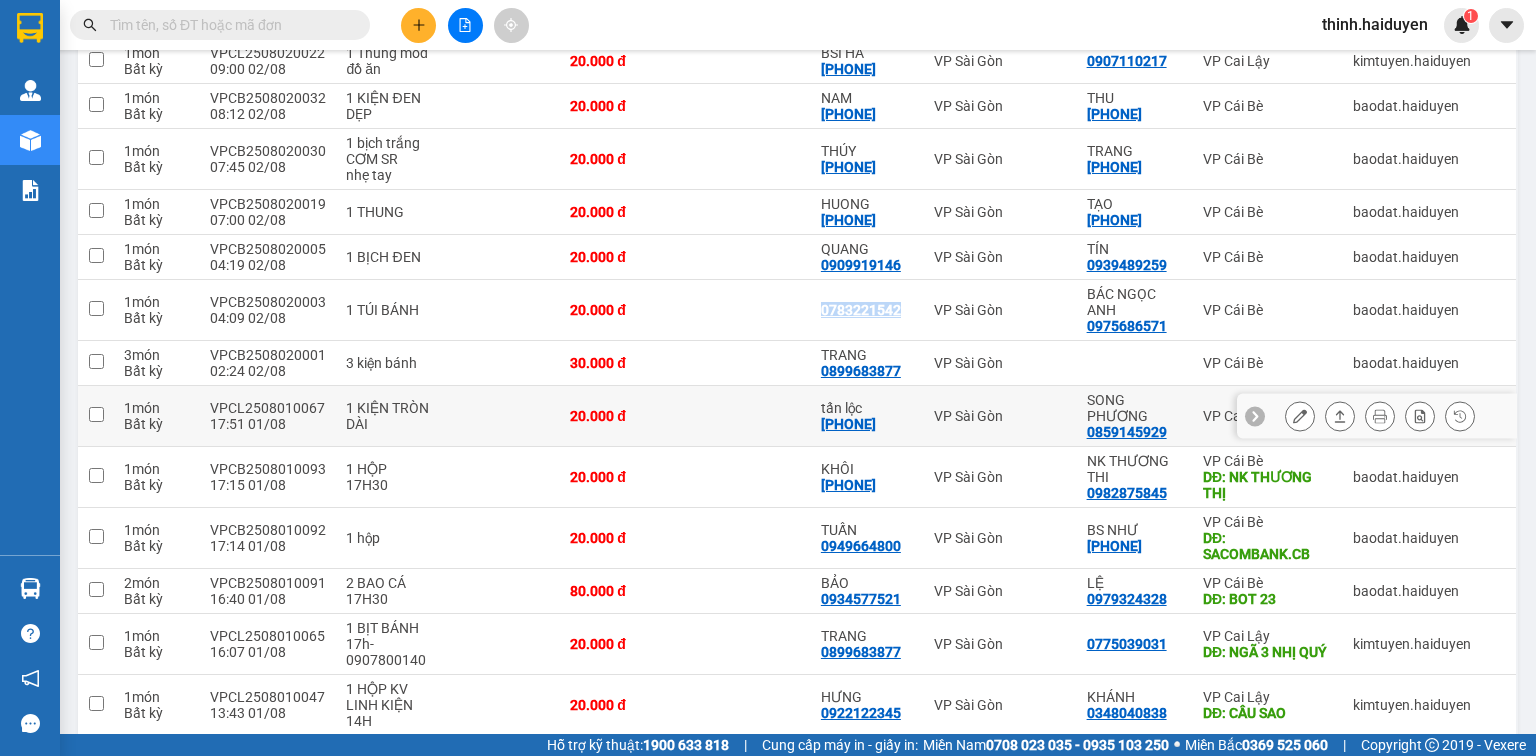 scroll, scrollTop: 933, scrollLeft: 0, axis: vertical 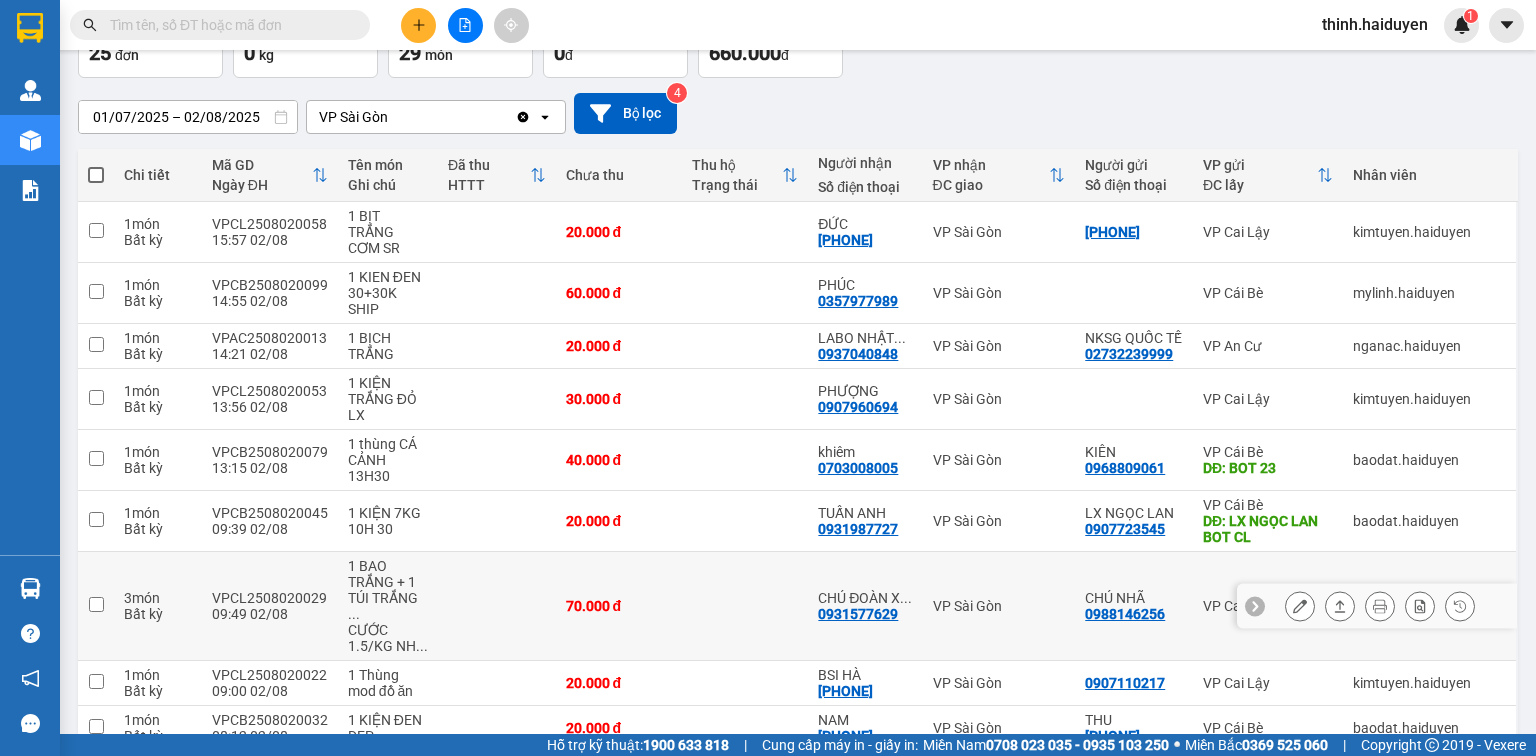 click on "0931577629" at bounding box center [858, 614] 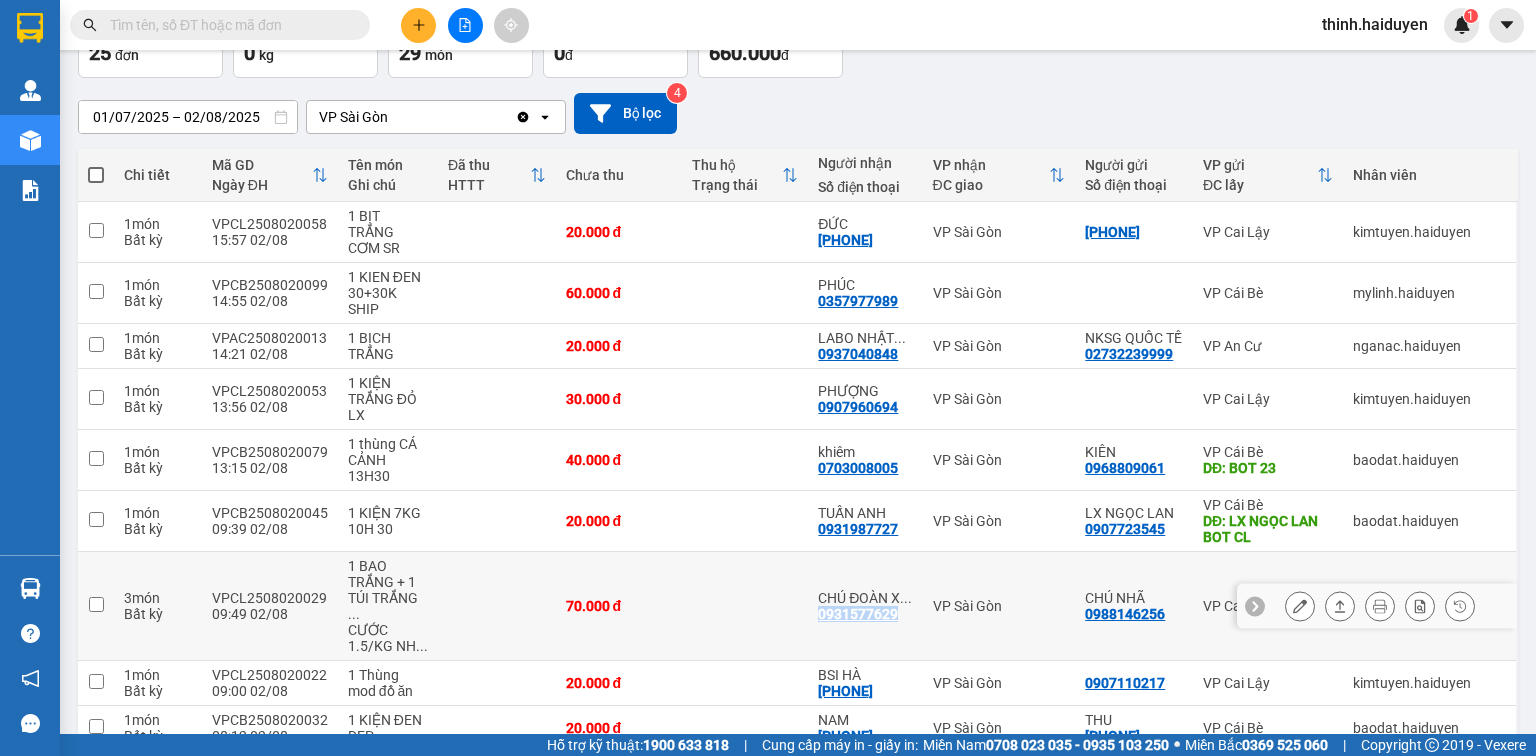 click on "0931577629" at bounding box center [858, 614] 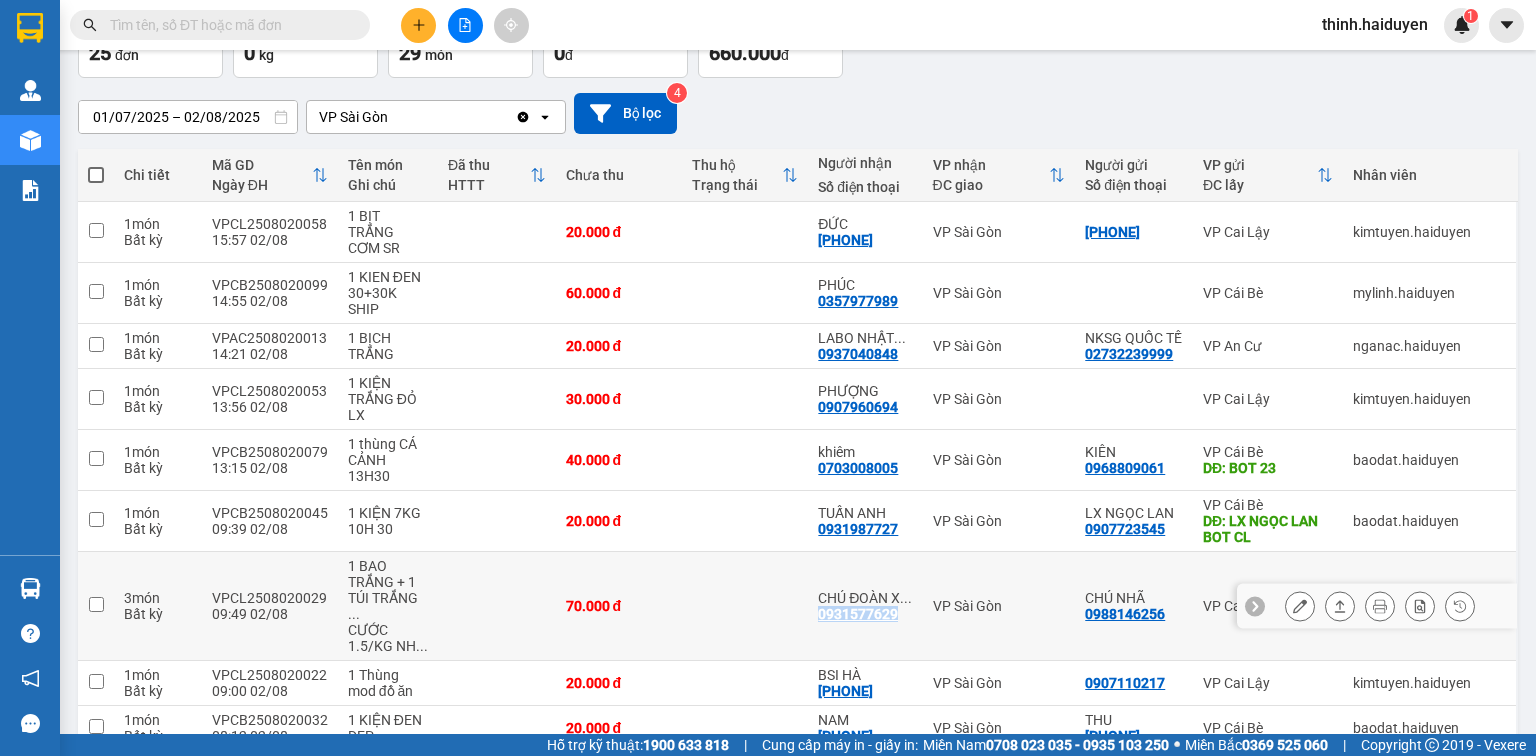 copy on "0931577629" 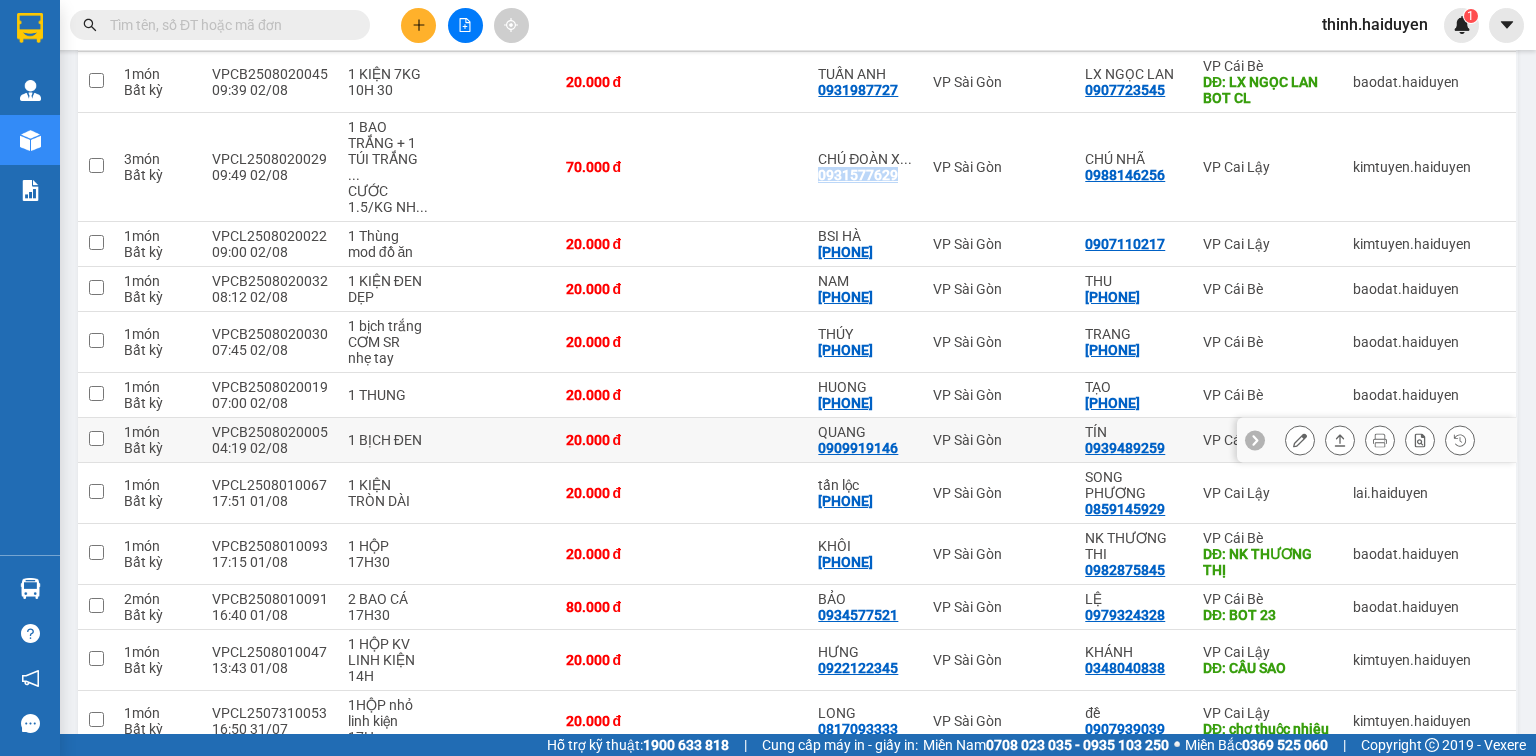 scroll, scrollTop: 533, scrollLeft: 0, axis: vertical 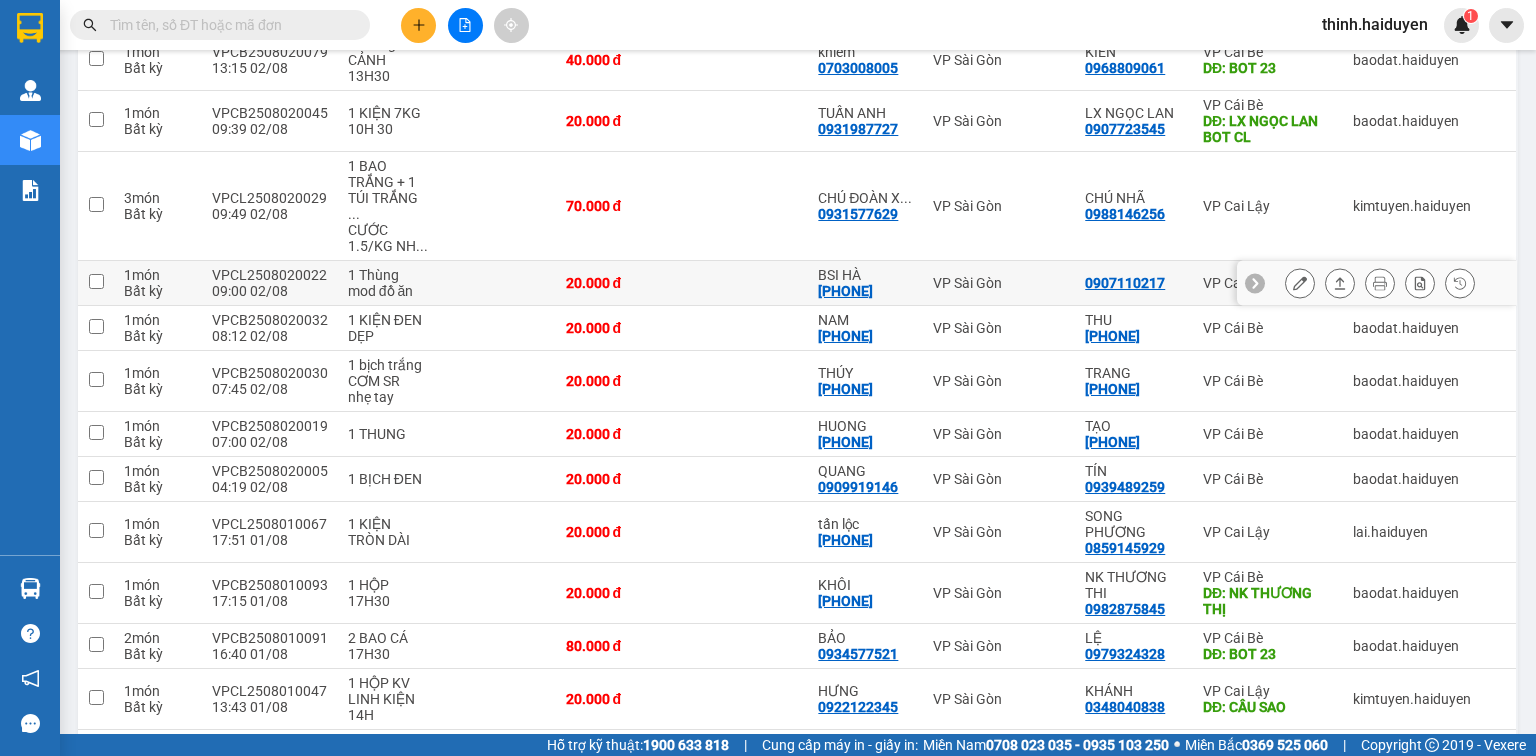 click on "[PHONE]" at bounding box center [845, 291] 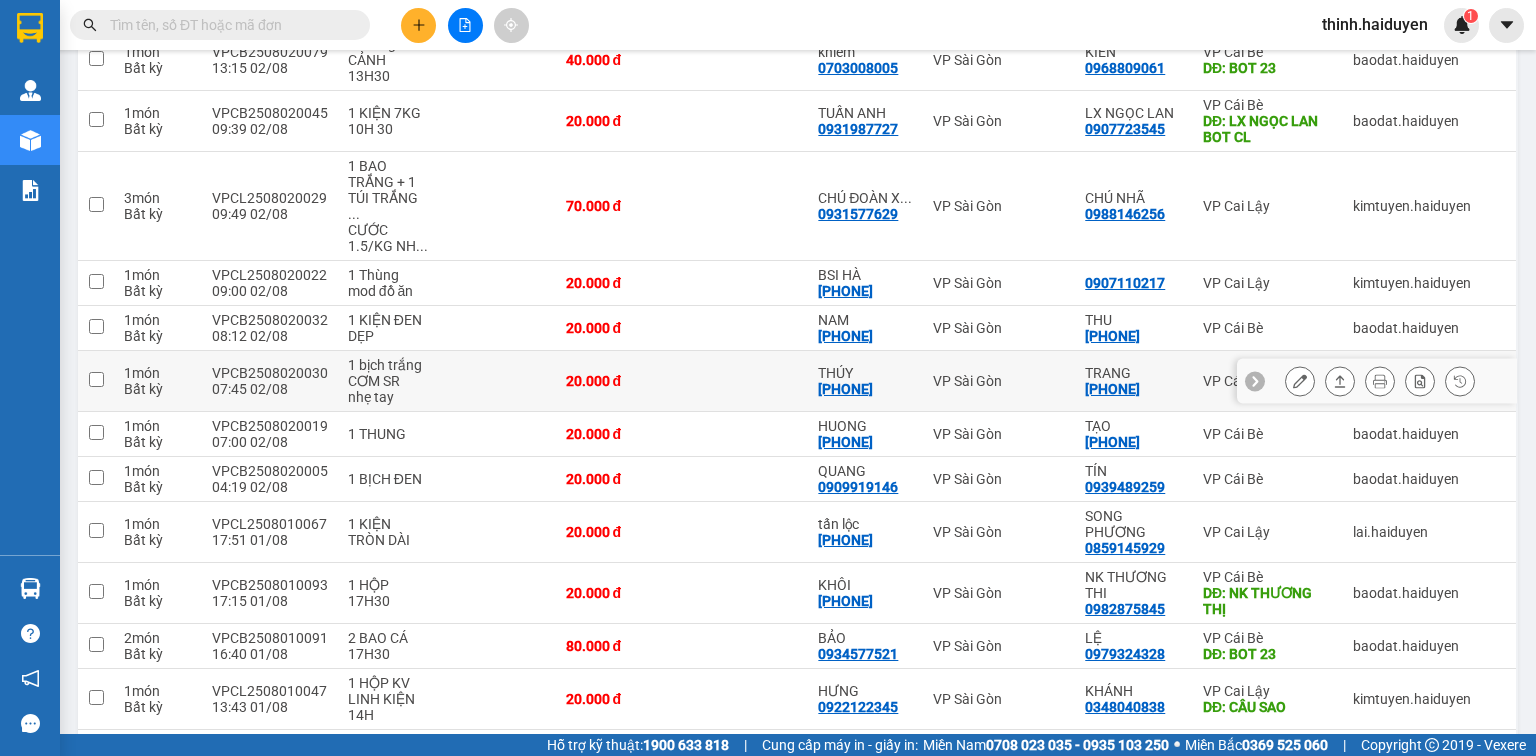 copy on "[PHONE]" 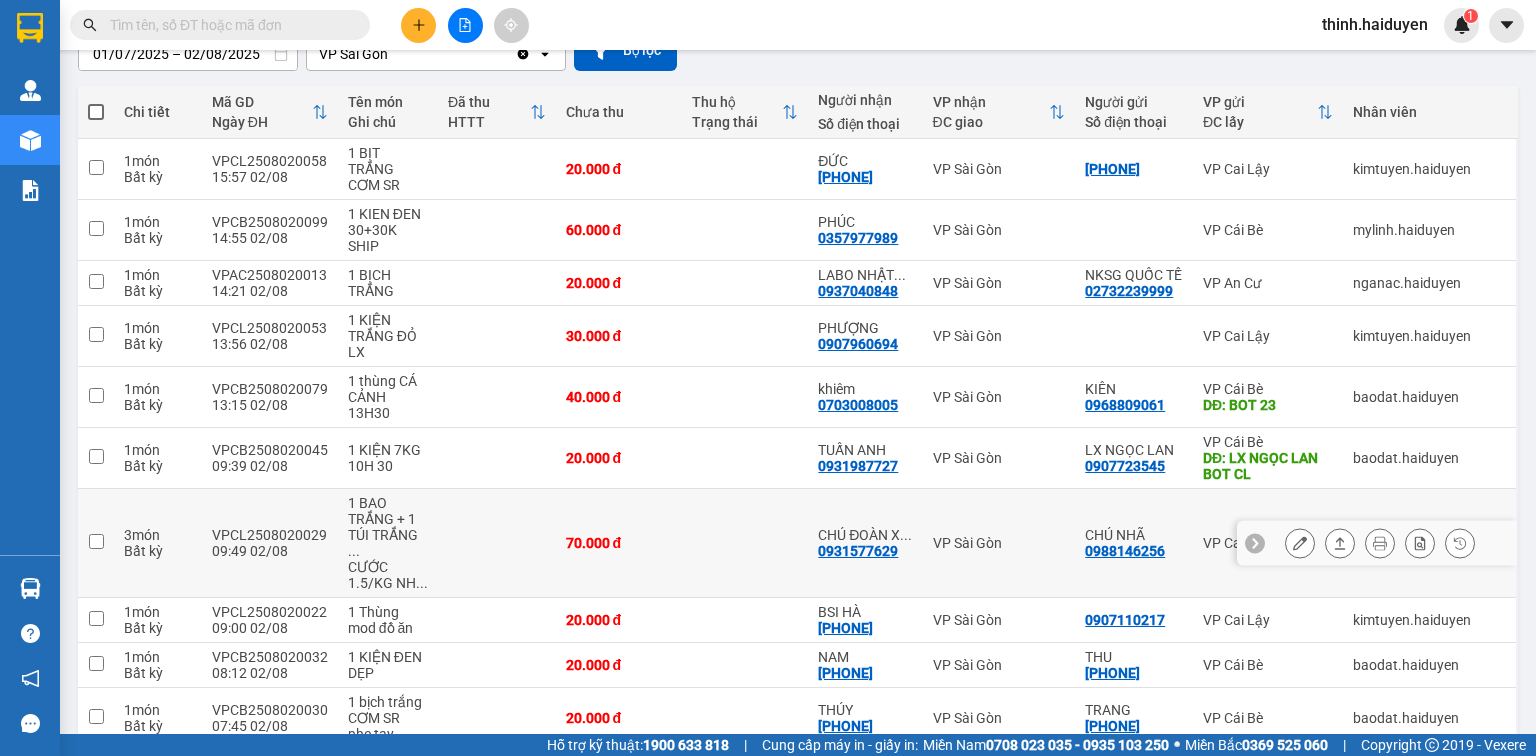 scroll, scrollTop: 108, scrollLeft: 0, axis: vertical 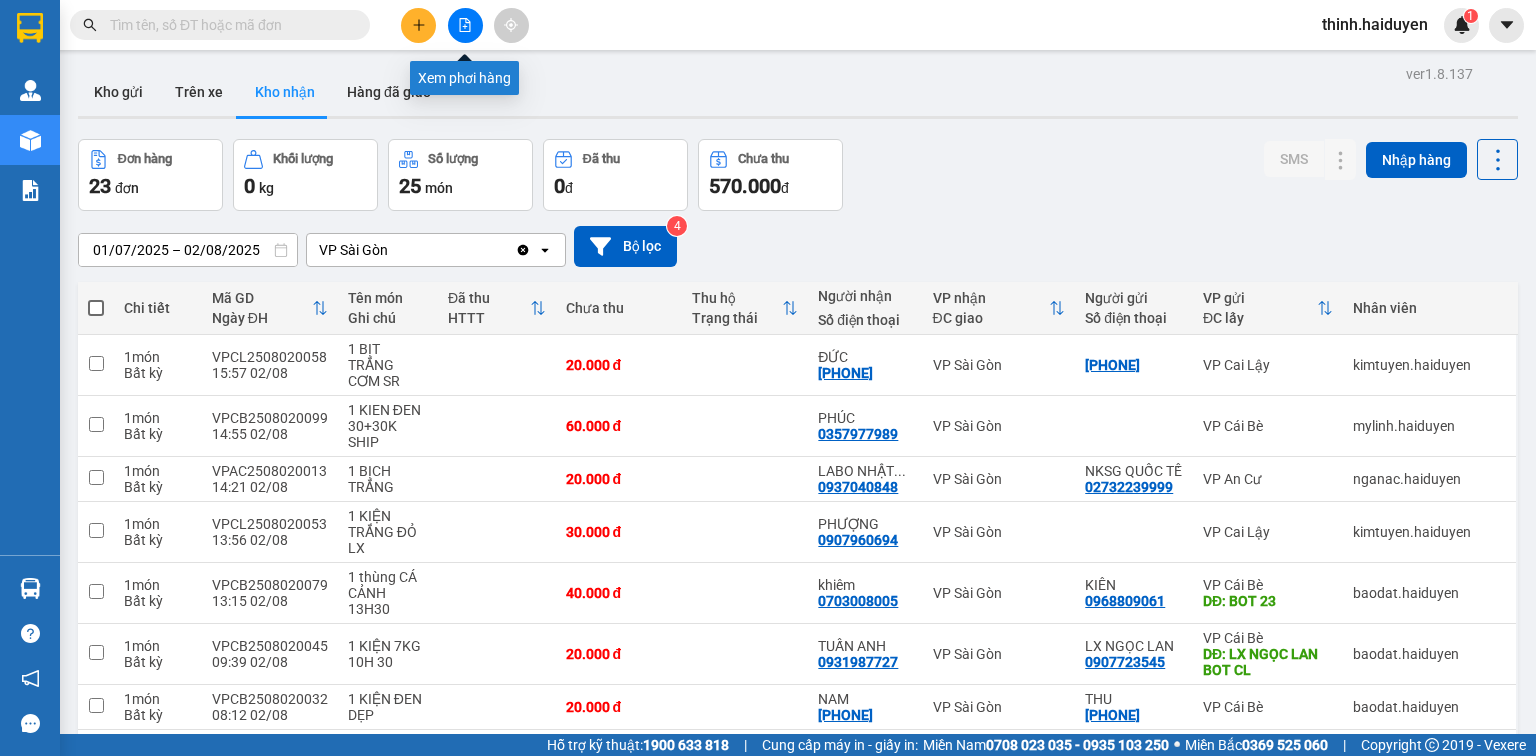 click at bounding box center (465, 25) 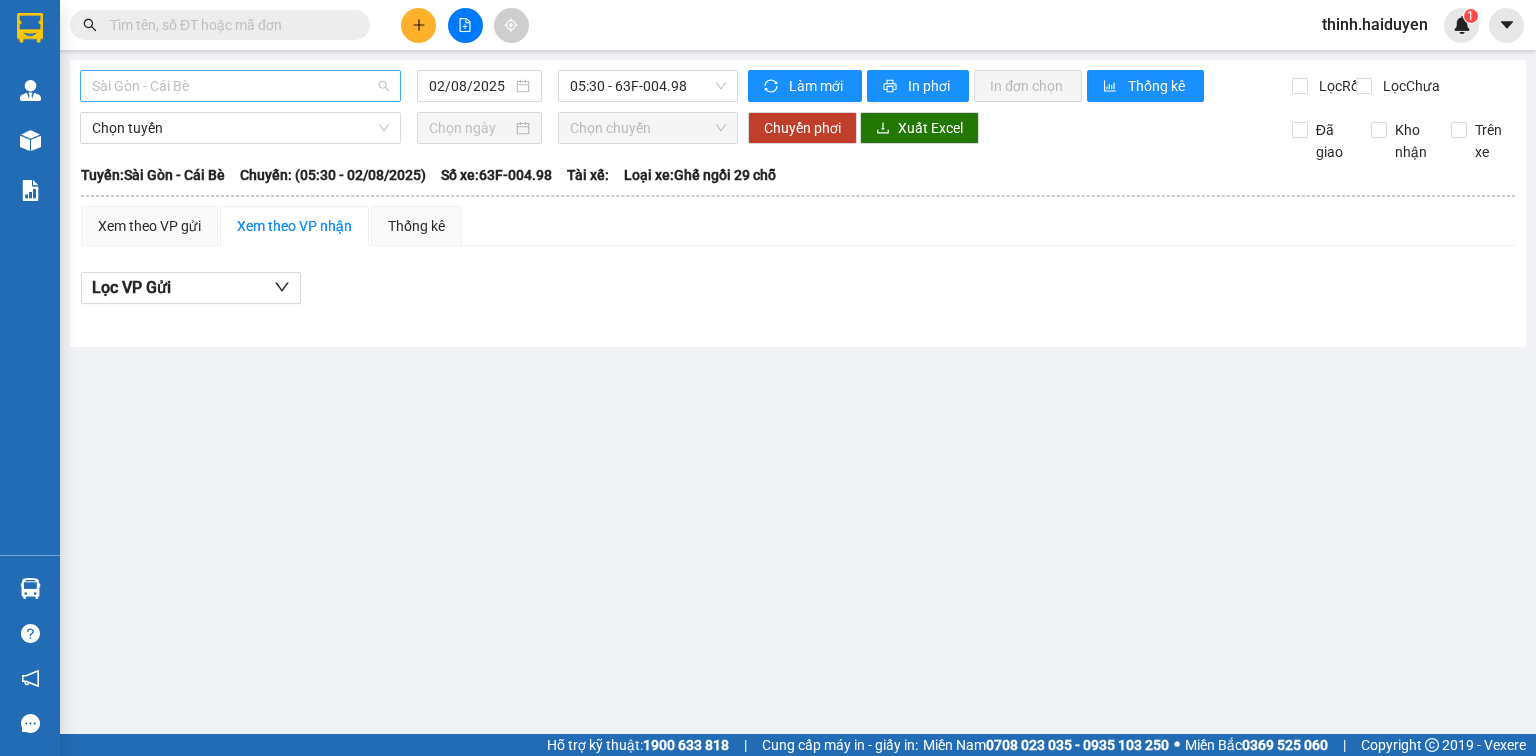click on "Sài Gòn - Cái Bè" at bounding box center [240, 86] 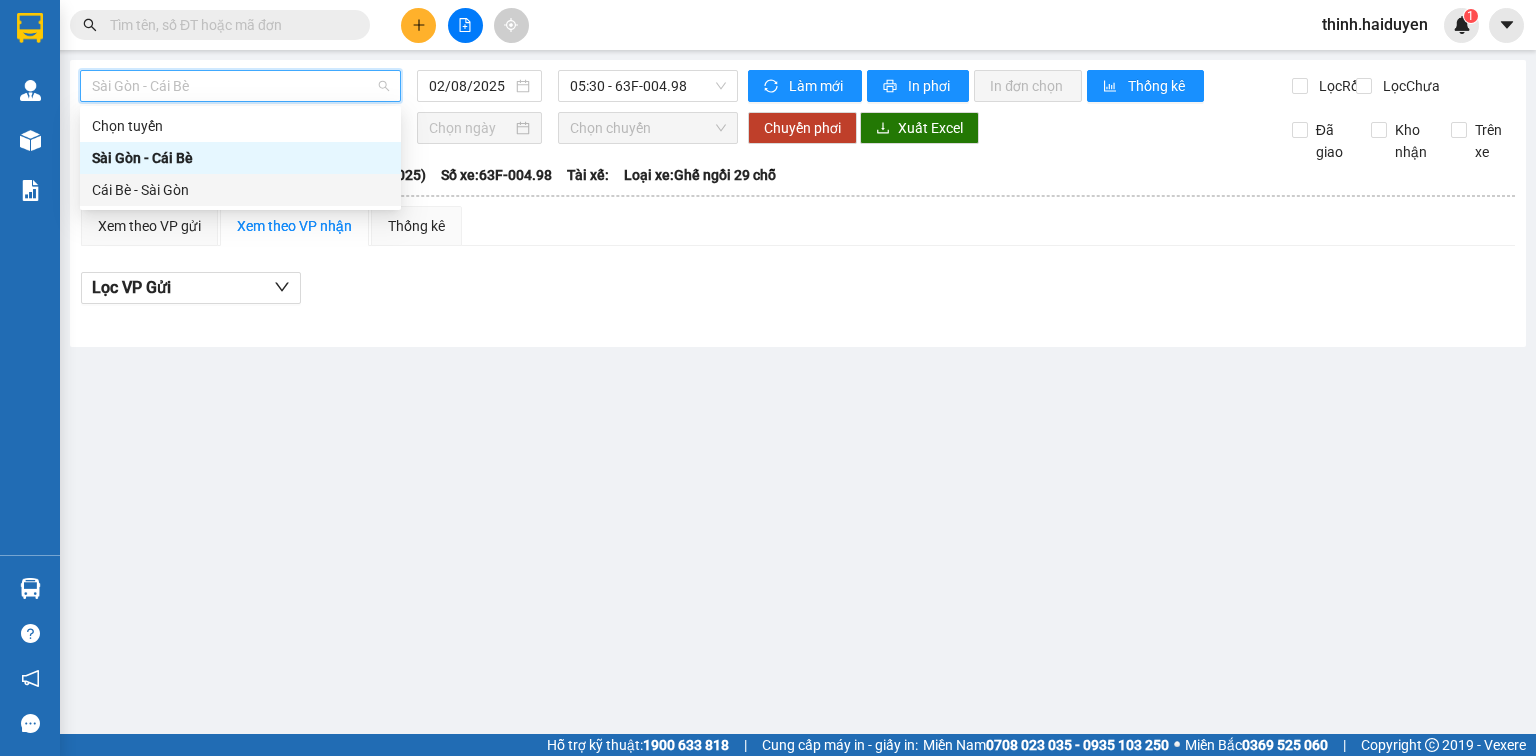 click on "Kết quả tìm kiếm ( 0 )  Bộ lọc  Gửi 3 ngày gần nhất No Data thinh.haiduyen 1     Quản Lý Quản lý thu hộ     Kho hàng mới     Báo cáo Báo cáo dòng tiền (nhân viên) Báo cáo dòng tiền (trưởng trạm) Doanh số tạo đơn theo VP gửi (nhân viên) Doanh số tạo đơn theo VP gửi (trưởng trạm) Hàng sắp về Hướng dẫn sử dụng Giới thiệu Vexere, nhận hoa hồng Phản hồi Phần mềm hỗ trợ bạn tốt chứ? [CITY] - [CITY] 02/08/2025 05:30     - 63F-004.98  Làm mới In phơi In đơn chọn Thống kê Lọc  Rồi Lọc  Chưa Chọn tuyến Chọn chuyến Chuyển phơi Xuất Excel Đã giao Kho nhận Trên xe Hải Duyên   [PHONE]   97B Nguyễn Duy Dương, P.9 PHƠI HÀNG 19:07 - 02/08/2025 Tuyến:  [CITY] - [CITY] Chuyến:   (05:30 - 02/08/2025) Số xe:  63F-004.98 Loại xe:  Ghế ngồi 29 chỗ Tuyến:  [CITY] - [CITY] Chuyến:   (05:30 - 02/08/2025) Số xe:  63F-004.98 Tài xế:  Rồi :" at bounding box center [768, 378] 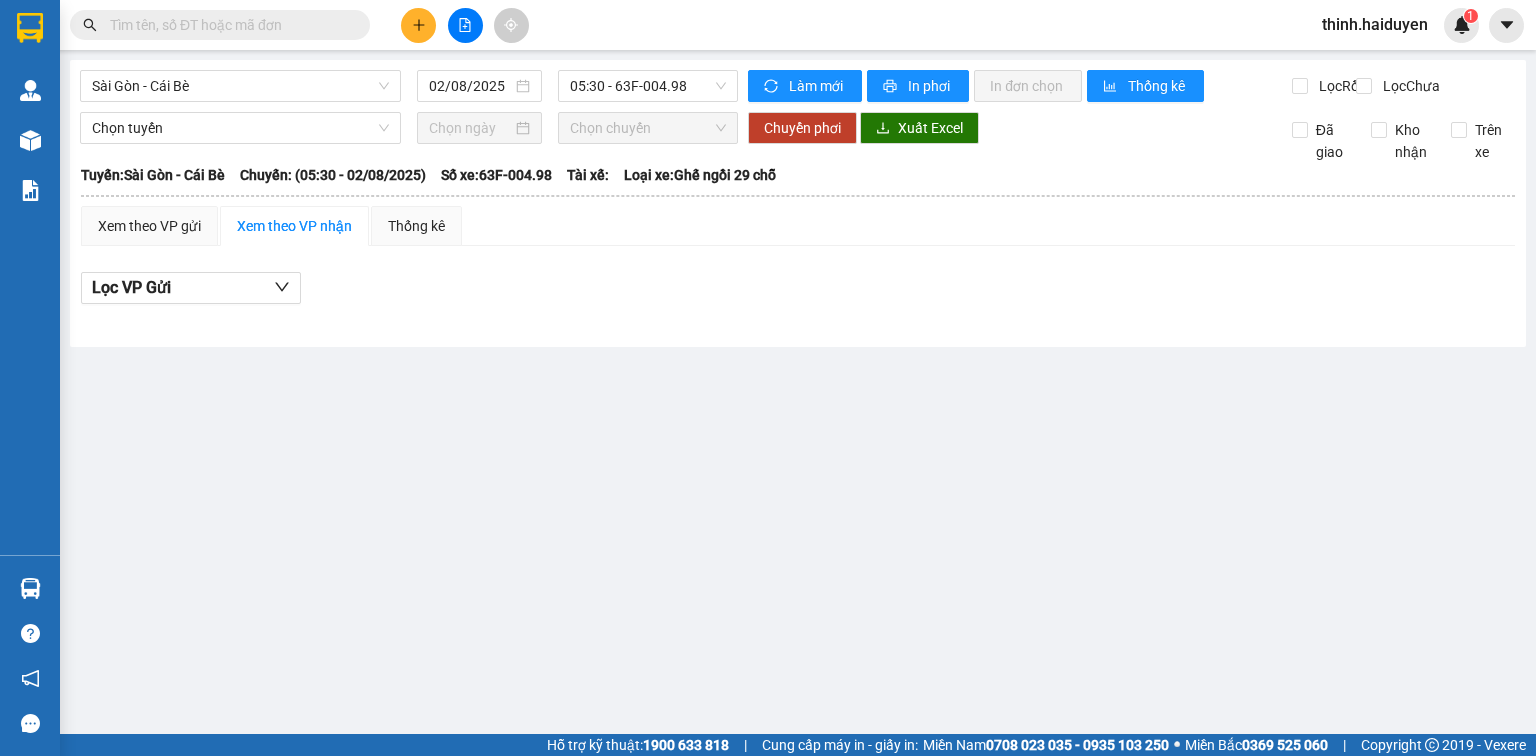 click on "Sài Gòn - Cái Bè 02/08/2025 05:30     - 63F-004.98  Làm mới In phơi In đơn chọn Thống kê Lọc  Rồi Lọc  Chưa Chọn tuyến Chọn chuyến Chuyển phơi Xuất Excel Đã giao Kho nhận Trên xe Hải Duyên   [PHONE]   97B Nguyễn Duy Dương, P.9 PHƠI HÀNG 19:07 - 02/08/2025 Tuyến:  Sài Gòn - Cái Bè Chuyến:   (05:30 - 02/08/2025) Số xe:  63F-004.98   Loại xe:  Ghế ngồi 29 chỗ STT Mã GD Người nhận ĐC Giao Rồi Chưa Thu hộ Tên hàng SL Ghi chú Ký nhận Rồi :   0  VNĐChưa :   0  VNĐThu hộ:  0  VNĐHải Duyên   [PHONE]   97B Nguyễn Duy Dương, P.9 PHƠI HÀNG VP Sài Gòn  -  19:07 - 02/08/2025 Tuyến:  Sài Gòn - Cái Bè Chuyến:   (05:30 - 02/08/2025) Số xe:  63F-004.98   Loại xe:  Ghế ngồi 29 chỗ STT Mã GD Người nhận ĐC Giao Rồi Chưa Thu hộ Tên hàng SL Ghi chú Ký nhận Rồi :   0  VNĐChưa" at bounding box center [768, 367] 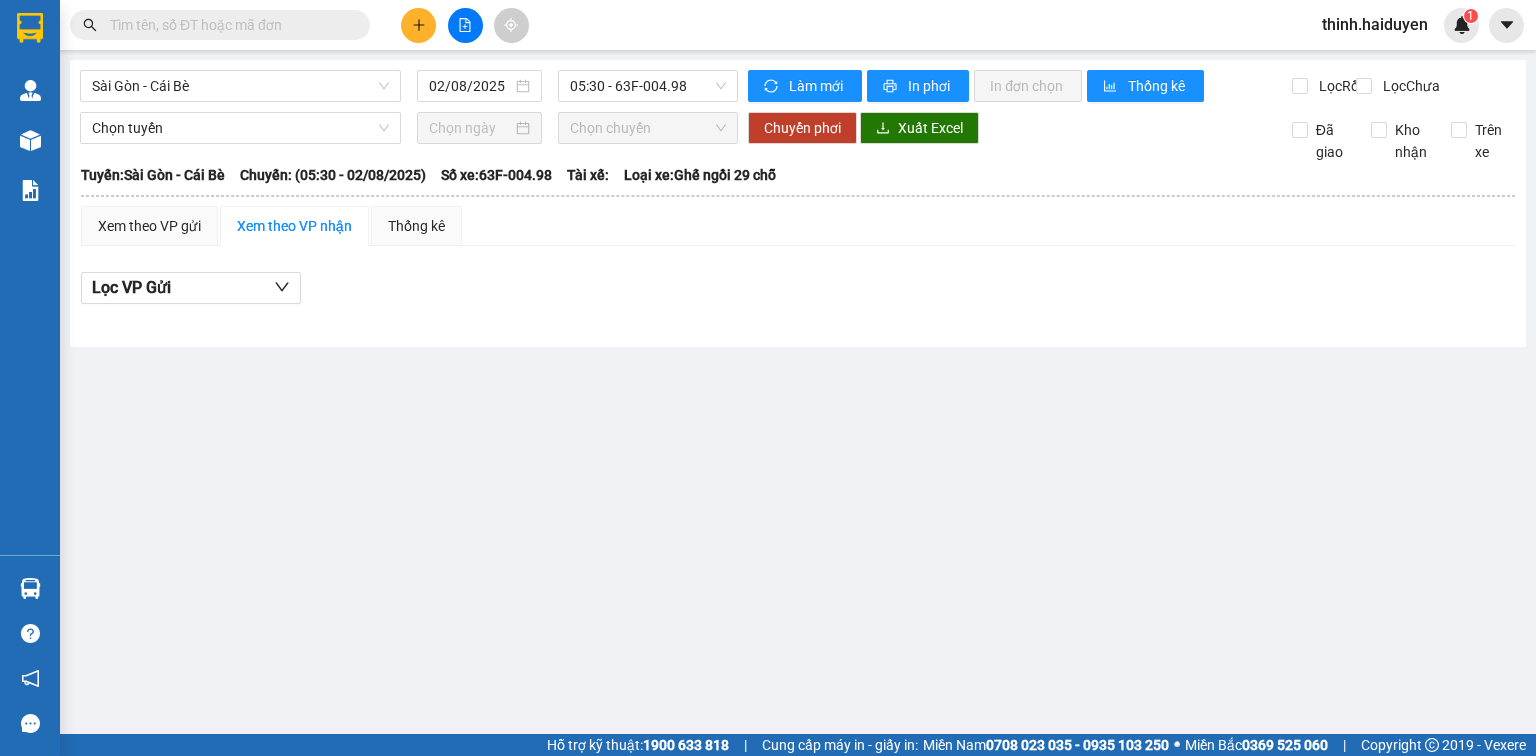 click on "Sài Gòn - Cái Bè 02/08/2025 05:30     - 63F-004.98" at bounding box center [409, 86] 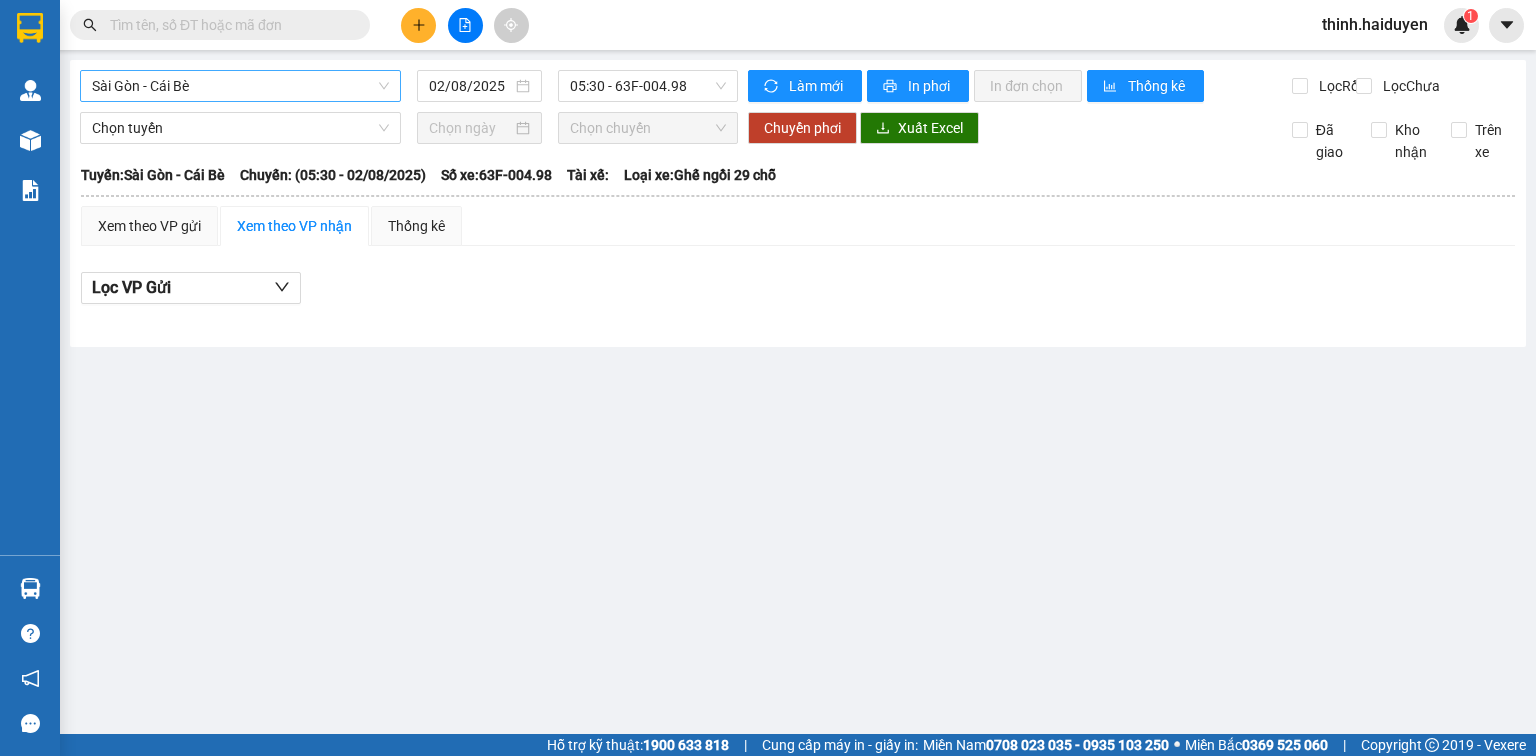 drag, startPoint x: 261, startPoint y: 88, endPoint x: 250, endPoint y: 163, distance: 75.802376 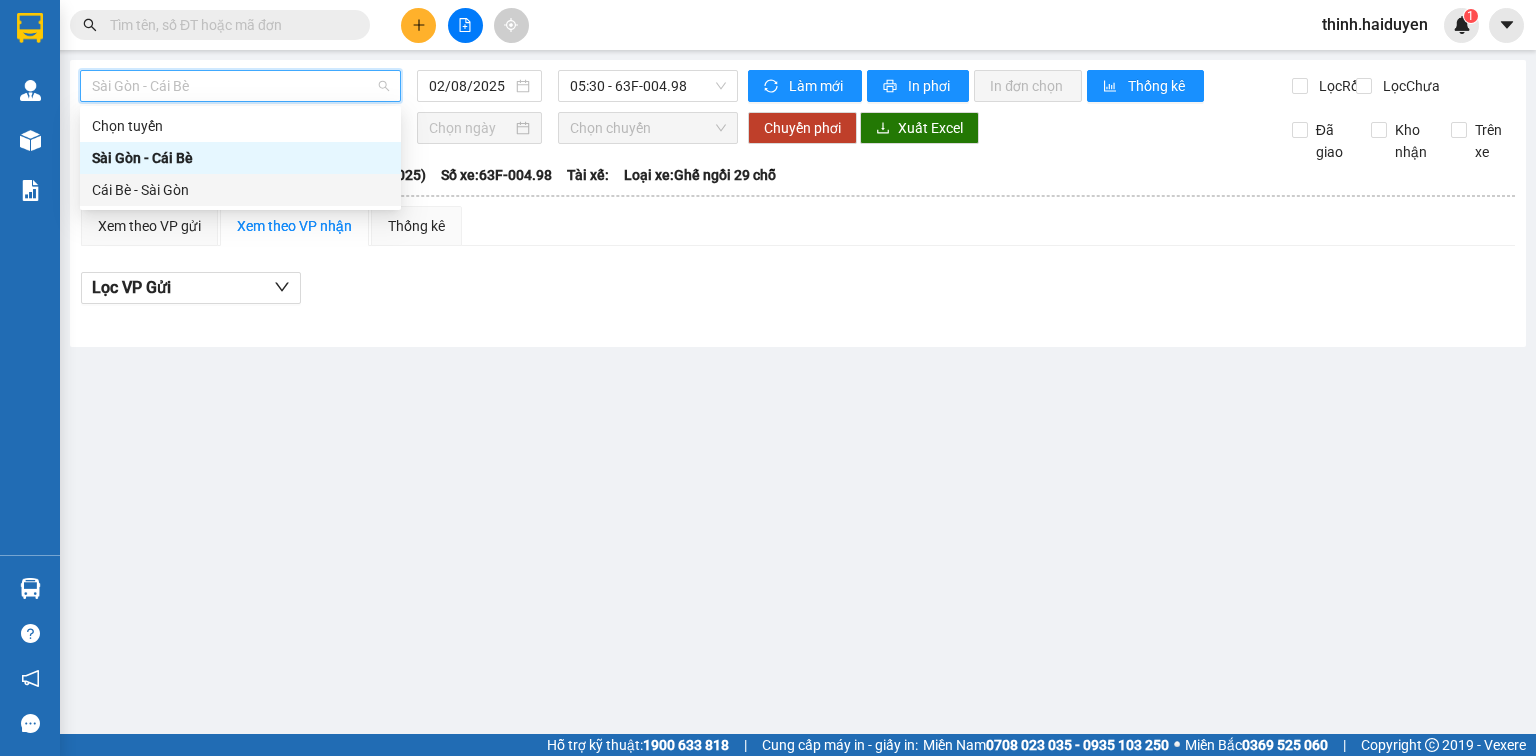 click on "Cái Bè - Sài Gòn" at bounding box center [240, 190] 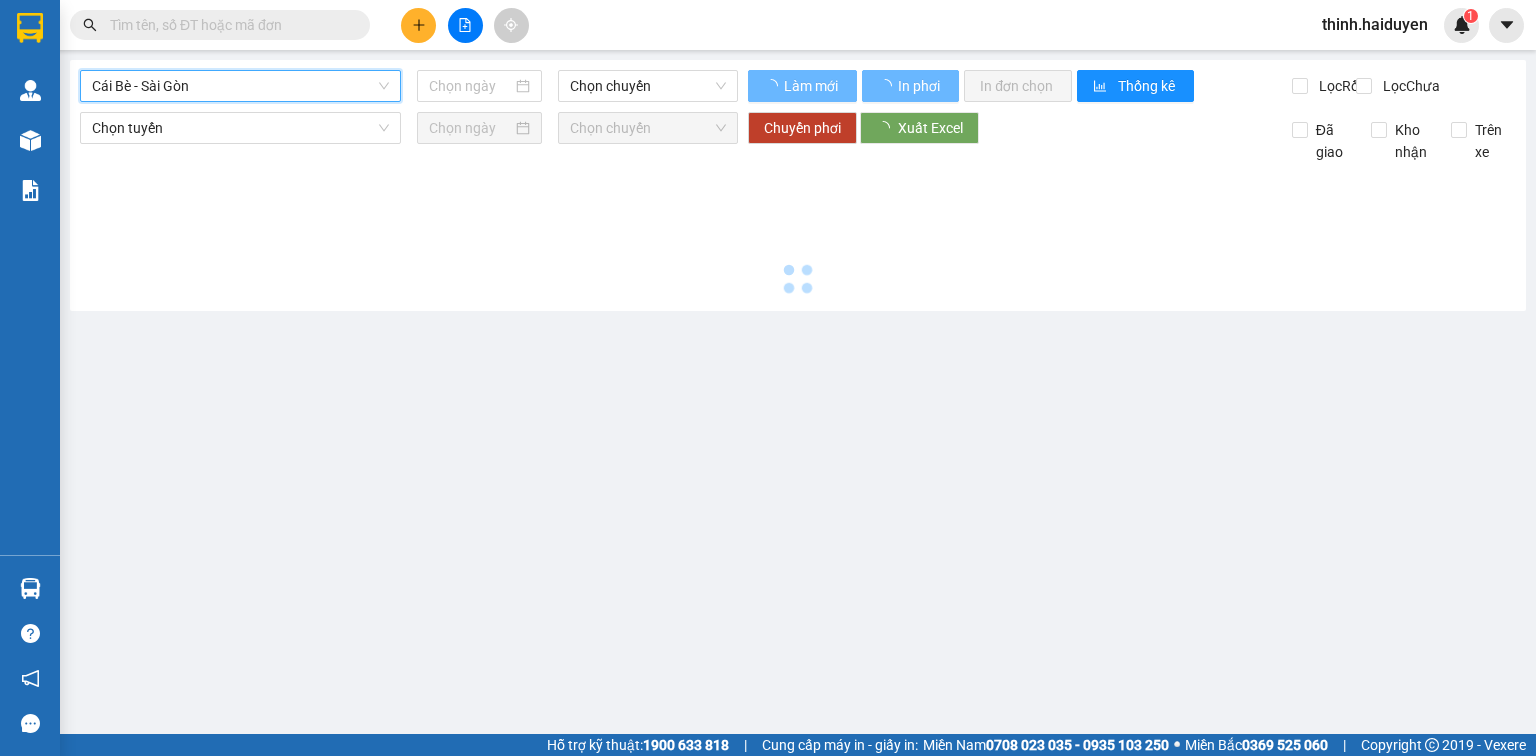 type on "02/08/2025" 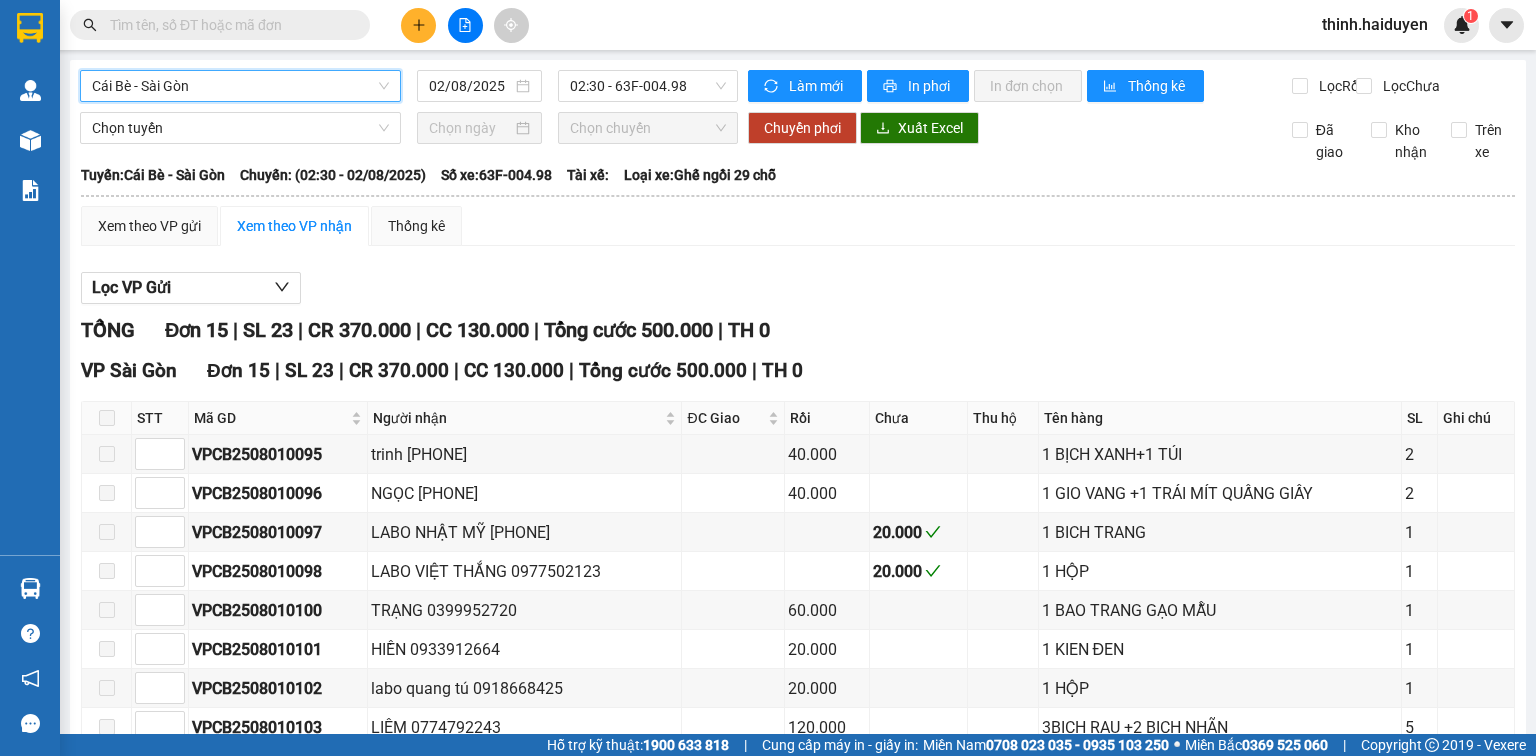 drag, startPoint x: 583, startPoint y: 96, endPoint x: 617, endPoint y: 104, distance: 34.928497 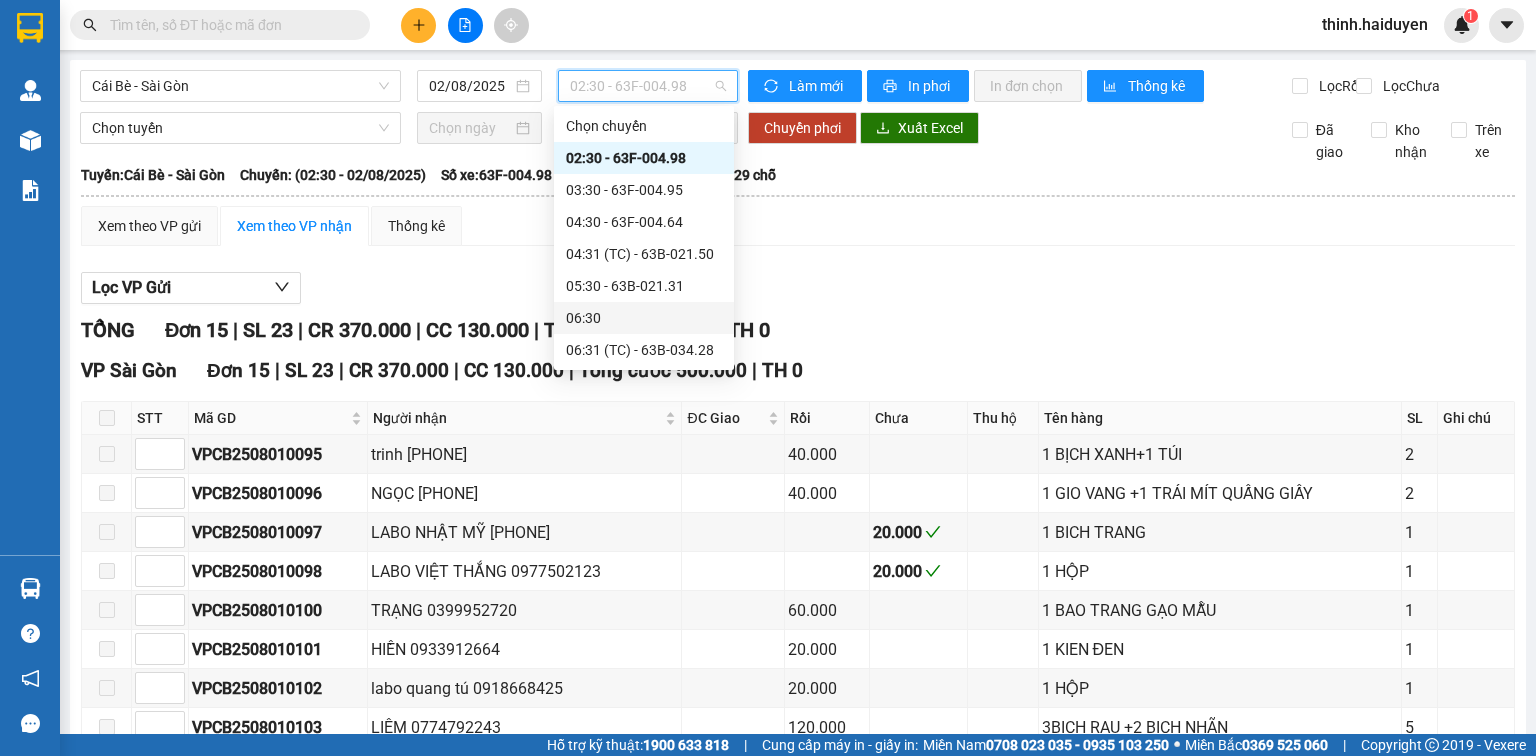 scroll, scrollTop: 640, scrollLeft: 0, axis: vertical 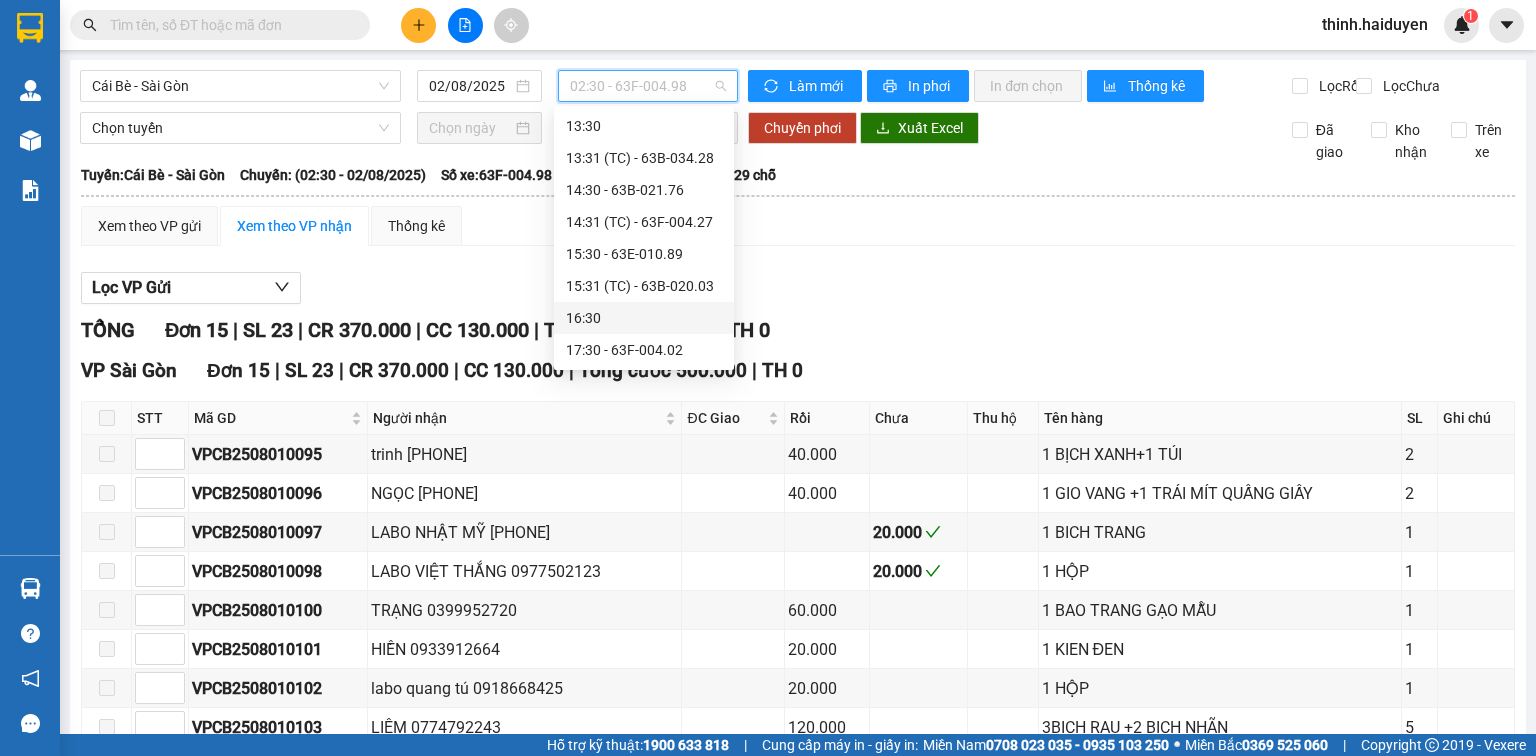 click on "16:30" at bounding box center (644, 318) 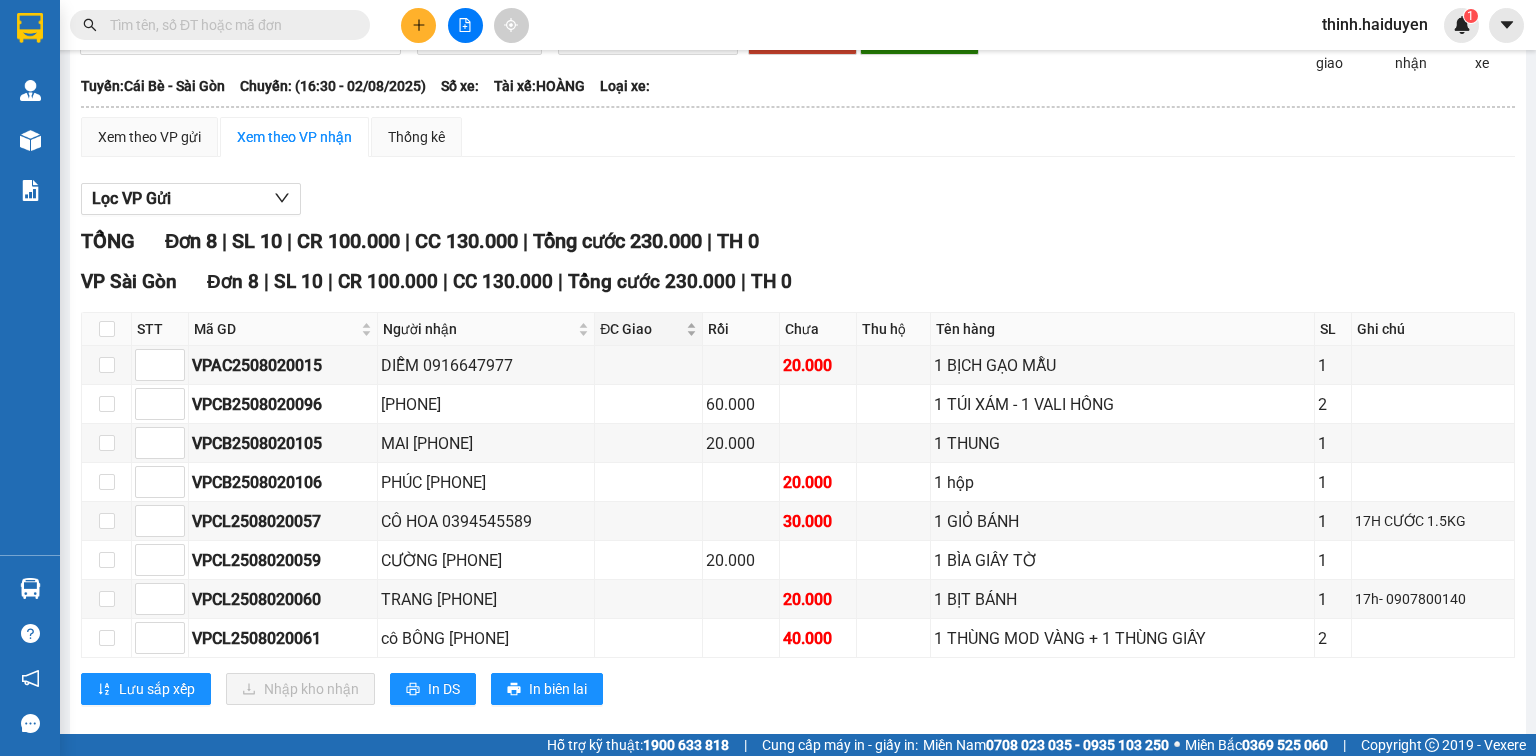 scroll, scrollTop: 127, scrollLeft: 0, axis: vertical 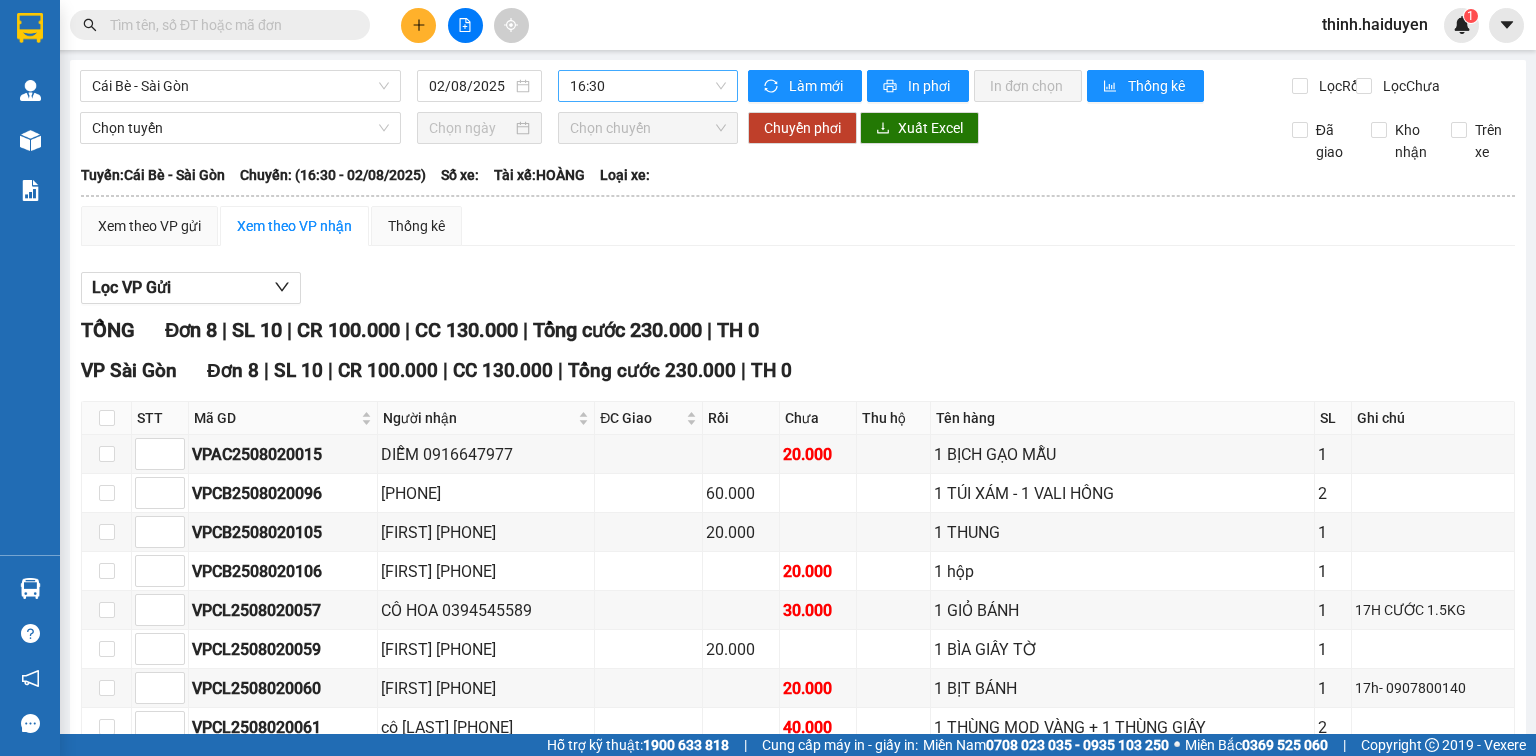 click on "16:30" at bounding box center (648, 86) 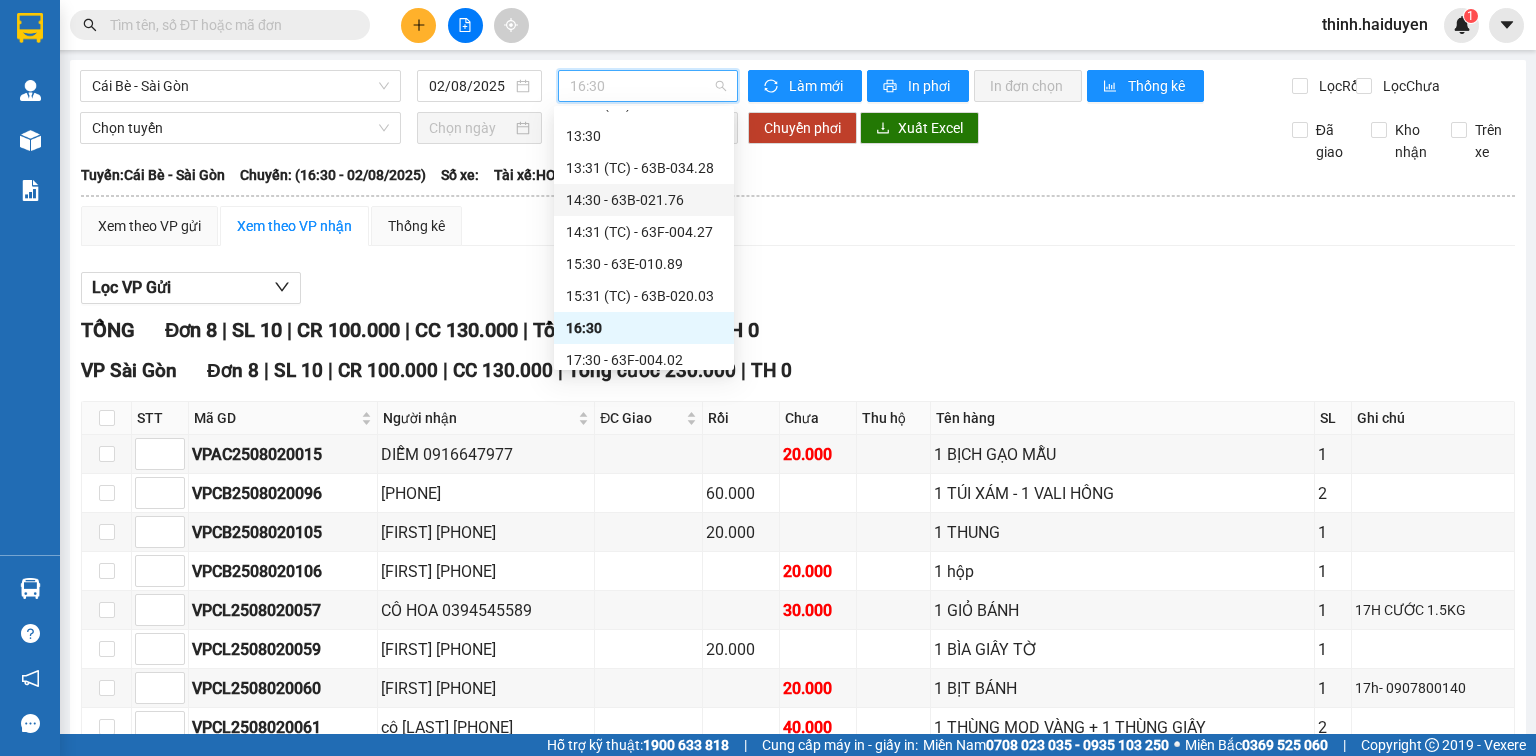 scroll, scrollTop: 640, scrollLeft: 0, axis: vertical 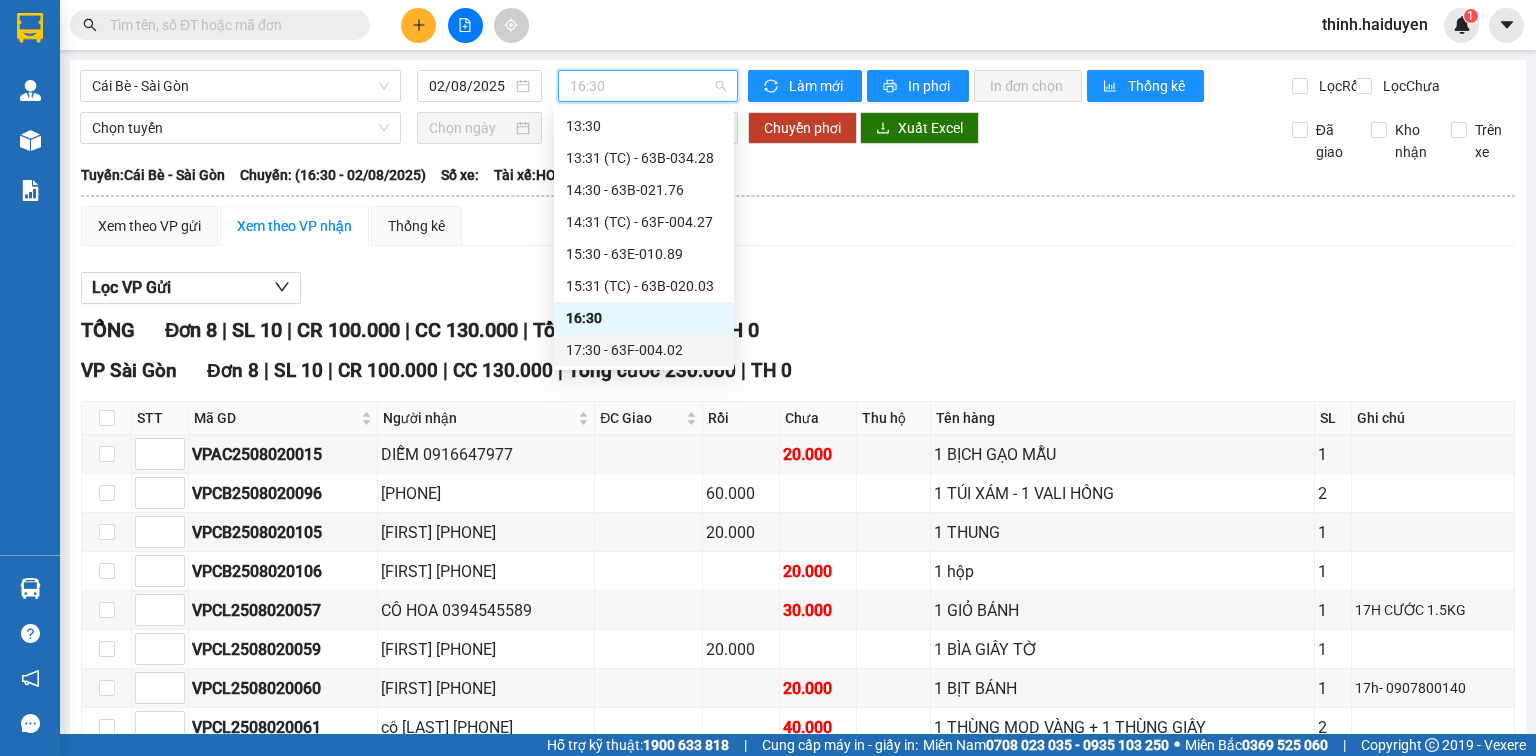 click on "17:30     - 63F-004.02" at bounding box center [644, 350] 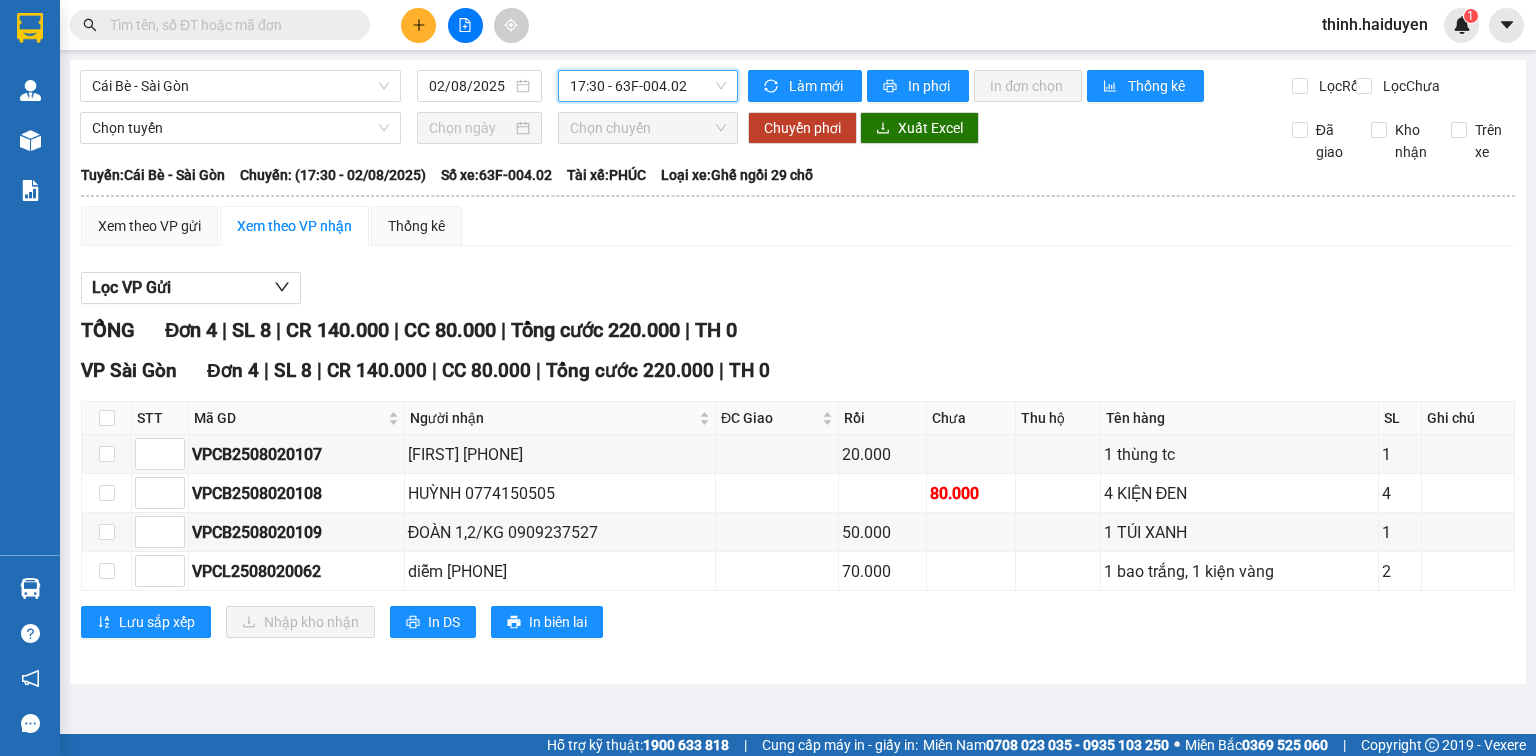 click on "17:30     - 63F-004.02" at bounding box center [648, 86] 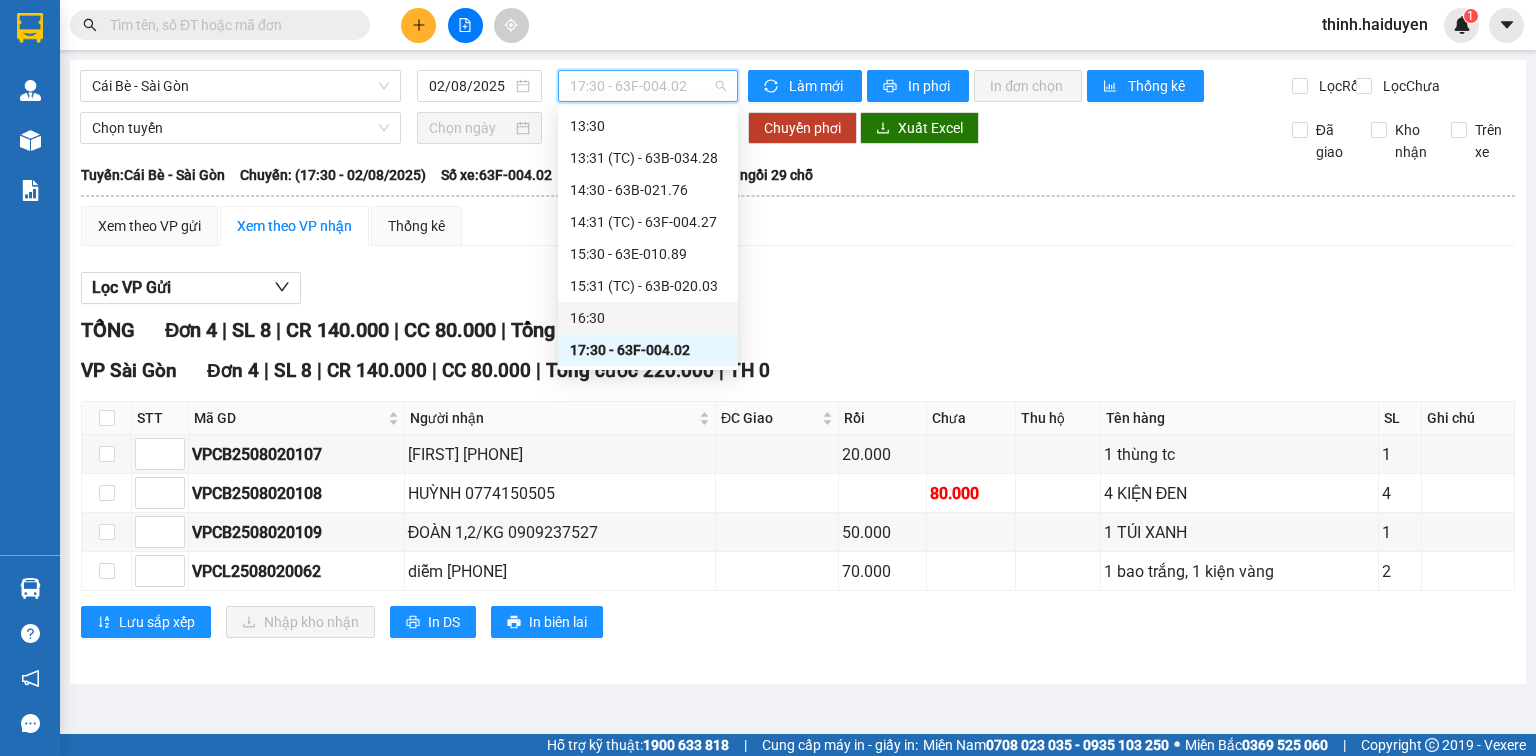 click on "16:30" at bounding box center (648, 318) 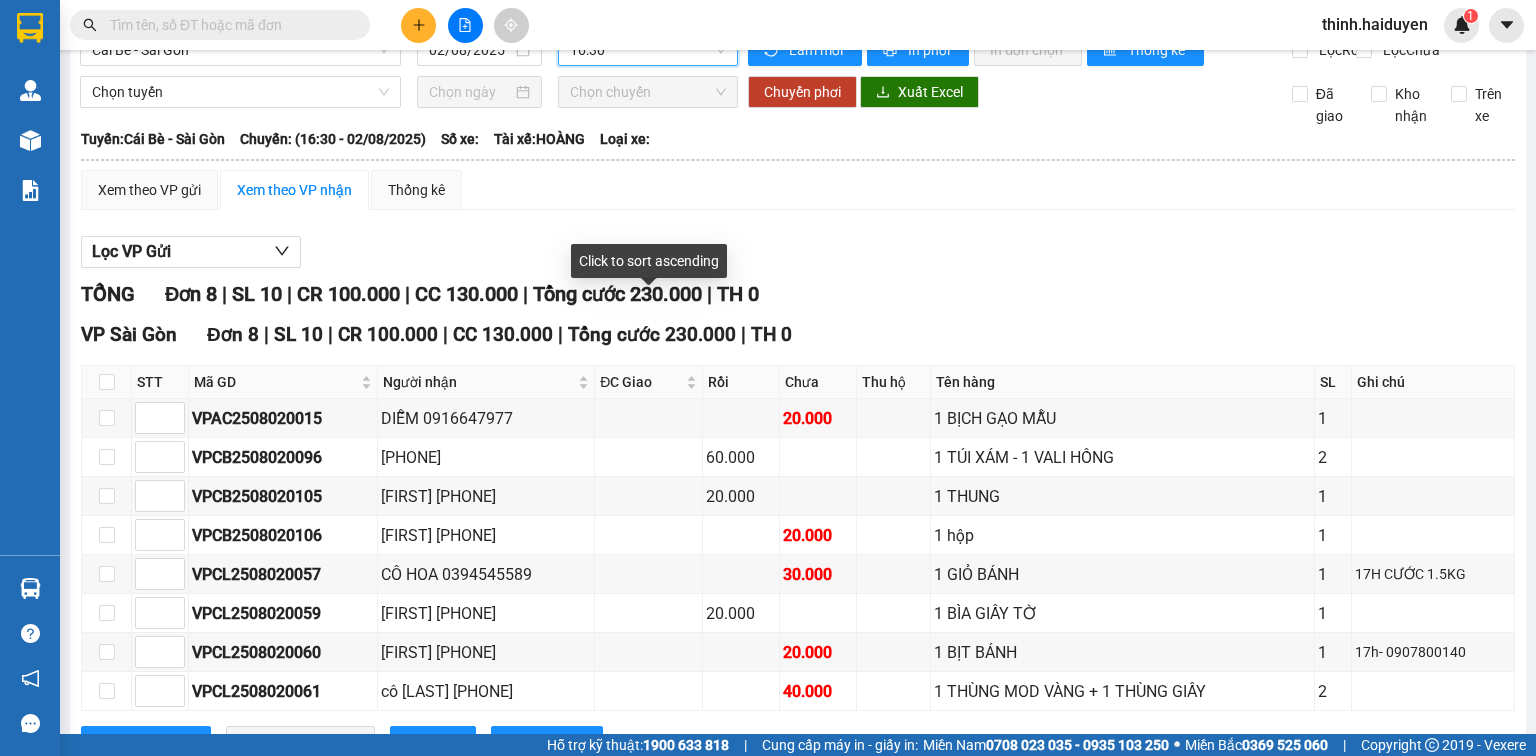 scroll, scrollTop: 0, scrollLeft: 0, axis: both 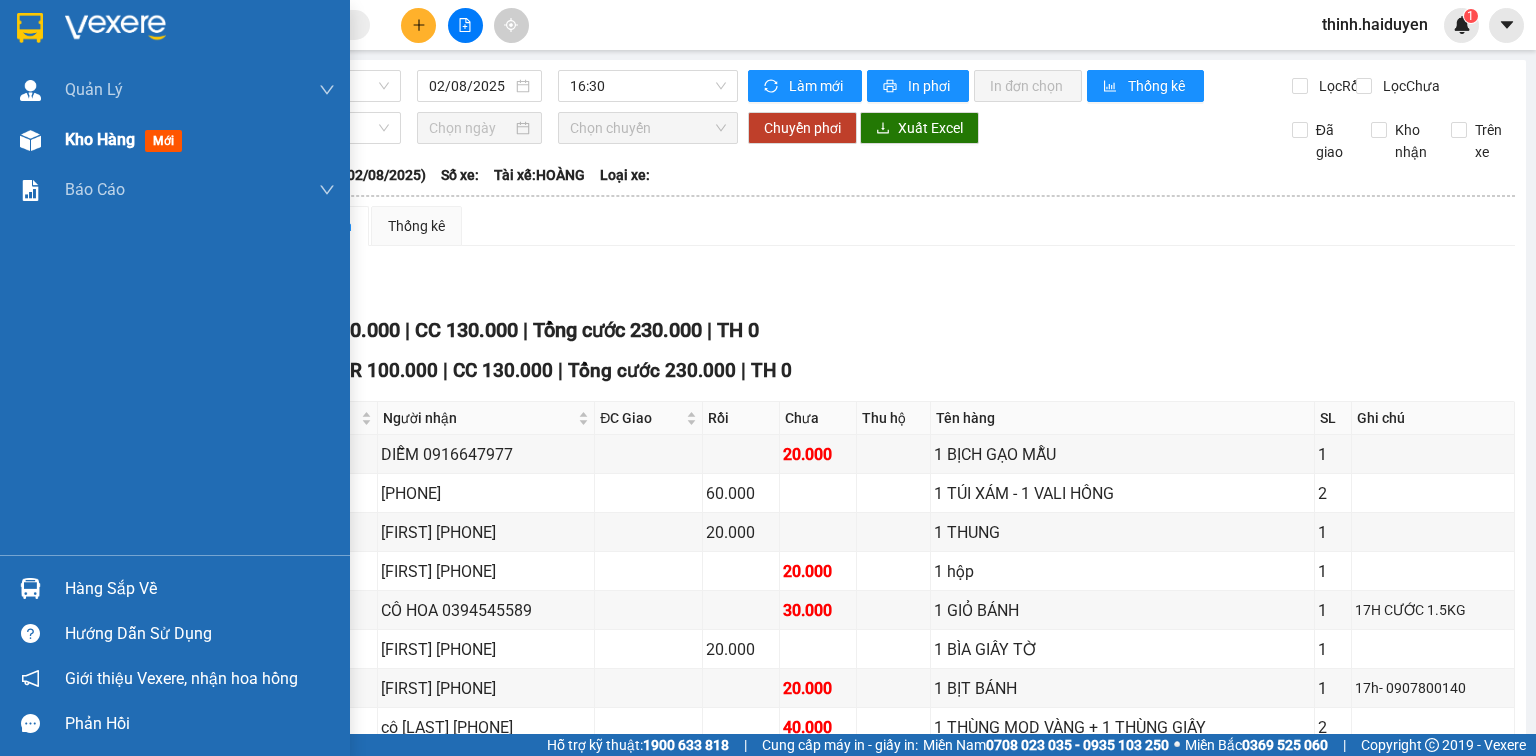 click at bounding box center [30, 140] 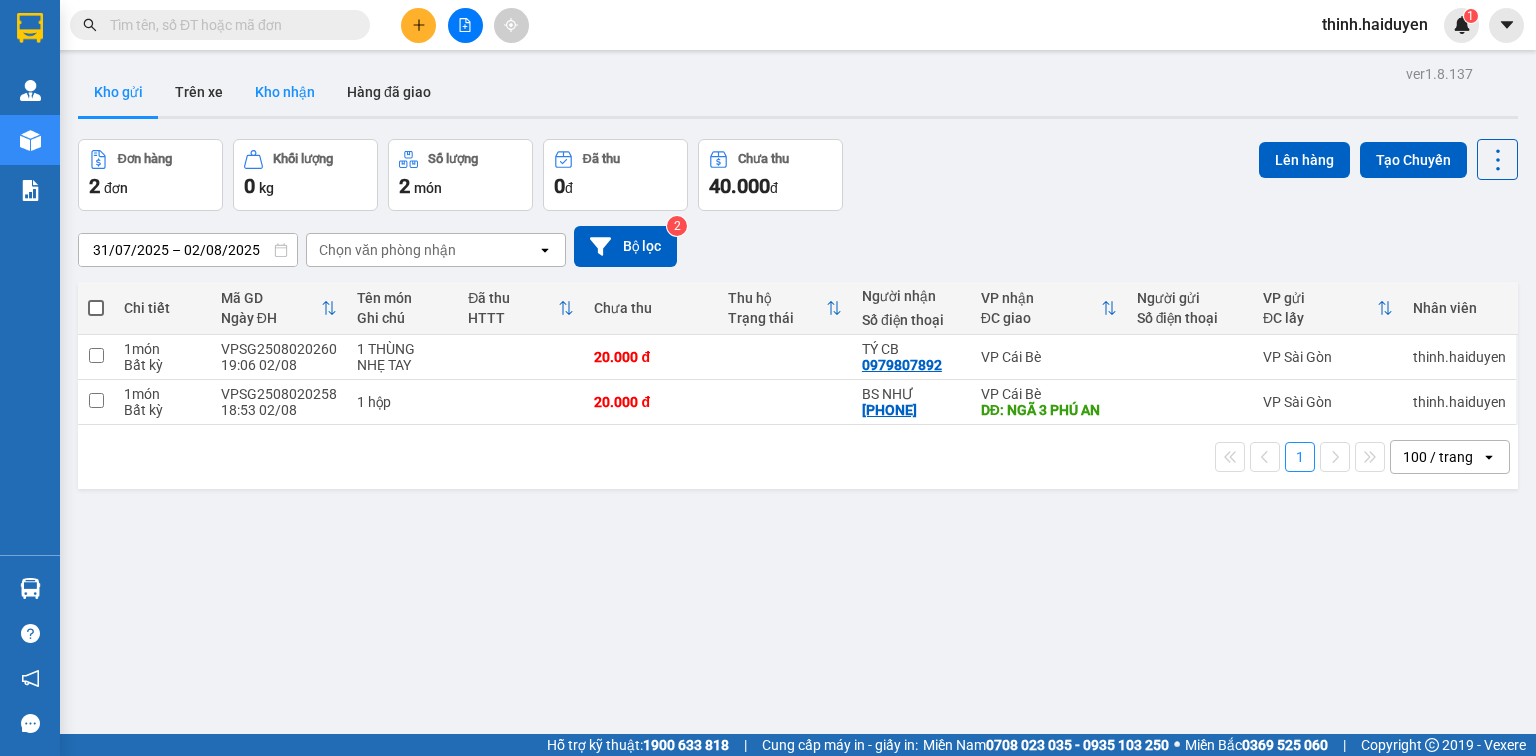 click on "Kho nhận" at bounding box center (285, 92) 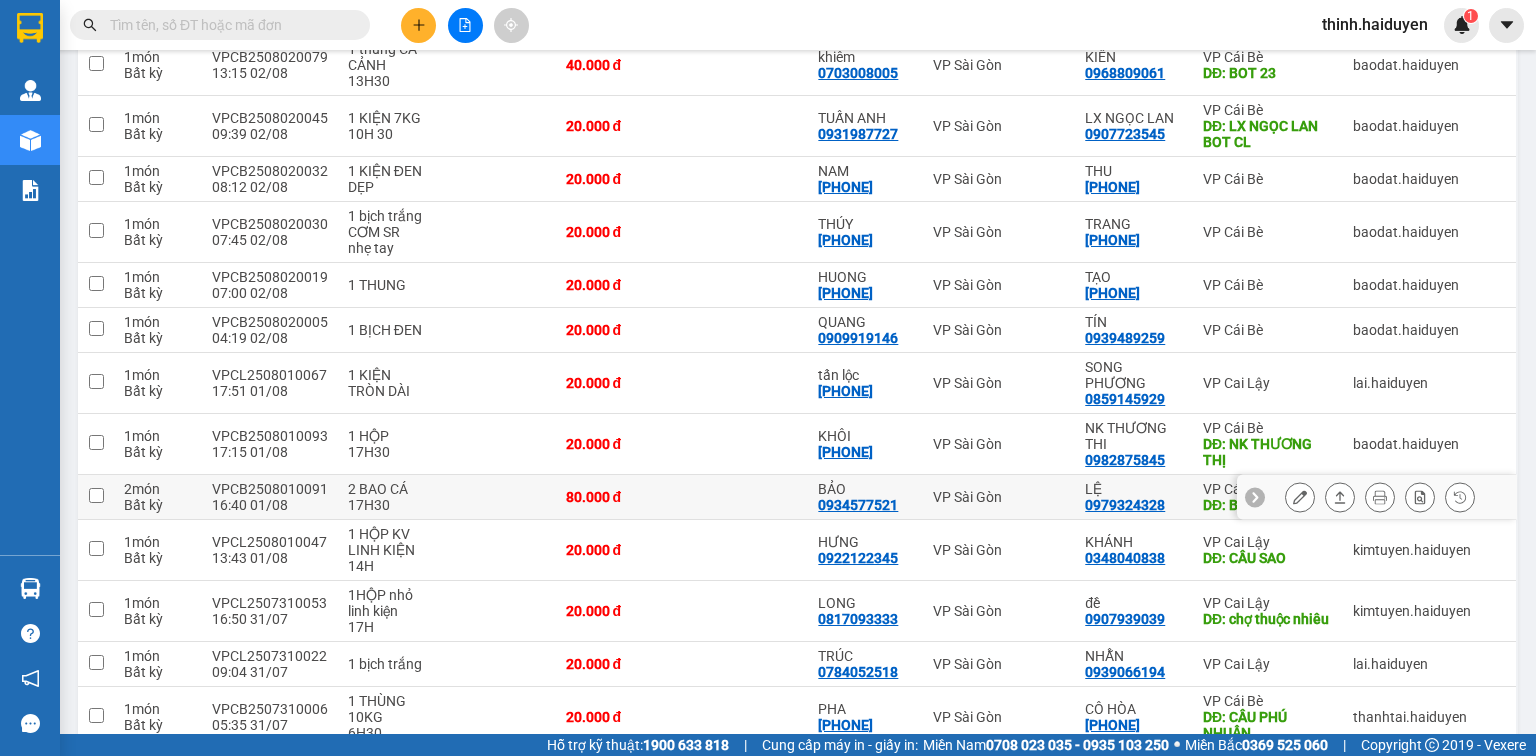 scroll, scrollTop: 666, scrollLeft: 0, axis: vertical 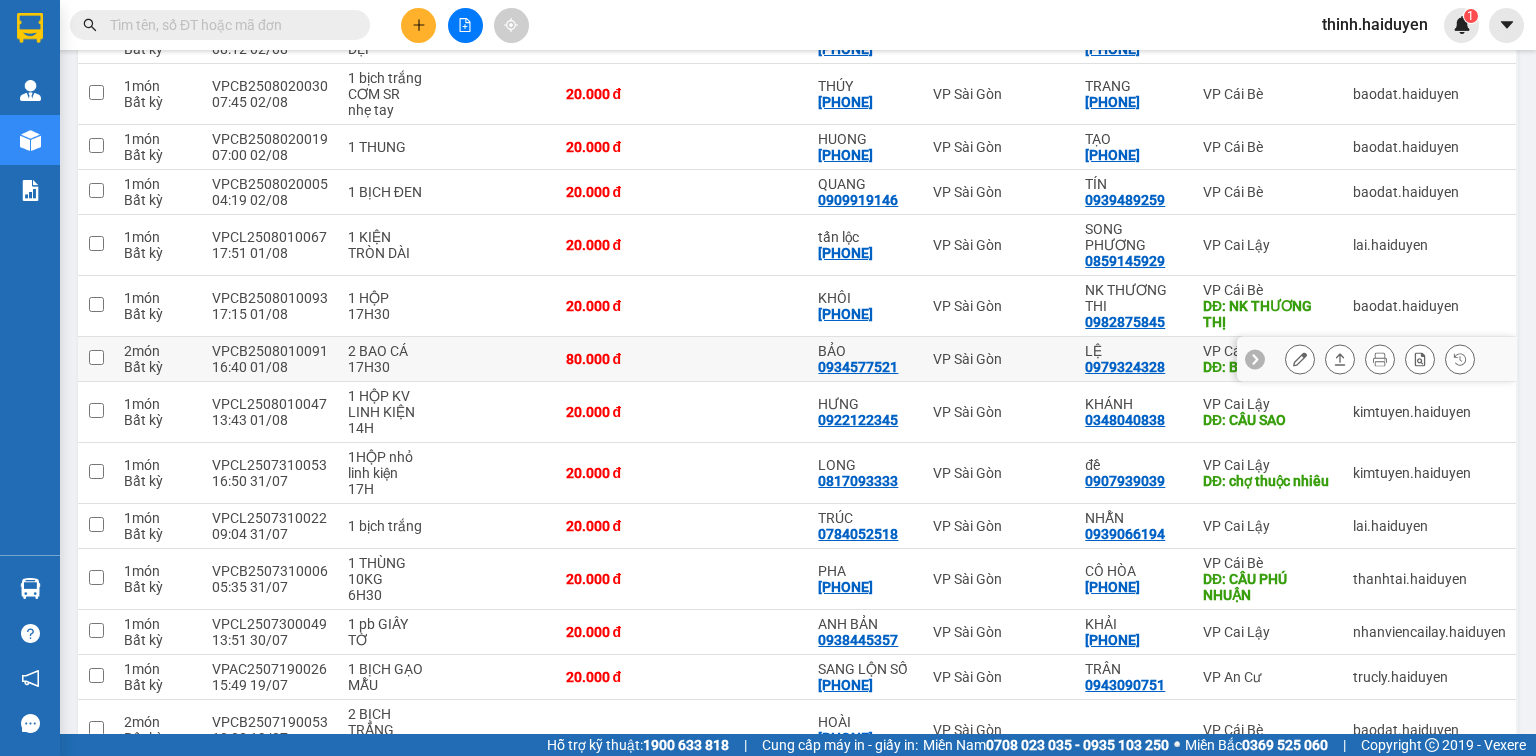 click on "0934577521" at bounding box center [858, 367] 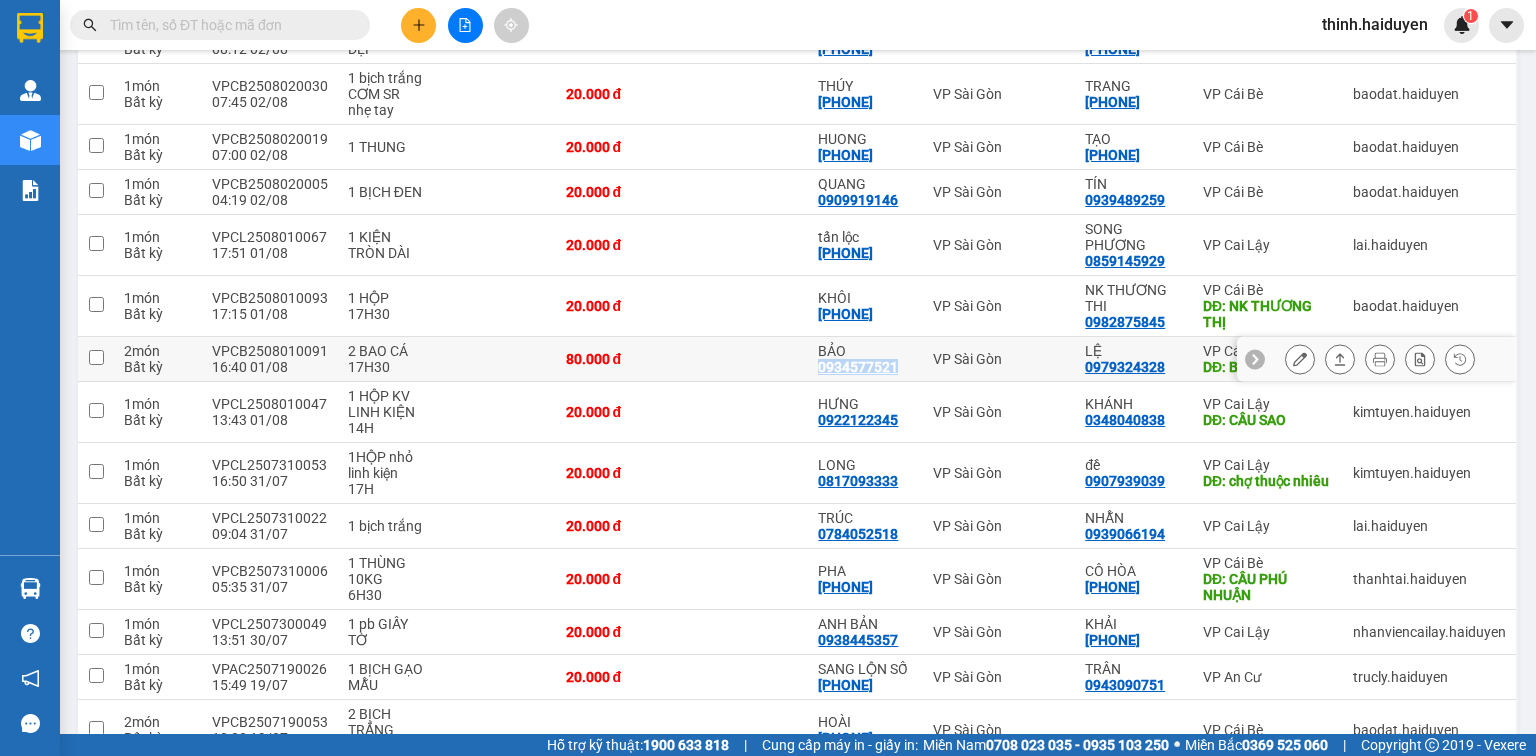 click on "0934577521" at bounding box center [858, 367] 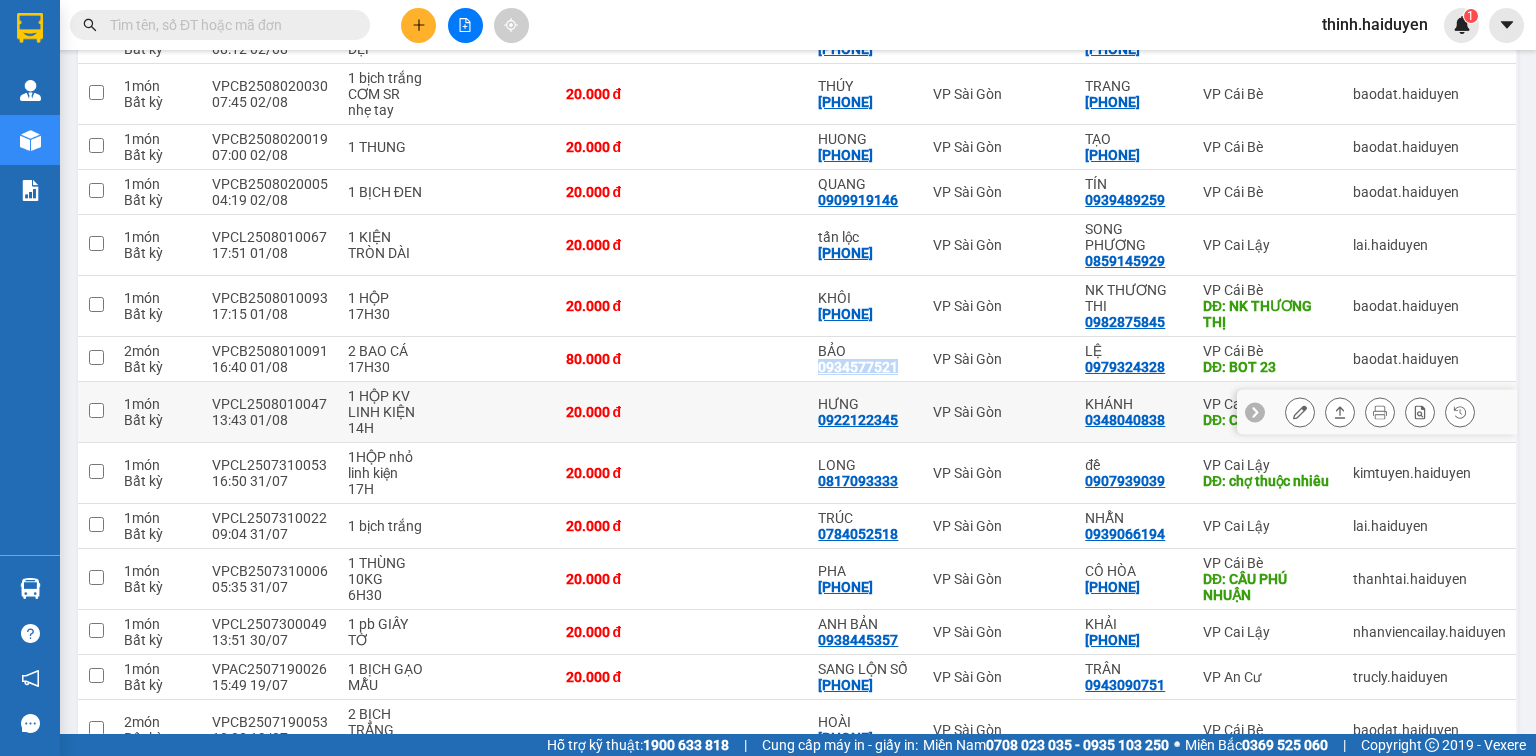 copy on "0934577521" 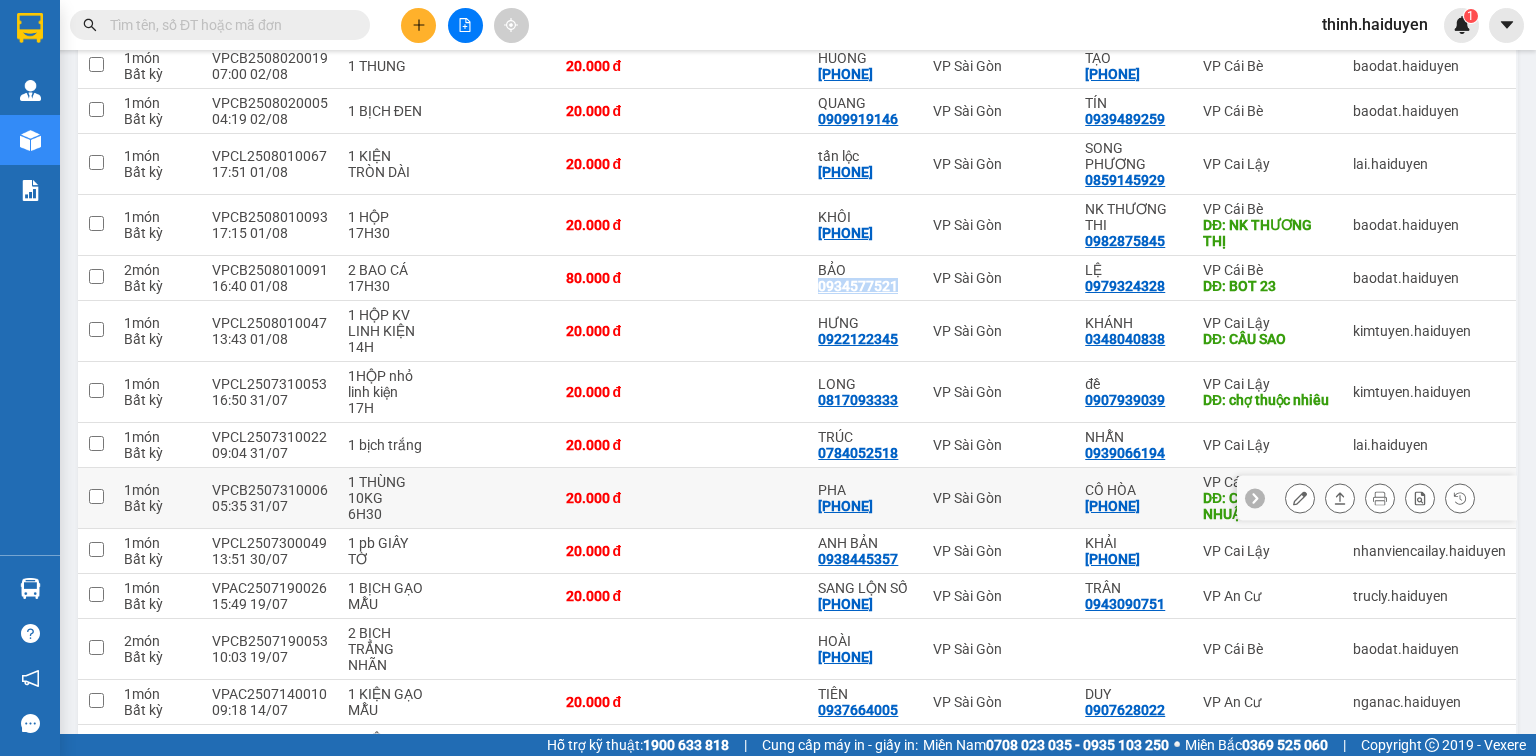 scroll, scrollTop: 800, scrollLeft: 0, axis: vertical 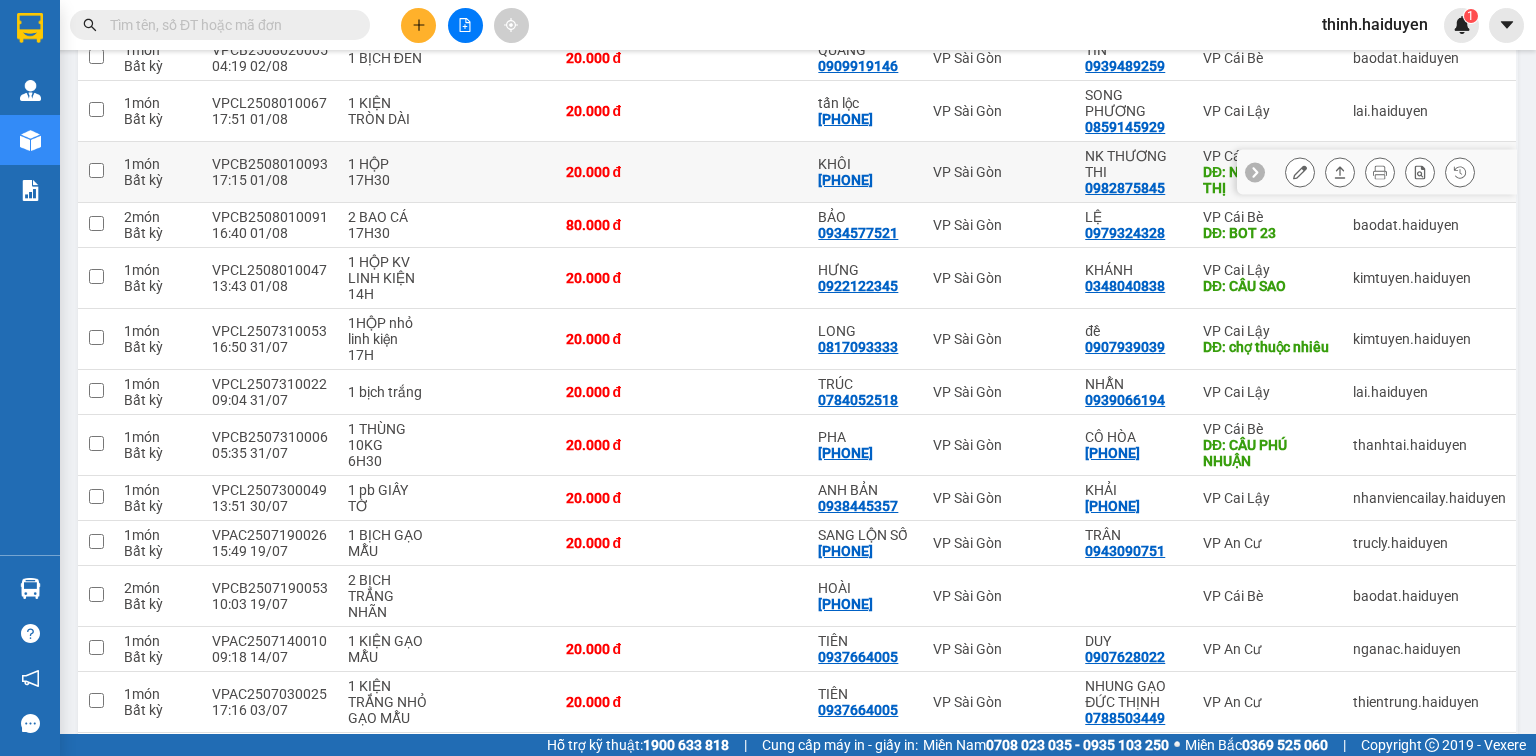 click on "0934290064" at bounding box center (845, 180) 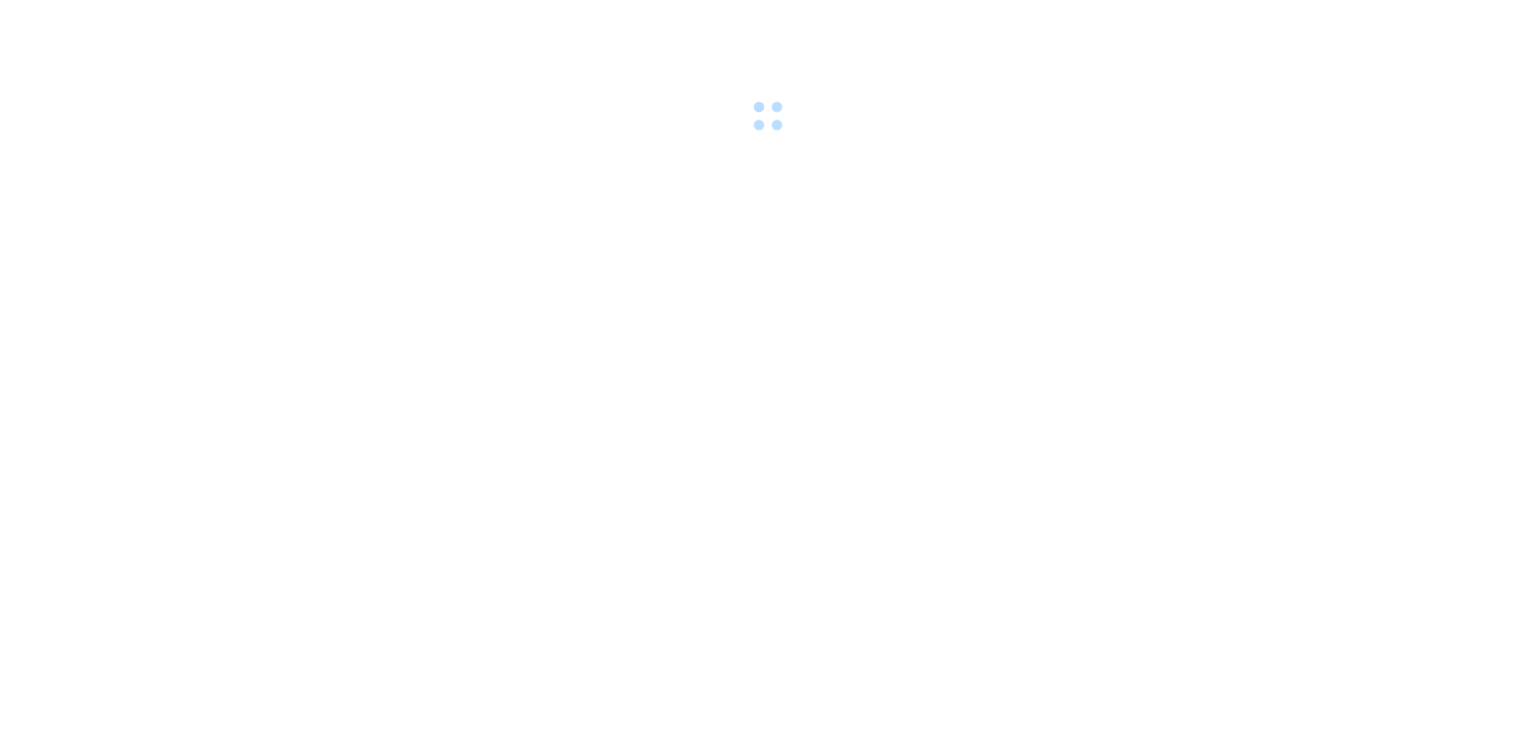 scroll, scrollTop: 0, scrollLeft: 0, axis: both 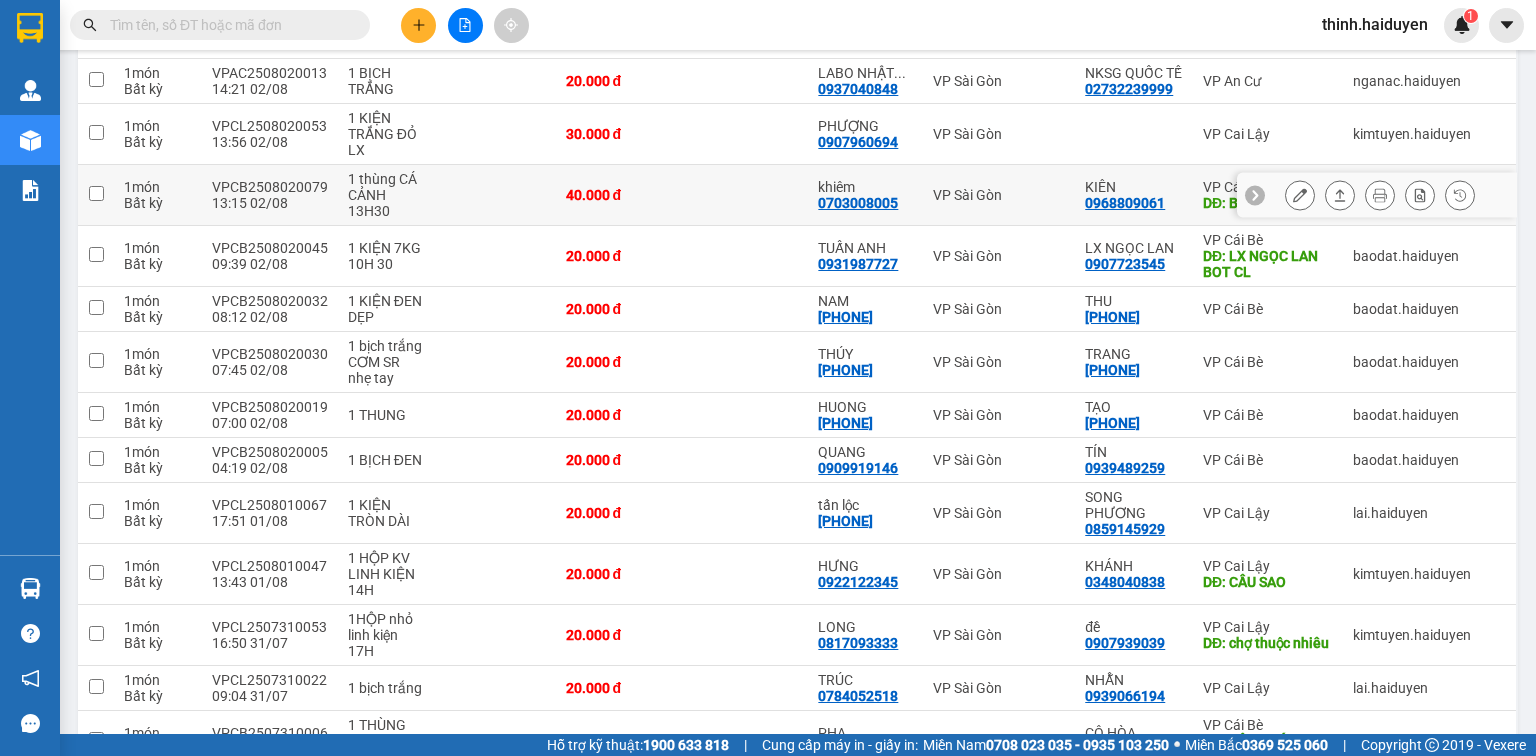 click on "0703008005" at bounding box center [858, 203] 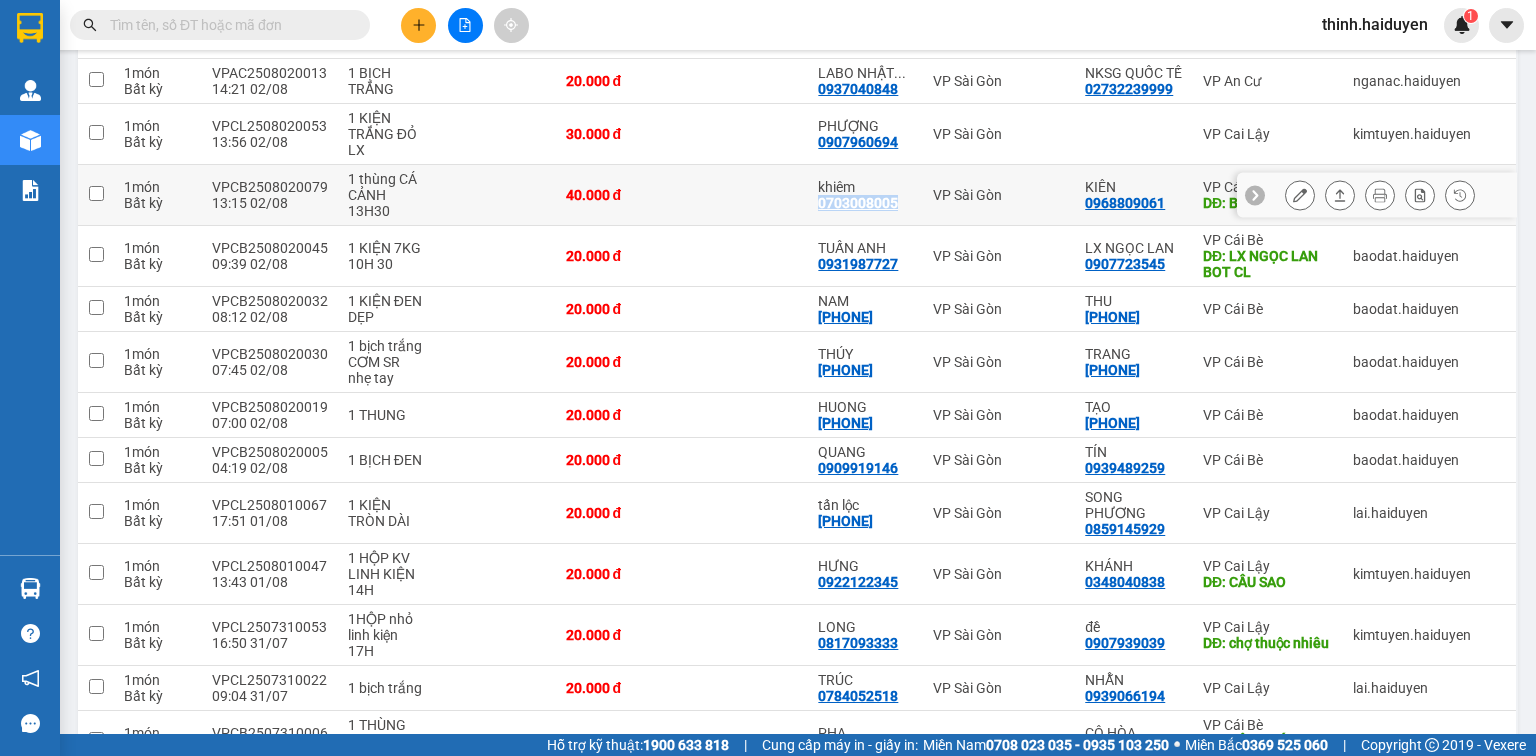 click on "0703008005" at bounding box center (858, 203) 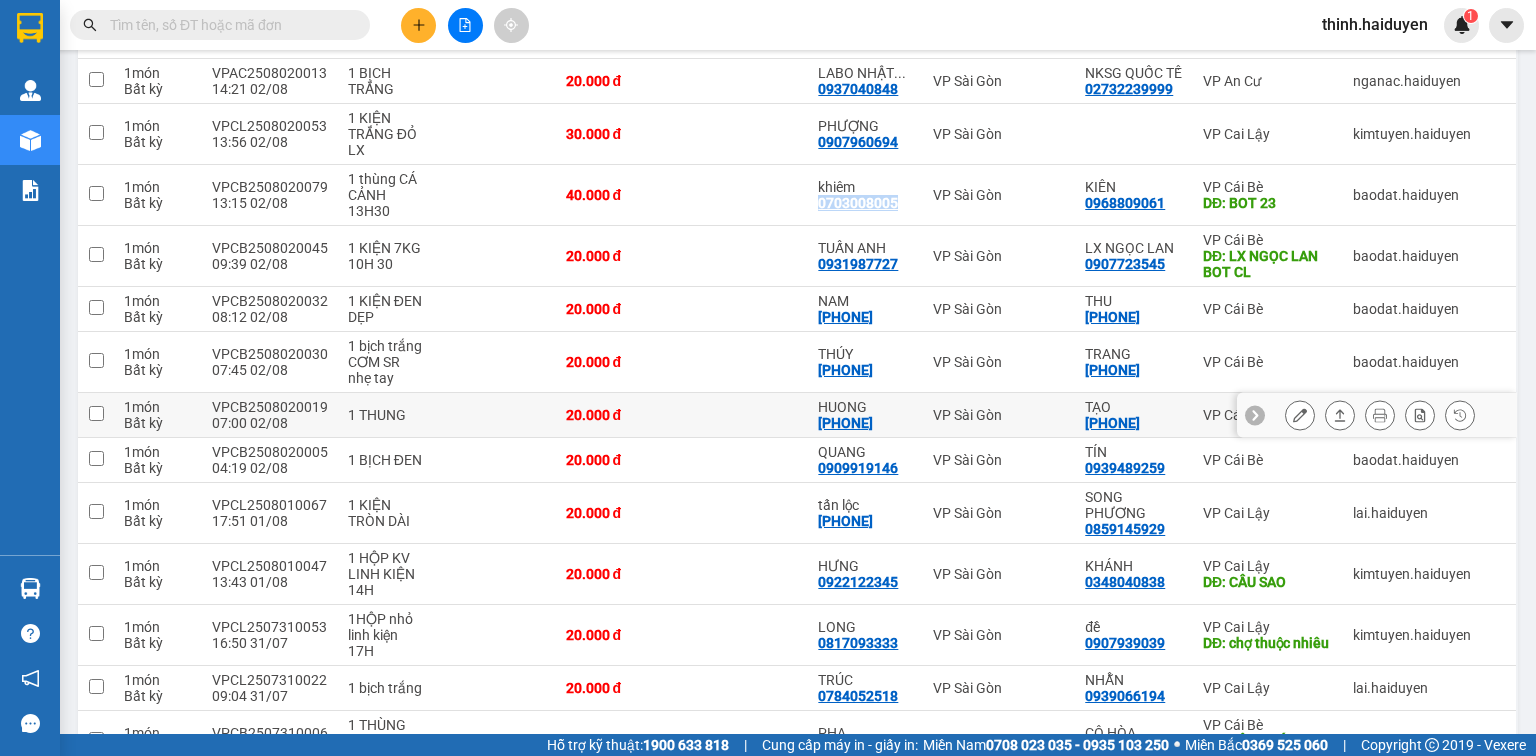 copy on "0703008005" 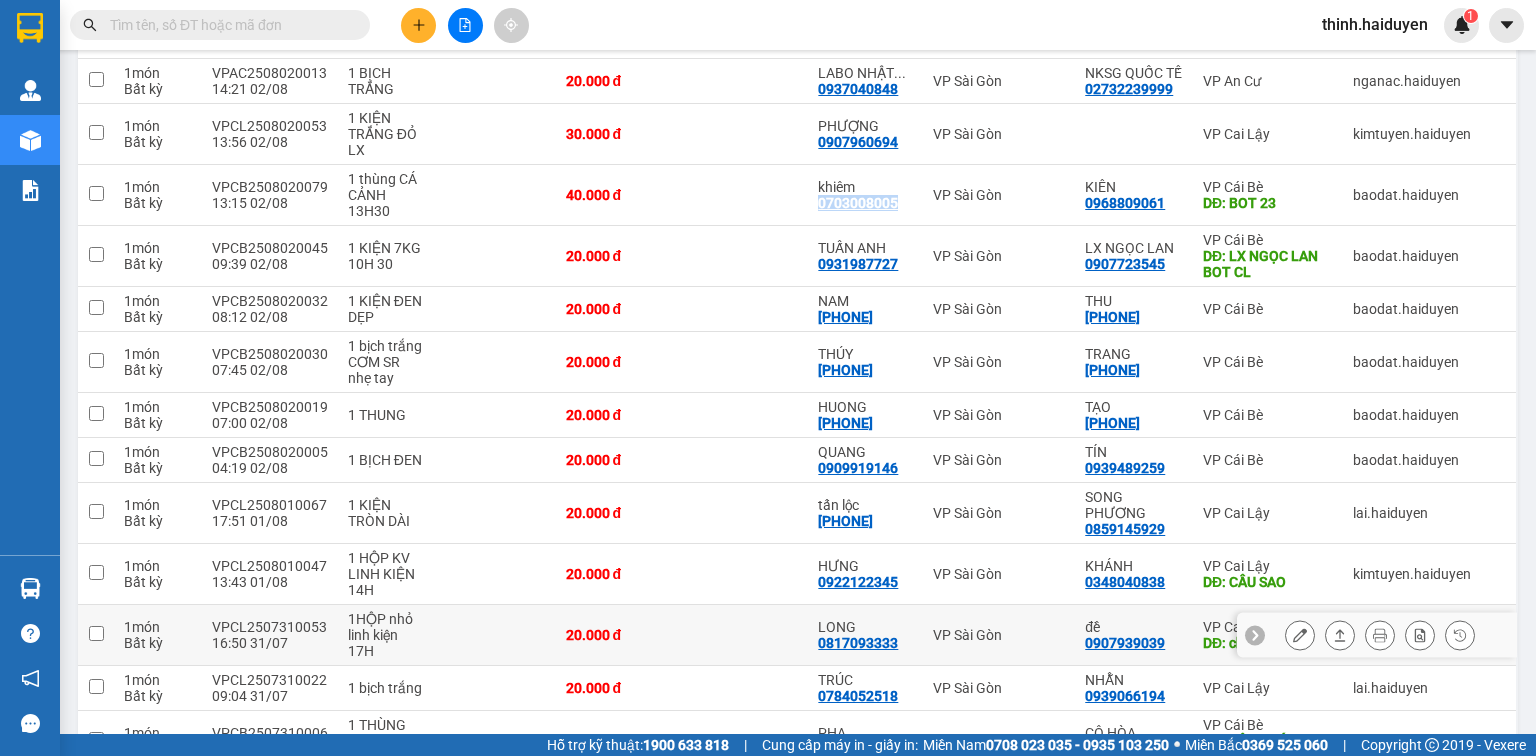 scroll, scrollTop: 532, scrollLeft: 0, axis: vertical 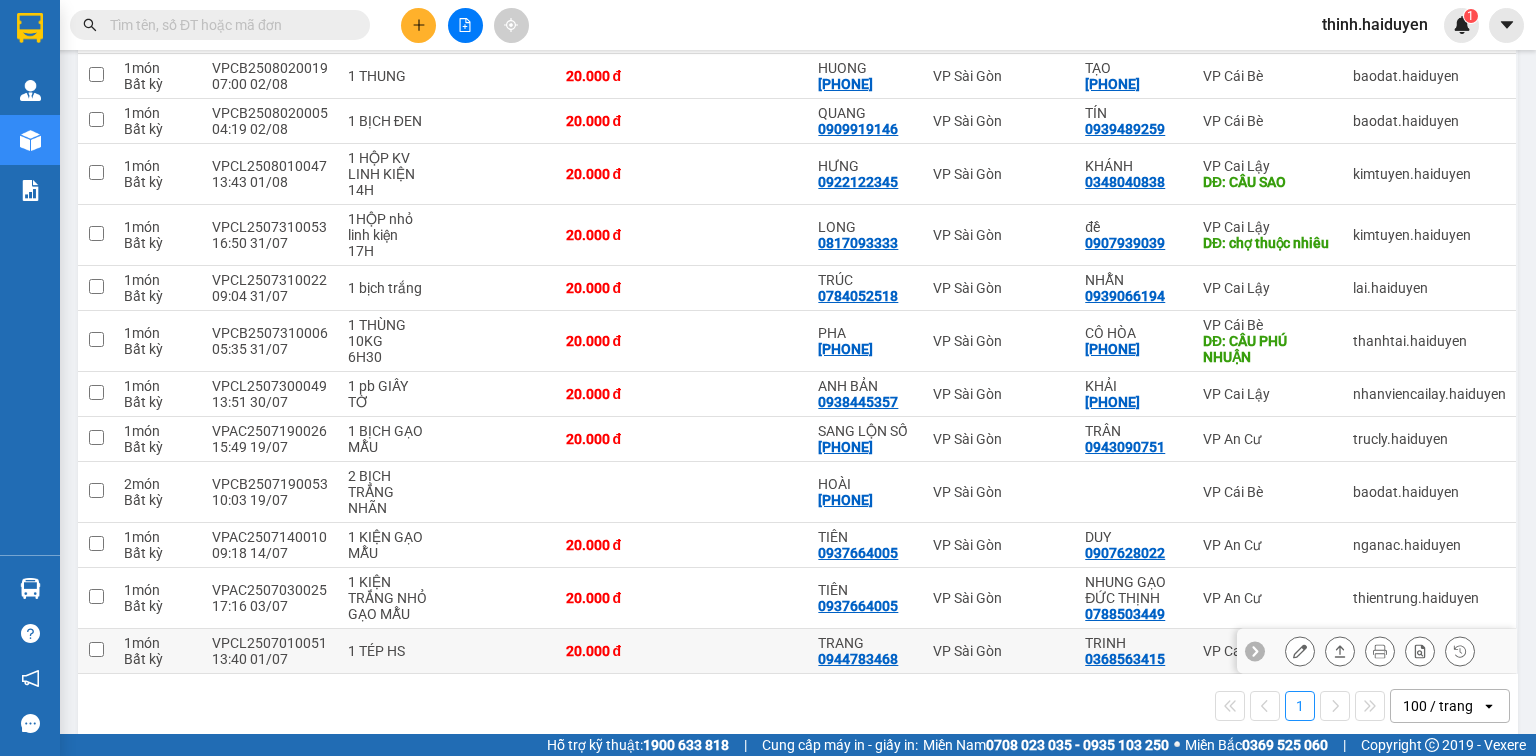drag, startPoint x: 757, startPoint y: 627, endPoint x: 758, endPoint y: 576, distance: 51.009804 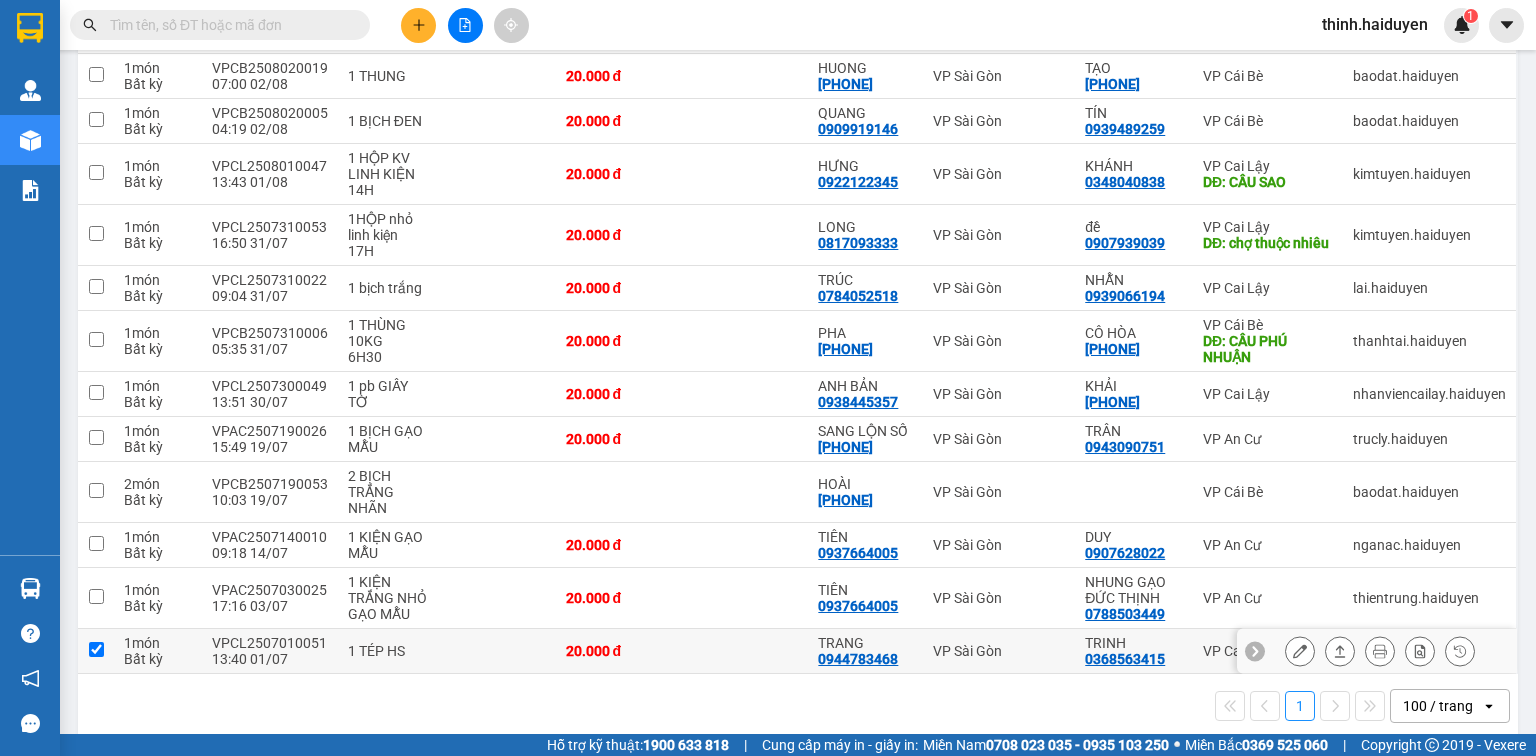 checkbox on "true" 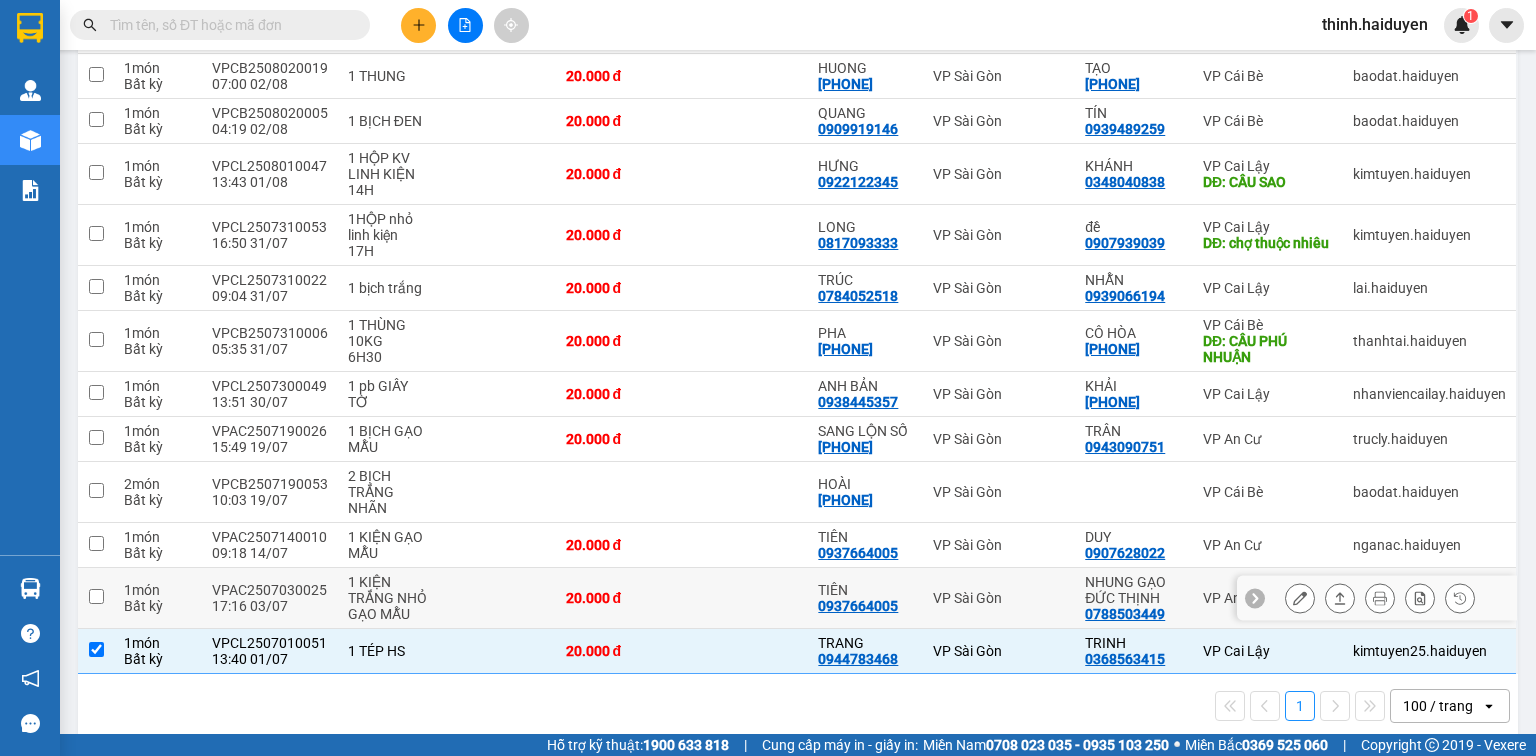 drag, startPoint x: 741, startPoint y: 580, endPoint x: 732, endPoint y: 519, distance: 61.66036 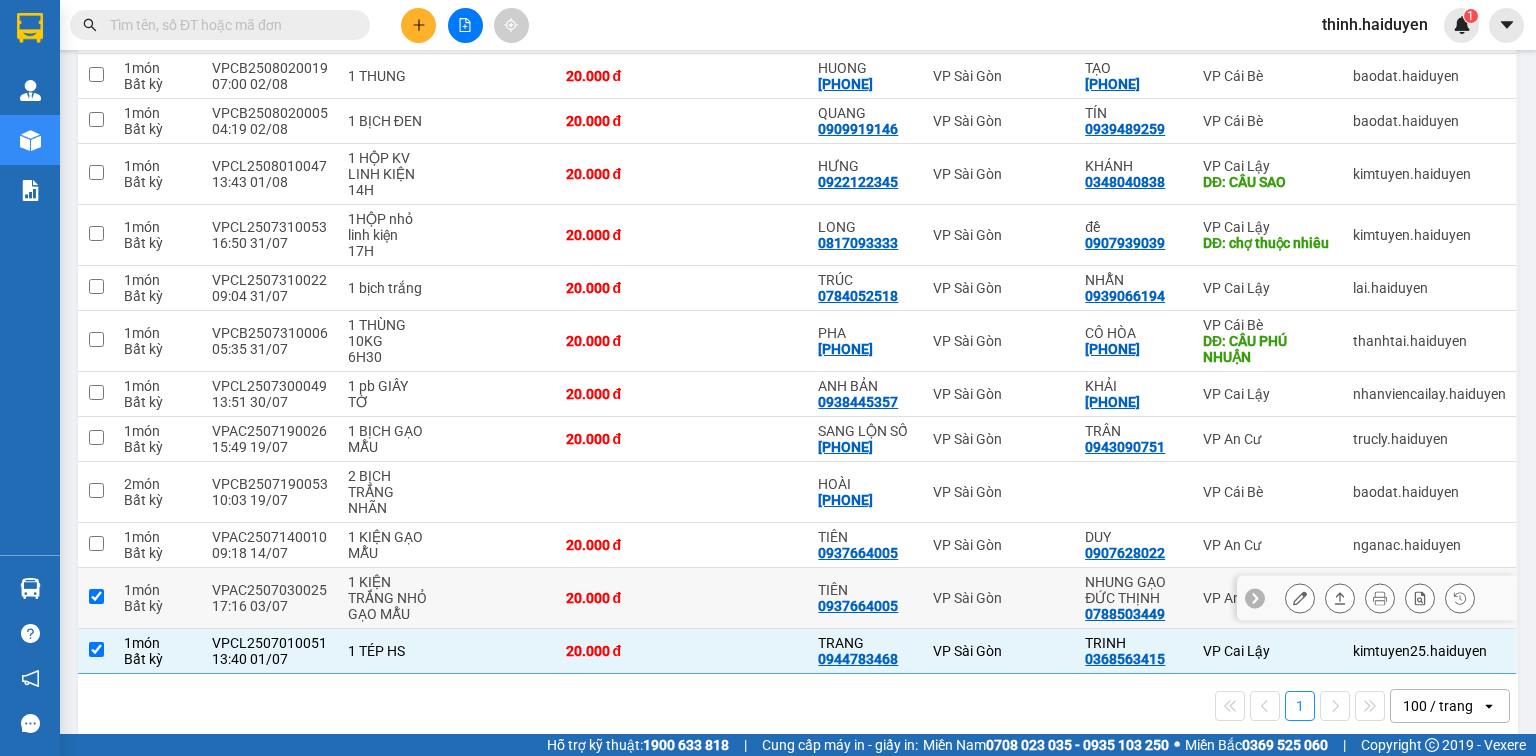 checkbox on "true" 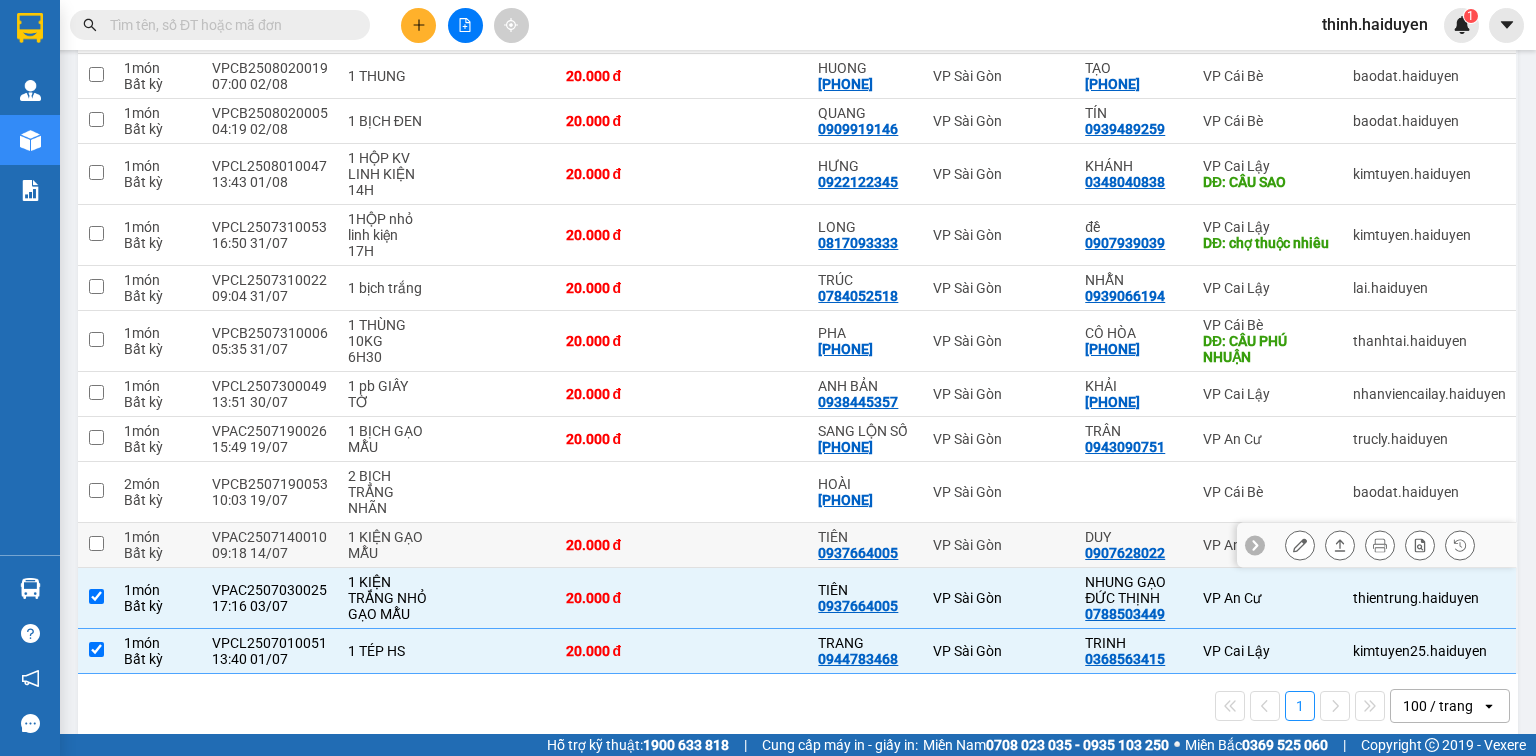 click at bounding box center [745, 545] 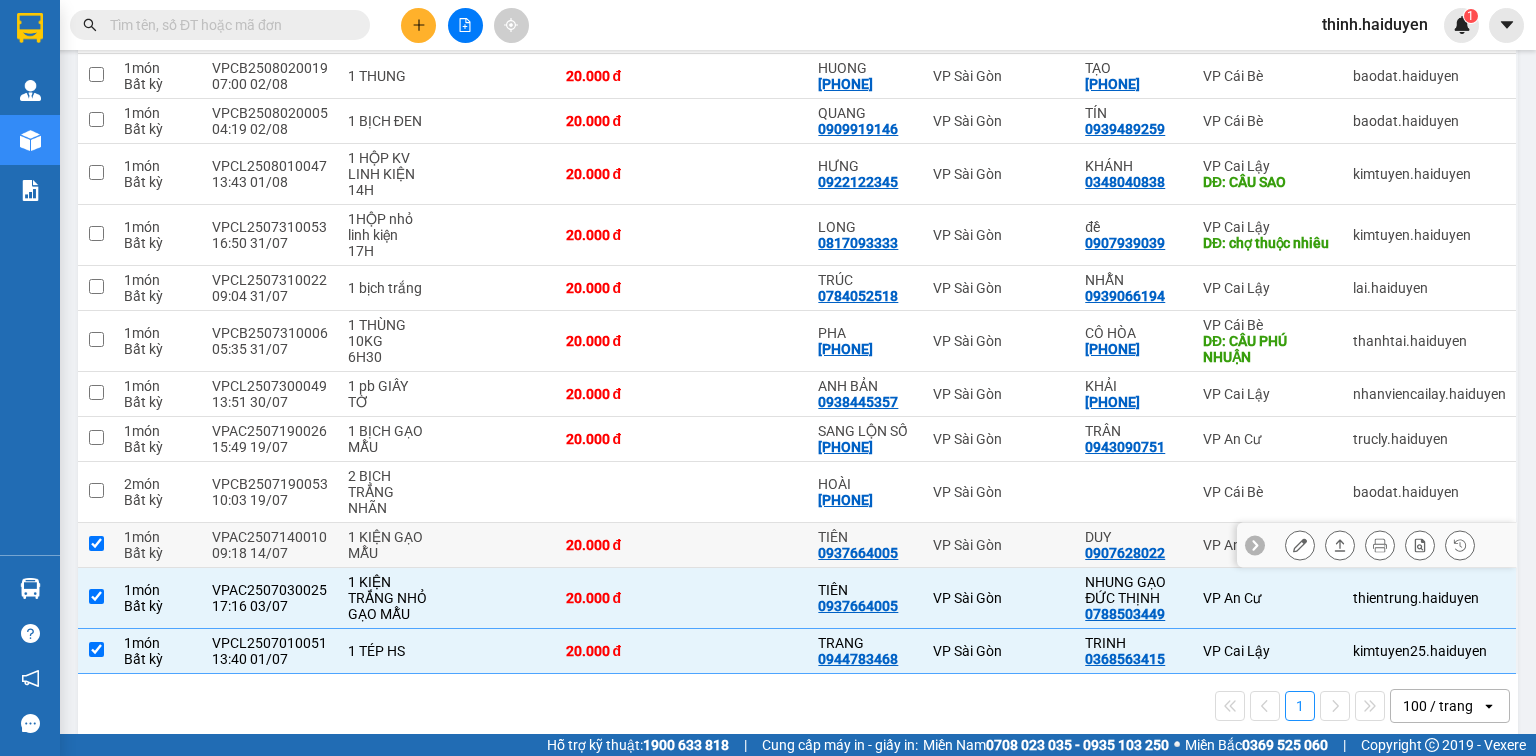 checkbox on "true" 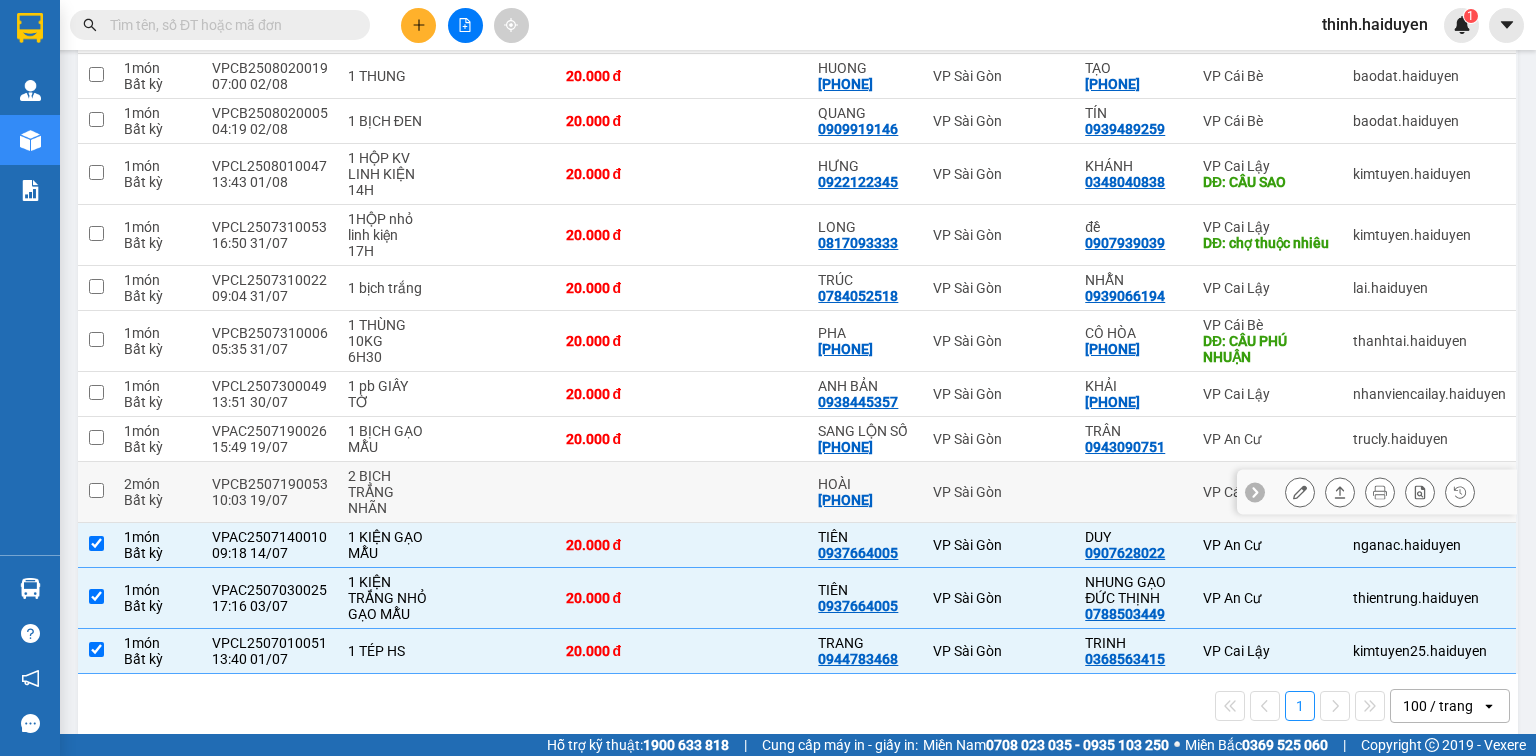 click at bounding box center (745, 492) 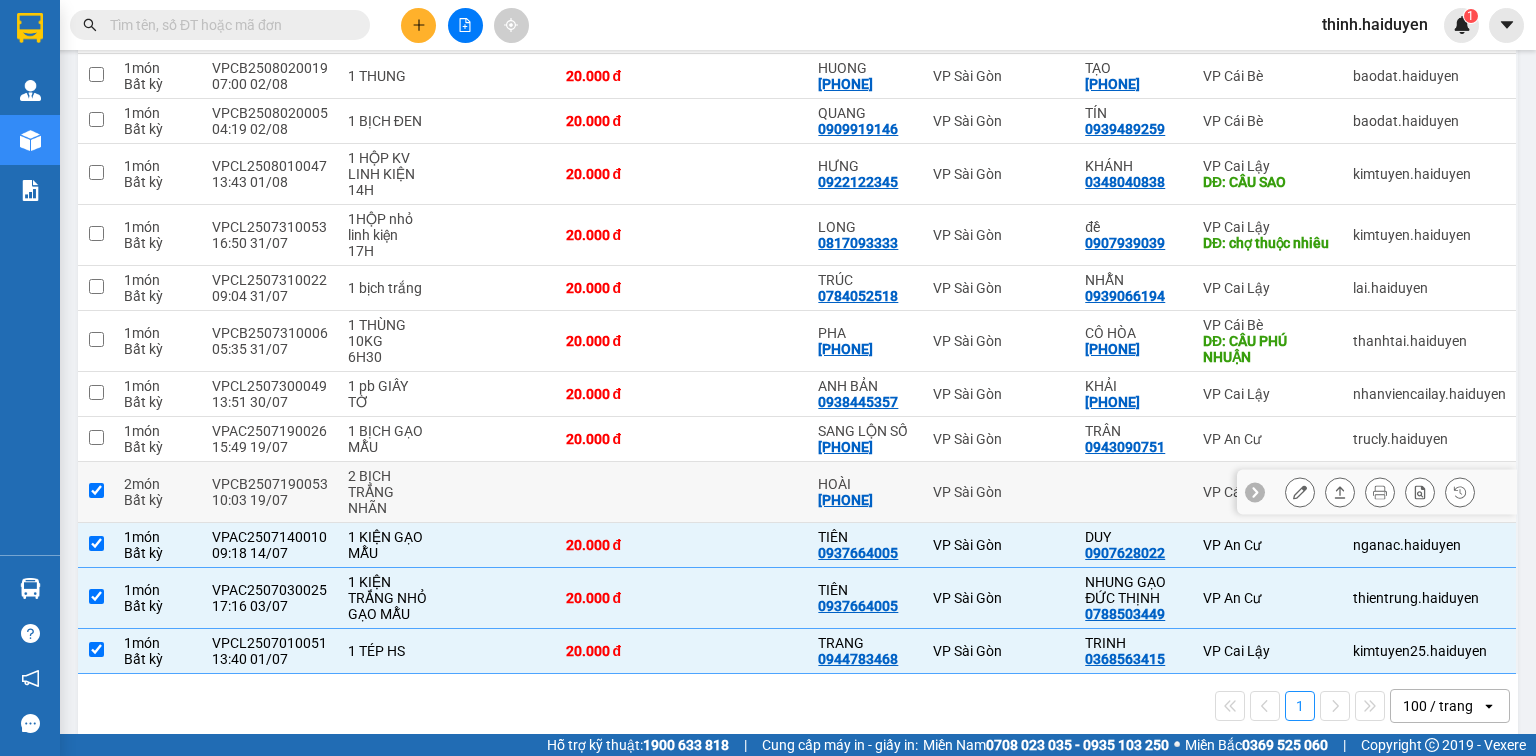 checkbox on "true" 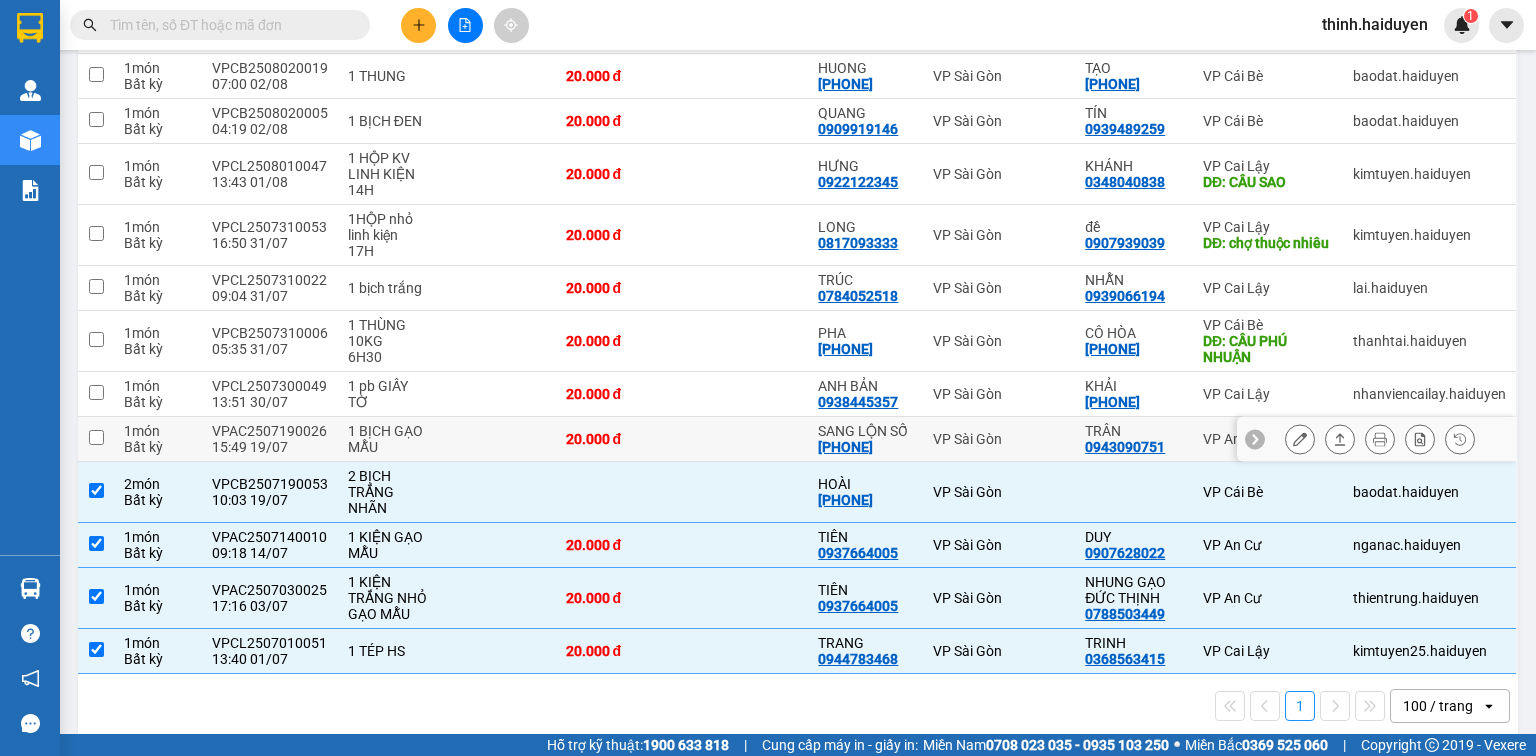 click at bounding box center (745, 439) 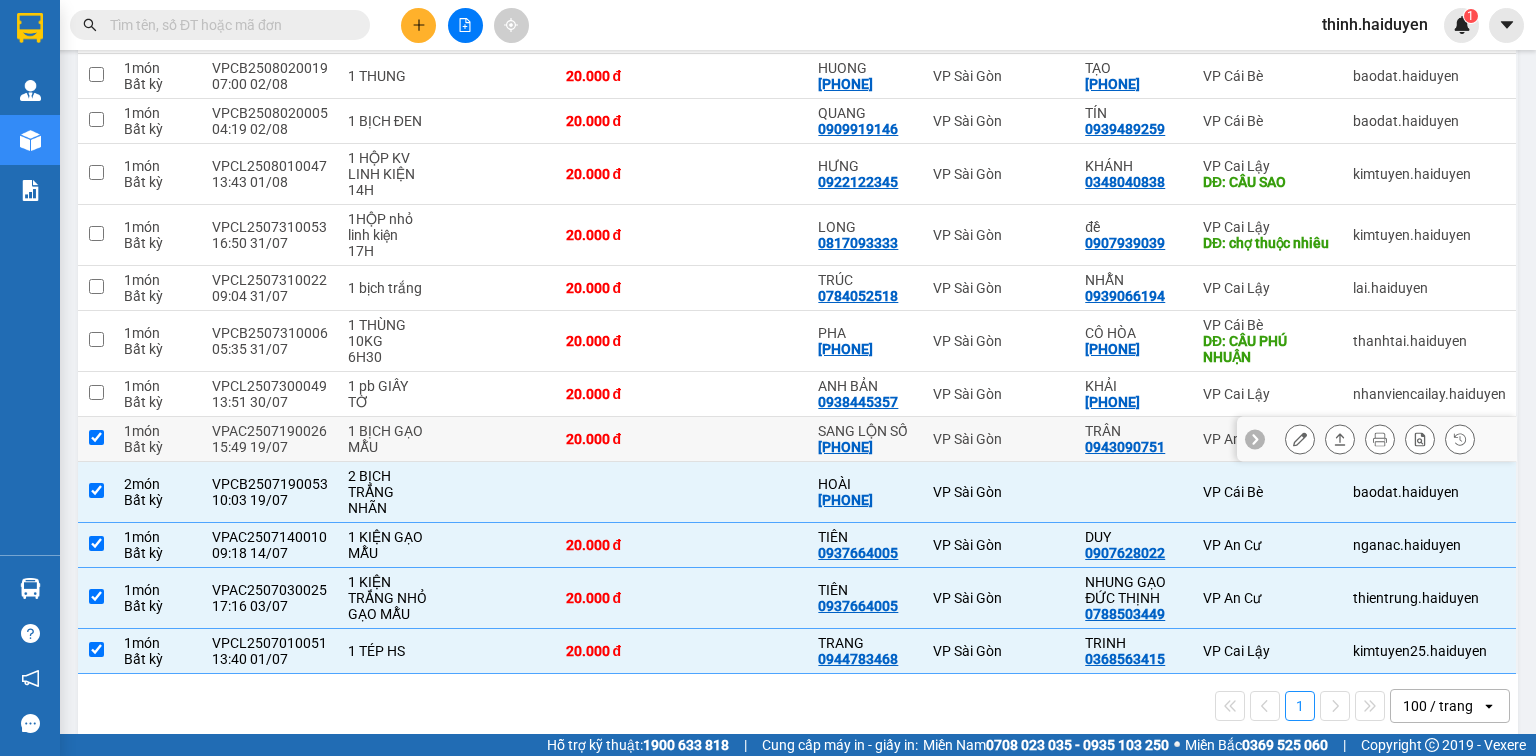 checkbox on "true" 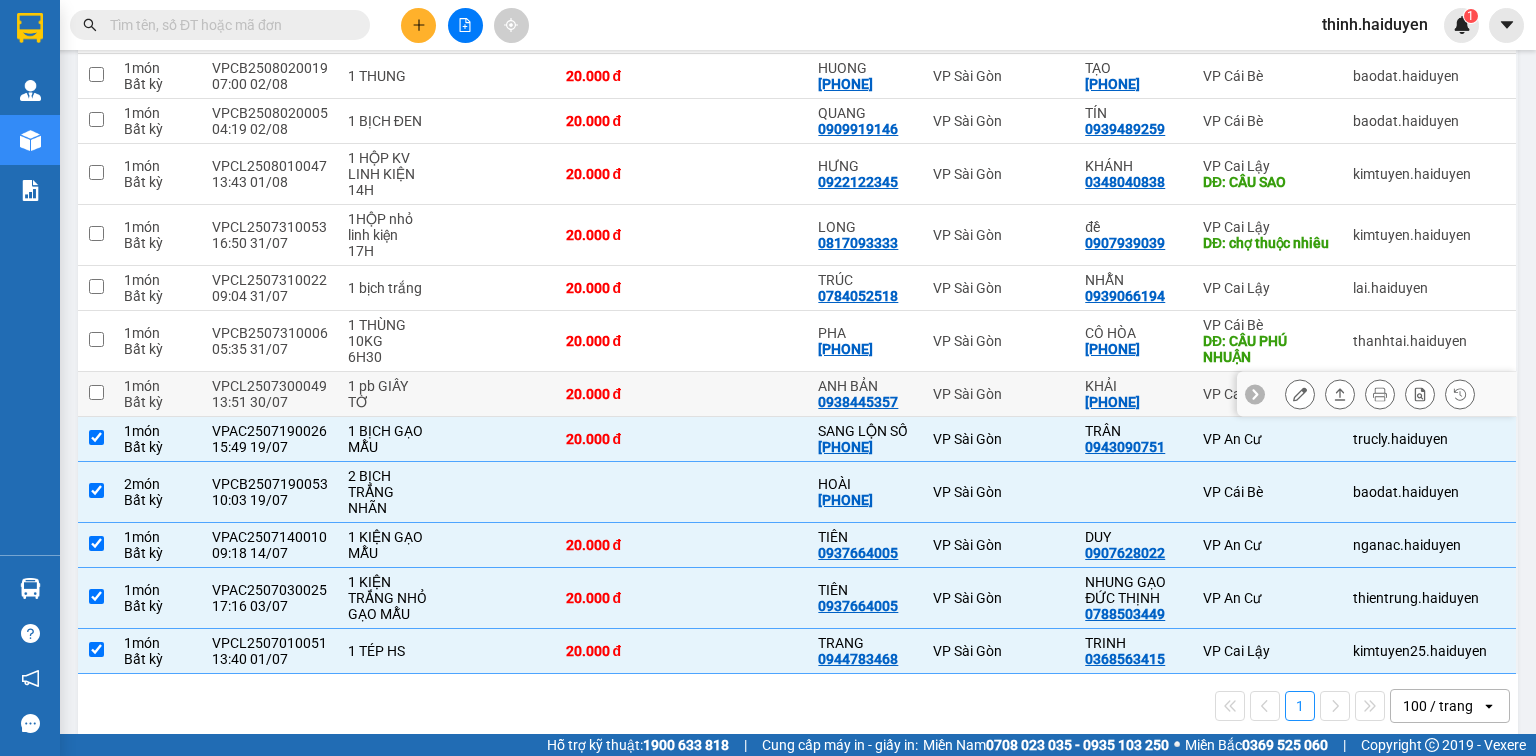 click at bounding box center [745, 394] 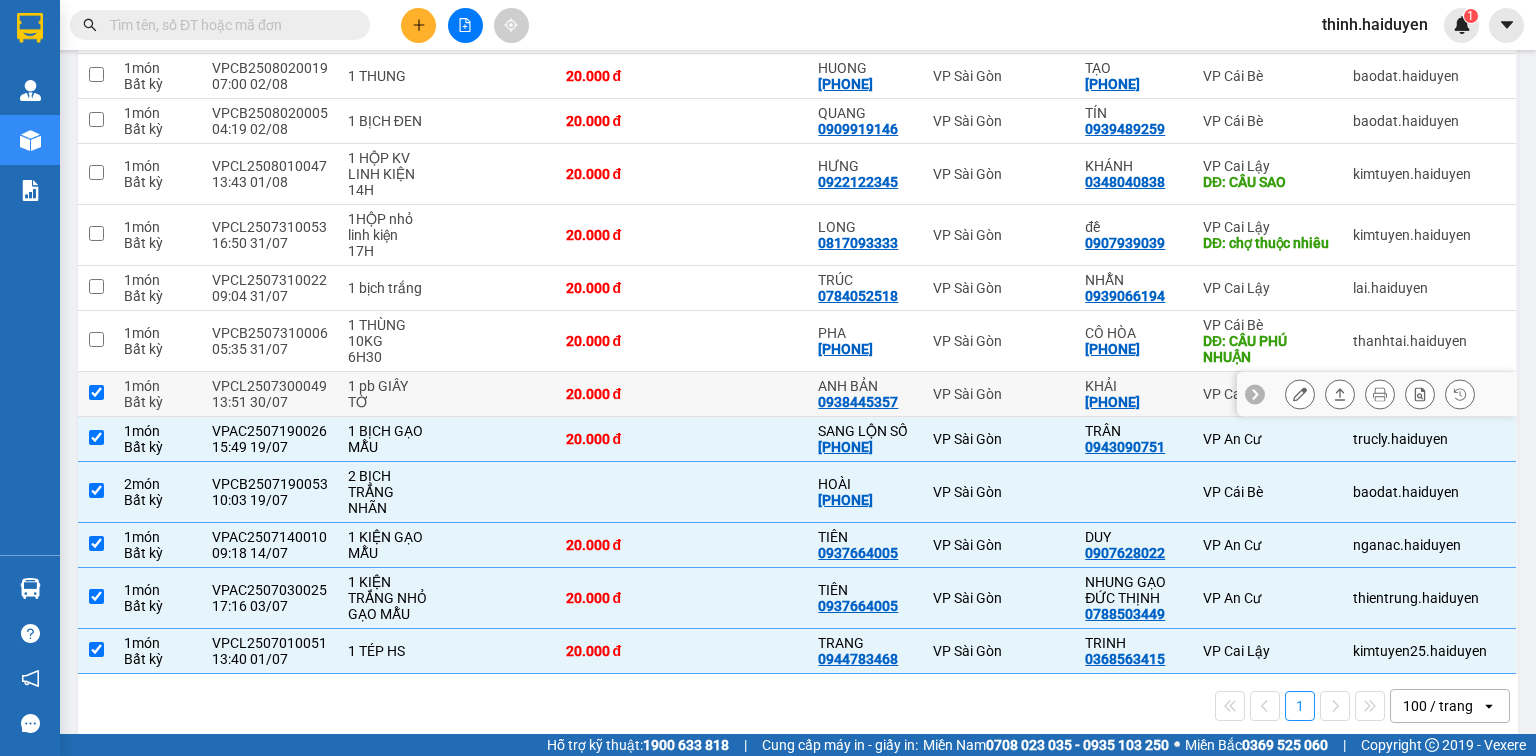 checkbox on "true" 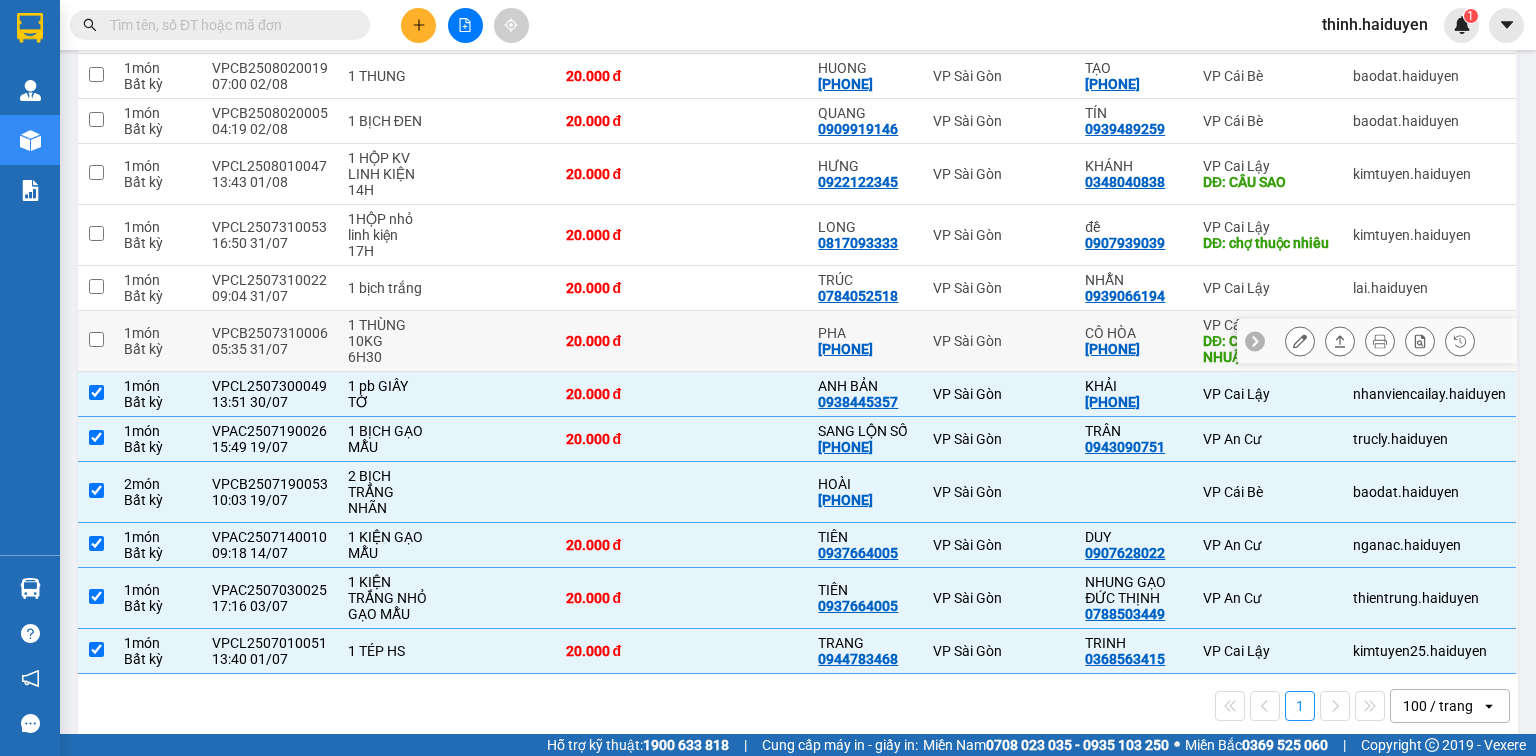 click at bounding box center (745, 341) 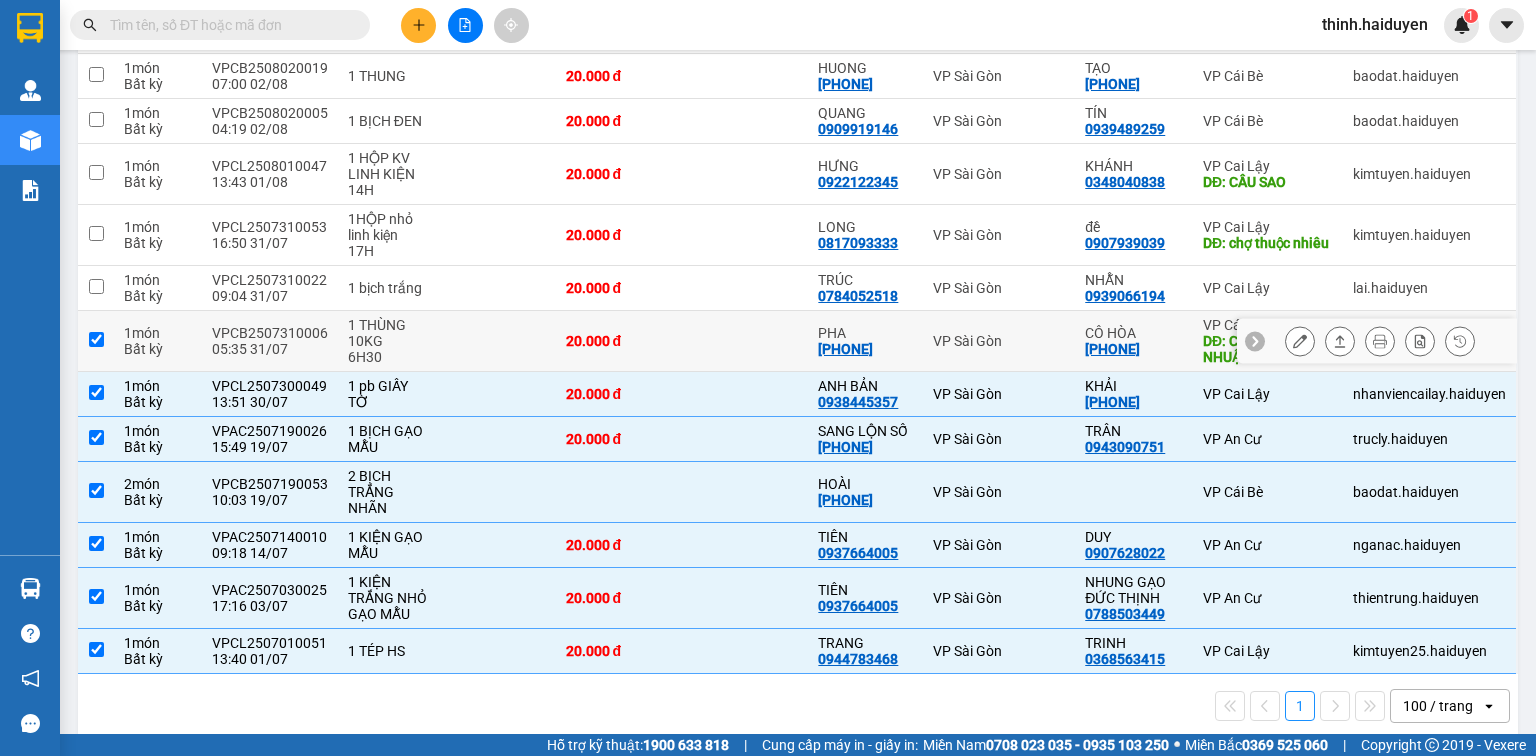 checkbox on "true" 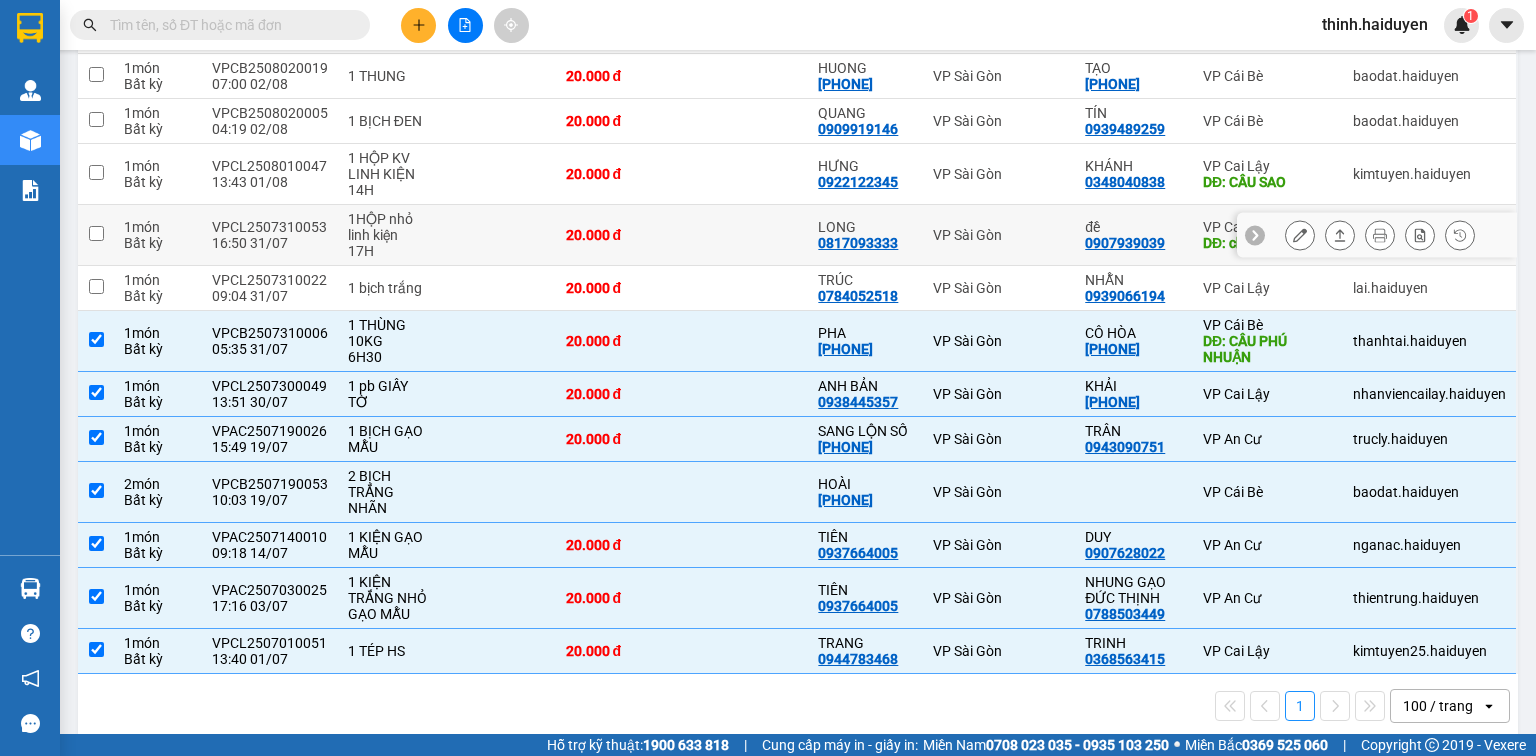 click at bounding box center (745, 235) 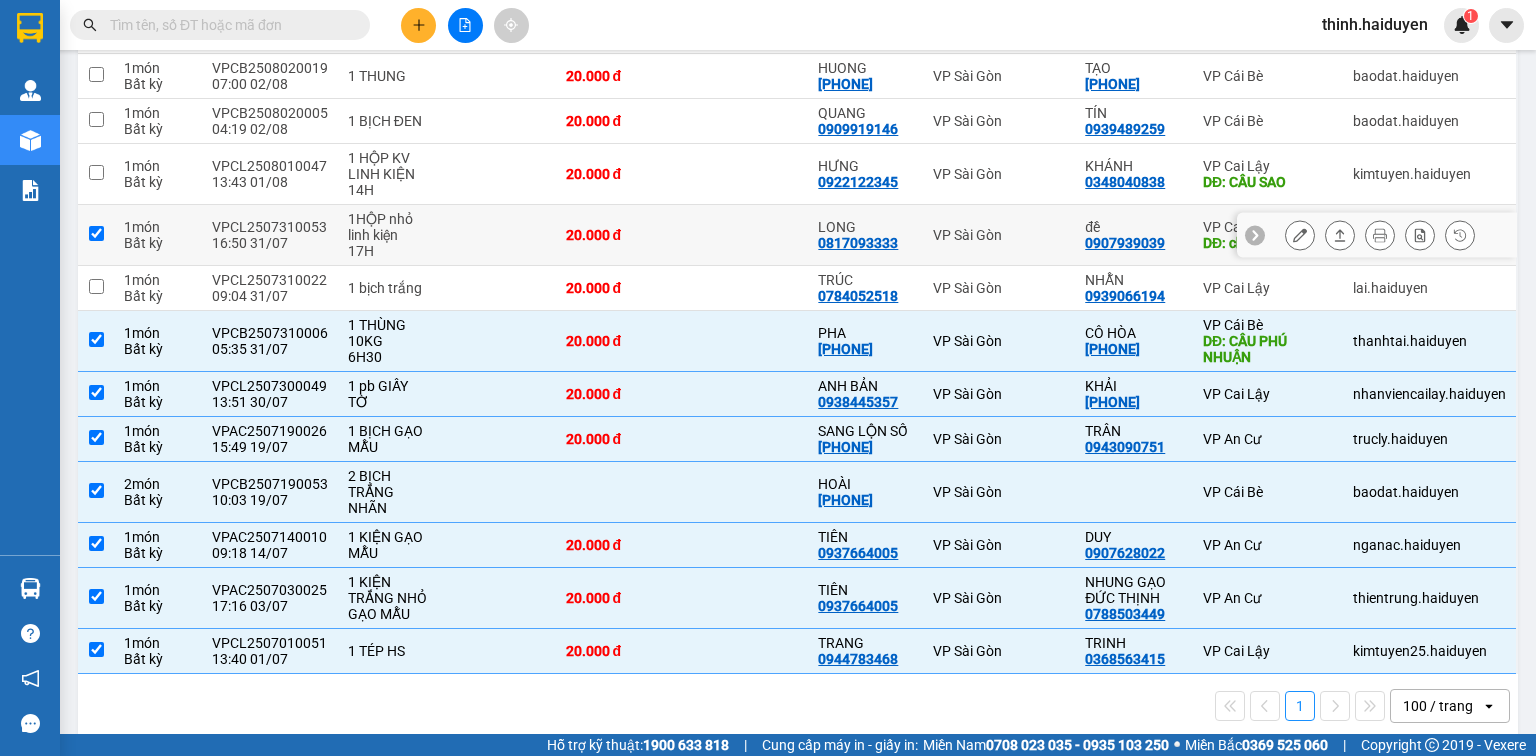 checkbox on "true" 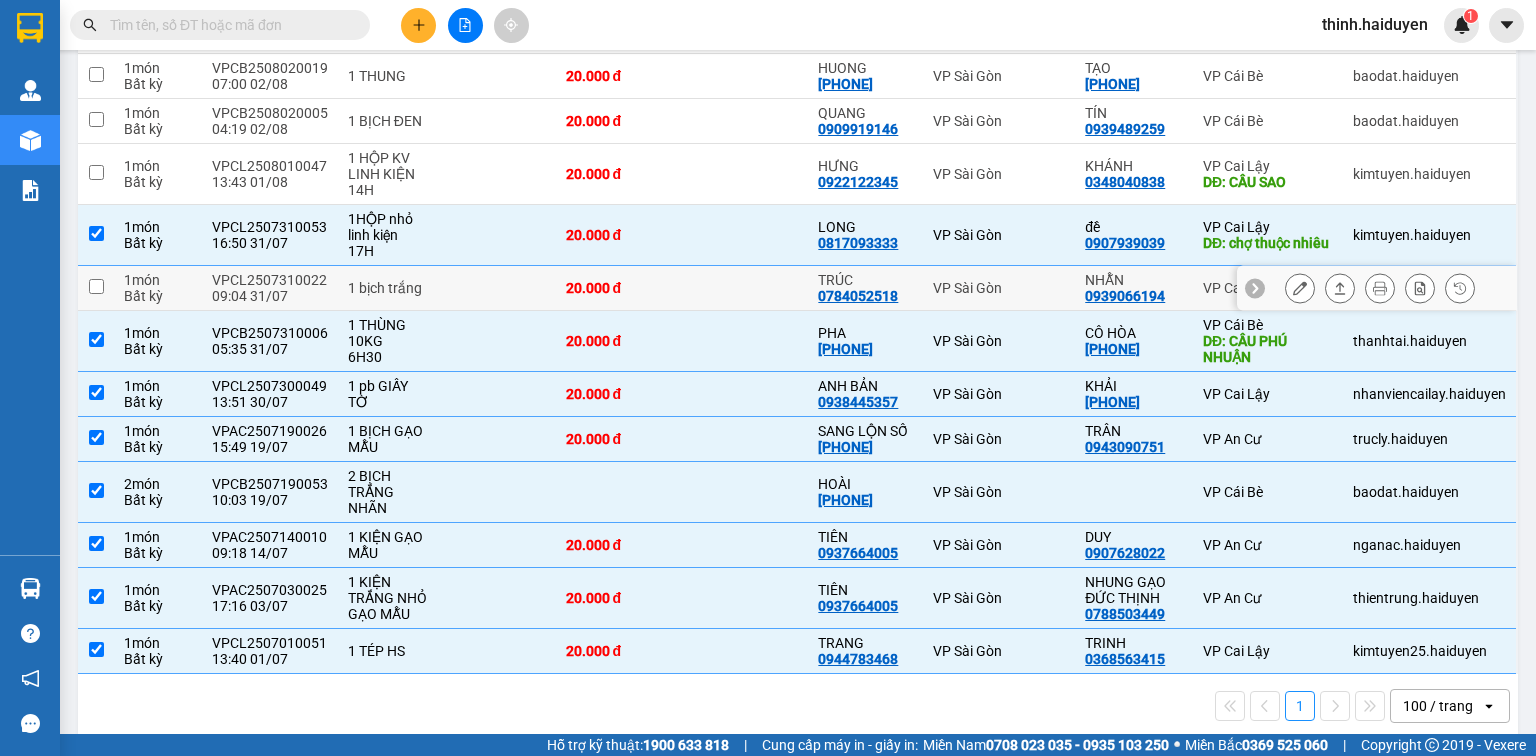 click on "0784052518" at bounding box center [858, 296] 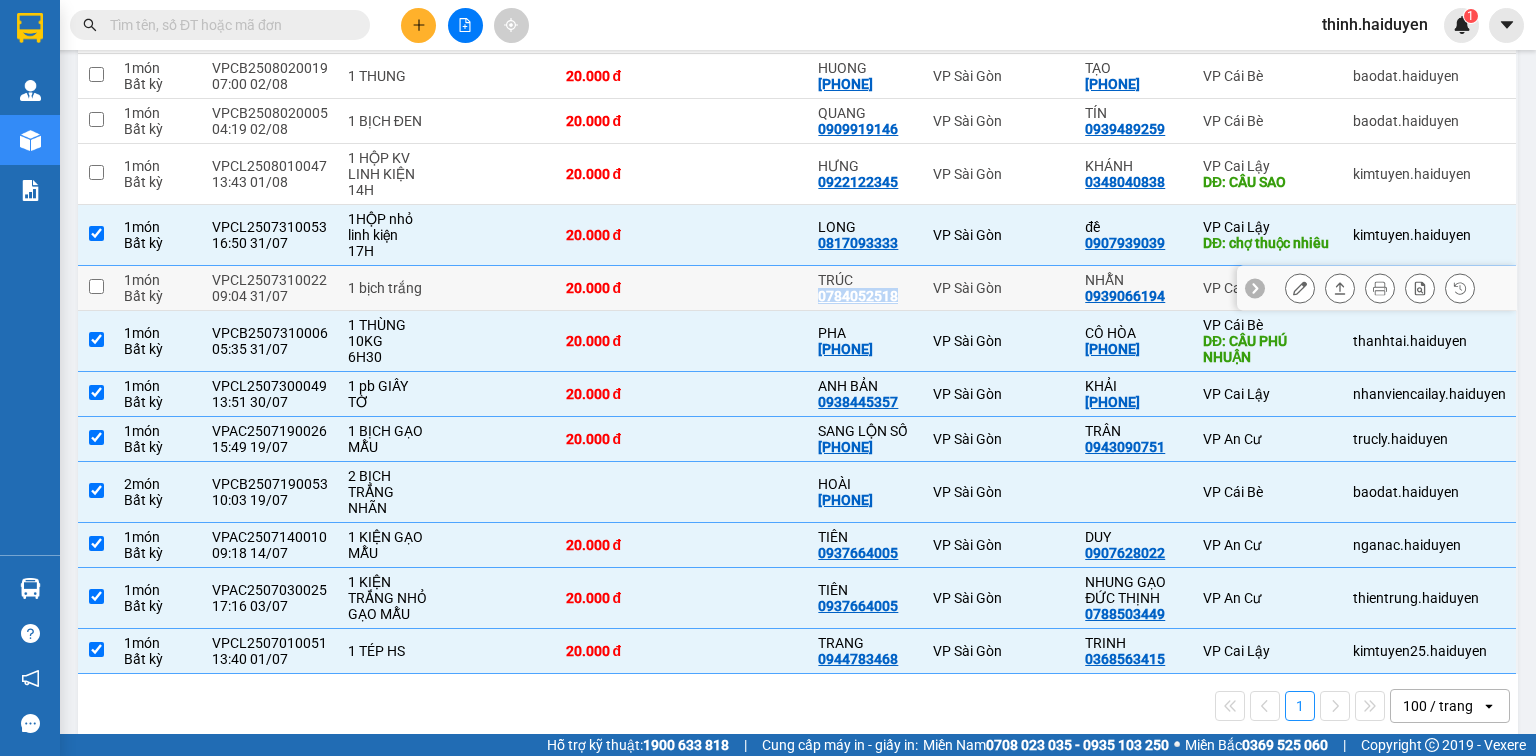 click on "0784052518" at bounding box center (858, 296) 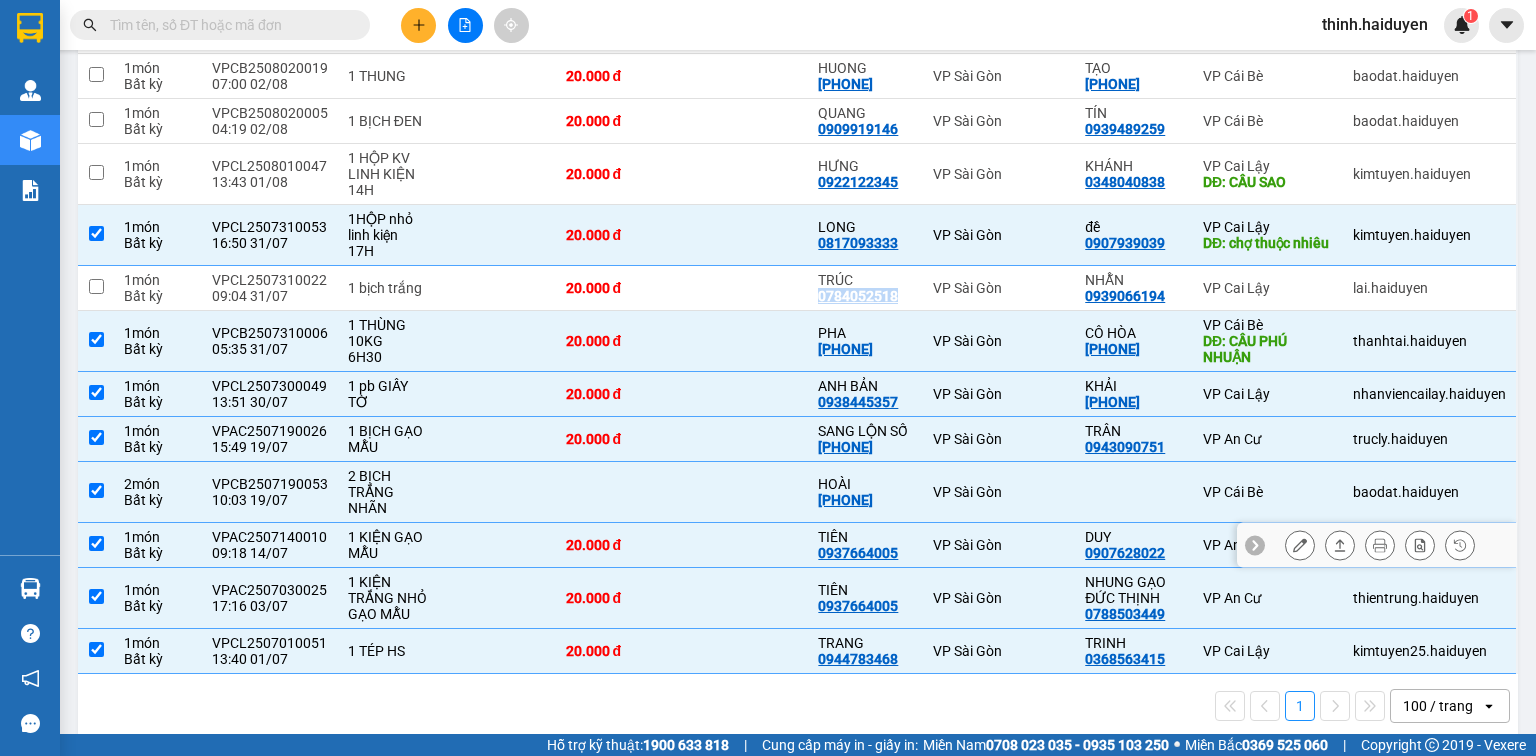 copy on "0784052518" 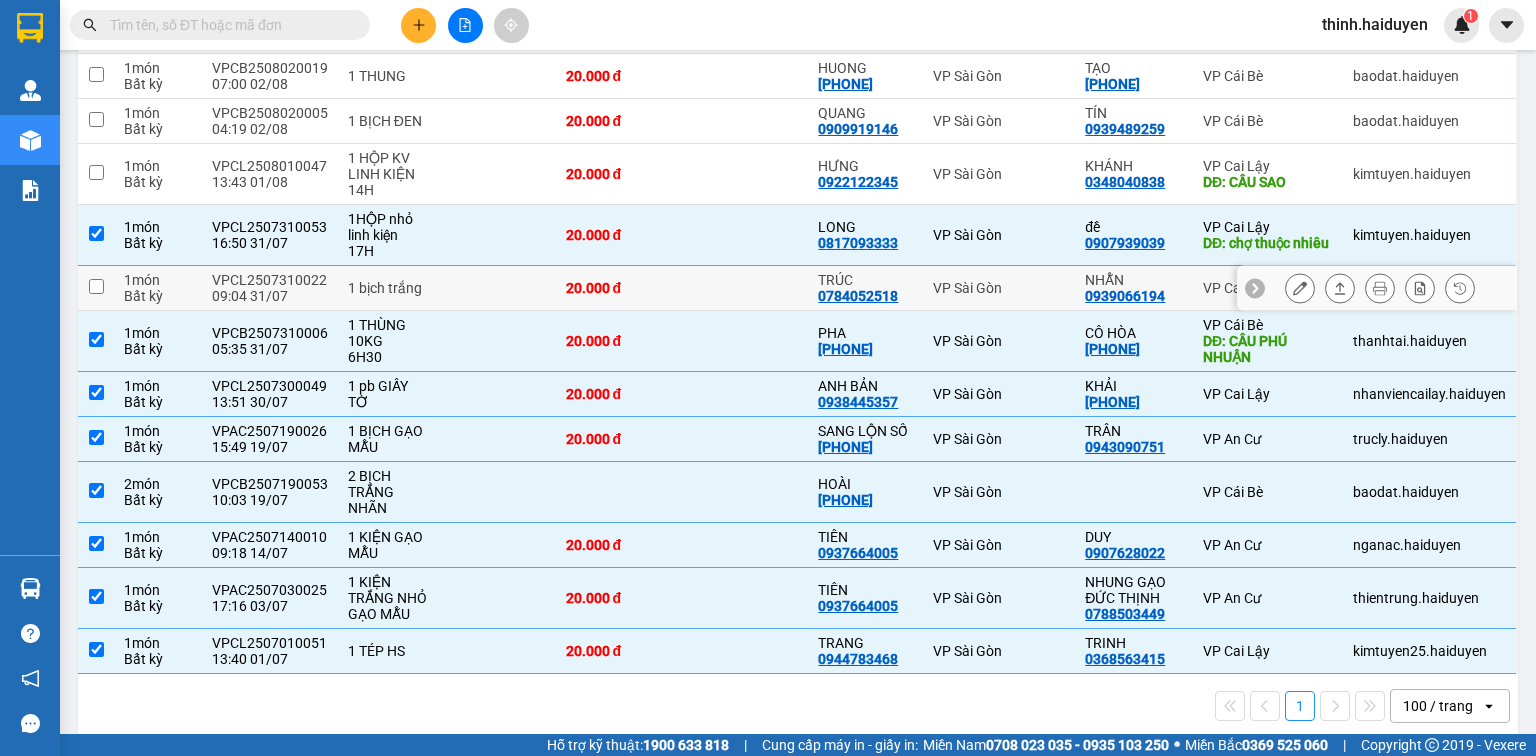 click at bounding box center (745, 288) 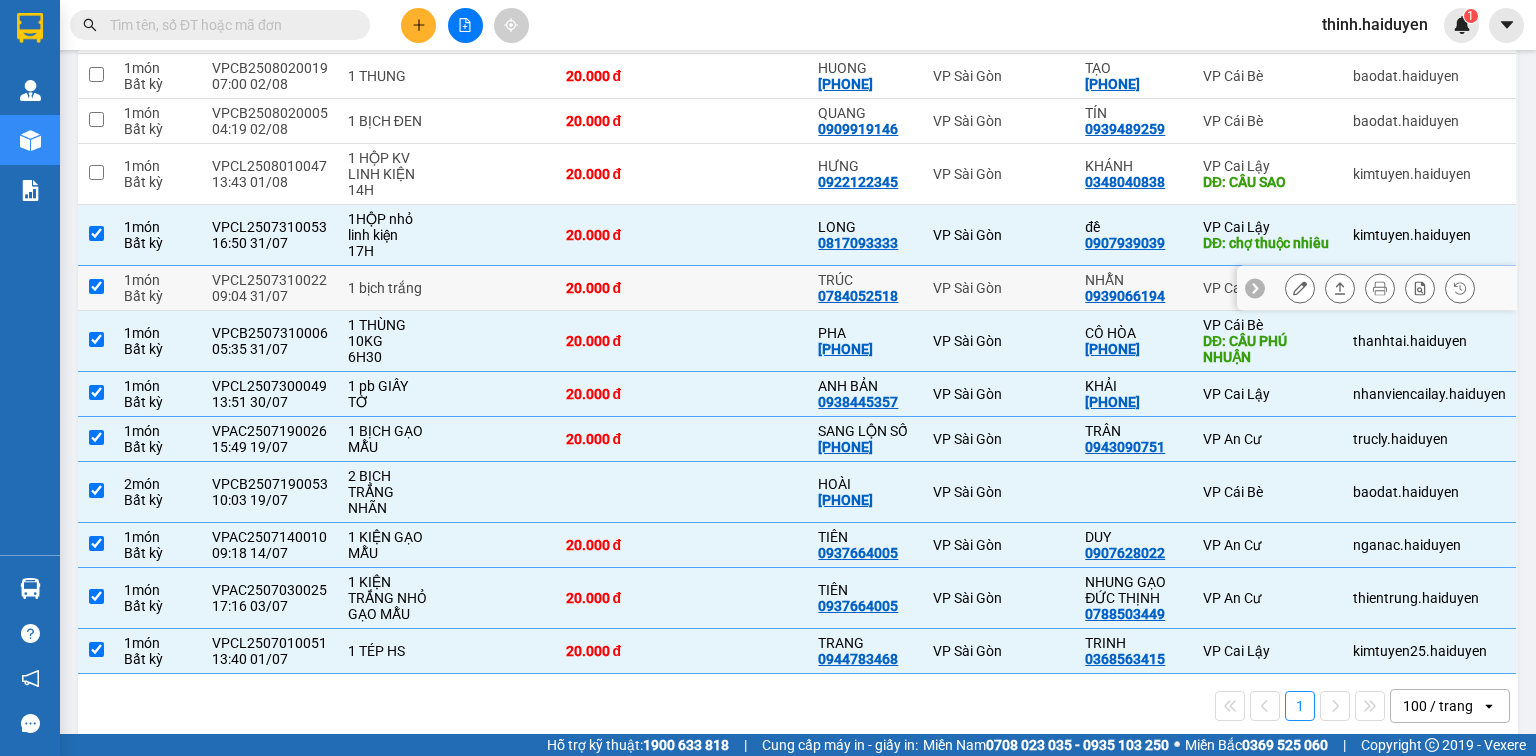 checkbox on "true" 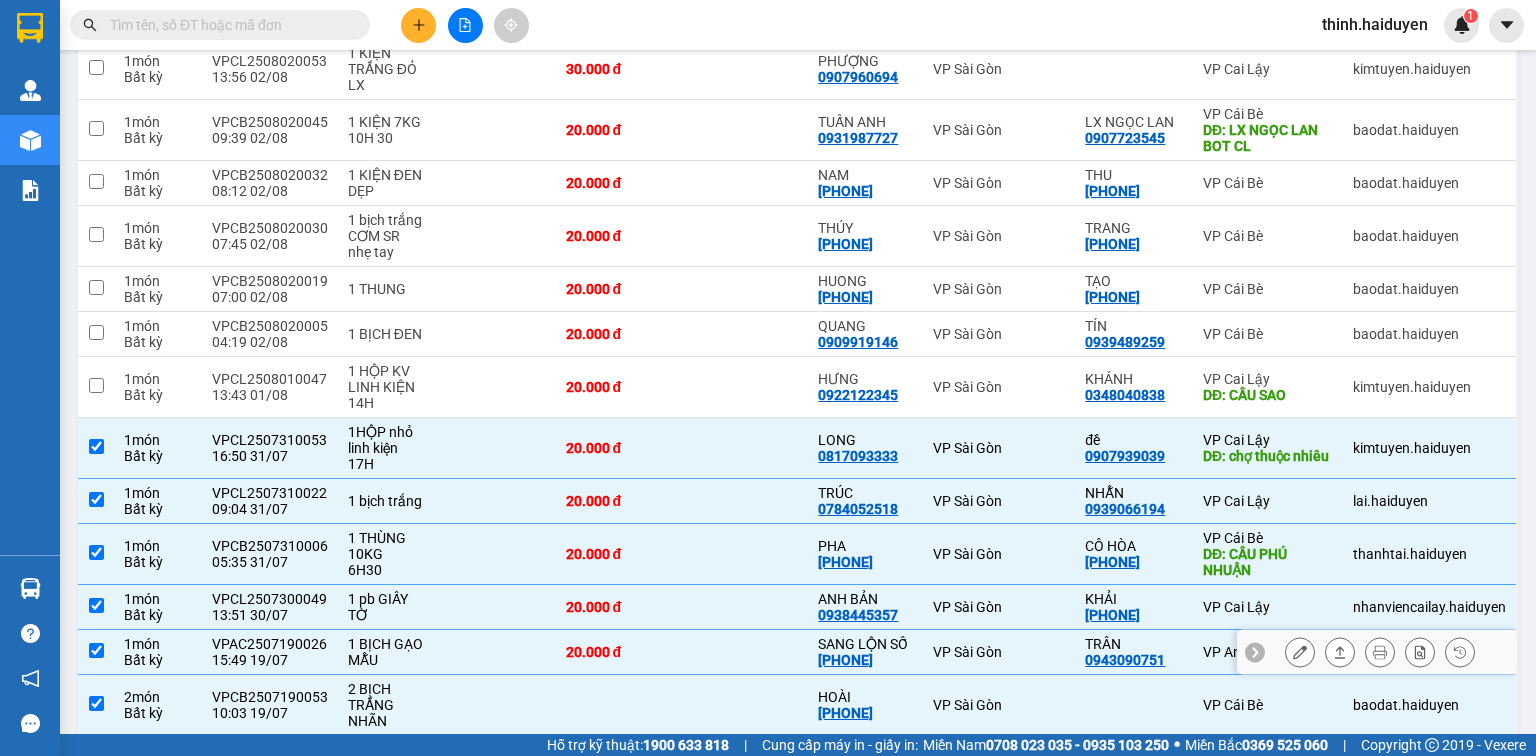 scroll, scrollTop: 410, scrollLeft: 0, axis: vertical 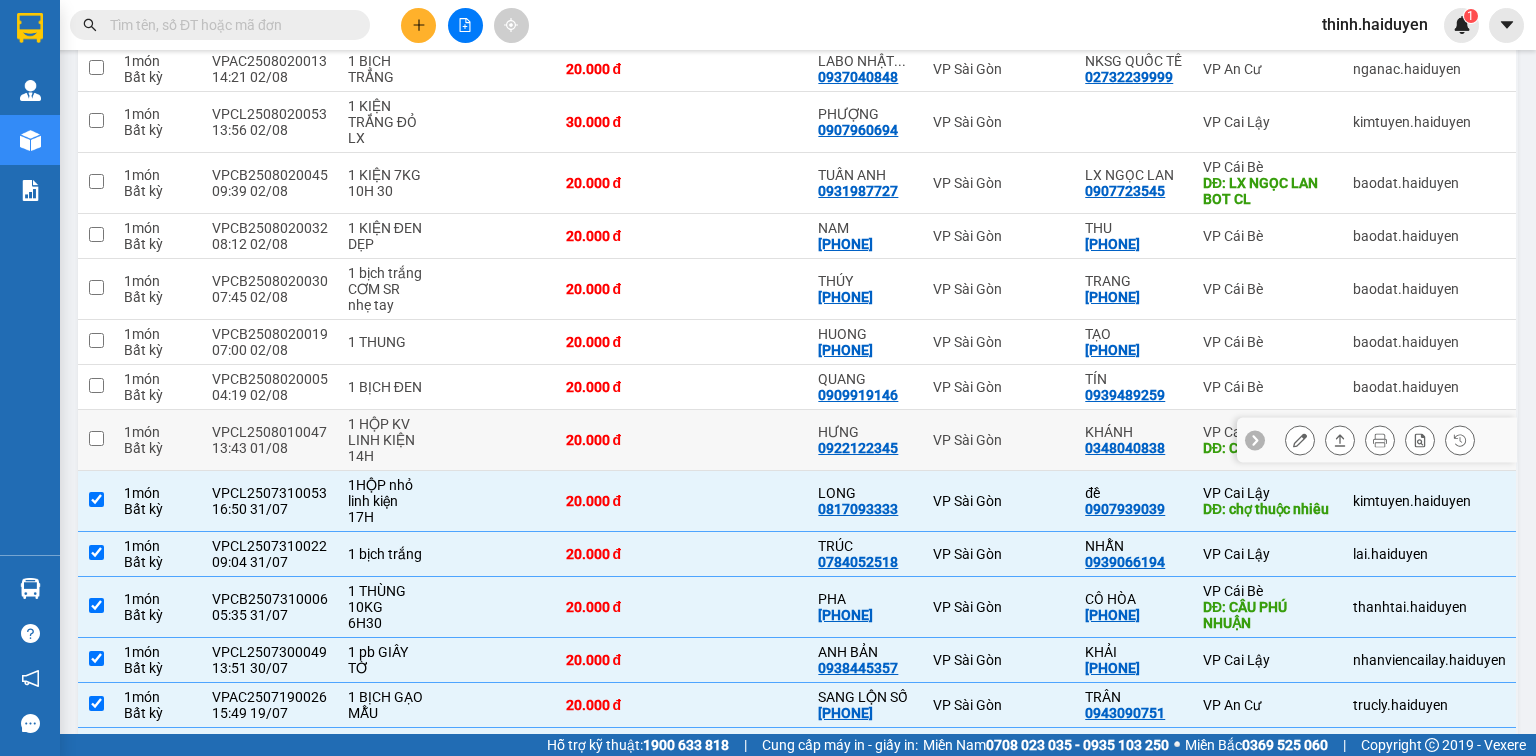 click at bounding box center [745, 440] 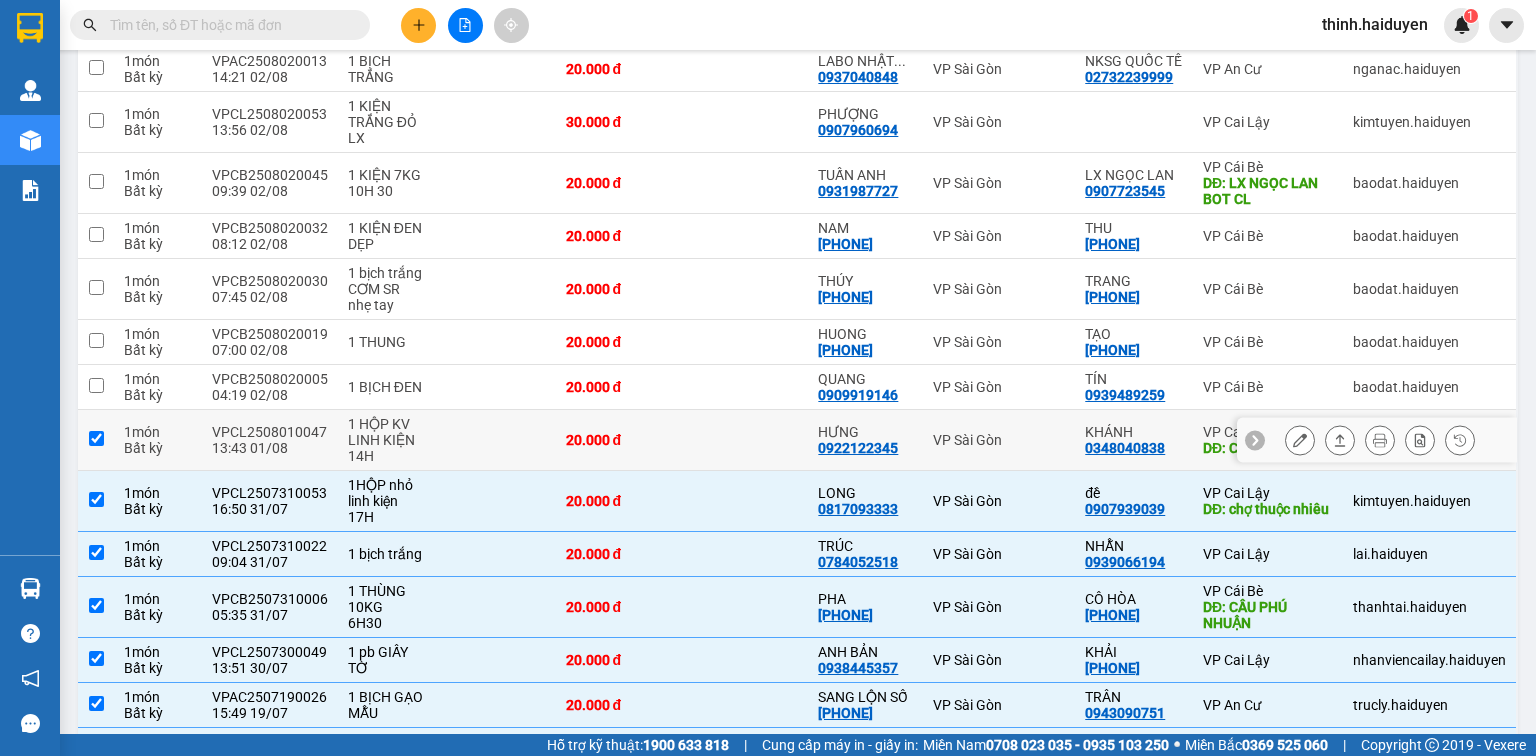 checkbox on "true" 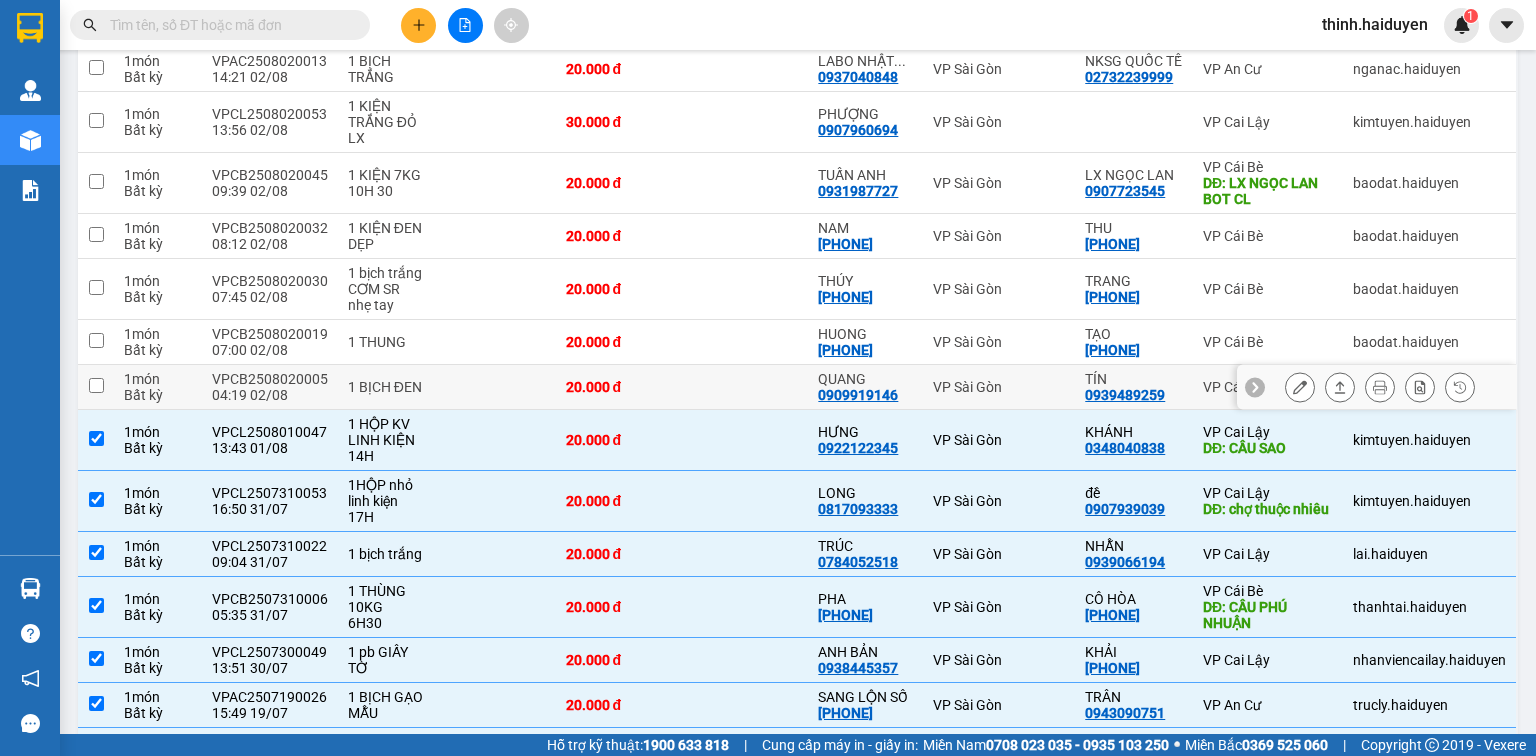 click at bounding box center [745, 387] 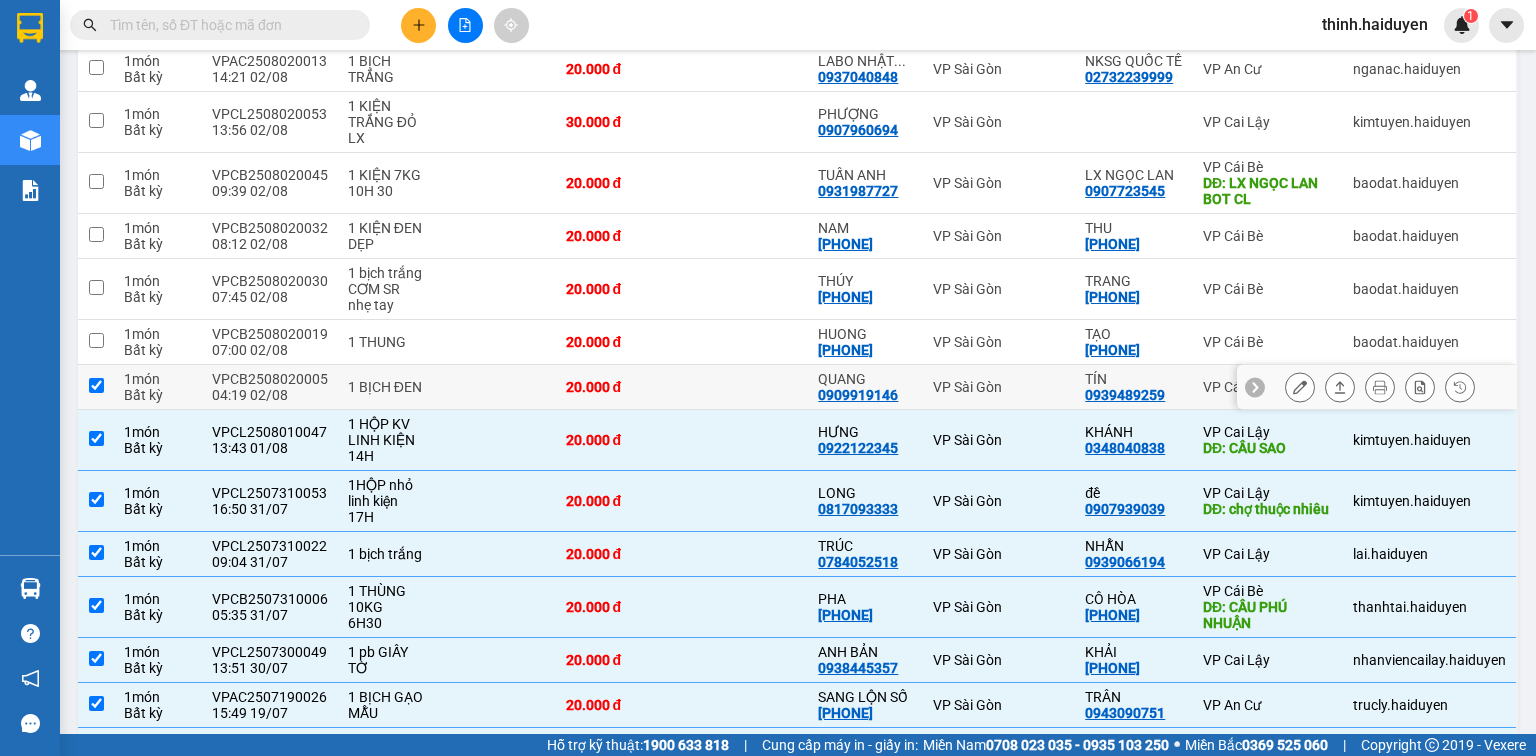 checkbox on "true" 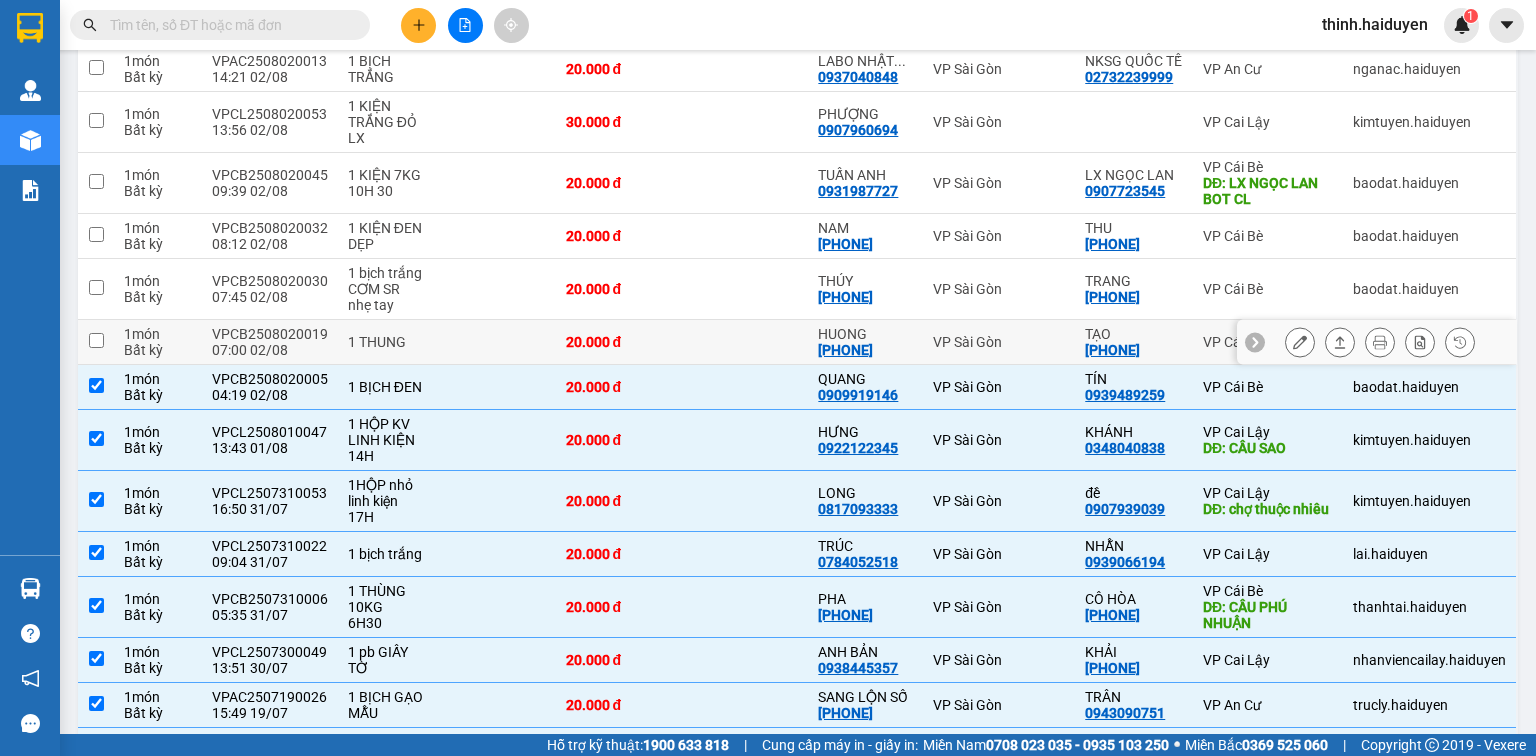 click at bounding box center (745, 342) 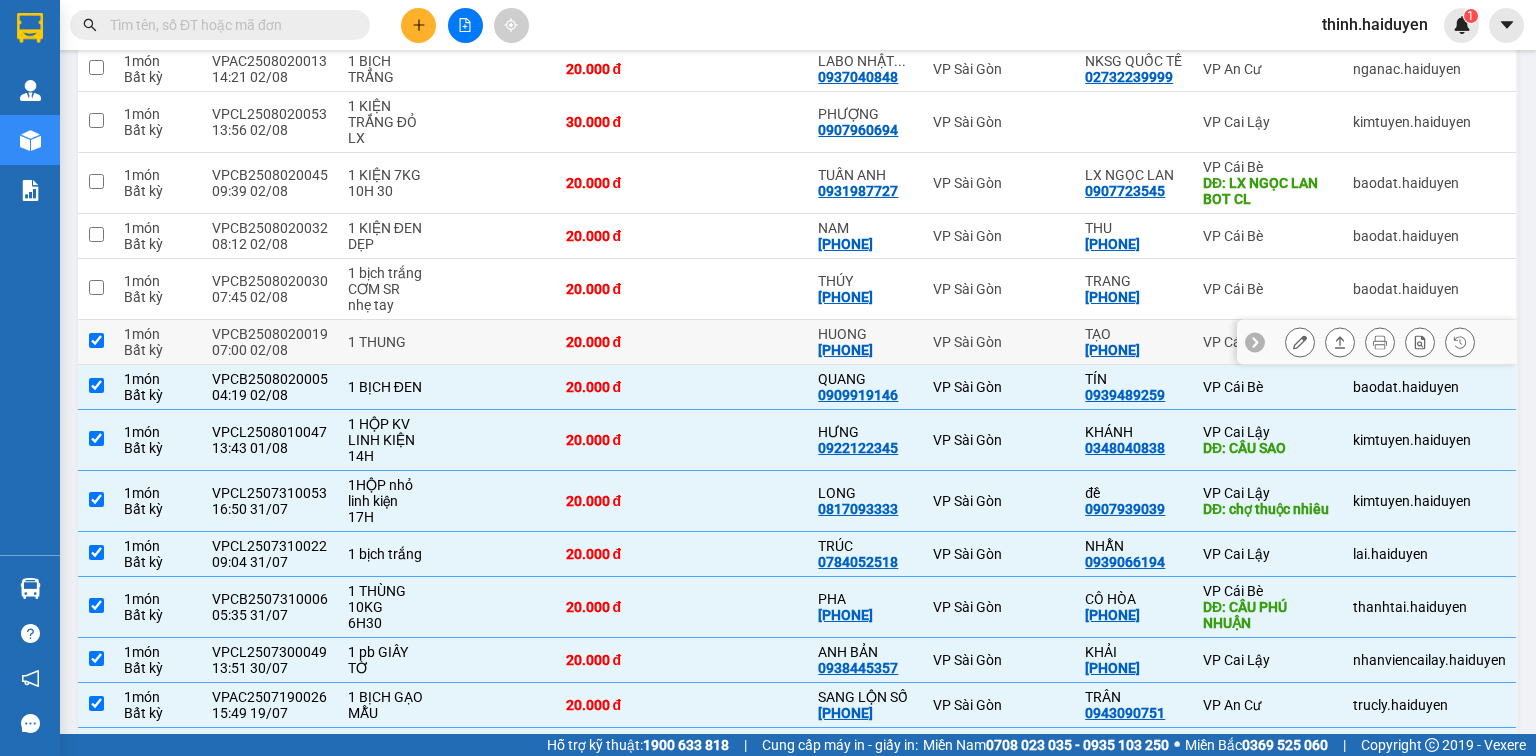 checkbox on "true" 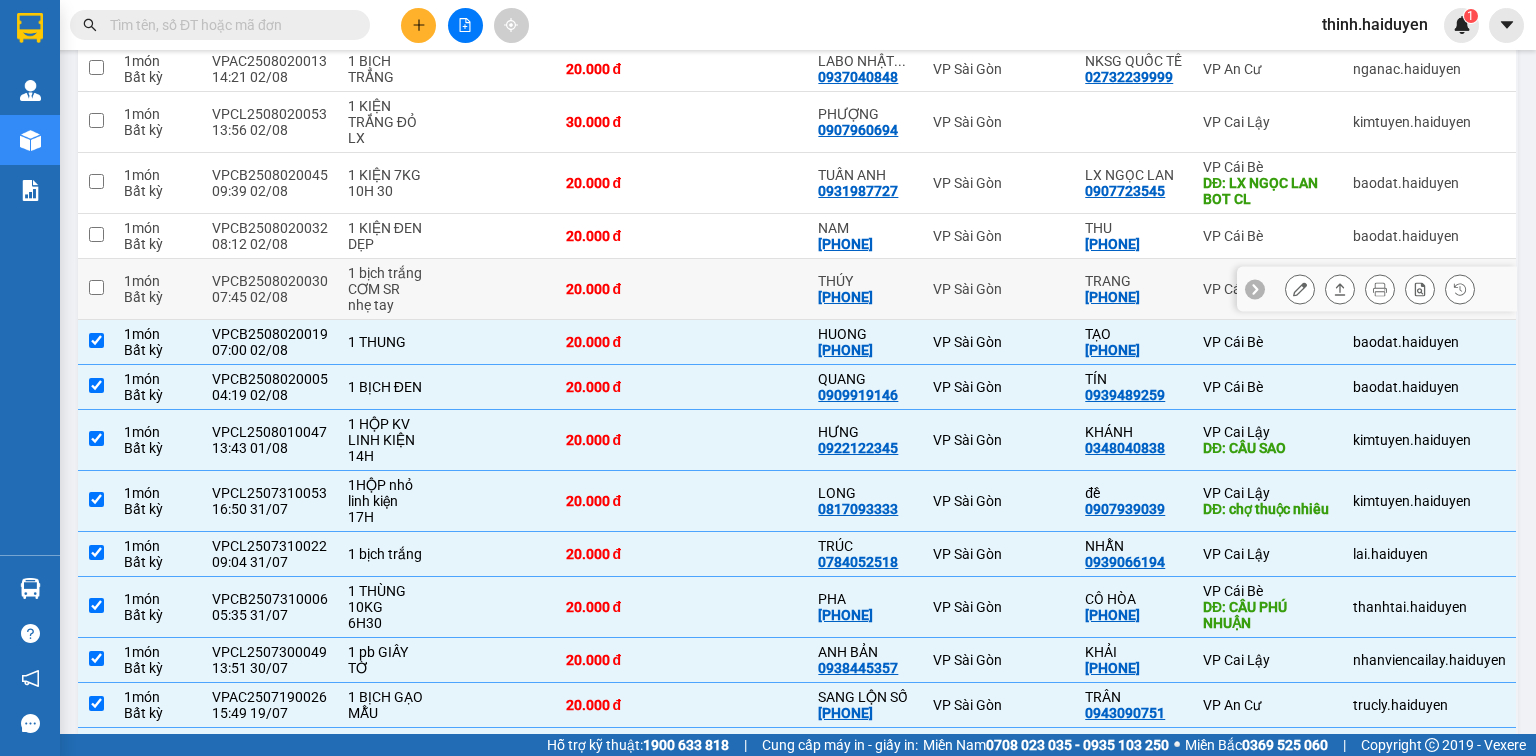 drag, startPoint x: 731, startPoint y: 278, endPoint x: 726, endPoint y: 252, distance: 26.476404 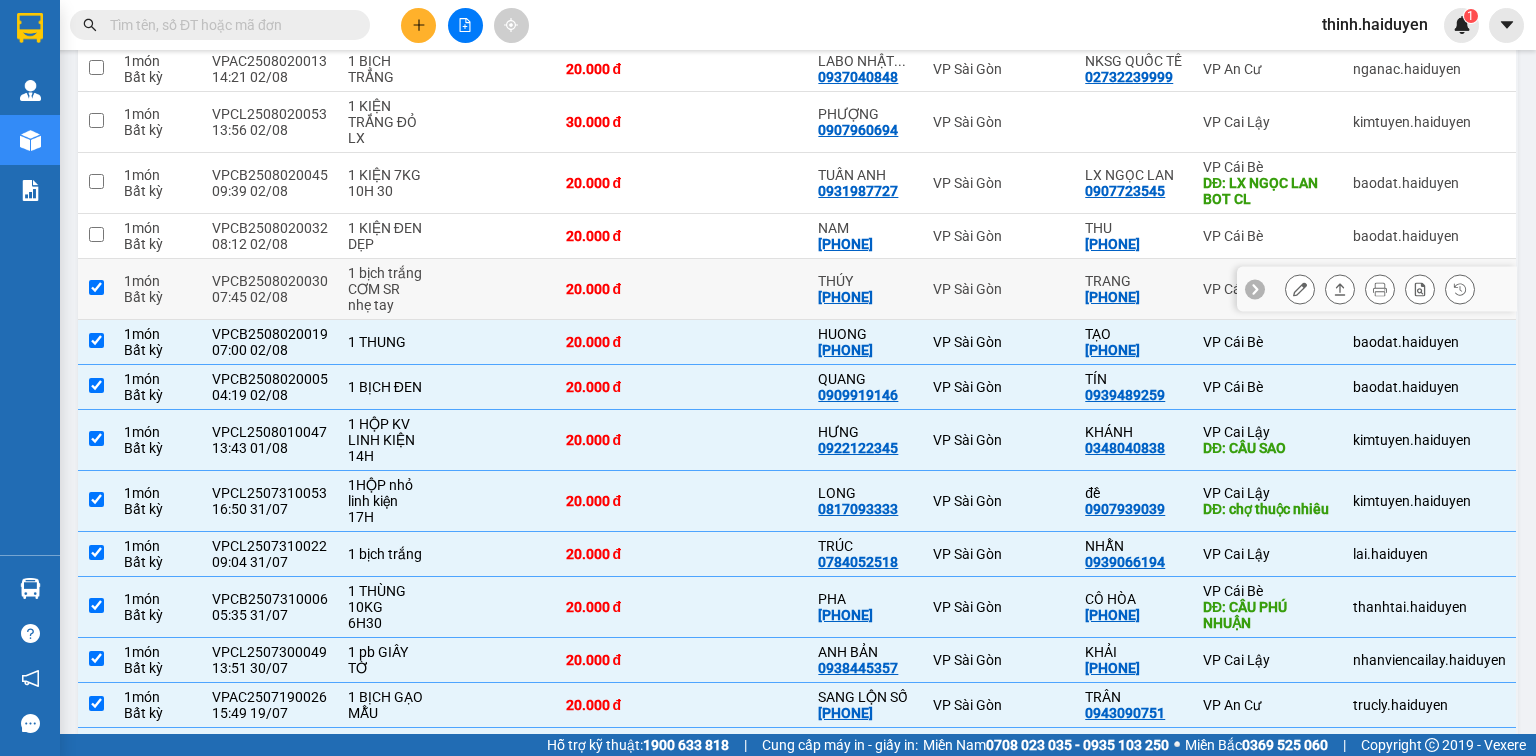 checkbox on "true" 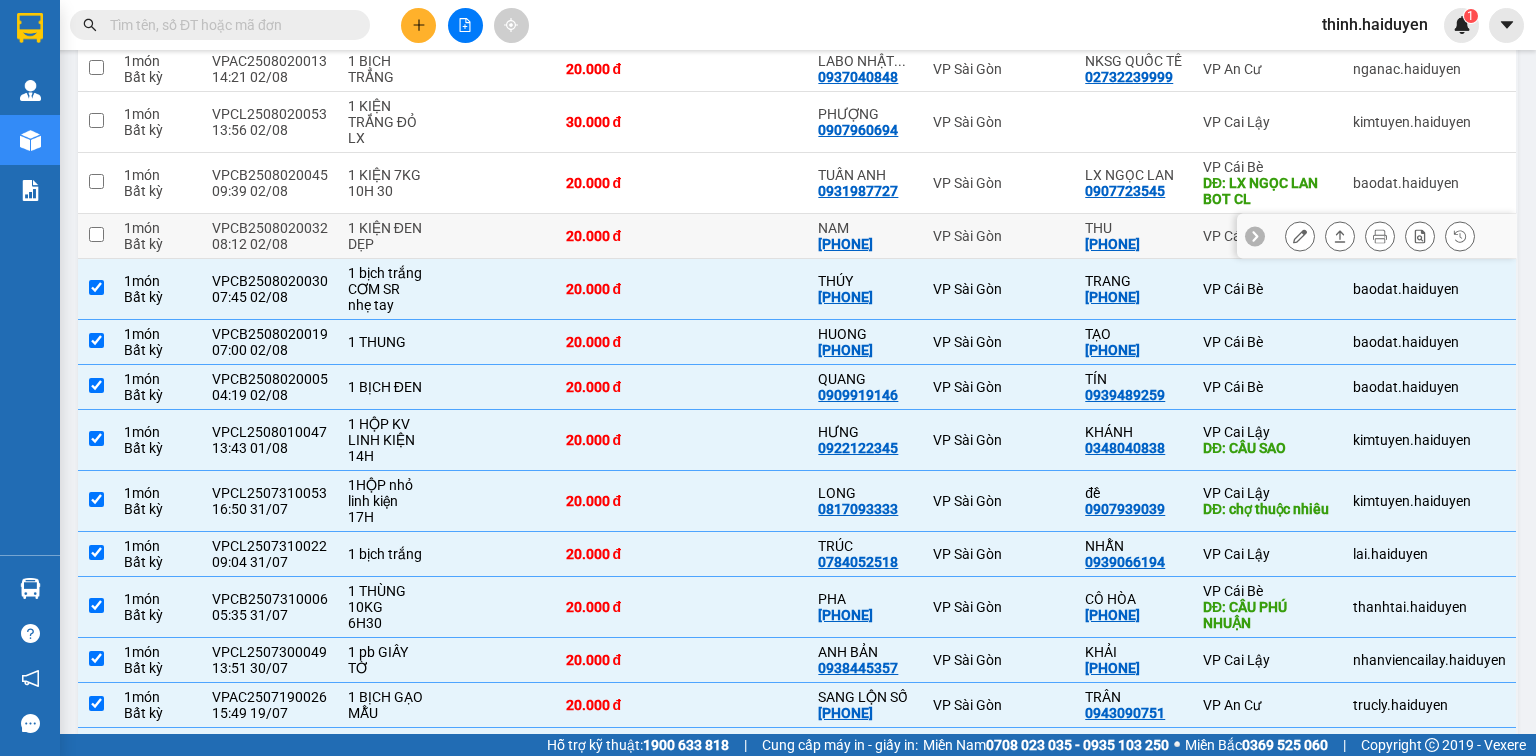 click at bounding box center [745, 236] 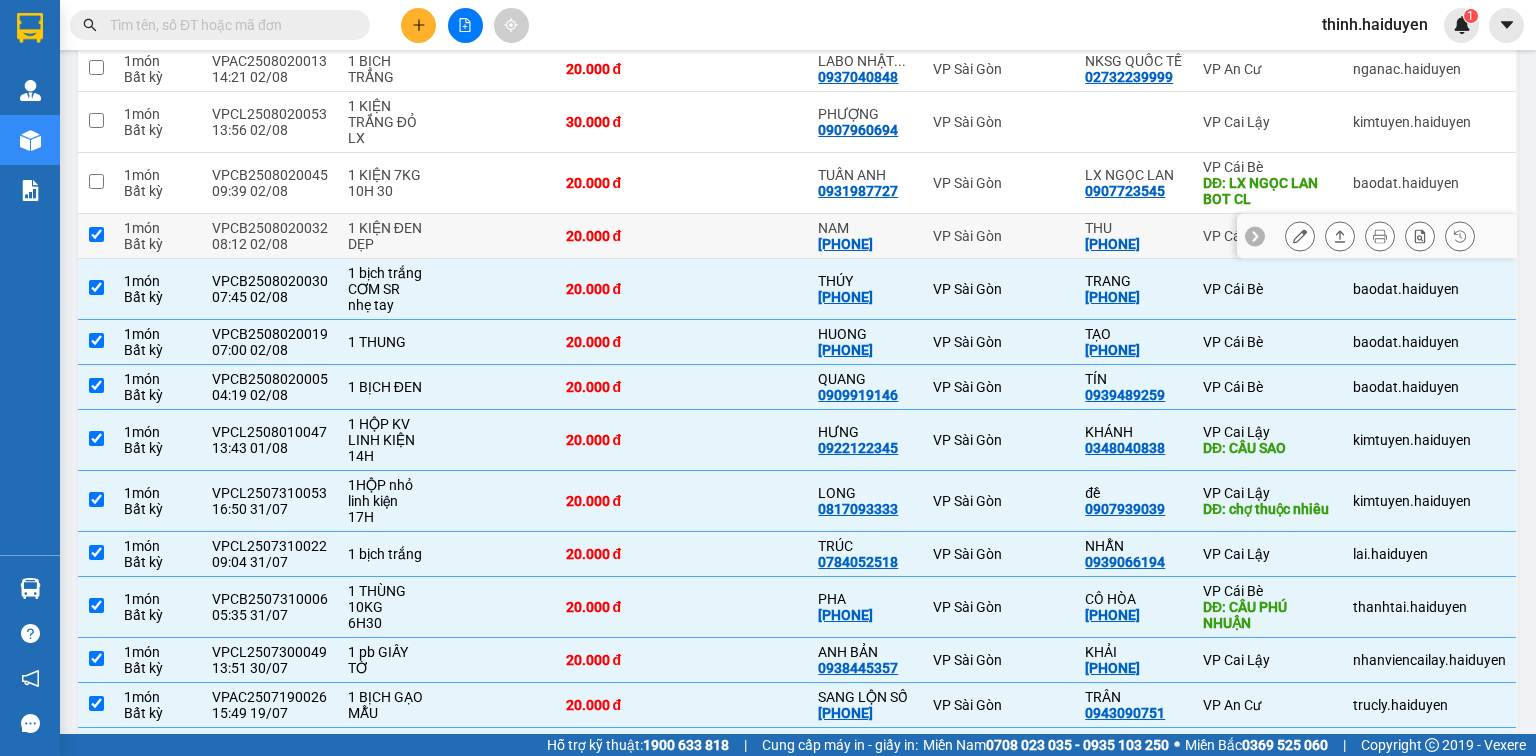 checkbox on "true" 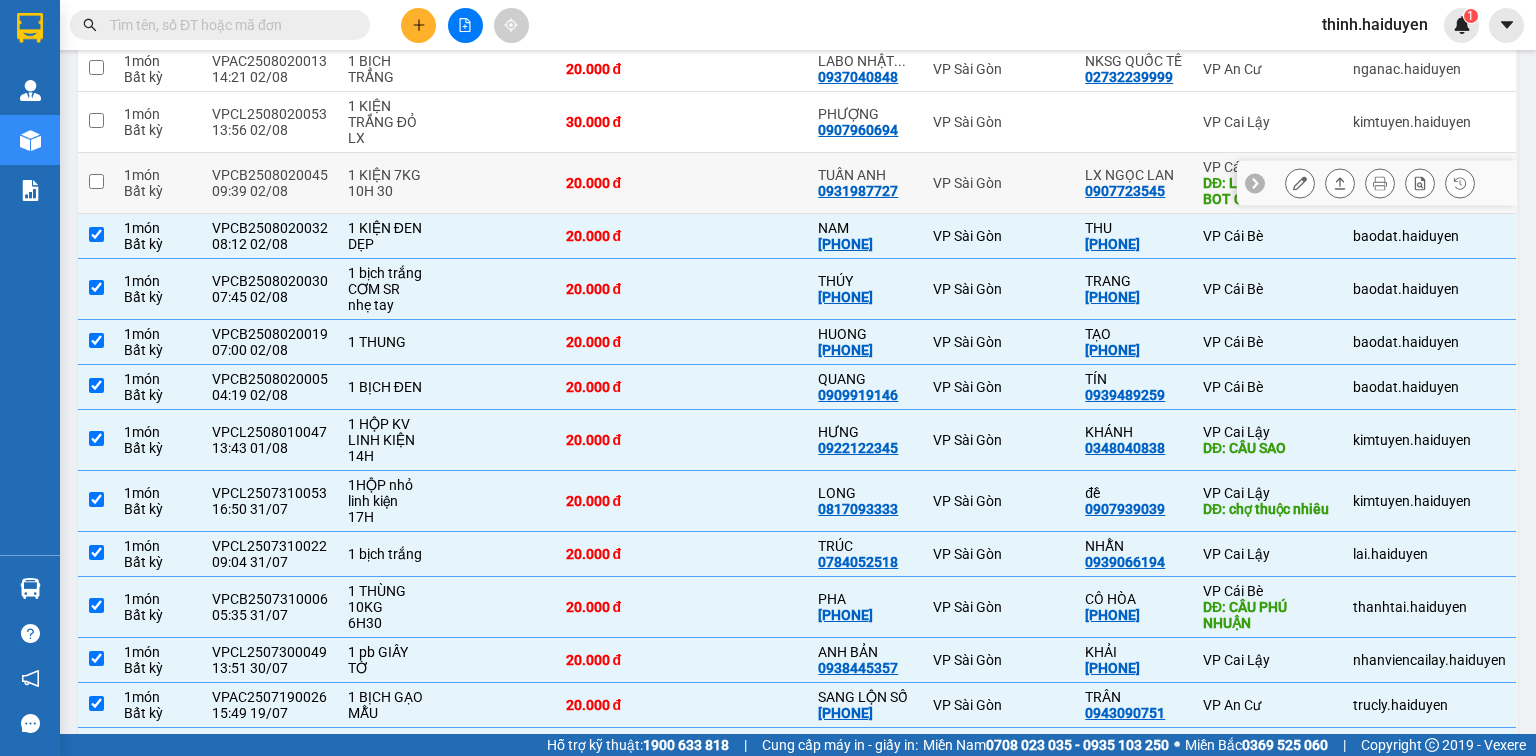 click at bounding box center [745, 183] 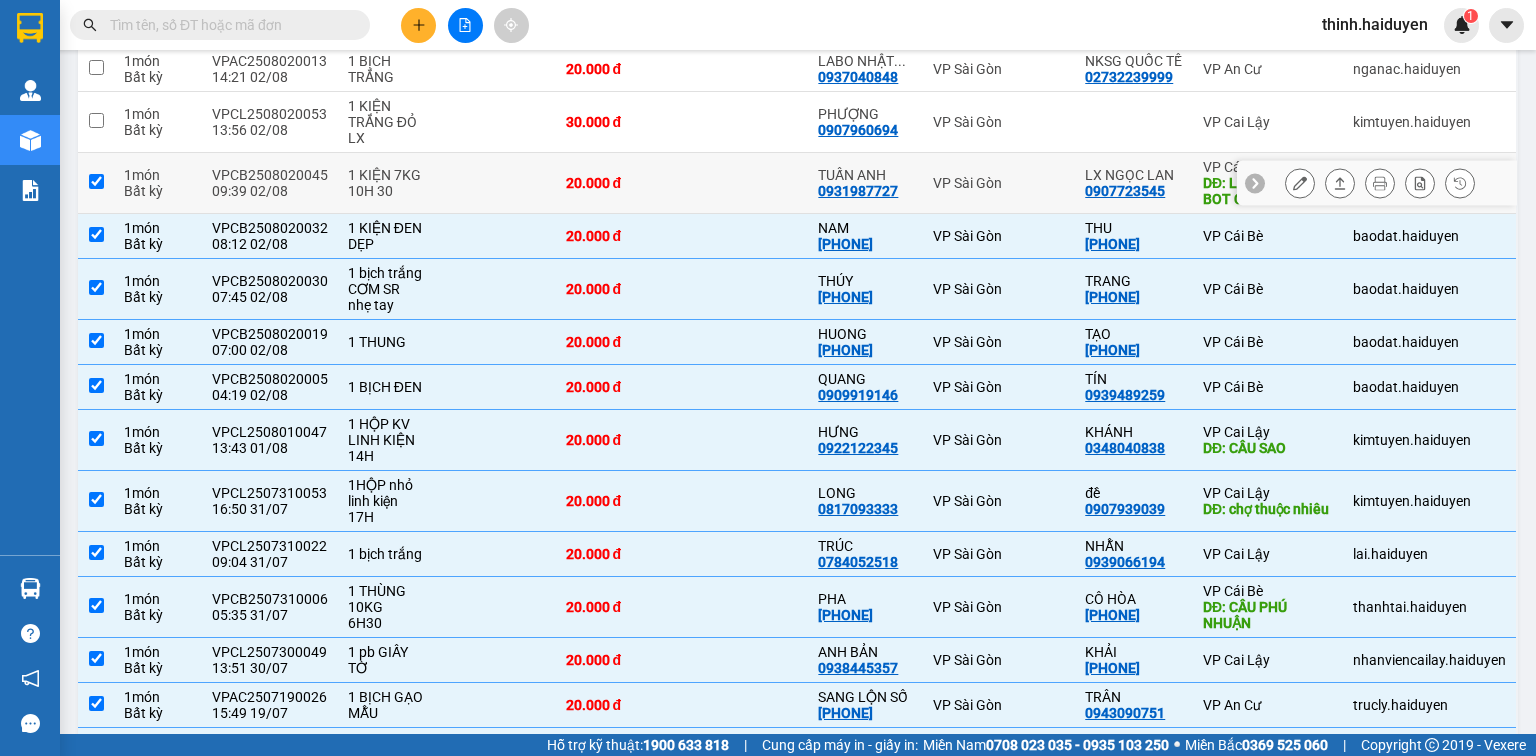 checkbox on "true" 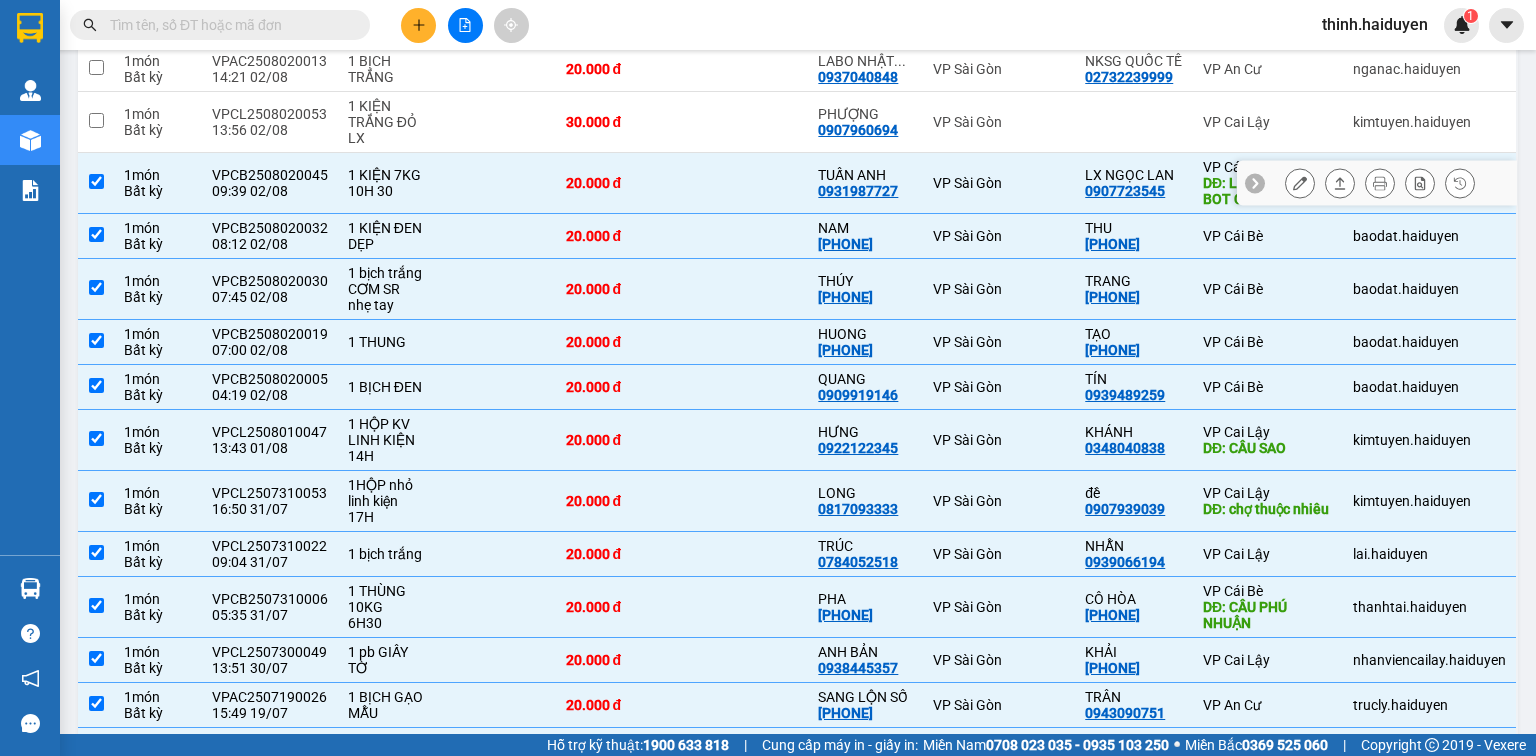 scroll, scrollTop: 143, scrollLeft: 0, axis: vertical 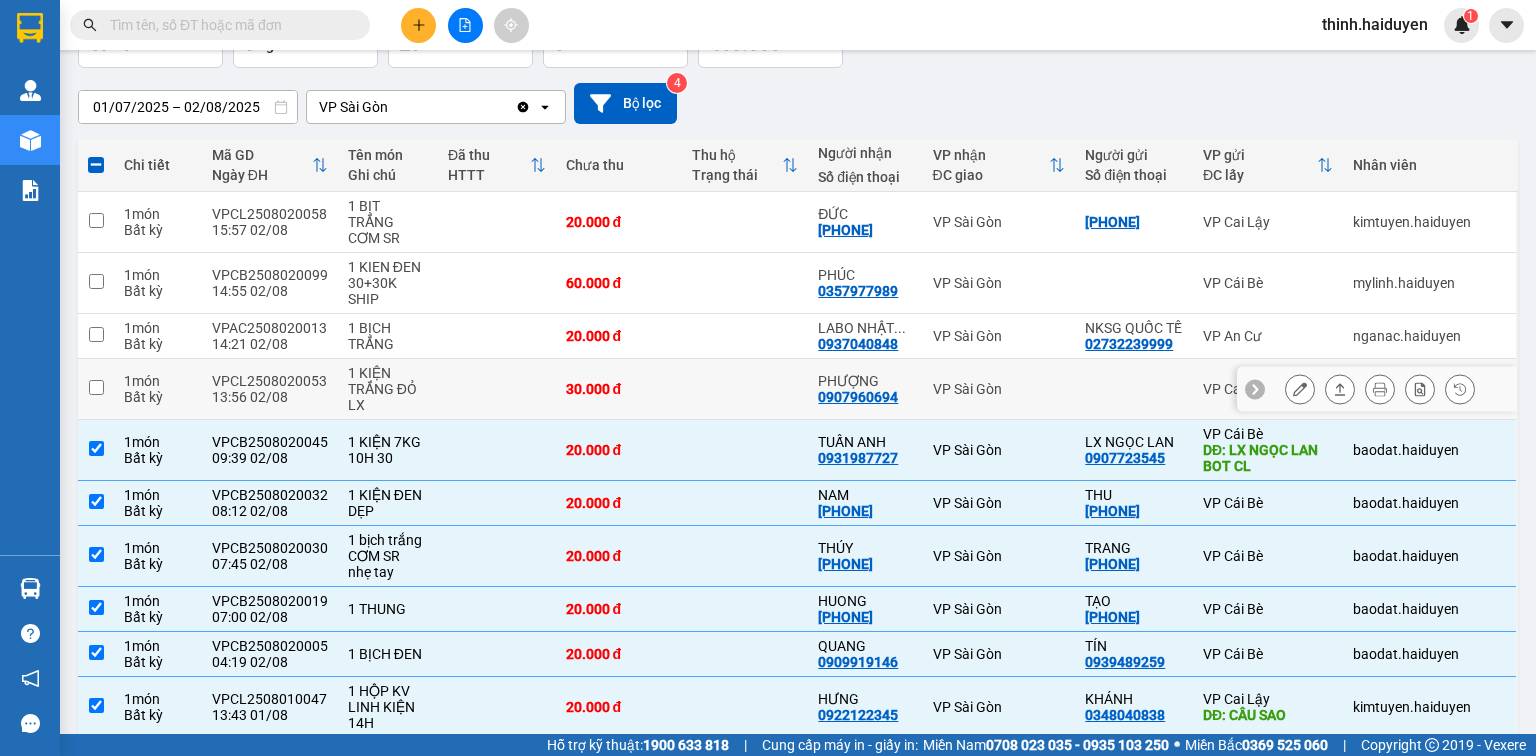 click at bounding box center (745, 389) 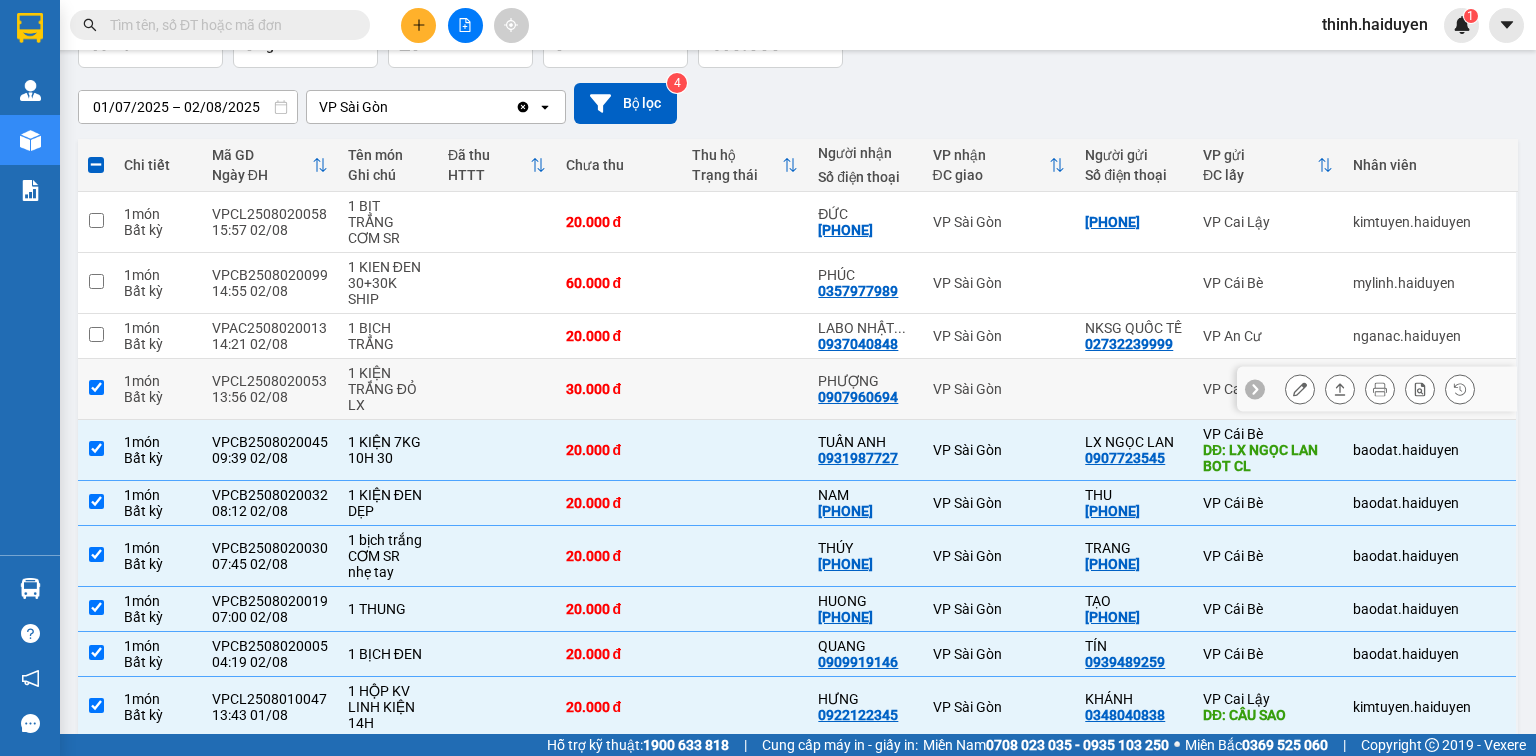 checkbox on "true" 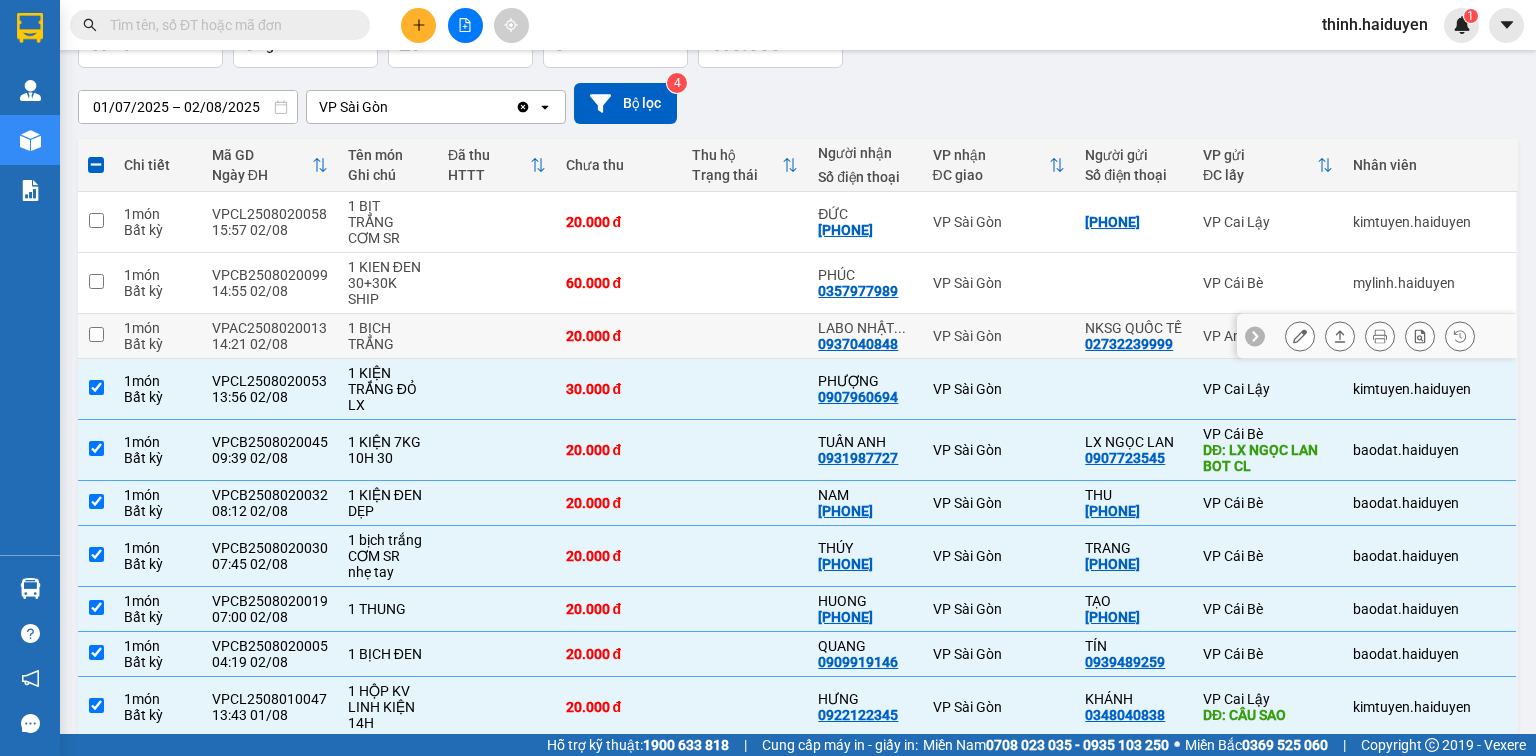 drag, startPoint x: 731, startPoint y: 315, endPoint x: 726, endPoint y: 279, distance: 36.345562 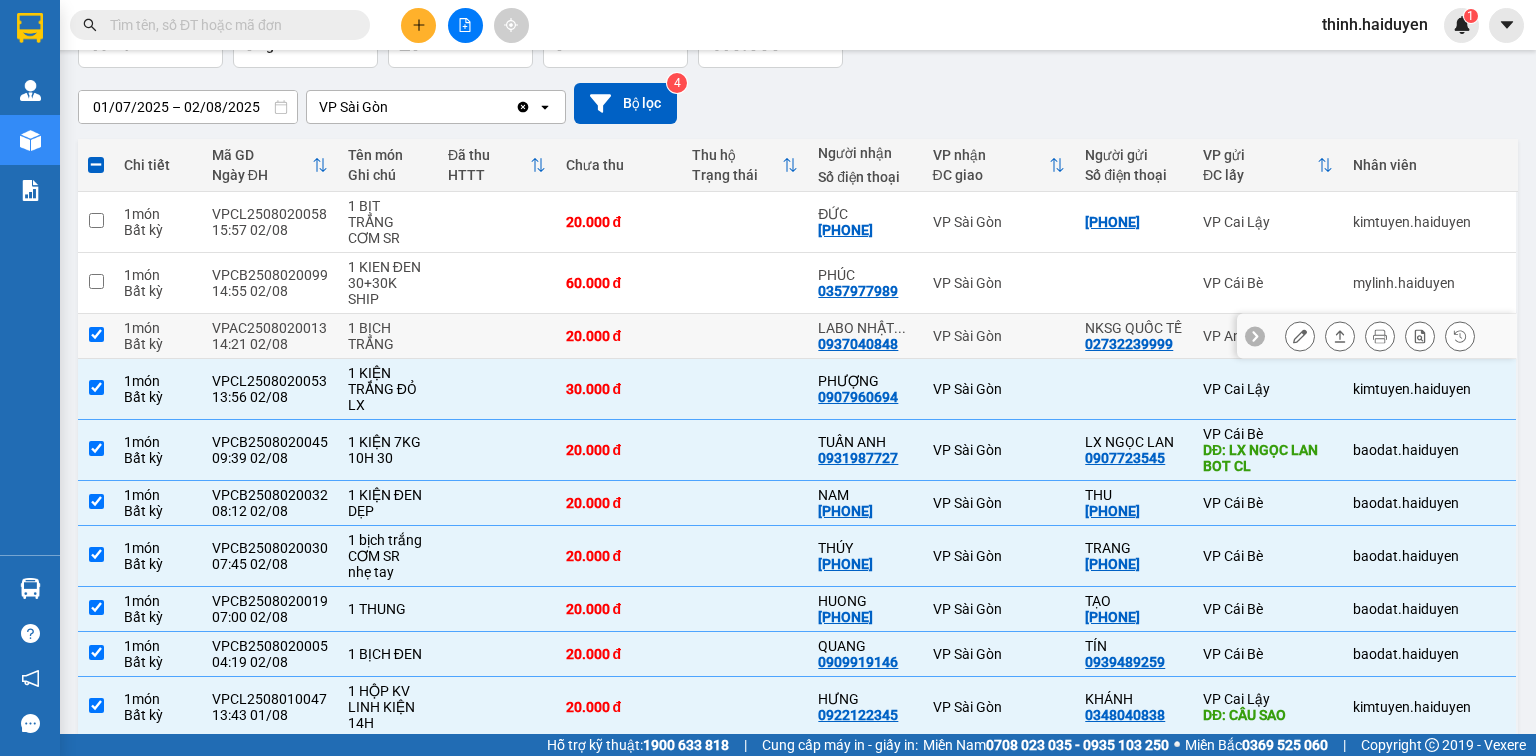 checkbox on "true" 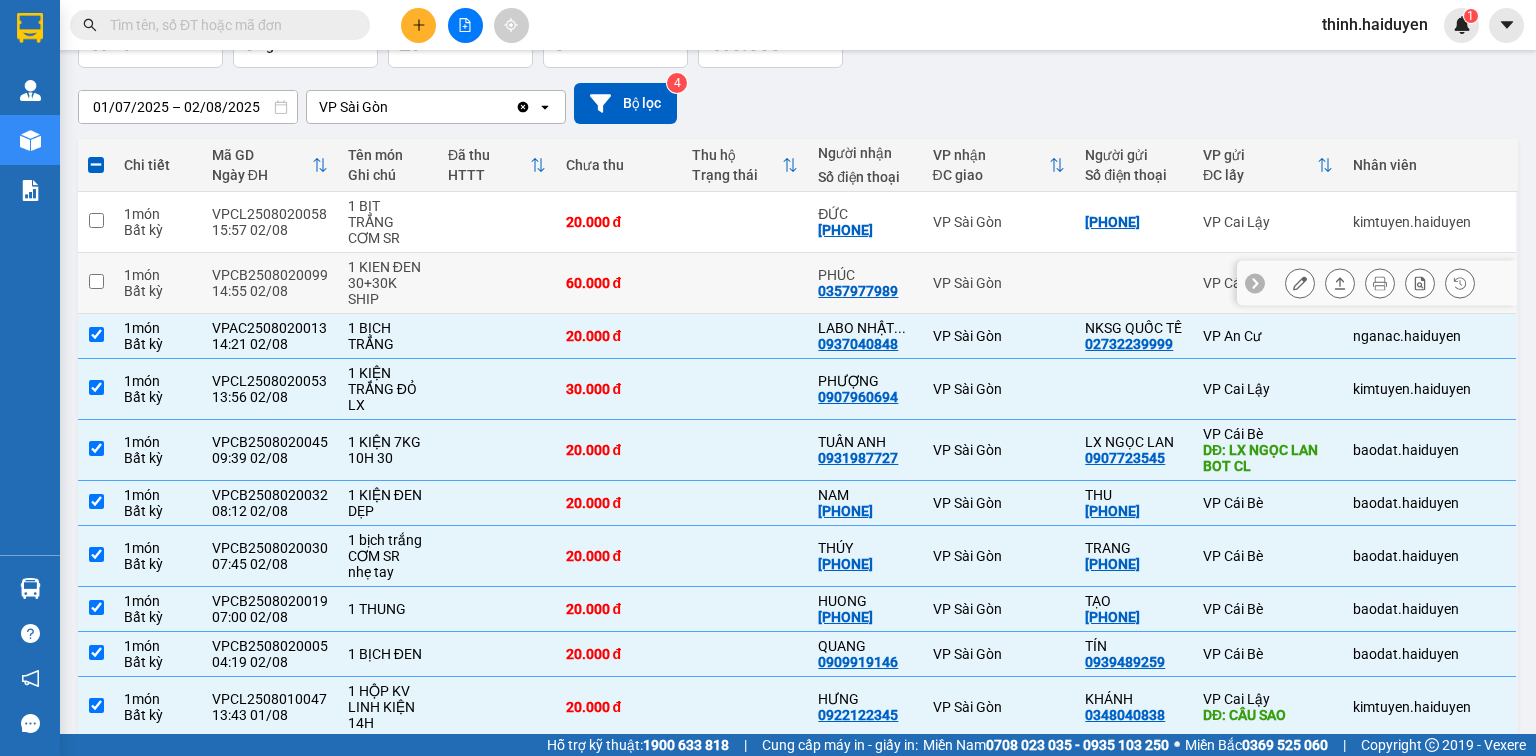 click at bounding box center [745, 283] 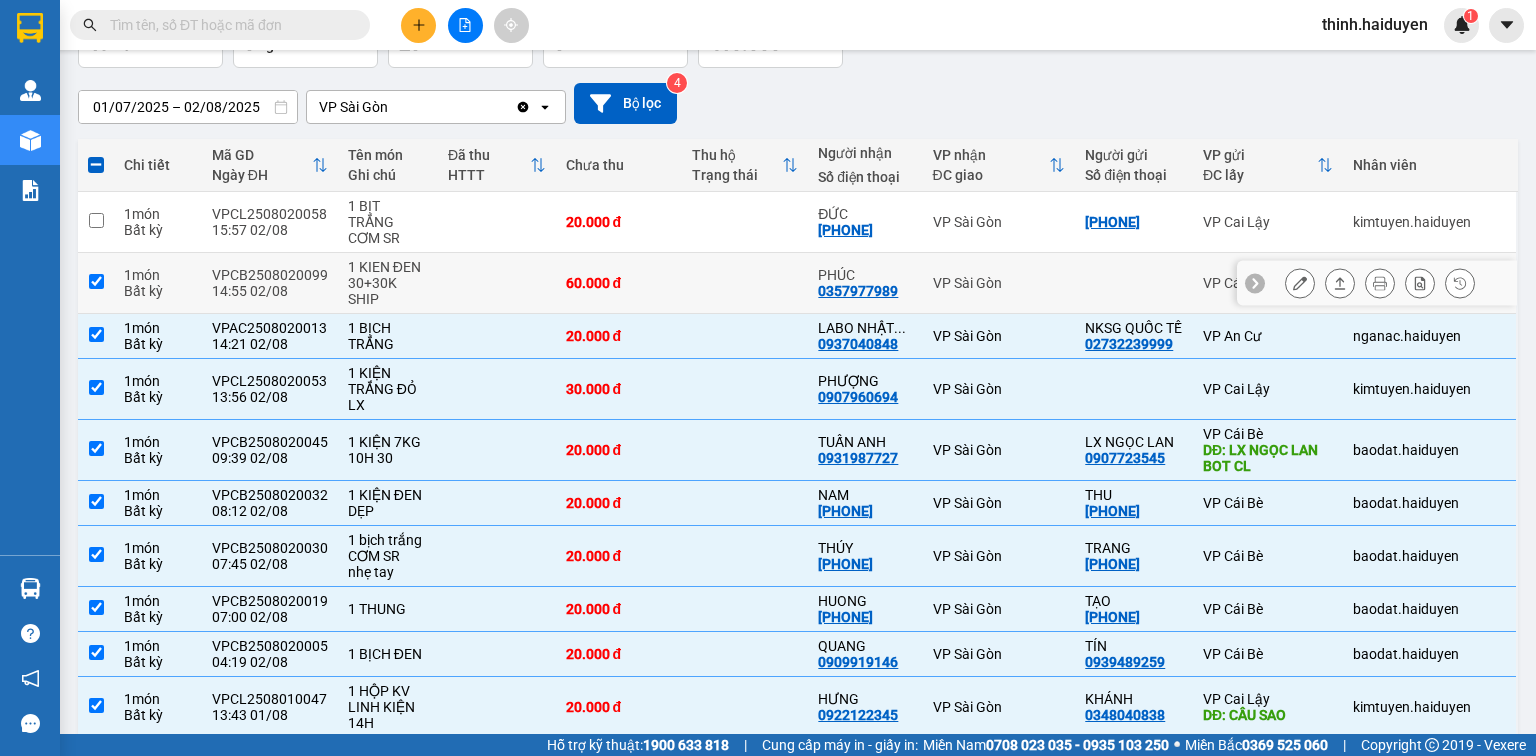 checkbox on "true" 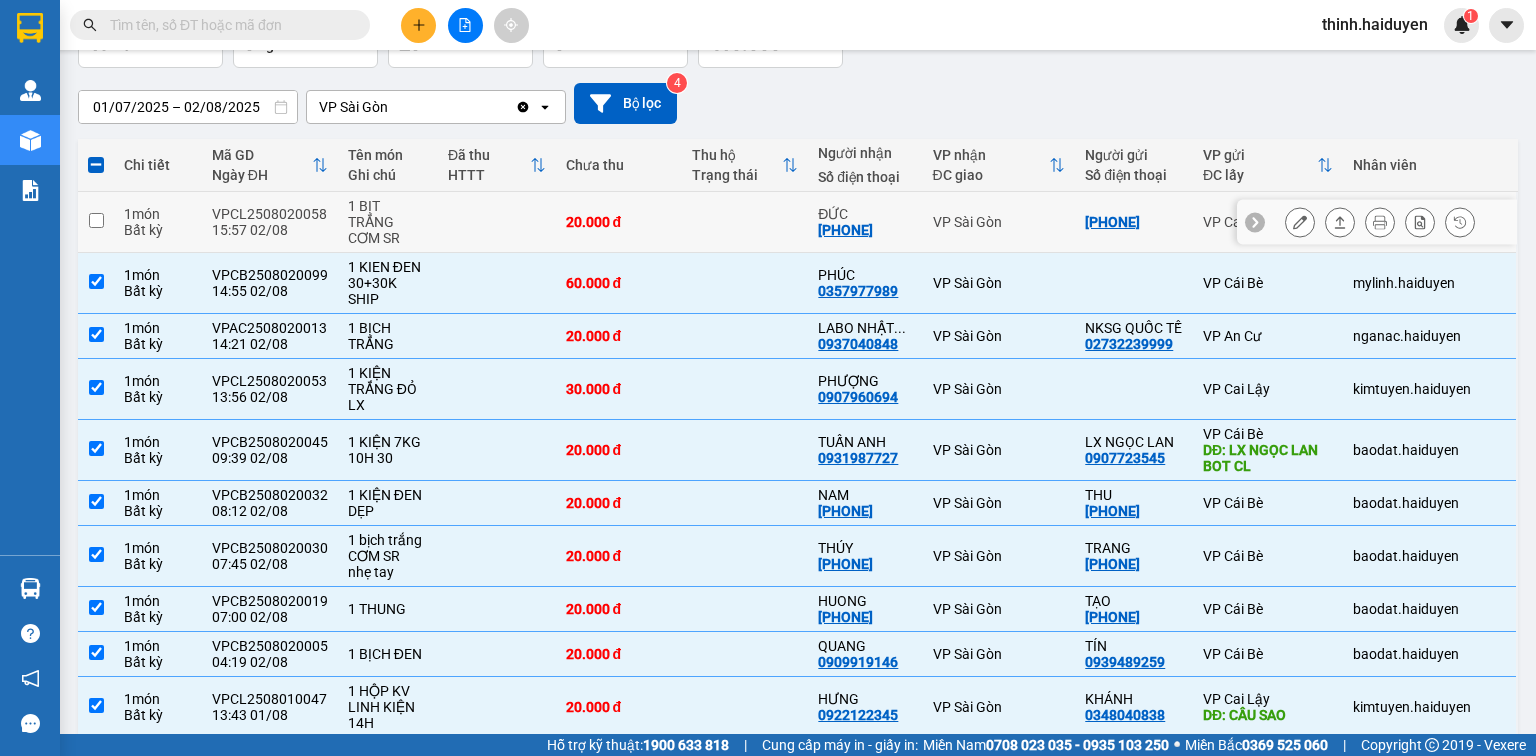 click at bounding box center [745, 222] 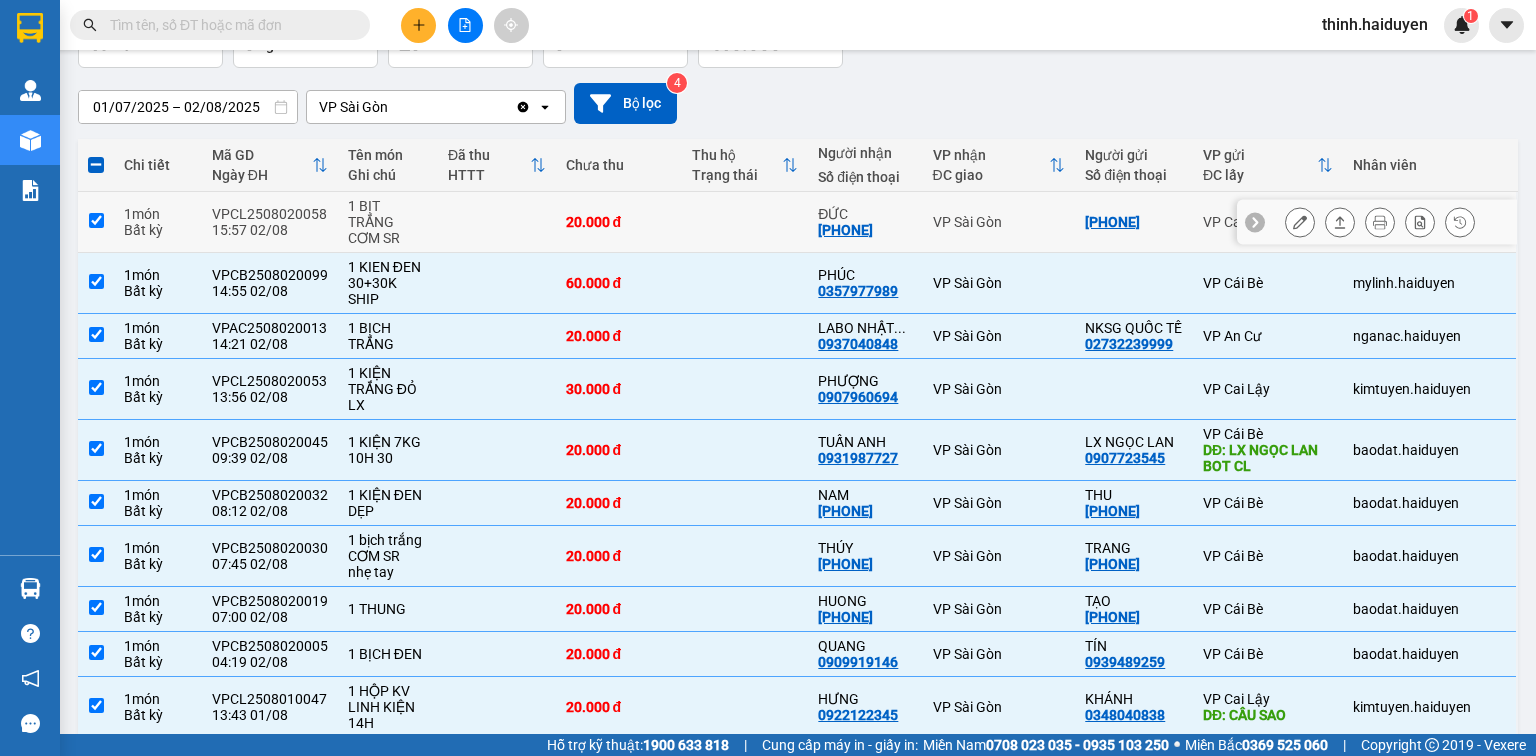 checkbox on "true" 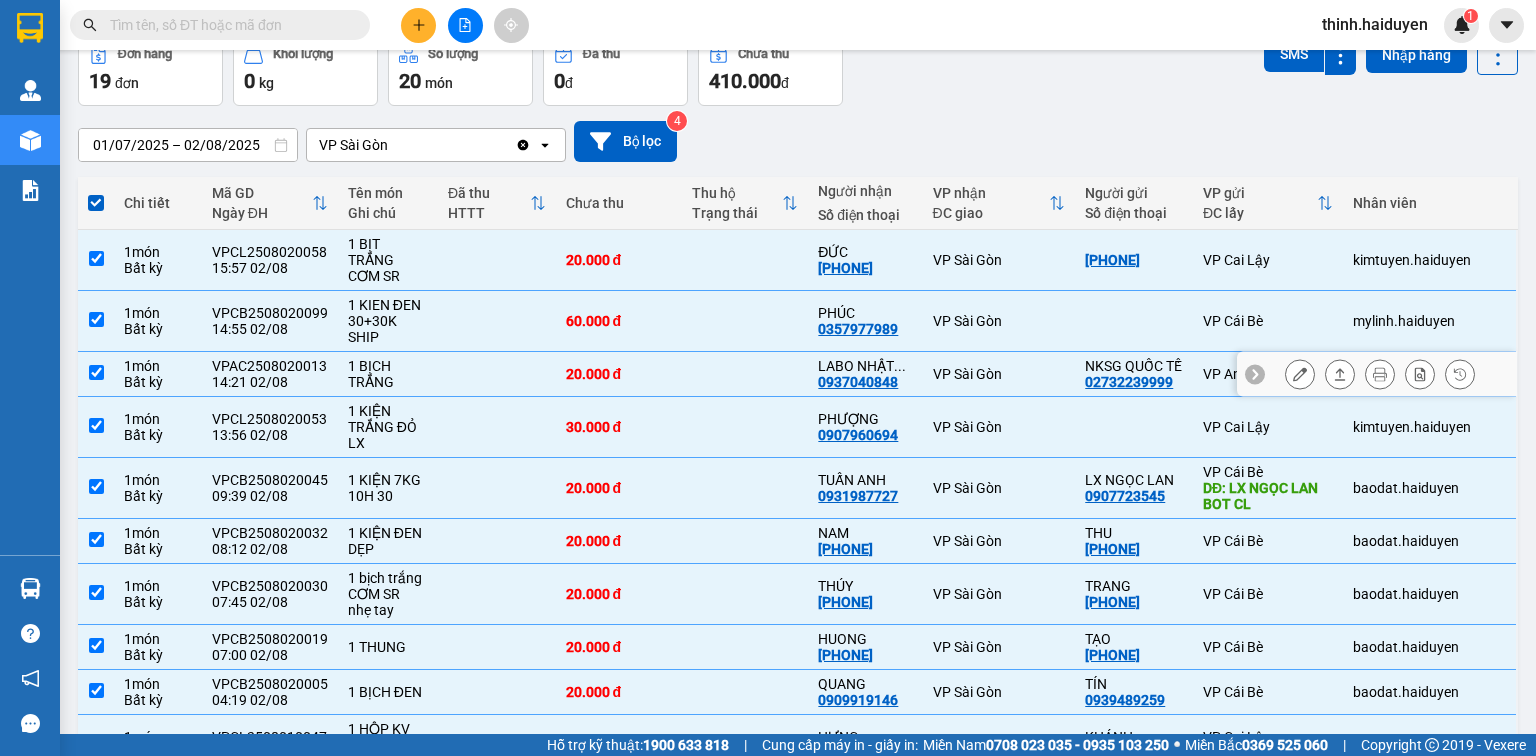 scroll, scrollTop: 0, scrollLeft: 0, axis: both 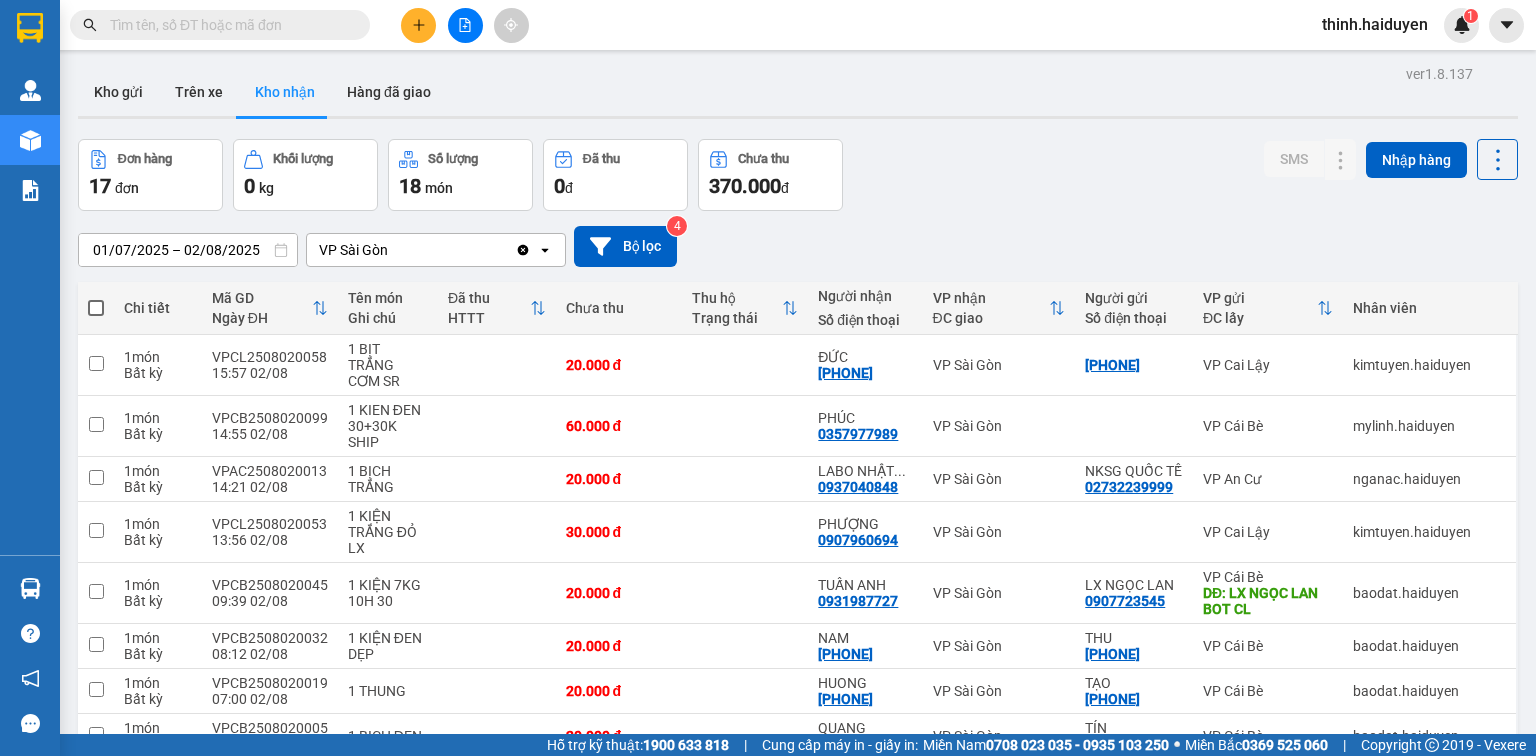 click at bounding box center (465, 25) 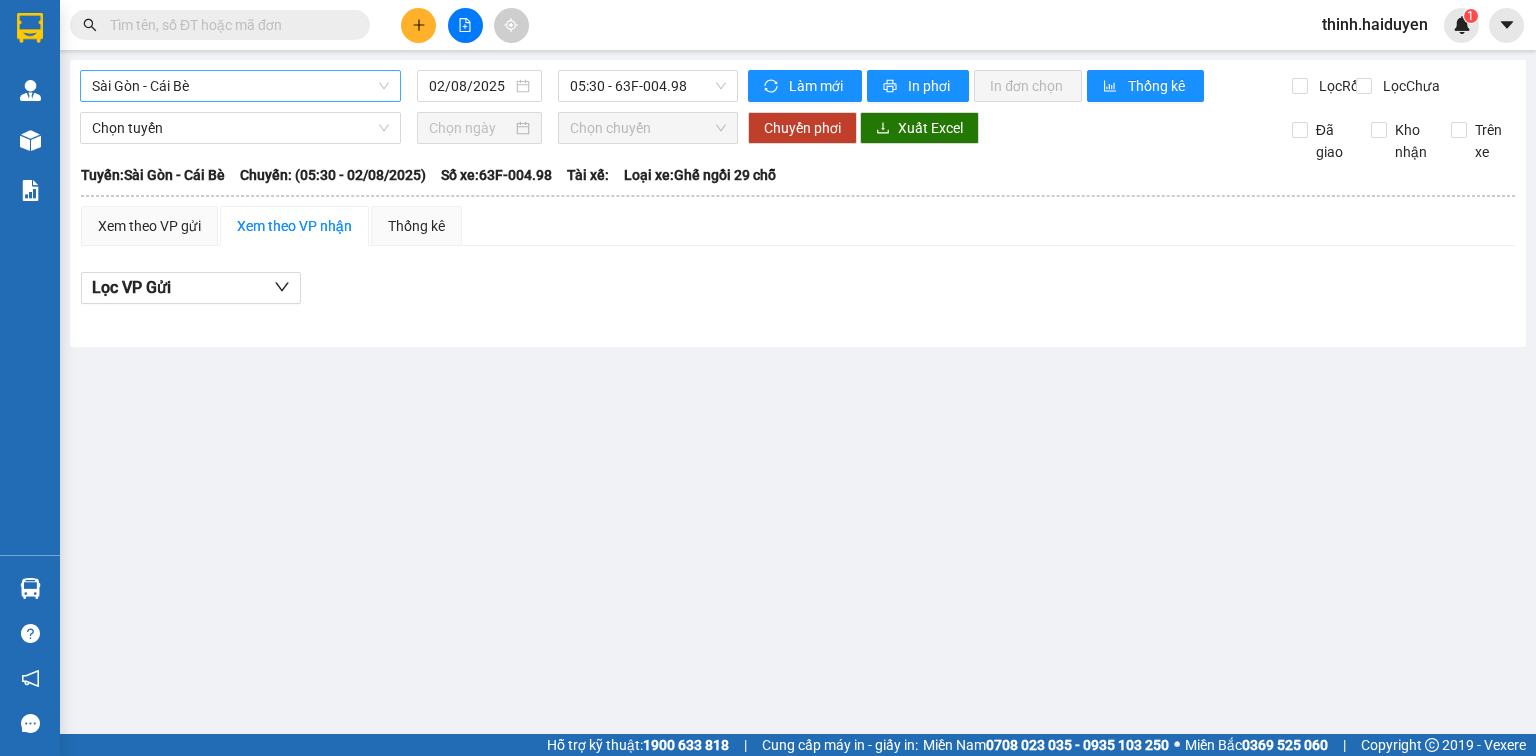 click on "Sài Gòn - Cái Bè" at bounding box center (240, 86) 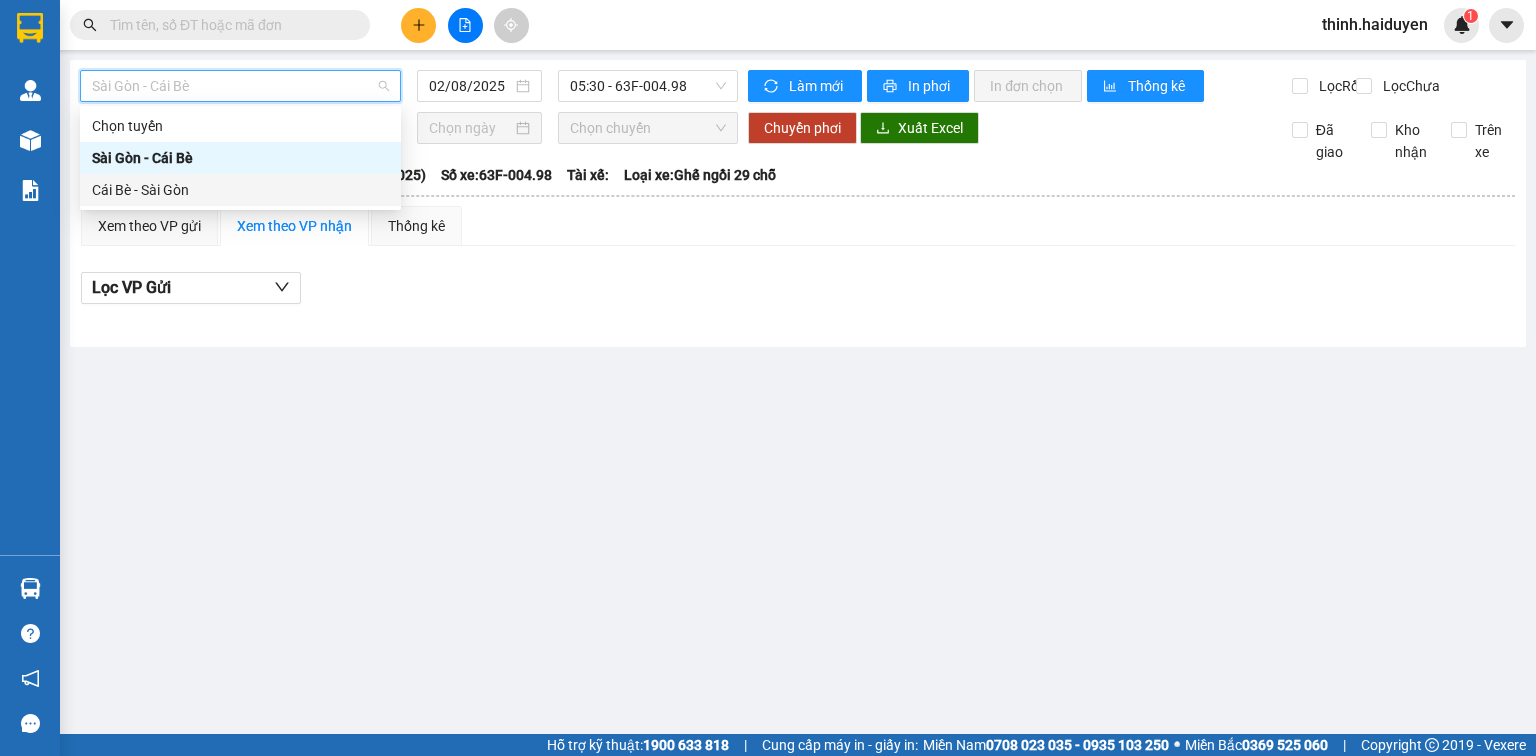 click on "Cái Bè - Sài Gòn" at bounding box center (240, 190) 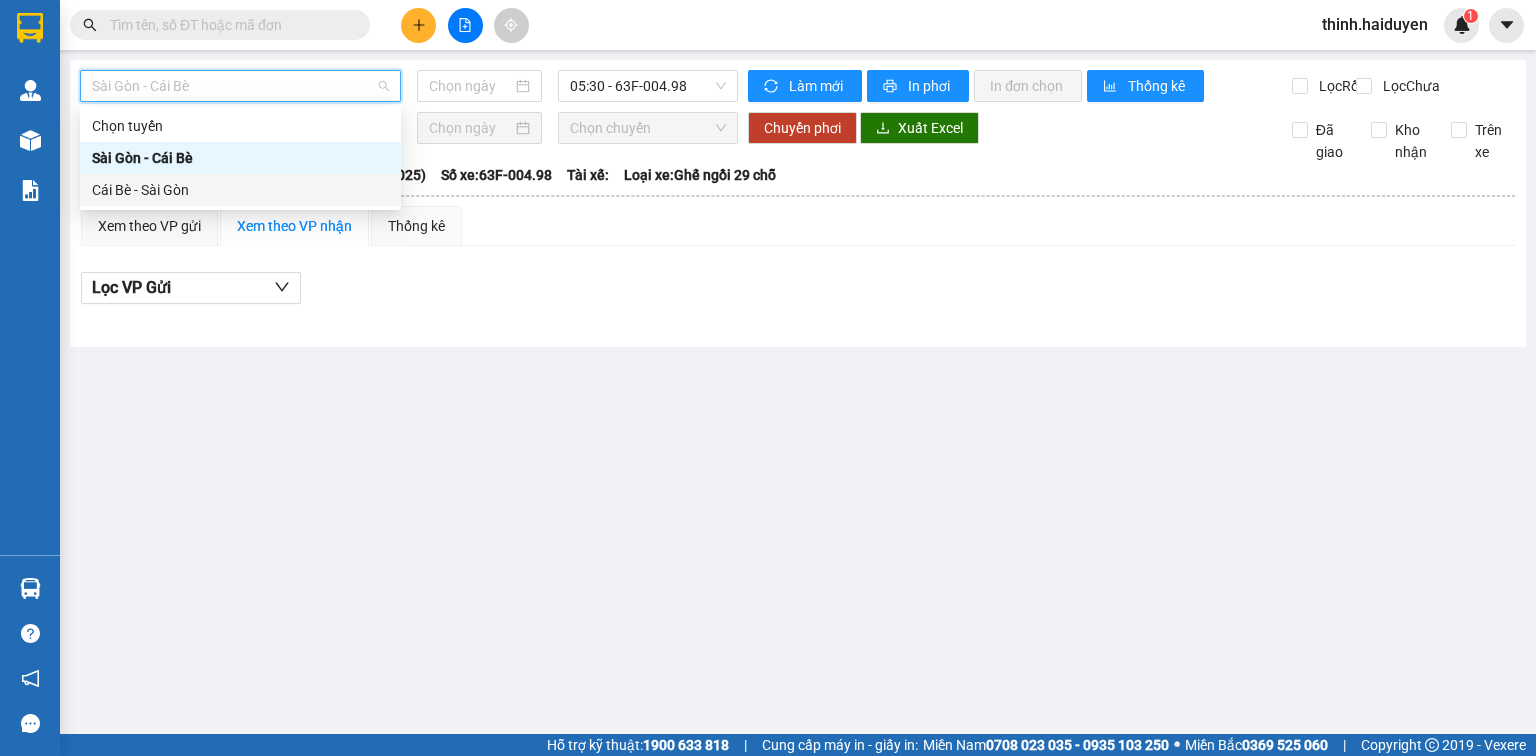 type on "02/08/2025" 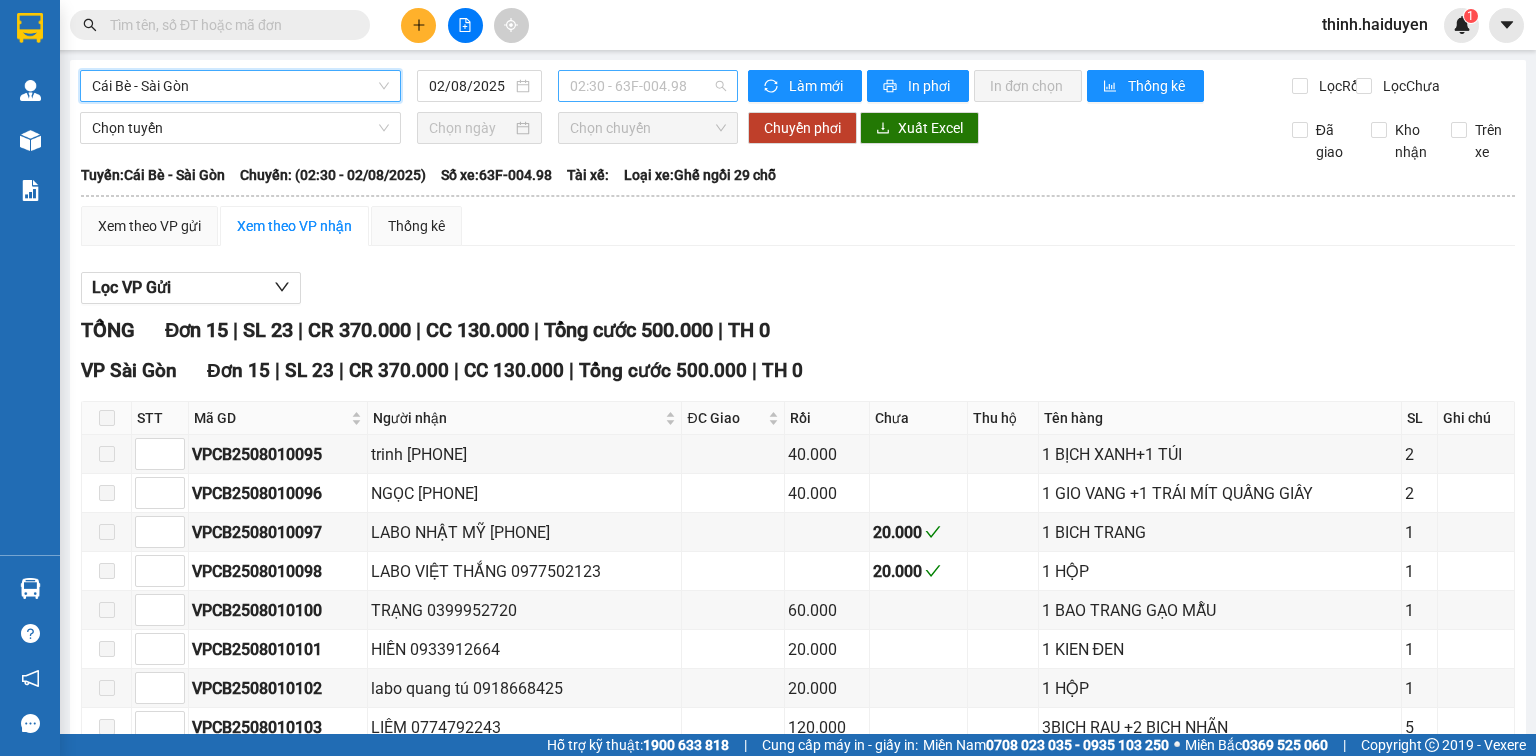 click on "02:30     - 63F-004.98" at bounding box center (648, 86) 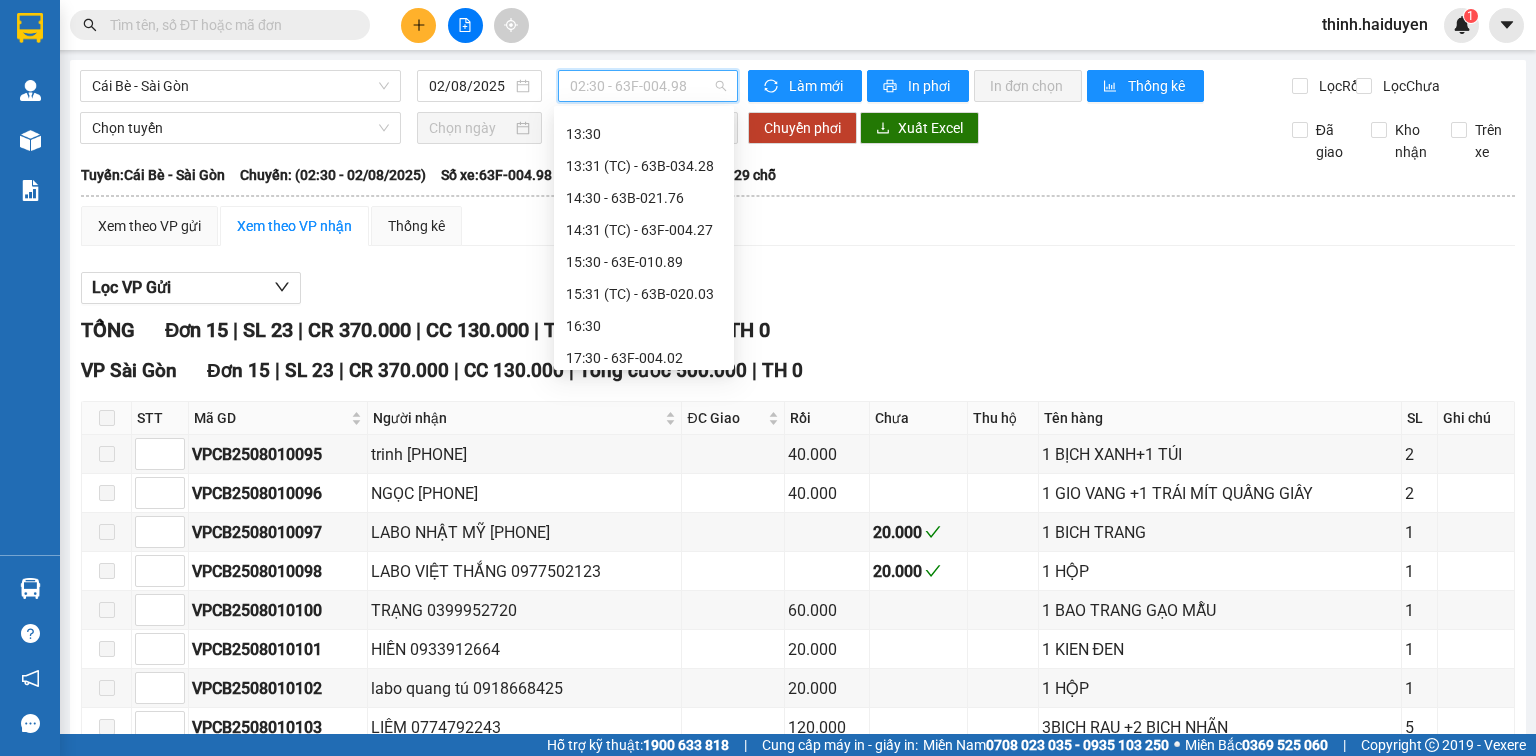 scroll, scrollTop: 640, scrollLeft: 0, axis: vertical 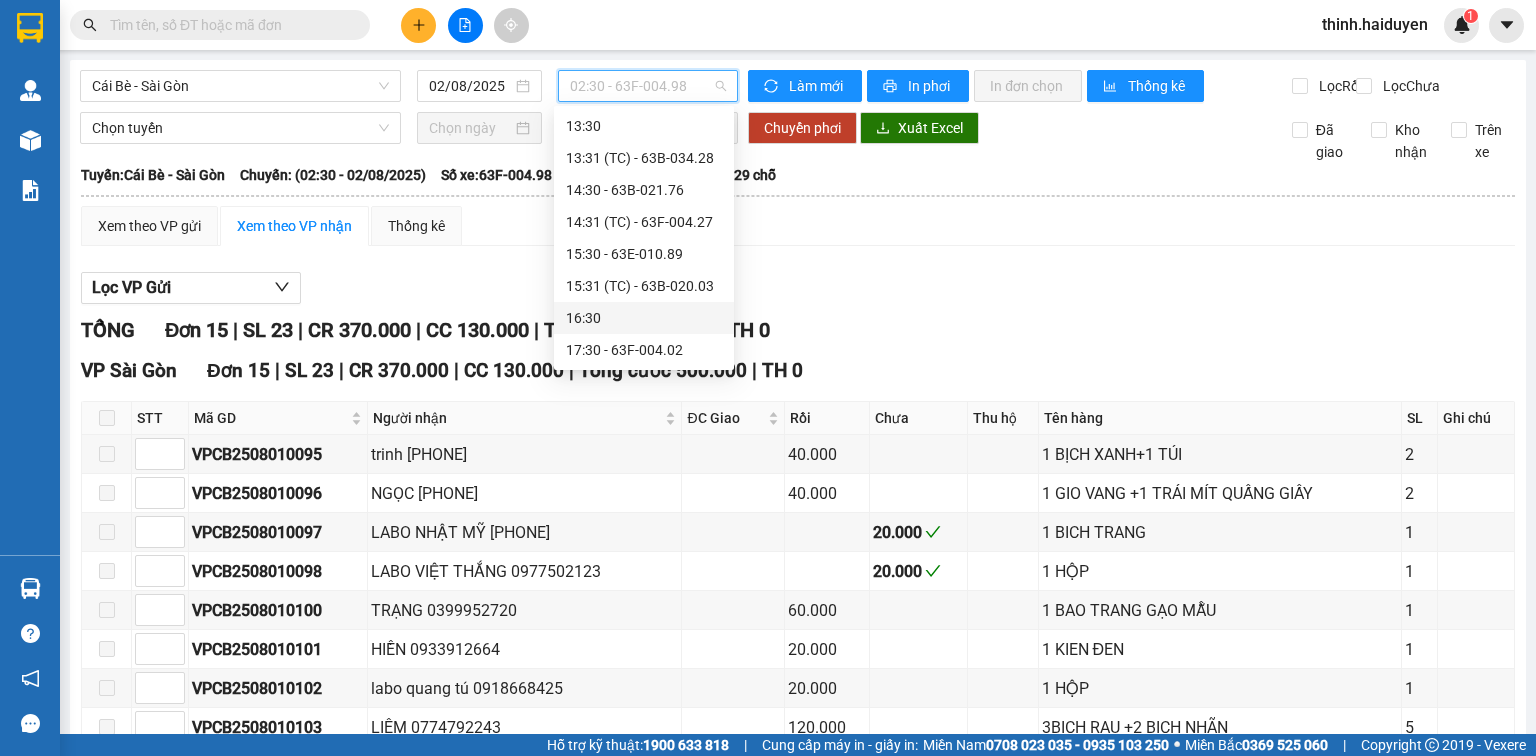 click on "16:30" at bounding box center [644, 318] 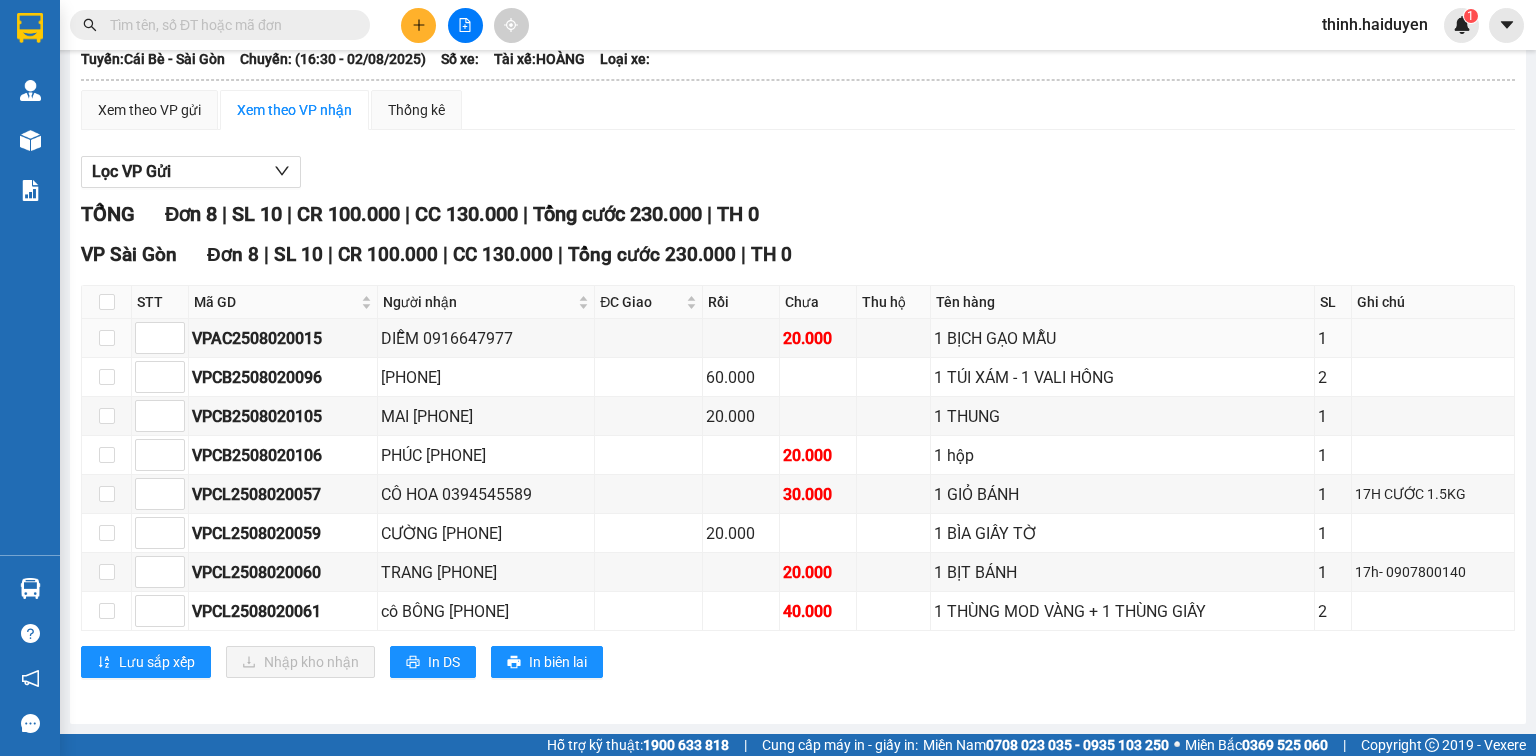 scroll, scrollTop: 0, scrollLeft: 0, axis: both 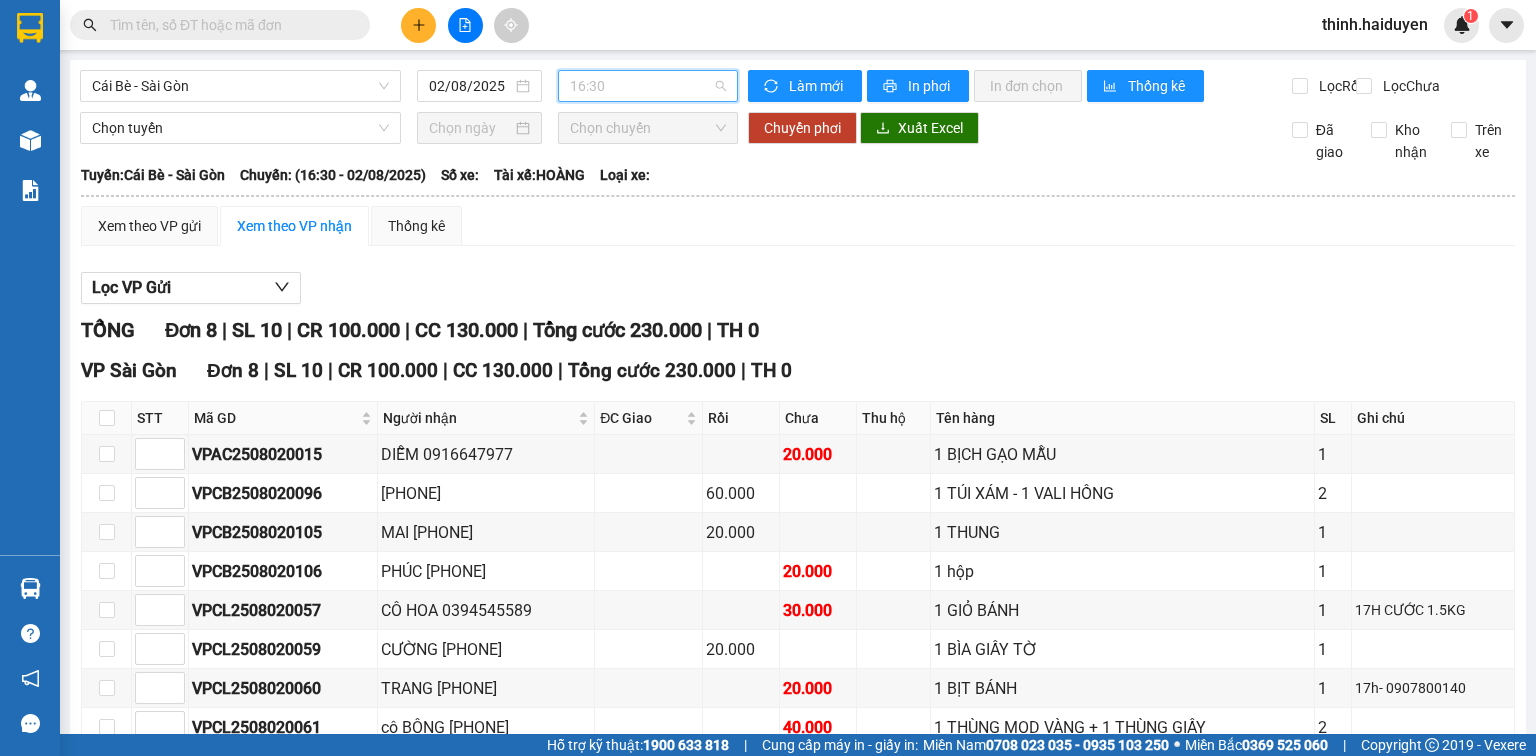 click on "16:30" at bounding box center (648, 86) 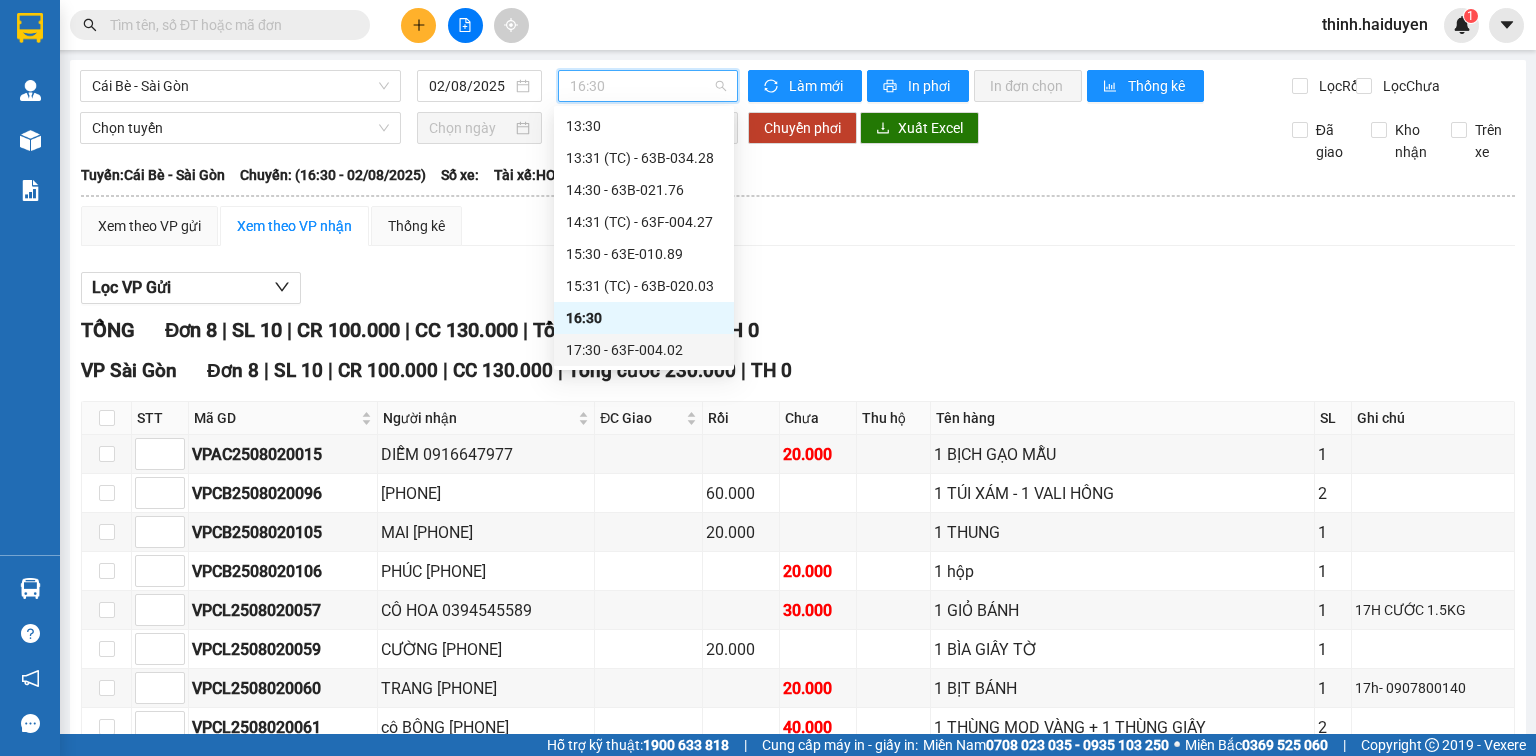 click on "17:30     - 63F-004.02" at bounding box center [644, 350] 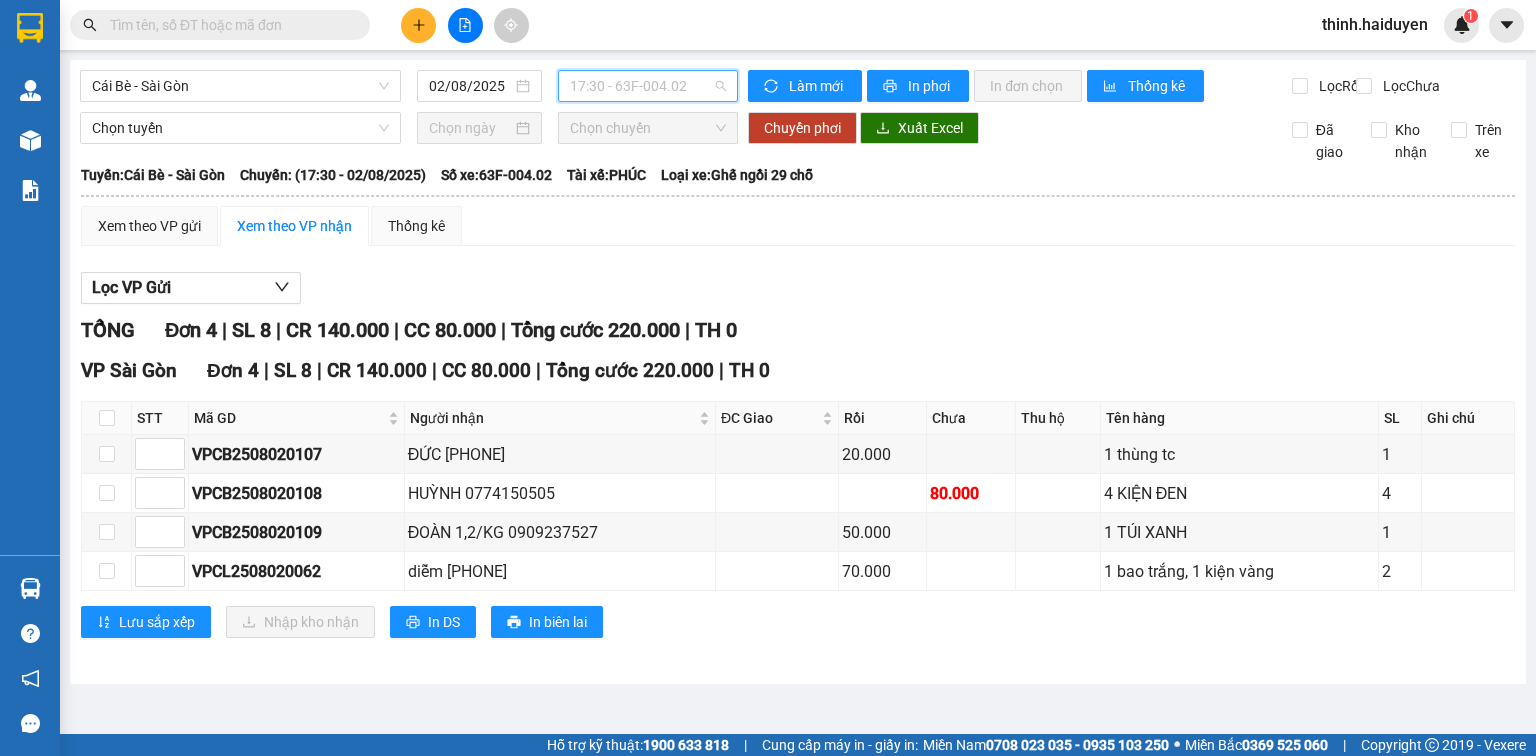 click on "17:30     - 63F-004.02" at bounding box center (648, 86) 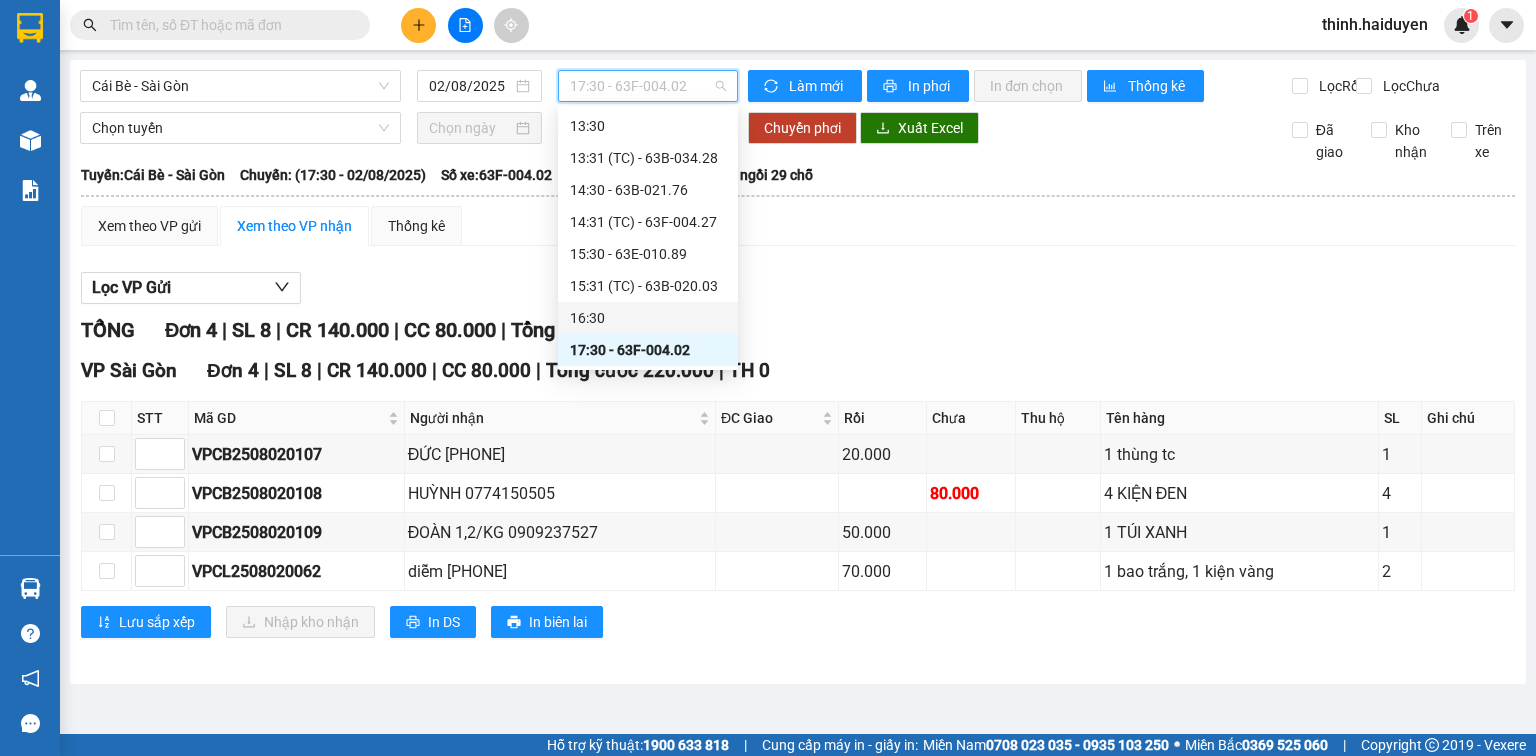 click on "16:30" at bounding box center (648, 318) 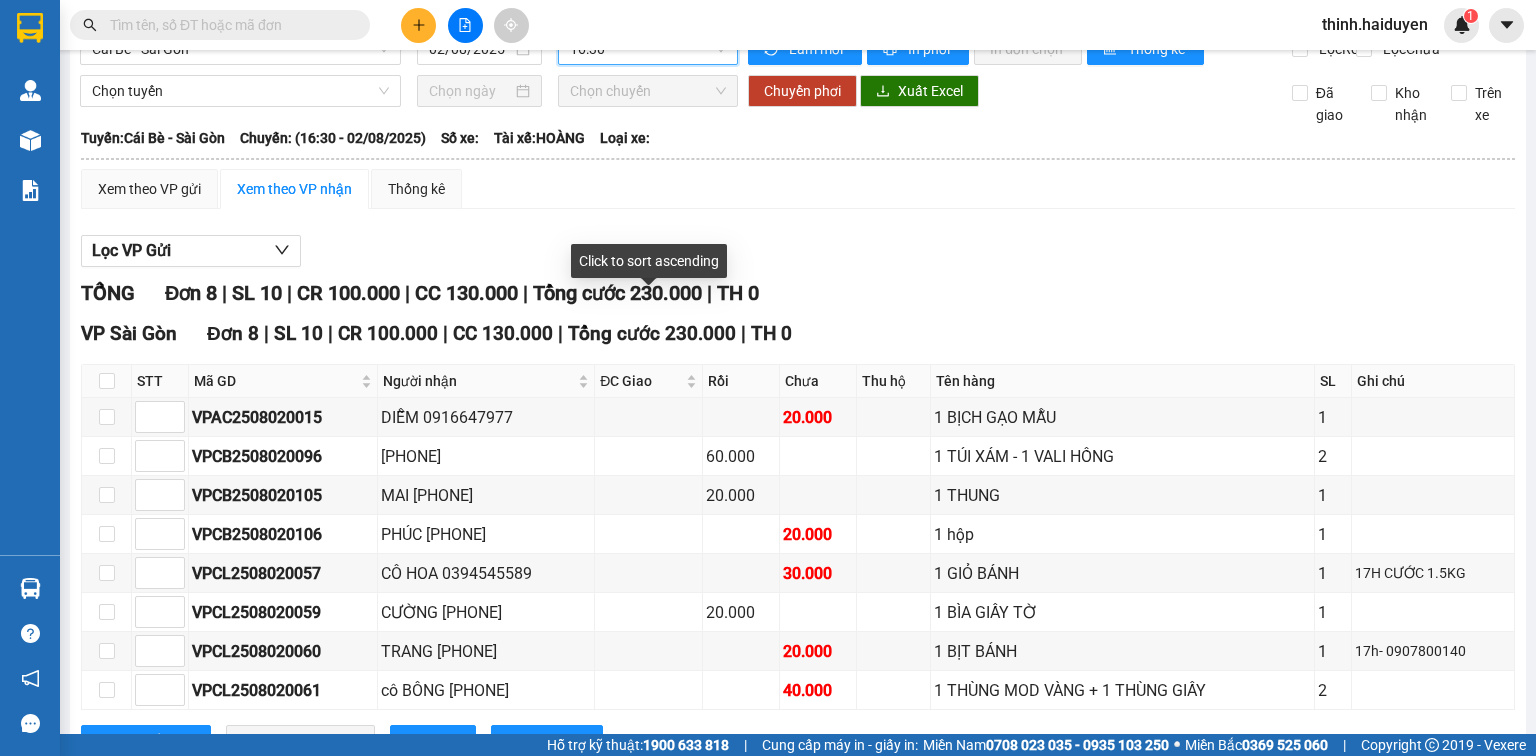 scroll, scrollTop: 0, scrollLeft: 0, axis: both 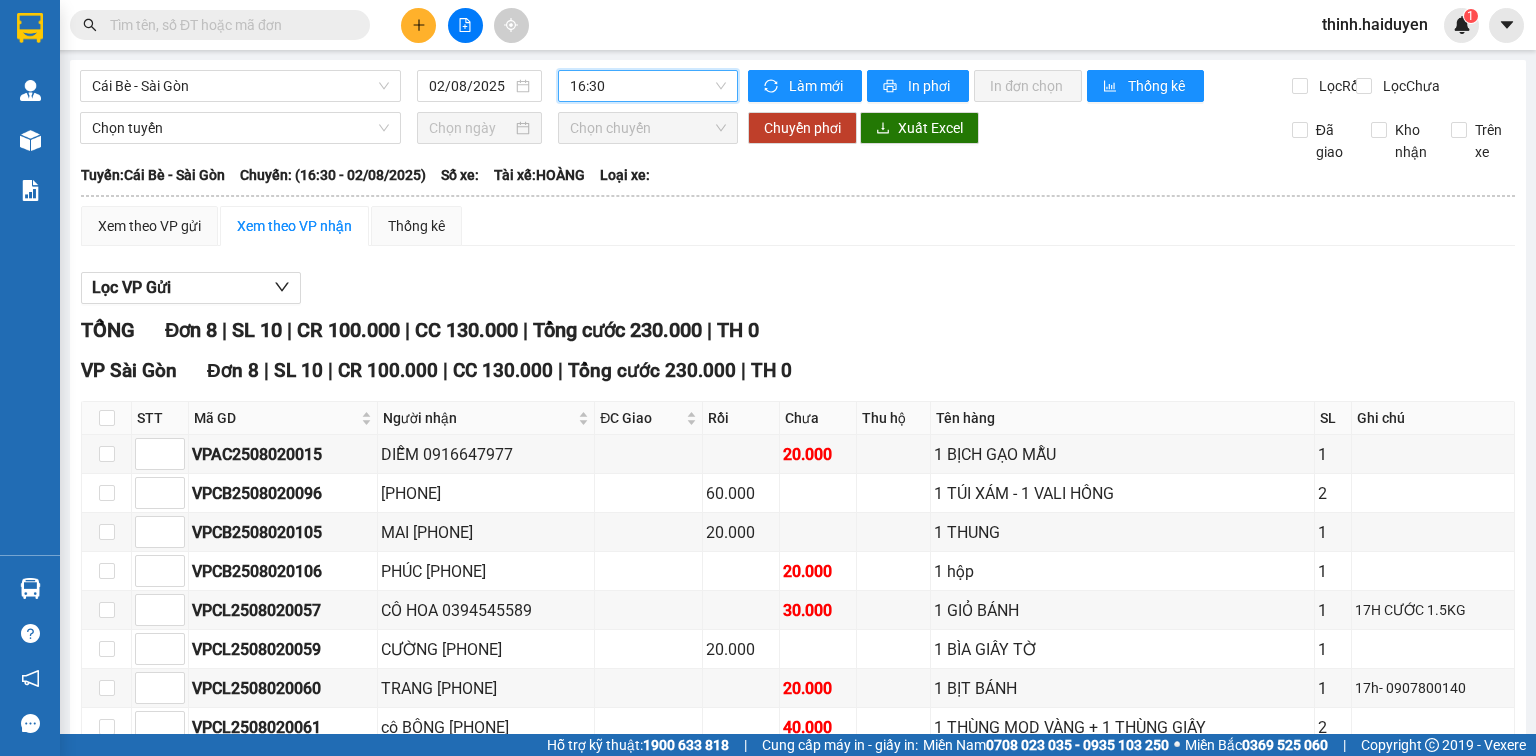 click on "16:30" at bounding box center [648, 86] 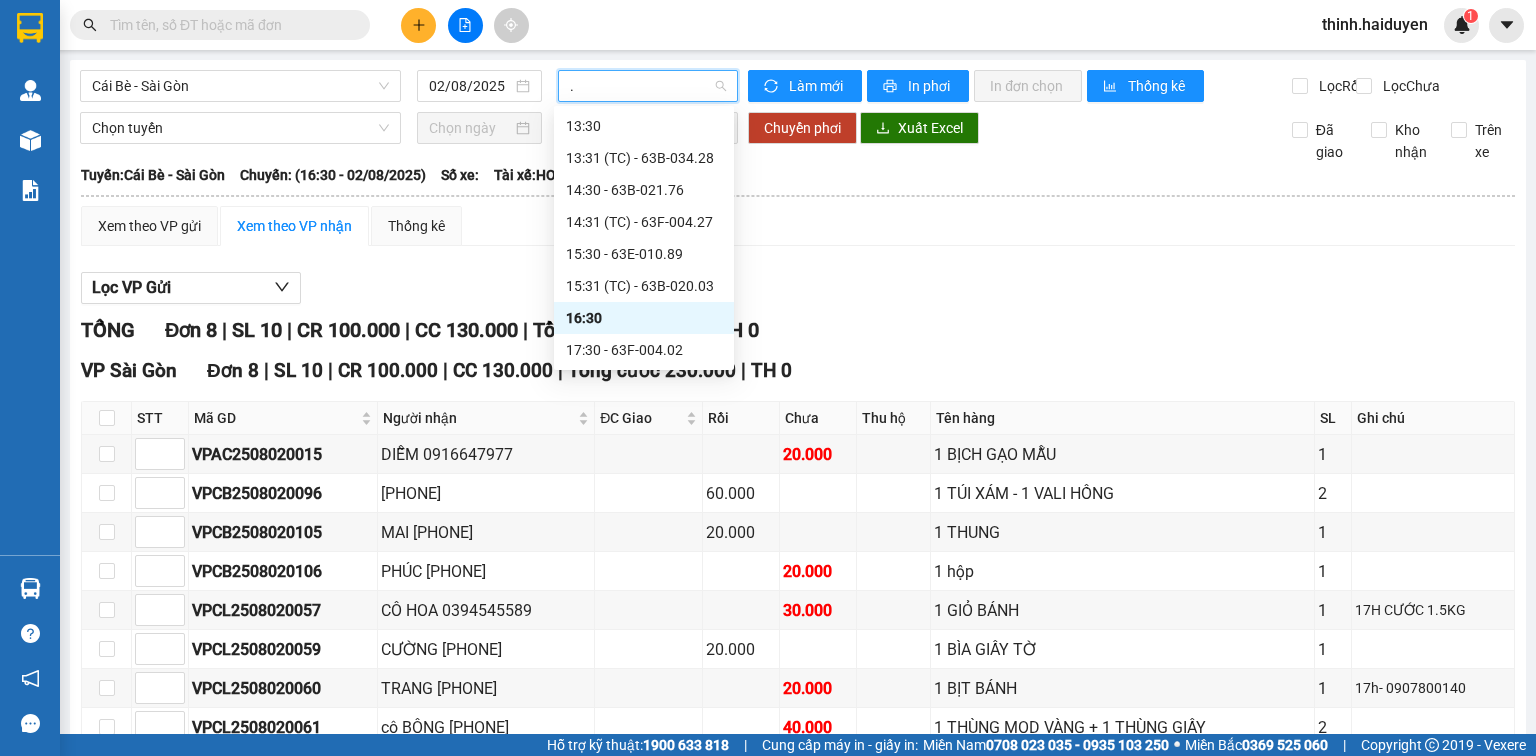type on "." 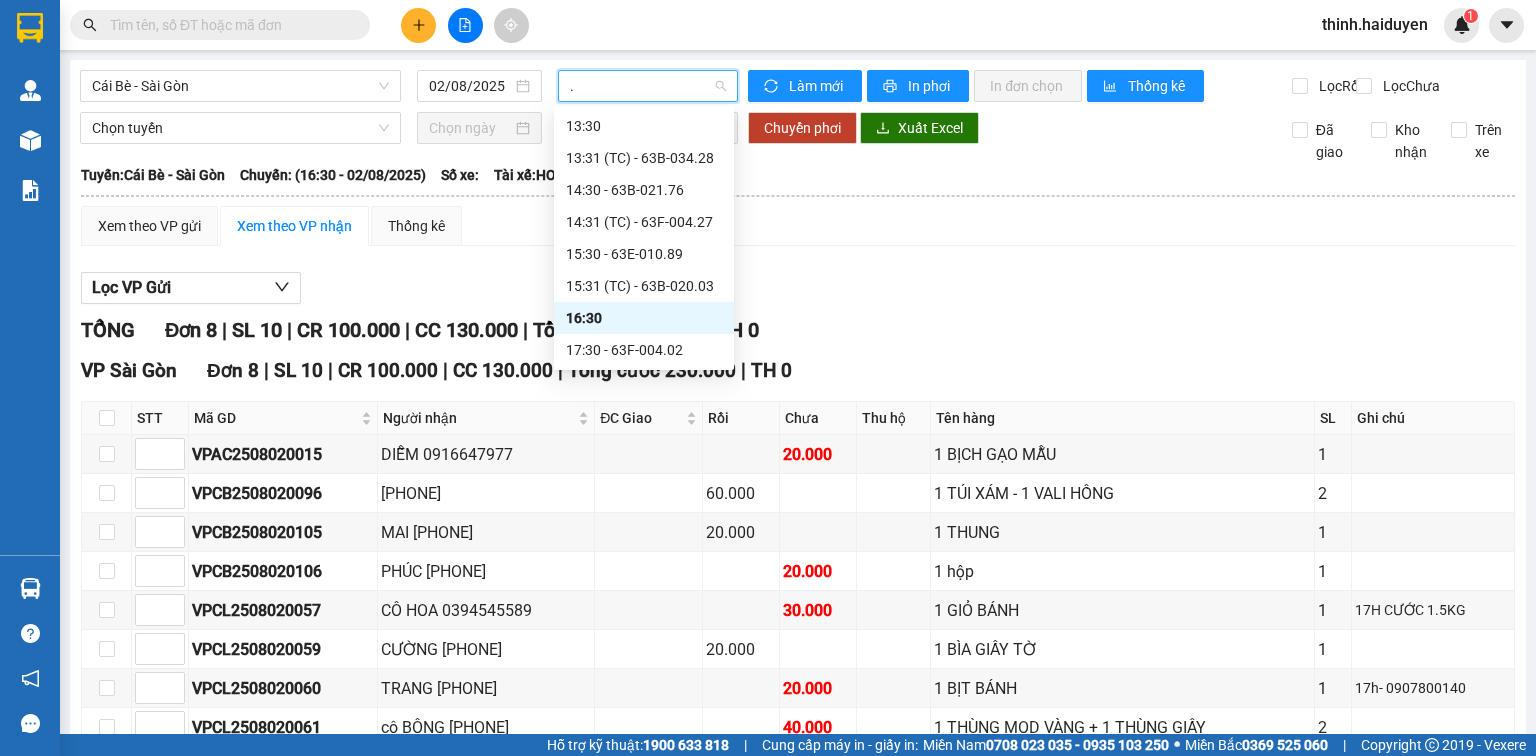 type 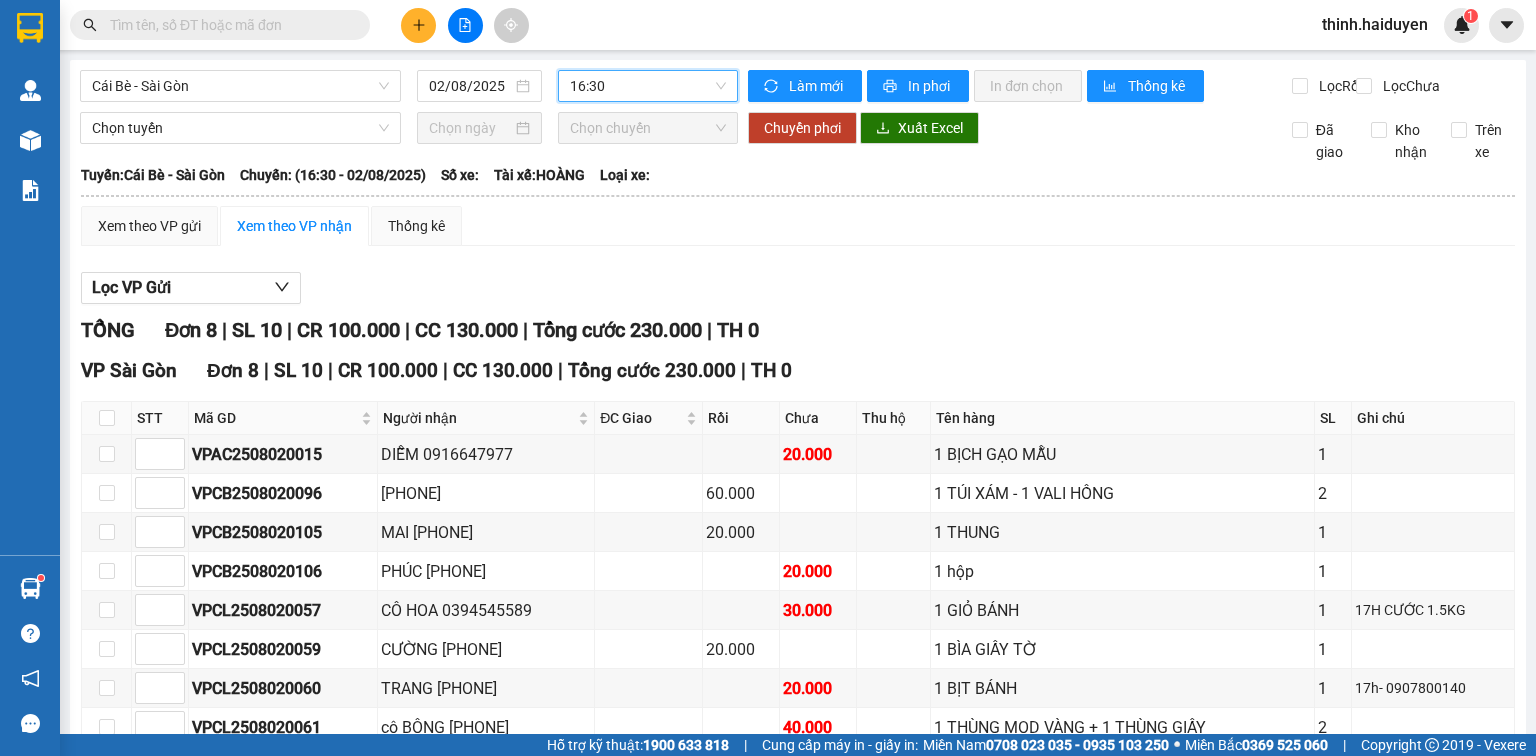 drag, startPoint x: 585, startPoint y: 89, endPoint x: 600, endPoint y: 132, distance: 45.54119 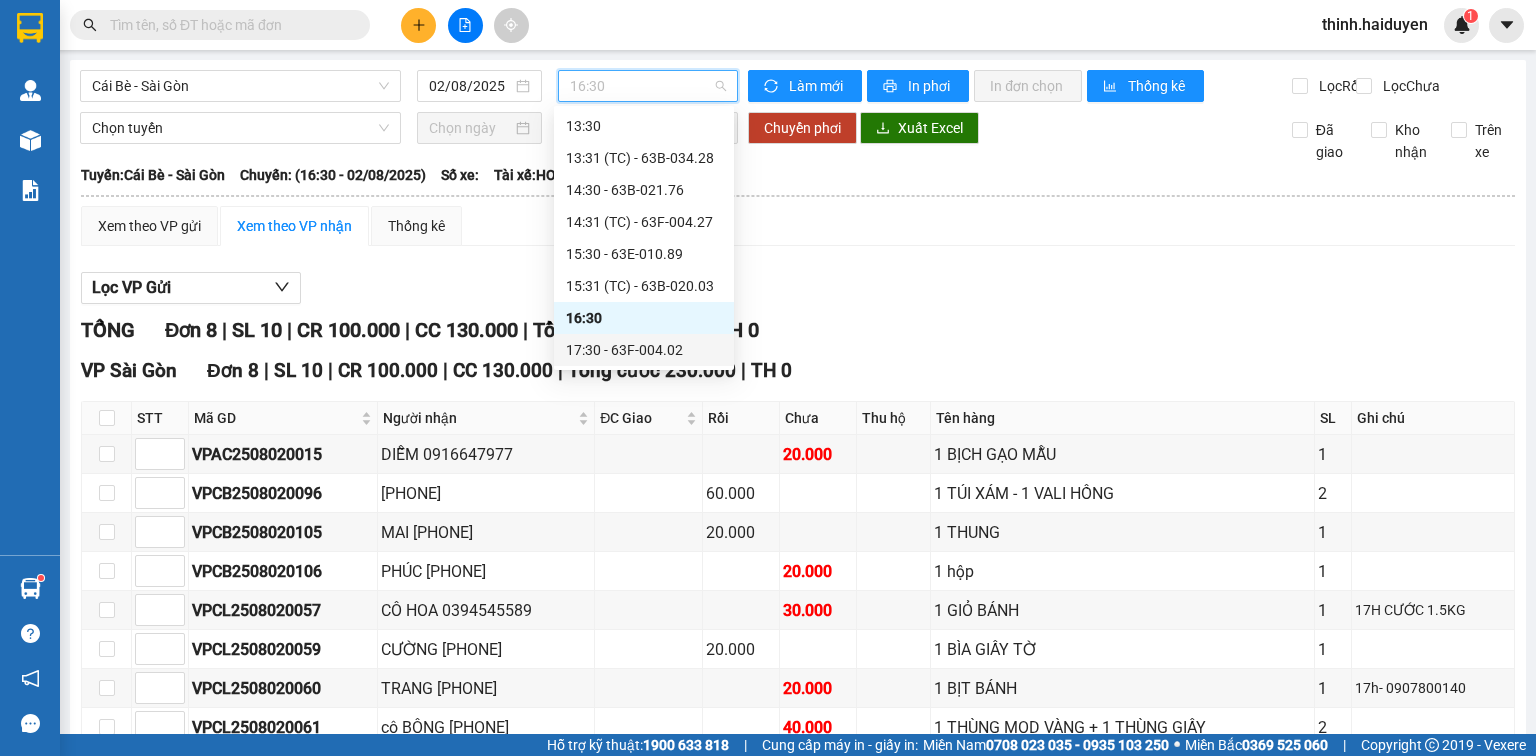 click on "17:30     - 63F-004.02" at bounding box center (644, 350) 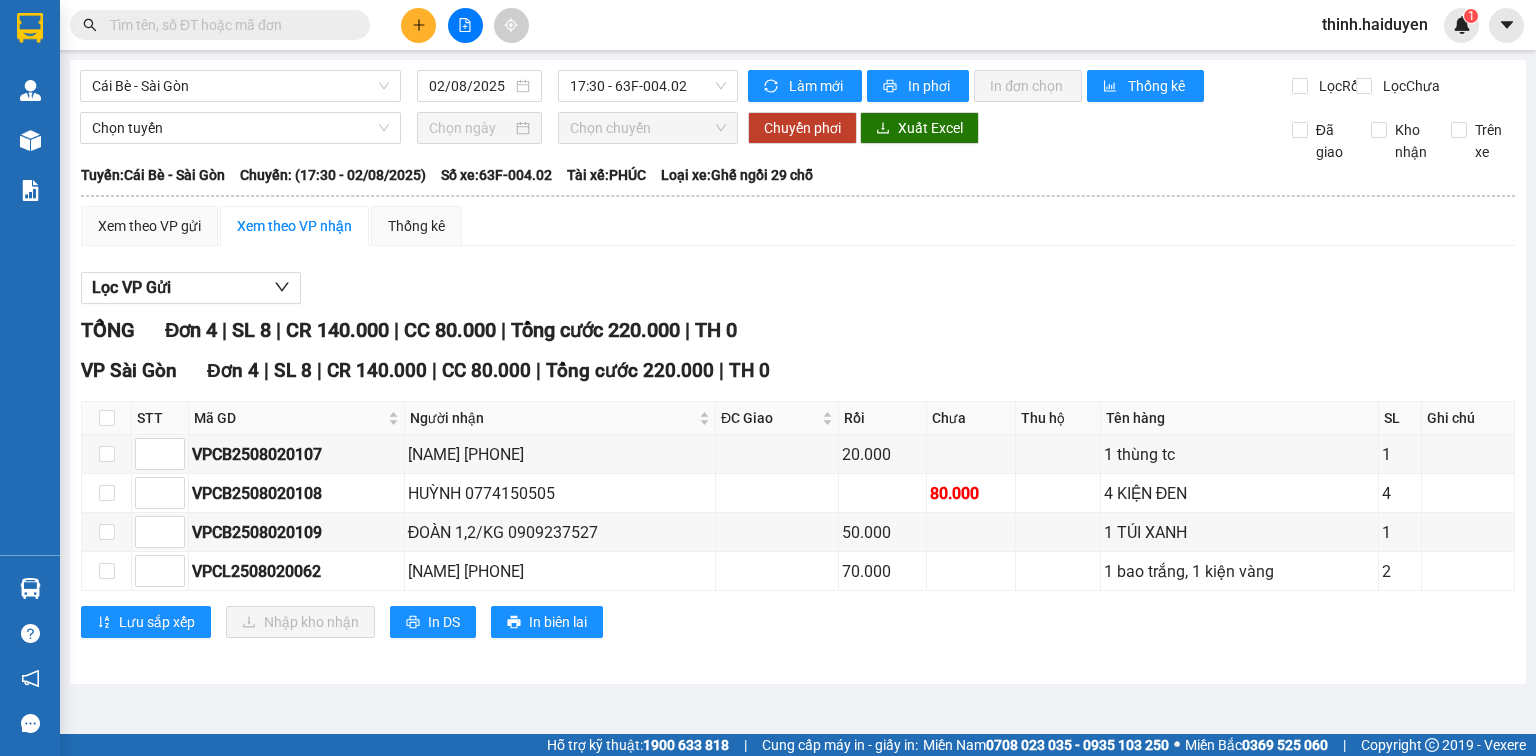 scroll, scrollTop: 0, scrollLeft: 0, axis: both 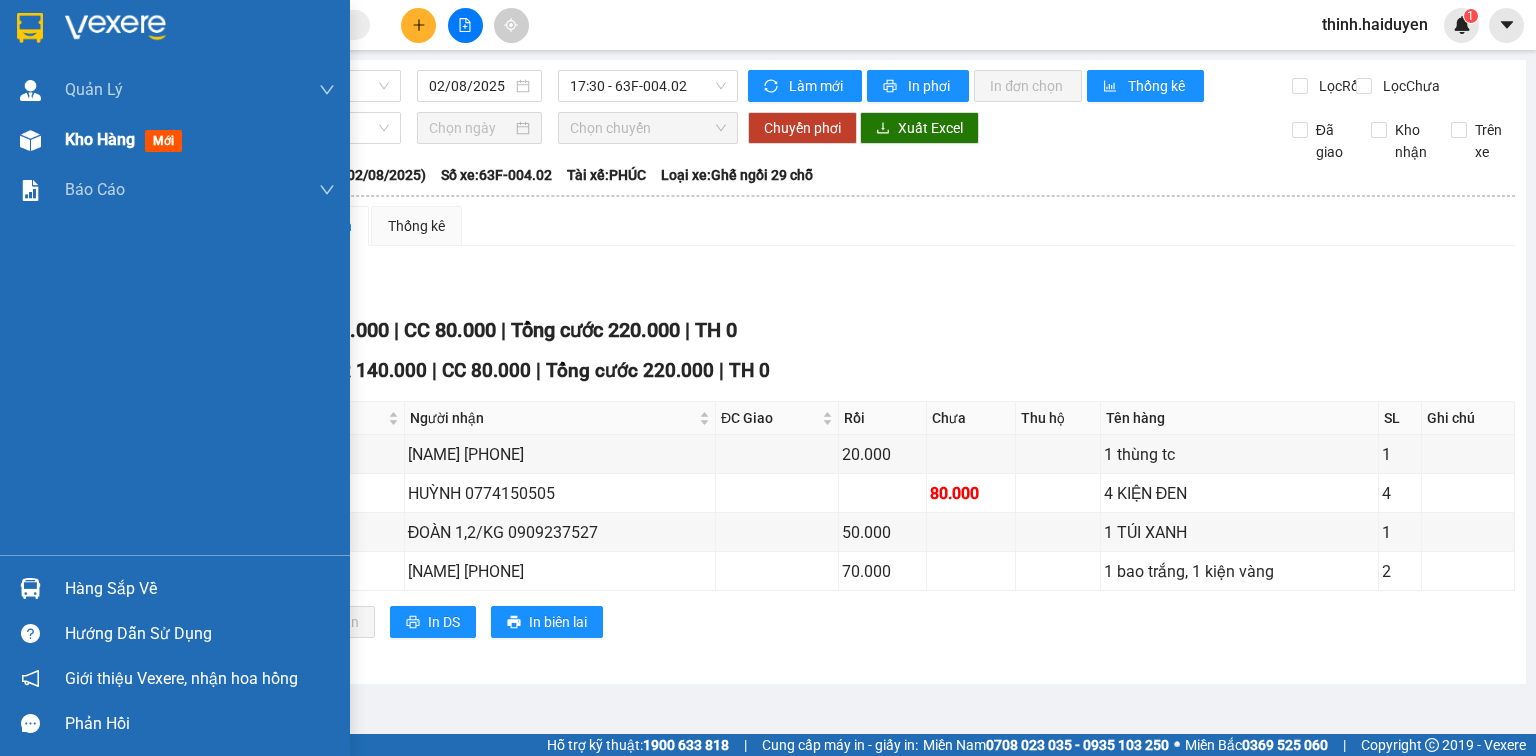 click on "Kho hàng mới" at bounding box center (175, 140) 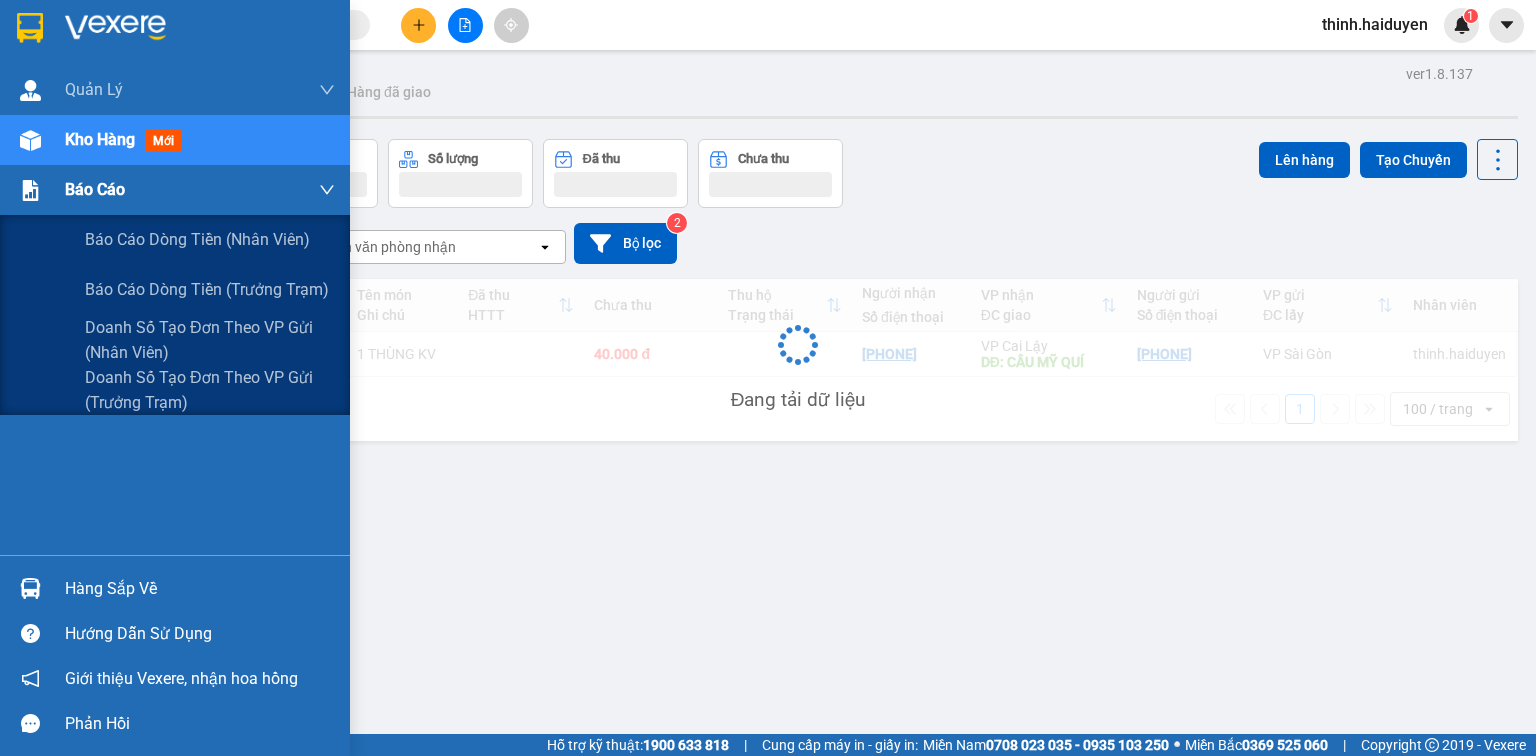 click on "Báo cáo" at bounding box center (95, 189) 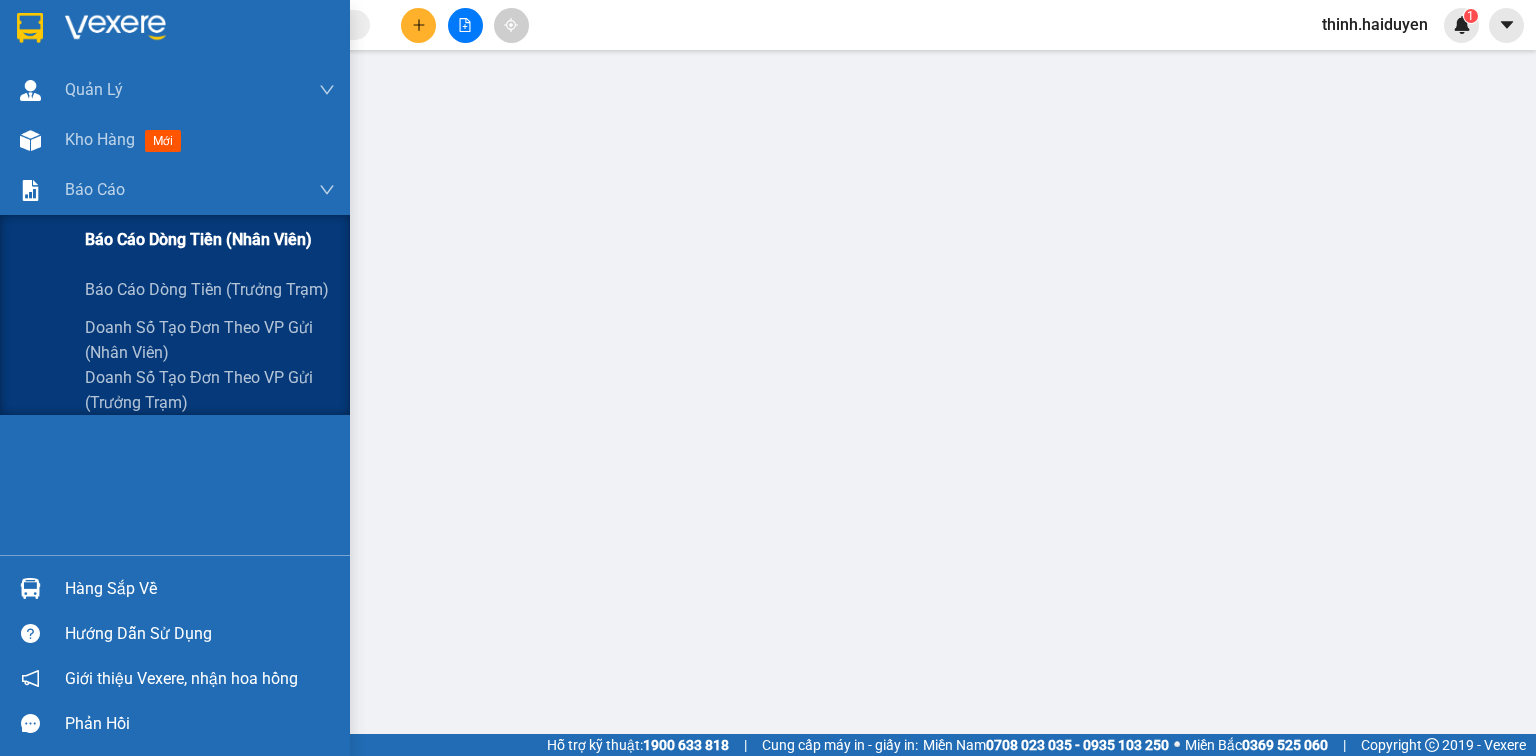 click on "Báo cáo dòng tiền (nhân viên)" at bounding box center (198, 239) 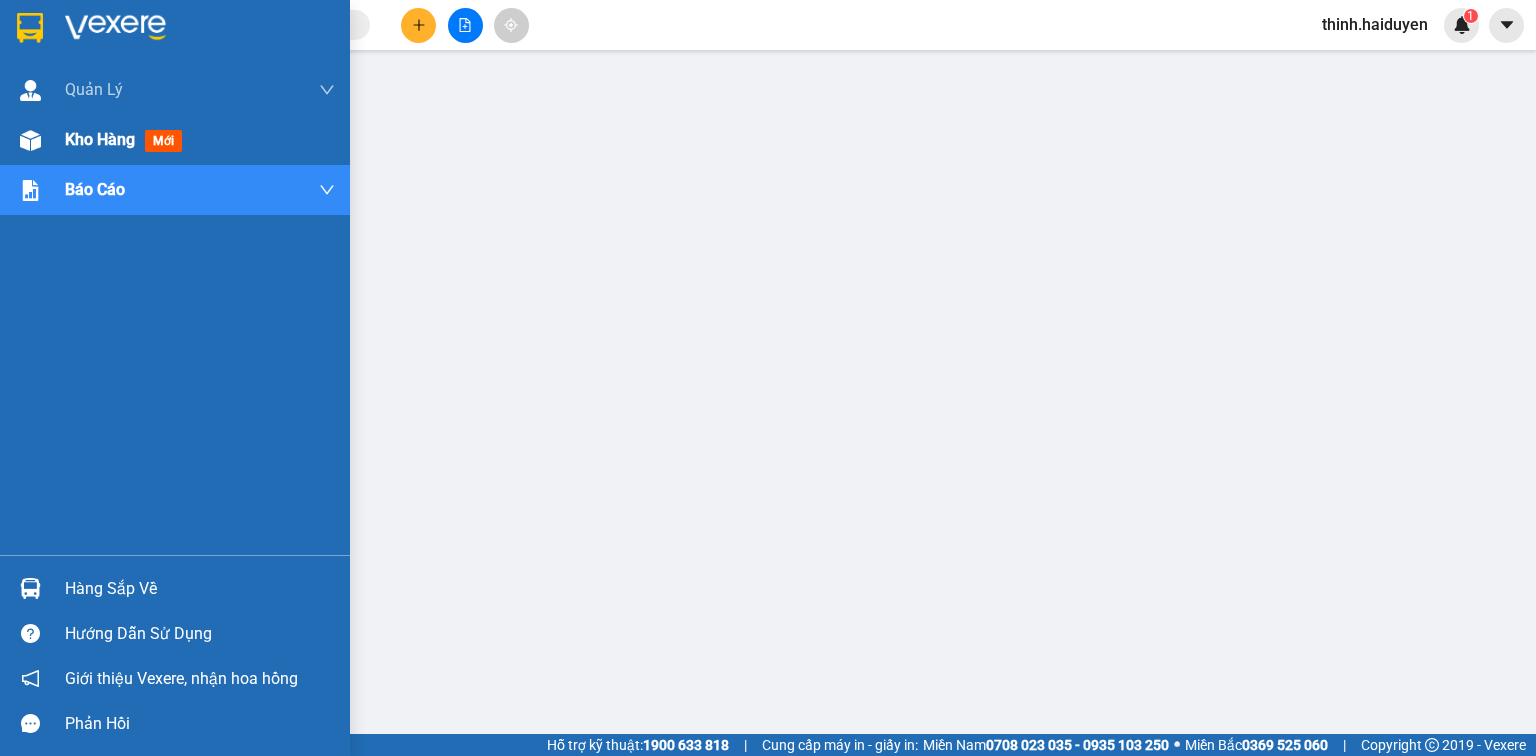 click on "Kho hàng" at bounding box center [100, 139] 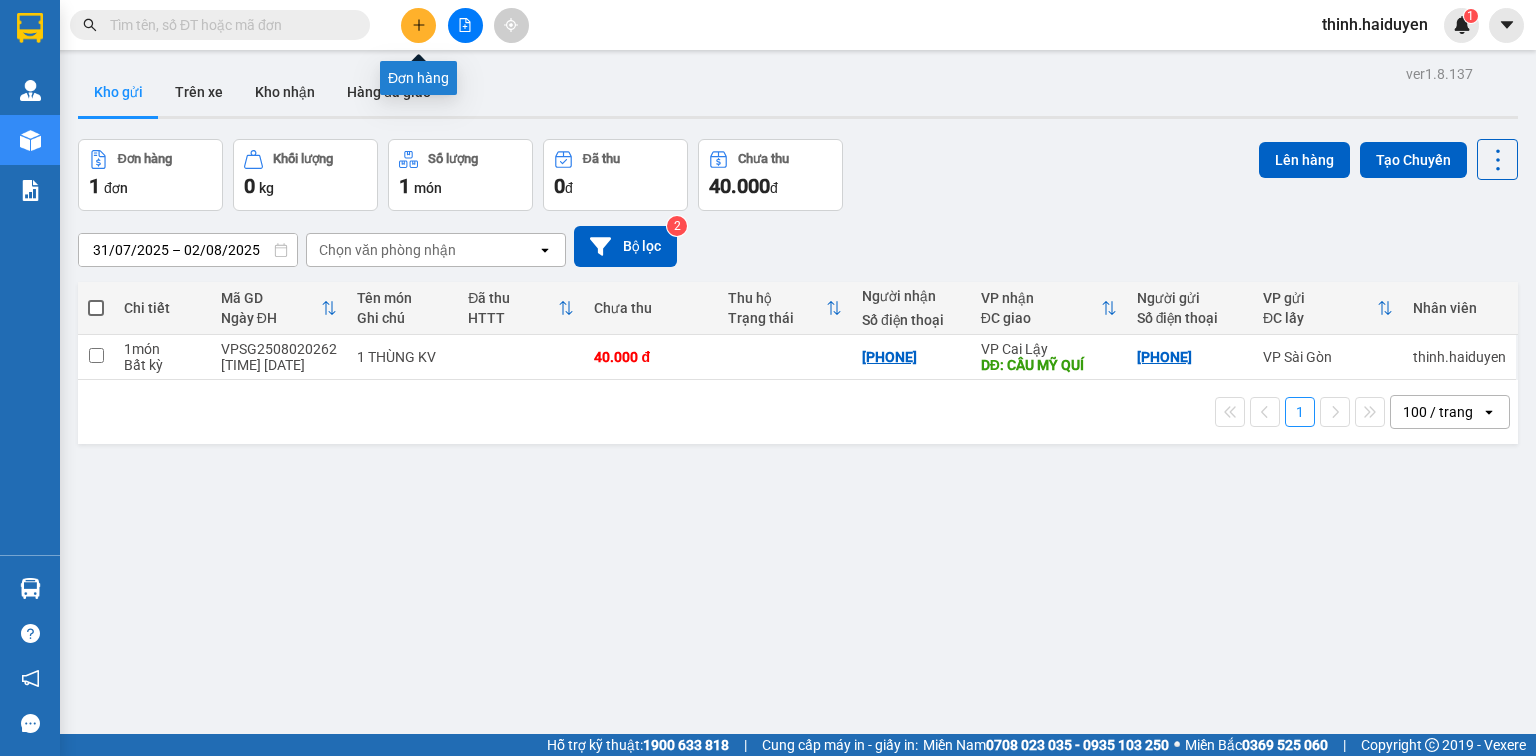 click at bounding box center (418, 25) 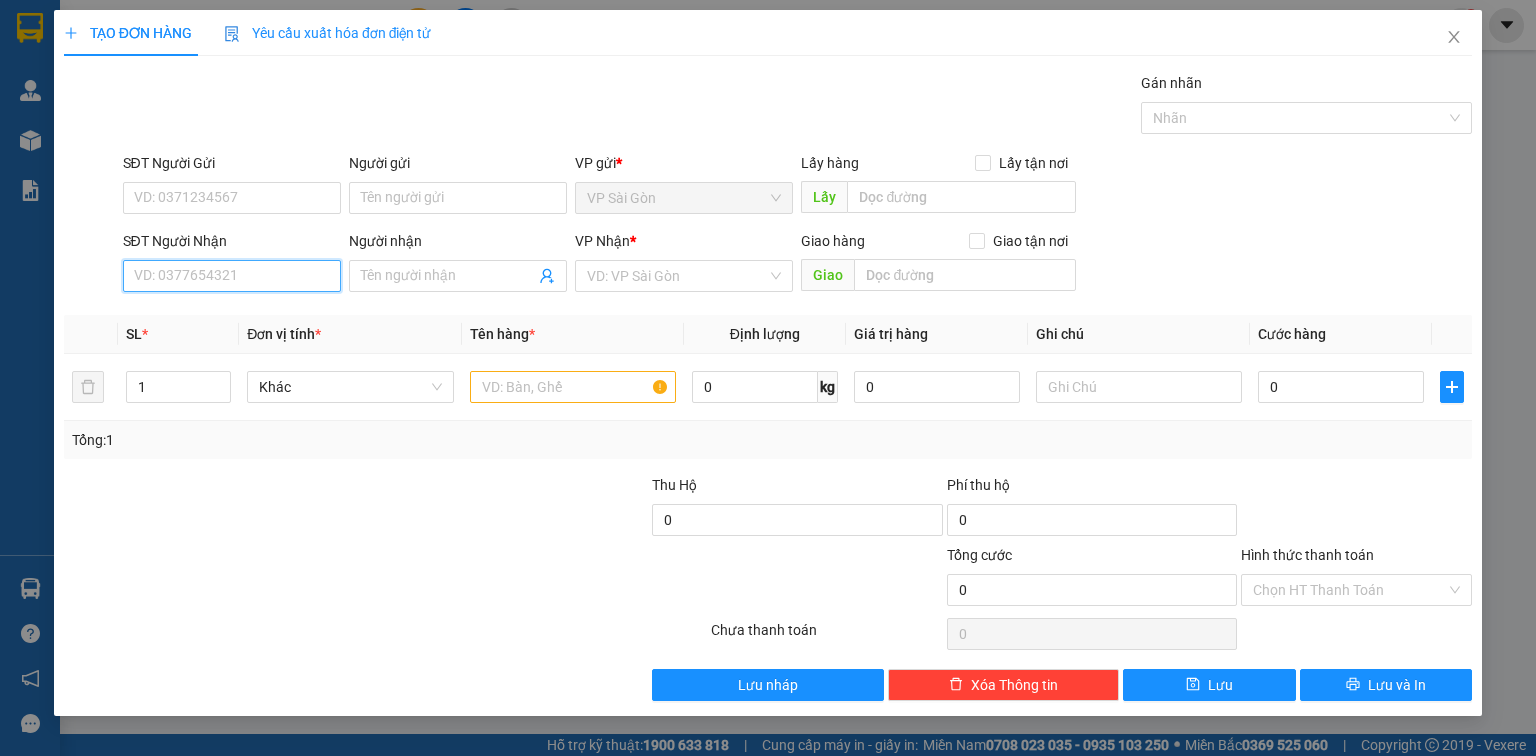 click on "SĐT Người Nhận" at bounding box center (232, 276) 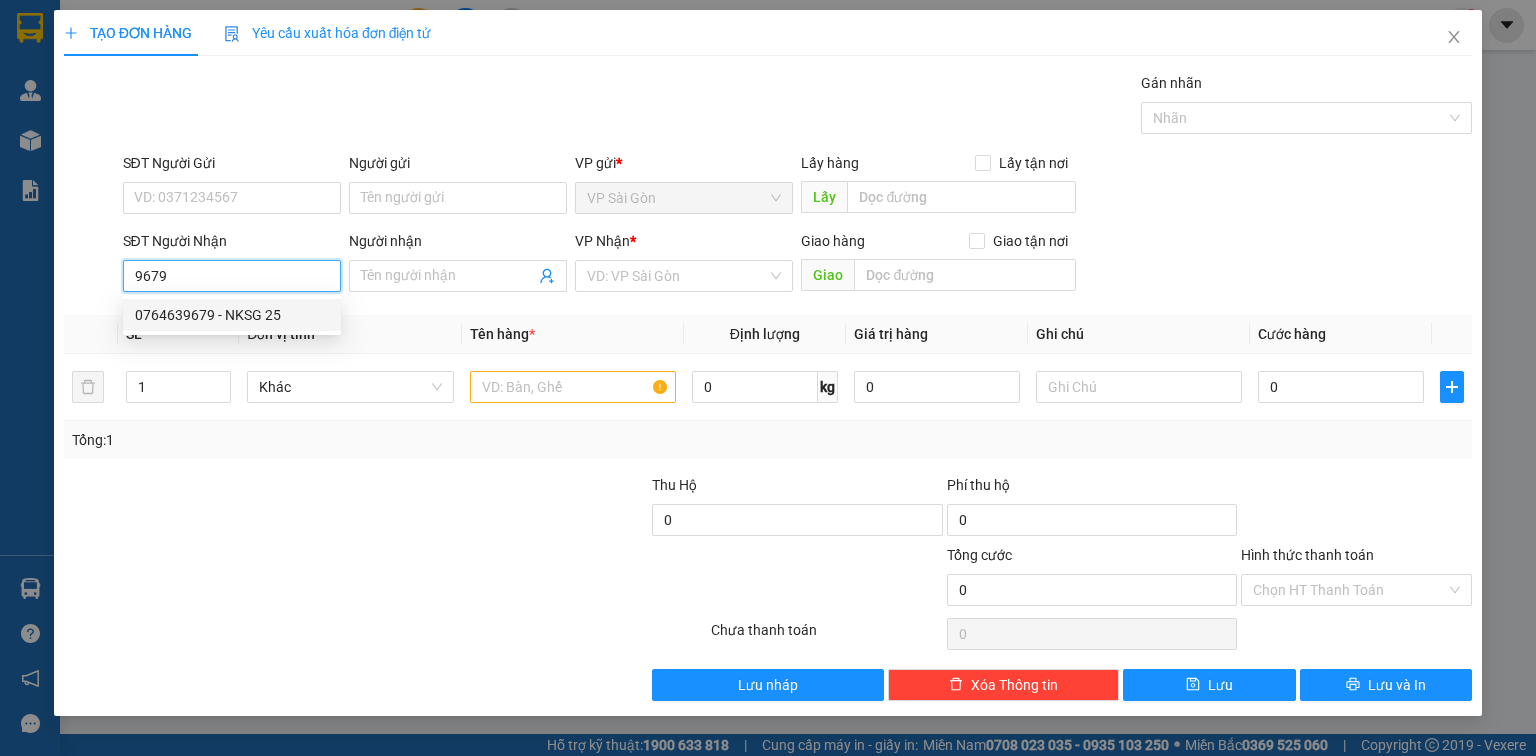 click on "0764639679 - NKSG 25" at bounding box center [232, 315] 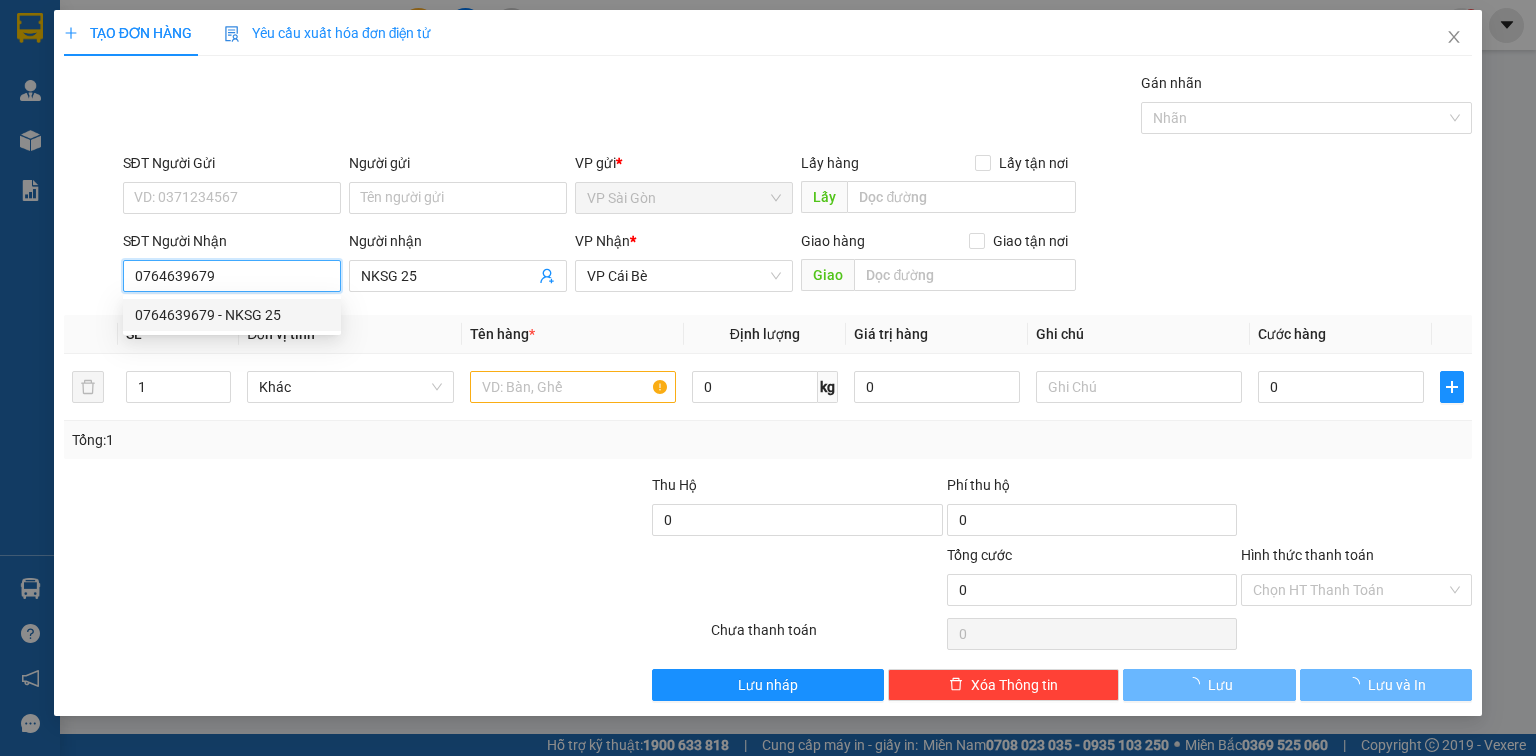 type on "20.000" 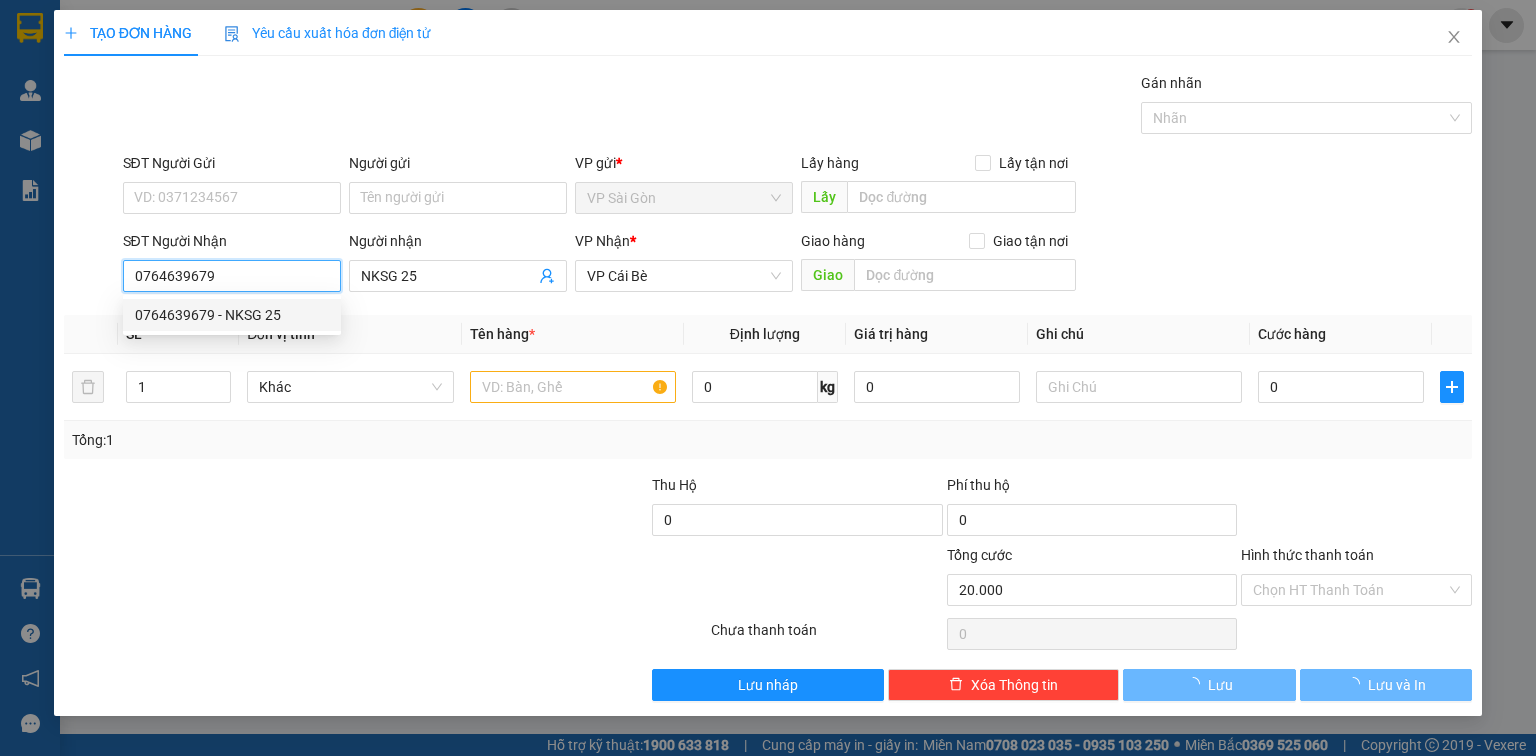 type on "20.000" 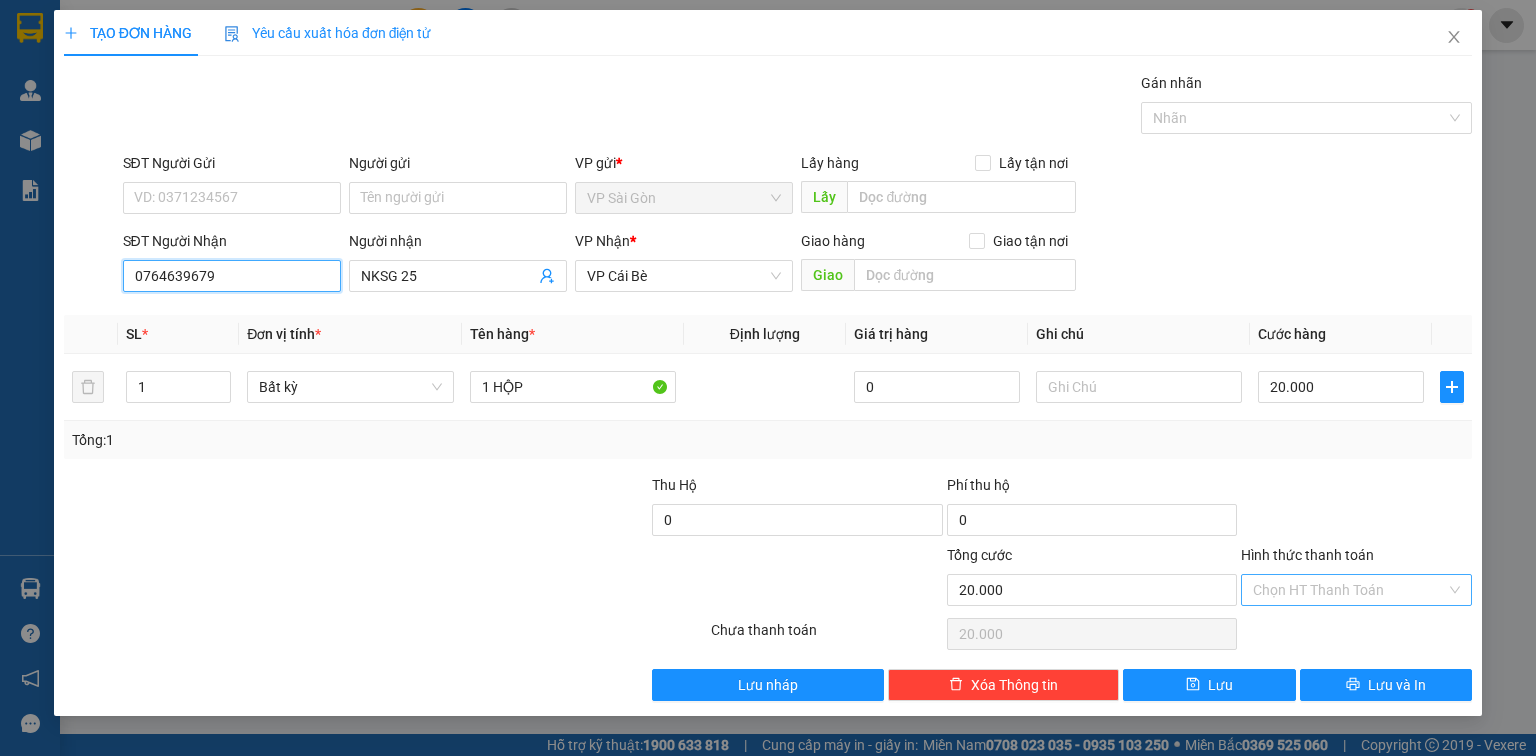 type on "0764639679" 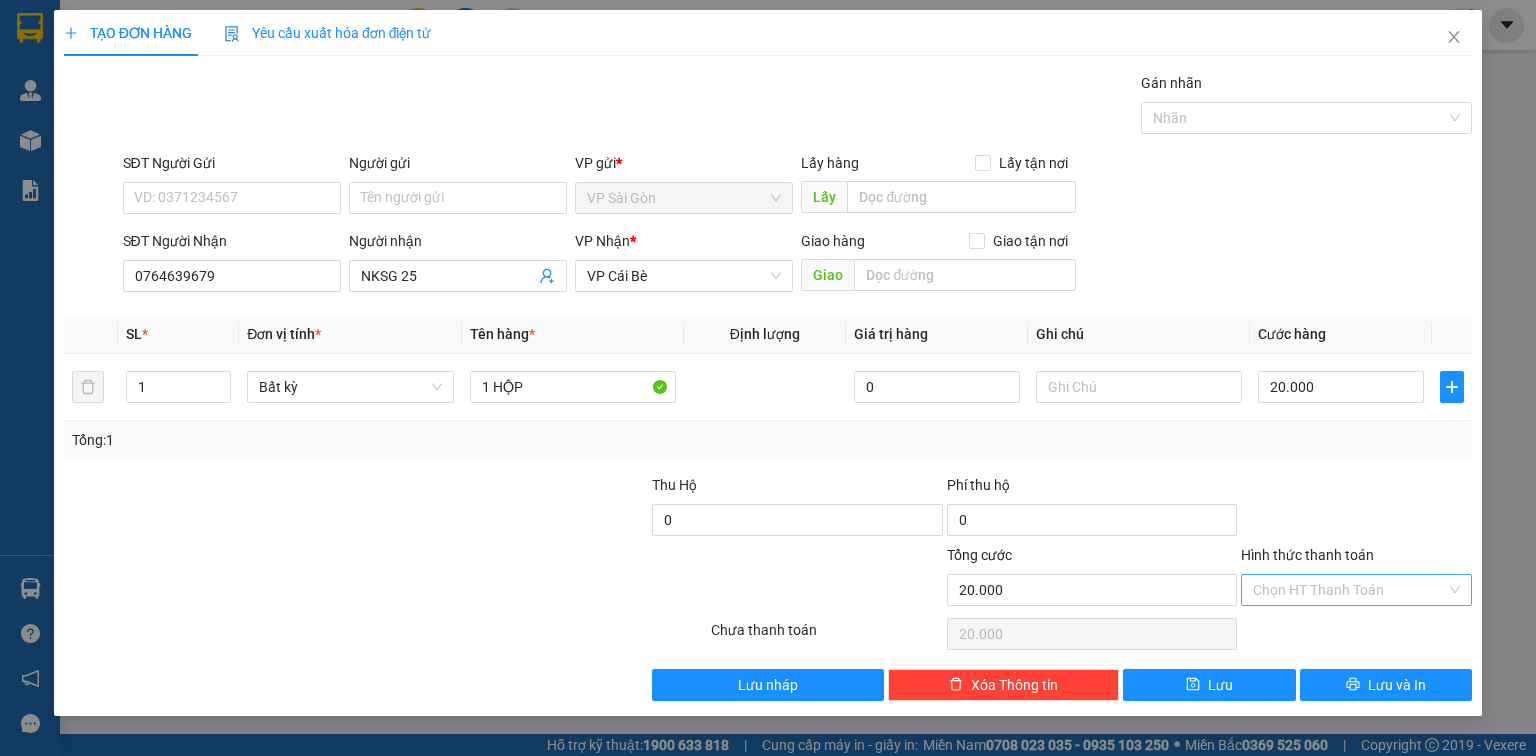 click on "Hình thức thanh toán" at bounding box center [1349, 590] 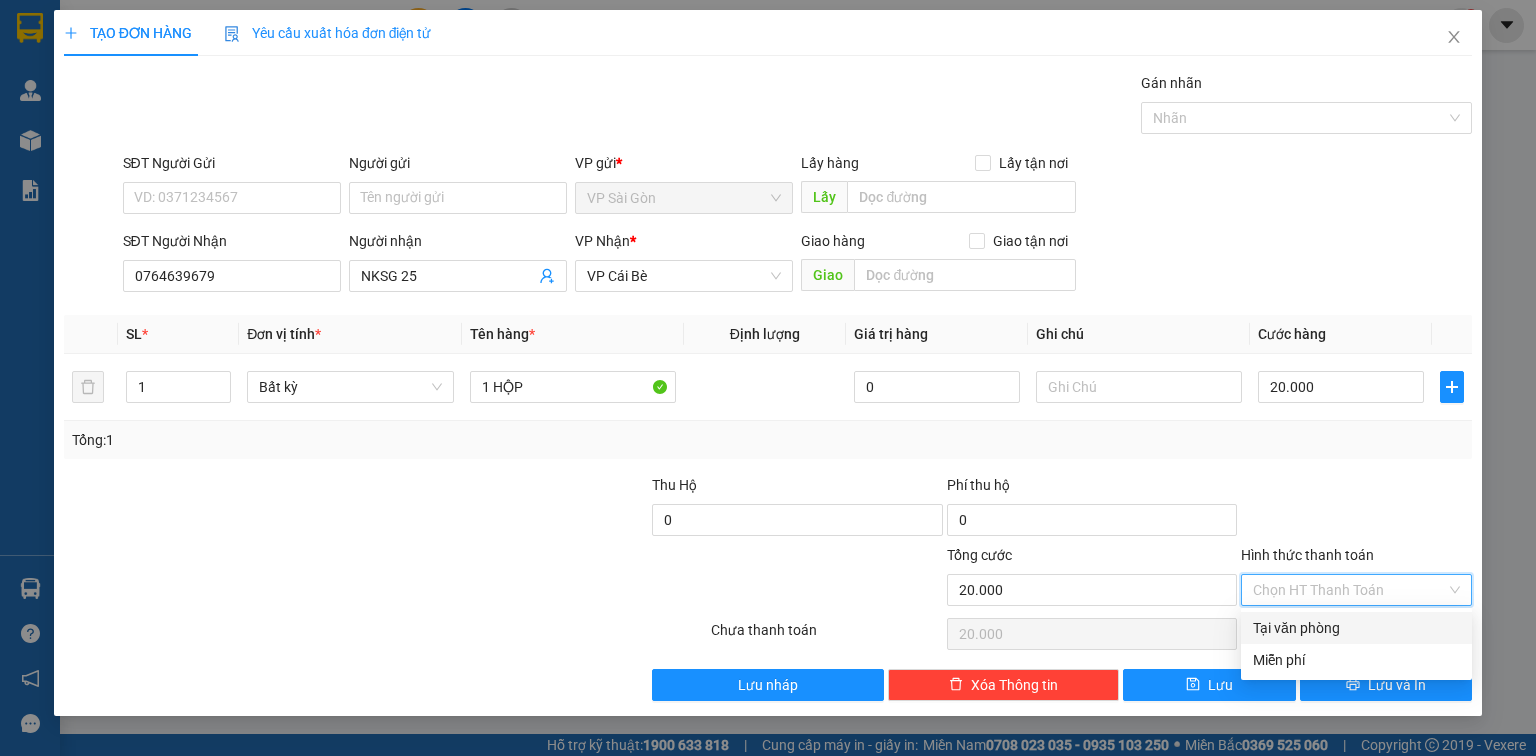 click on "Tại văn phòng" at bounding box center (1356, 628) 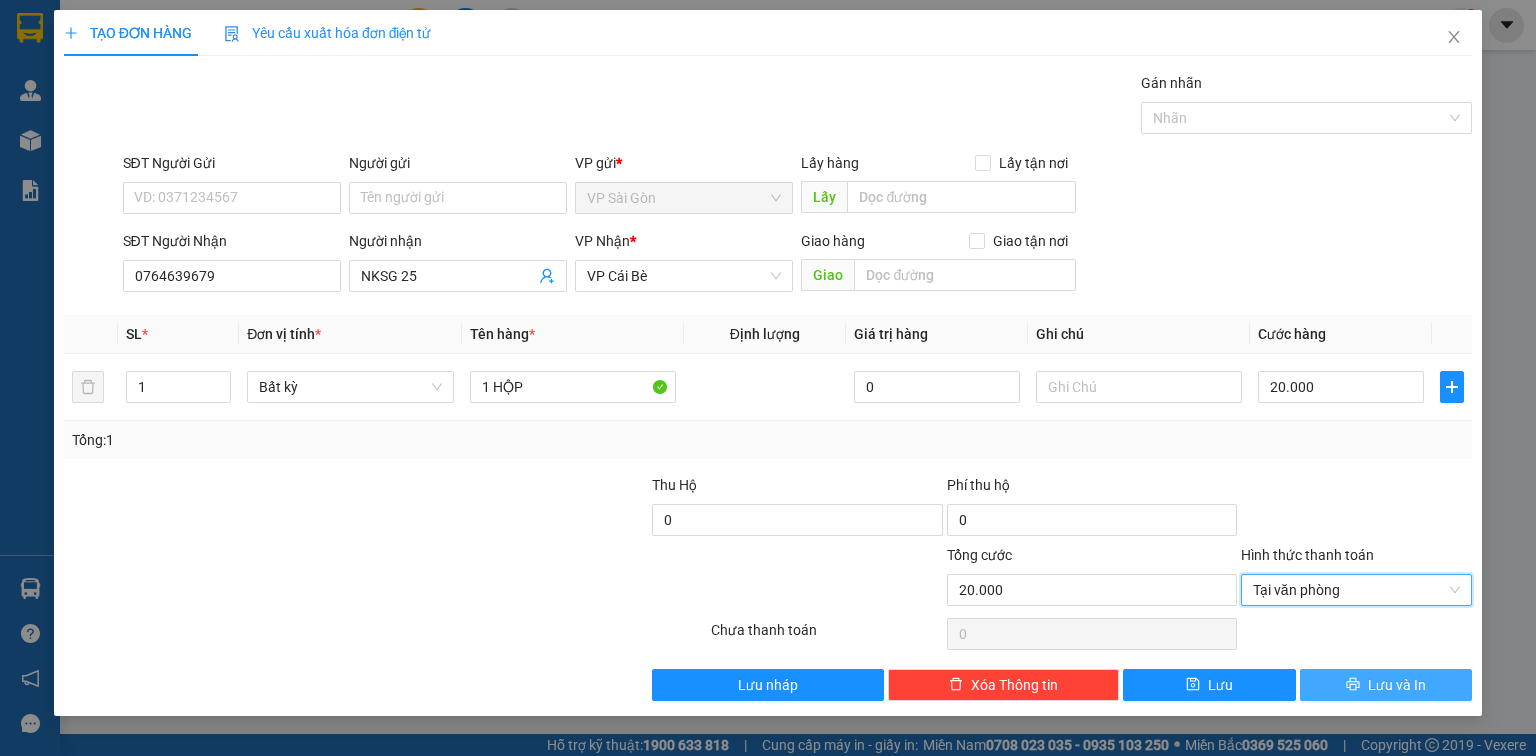 click on "Lưu và In" at bounding box center [1397, 685] 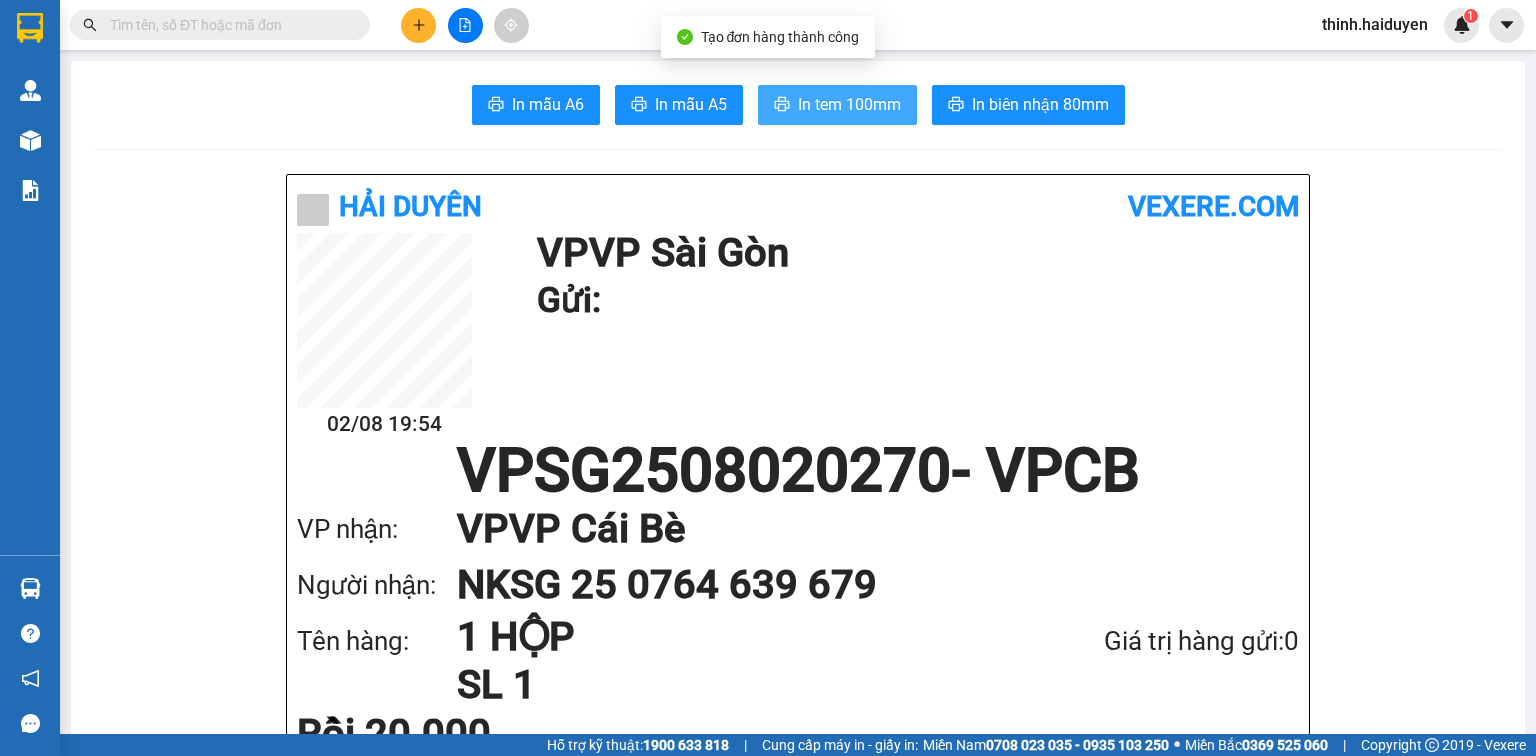 click on "In tem 100mm" at bounding box center (837, 105) 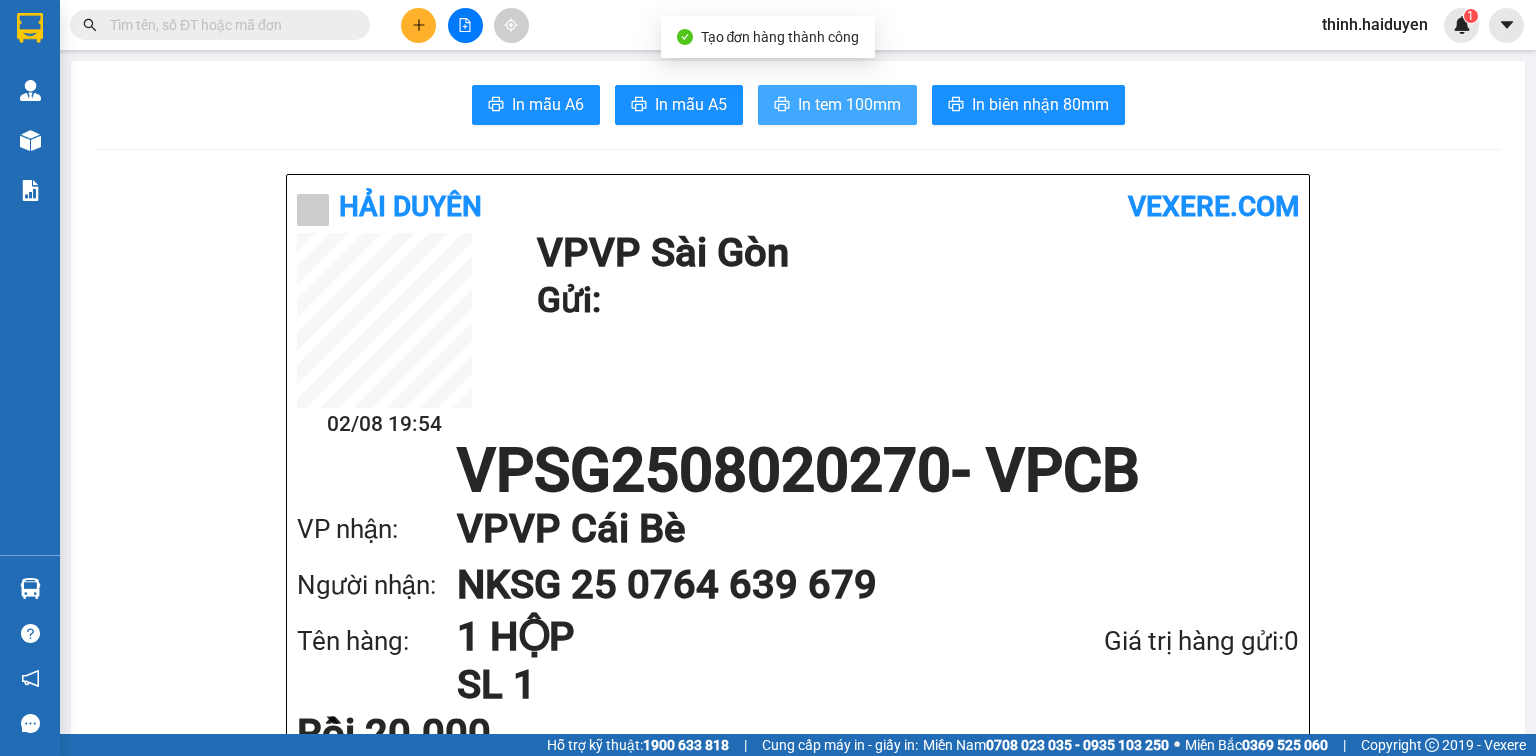 scroll, scrollTop: 0, scrollLeft: 0, axis: both 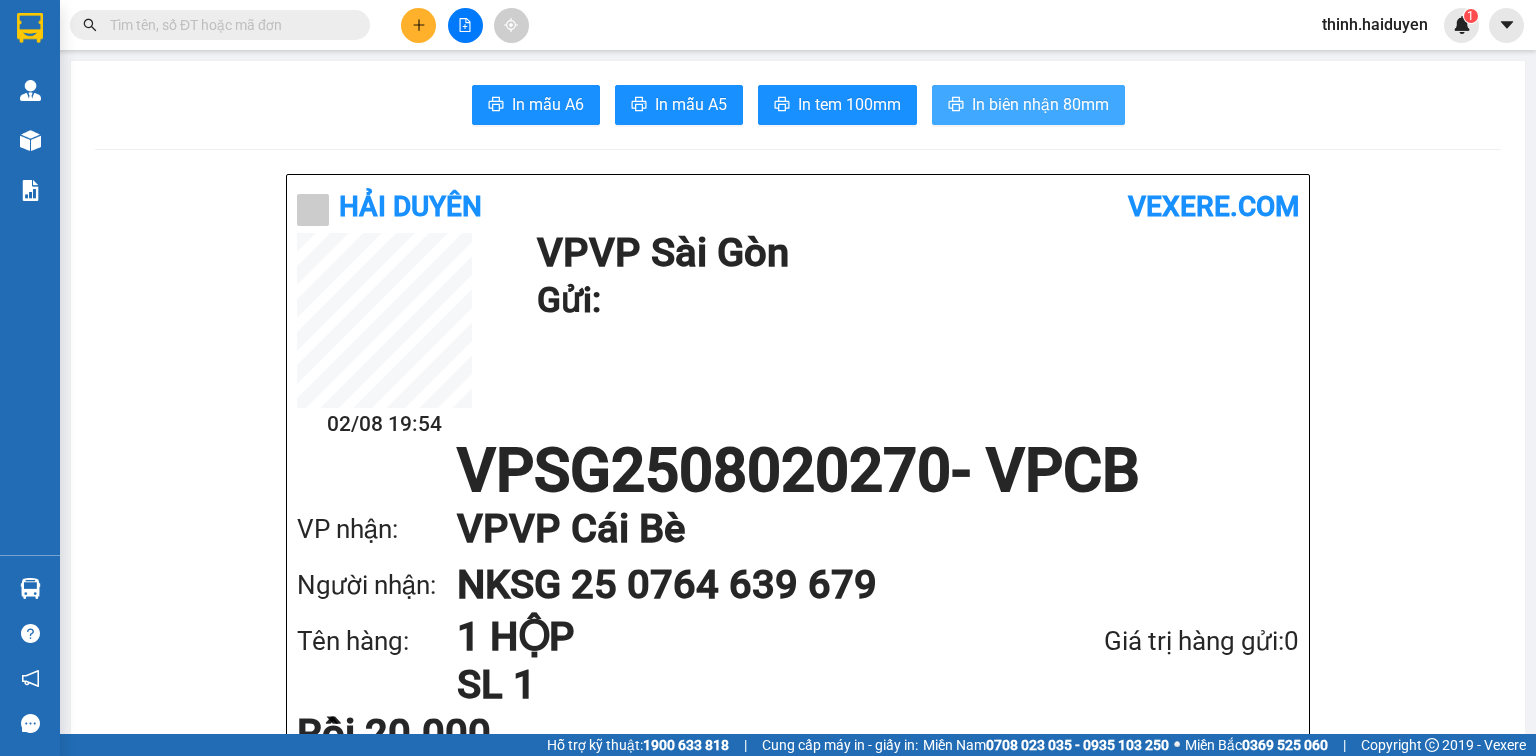 click on "In biên nhận 80mm" at bounding box center [1040, 104] 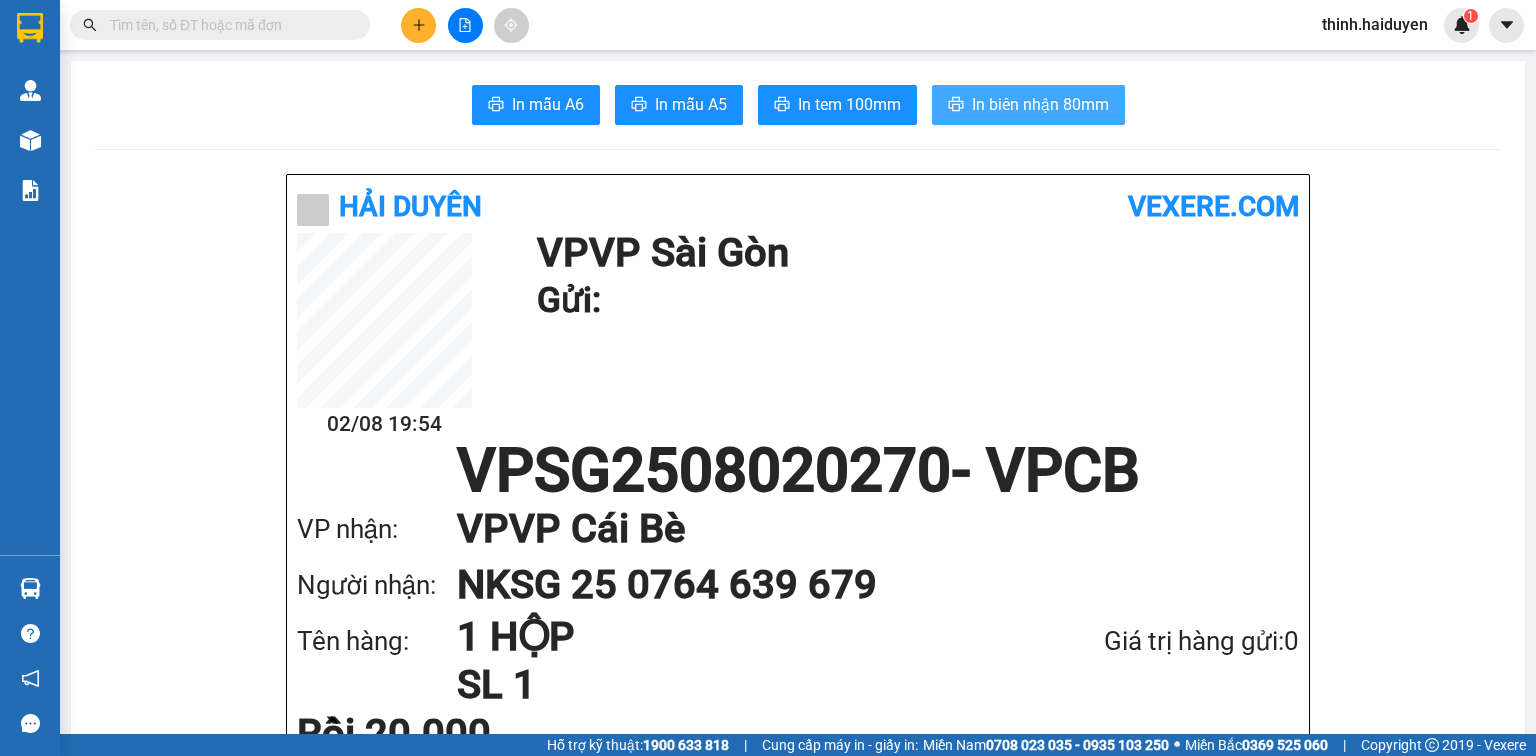 scroll, scrollTop: 0, scrollLeft: 0, axis: both 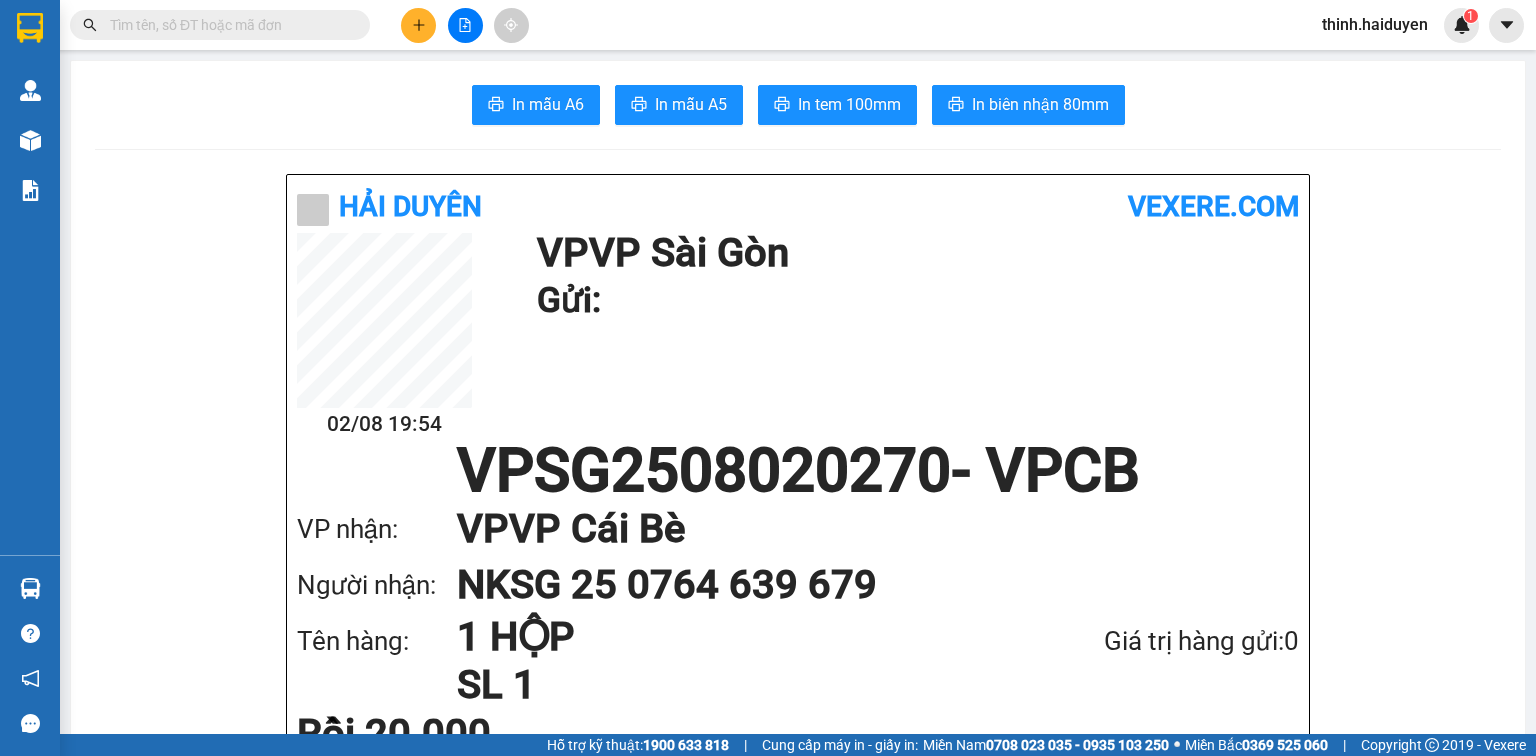 click at bounding box center (228, 25) 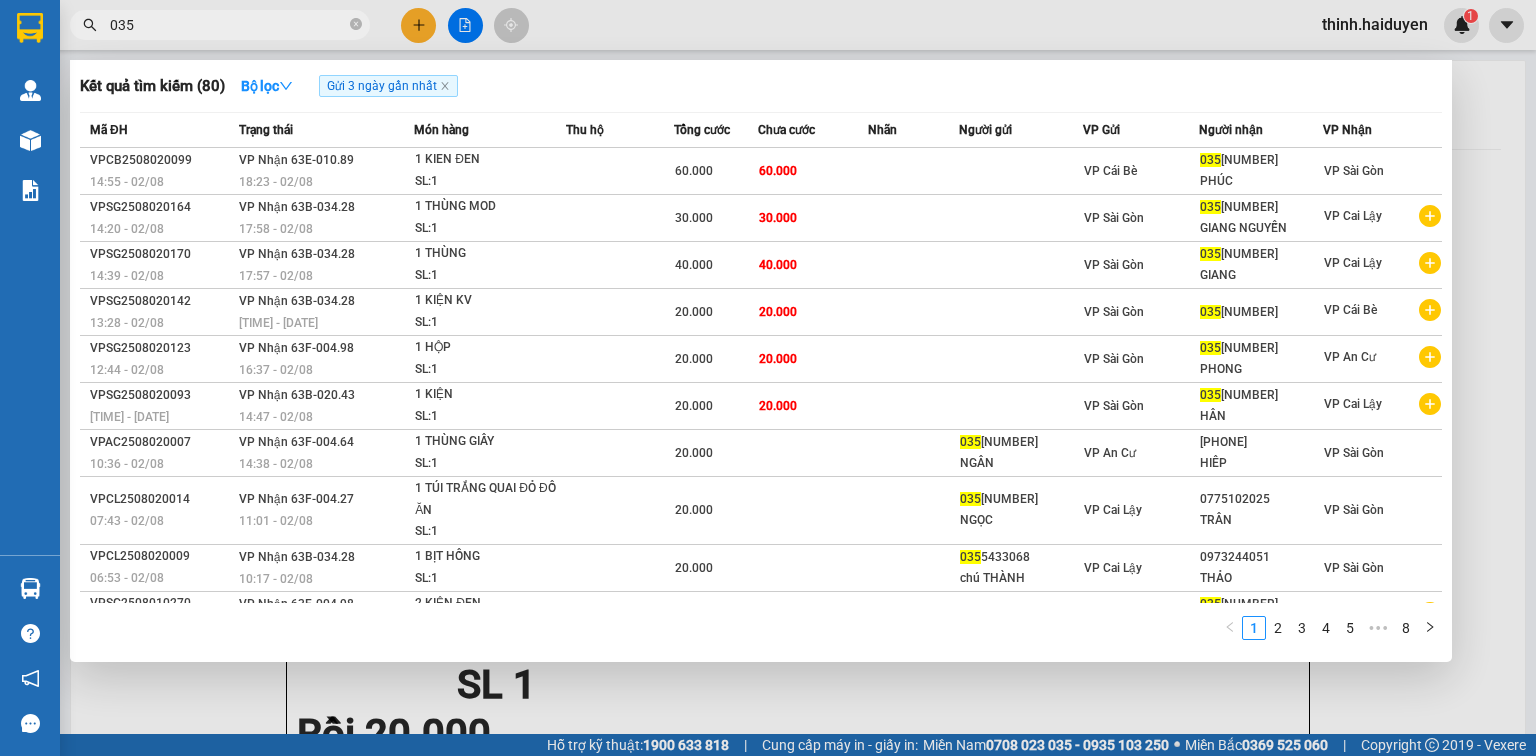 click on "035" at bounding box center [228, 25] 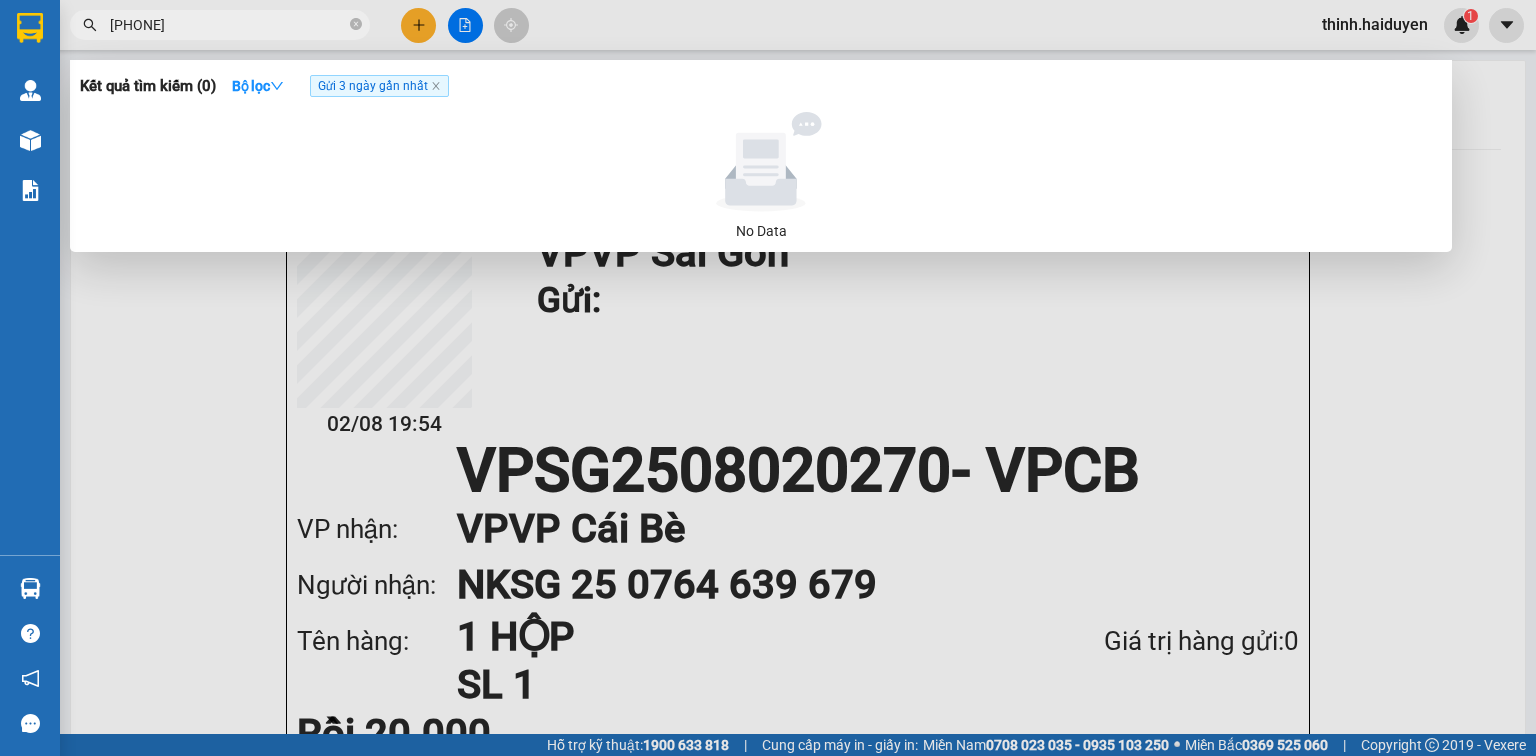 type on "0354612576" 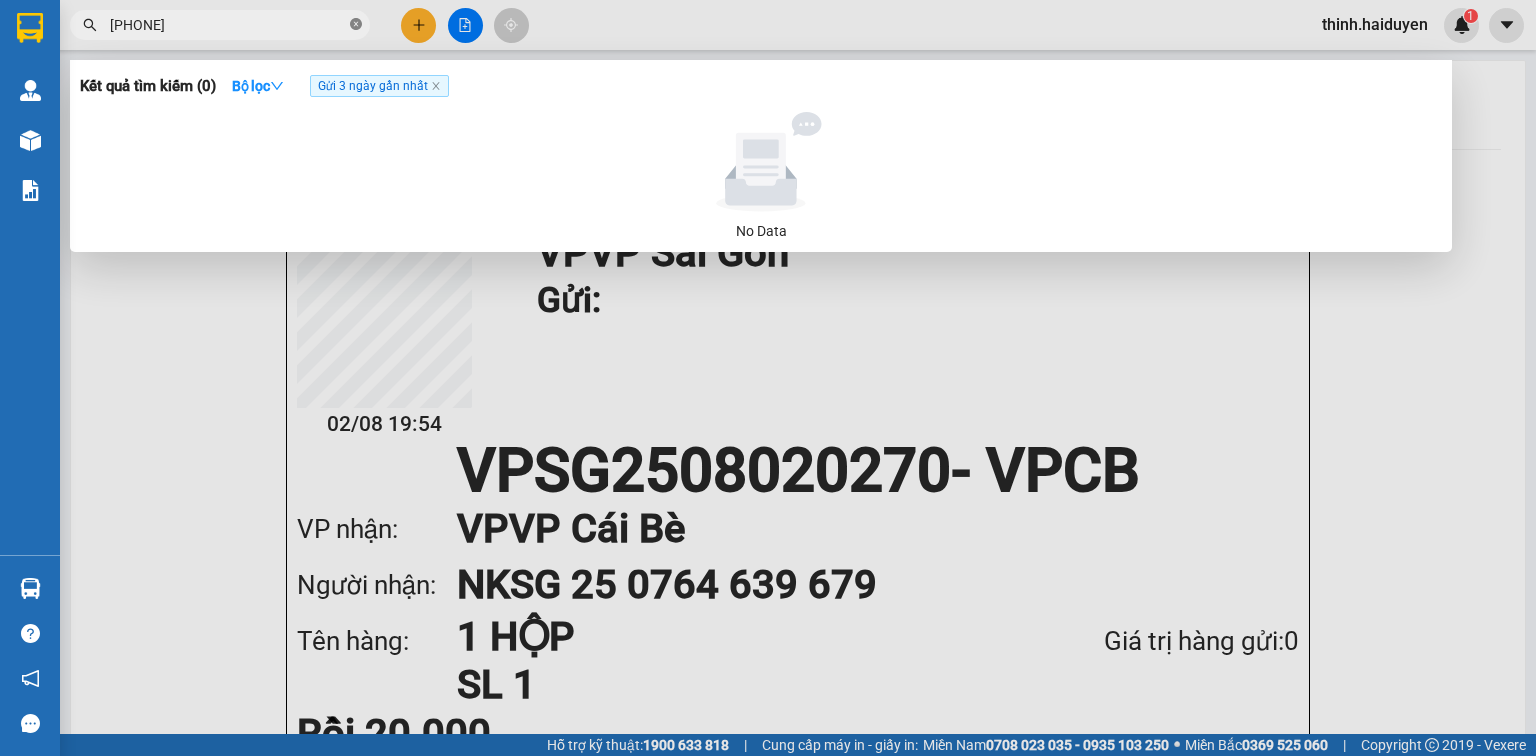 click 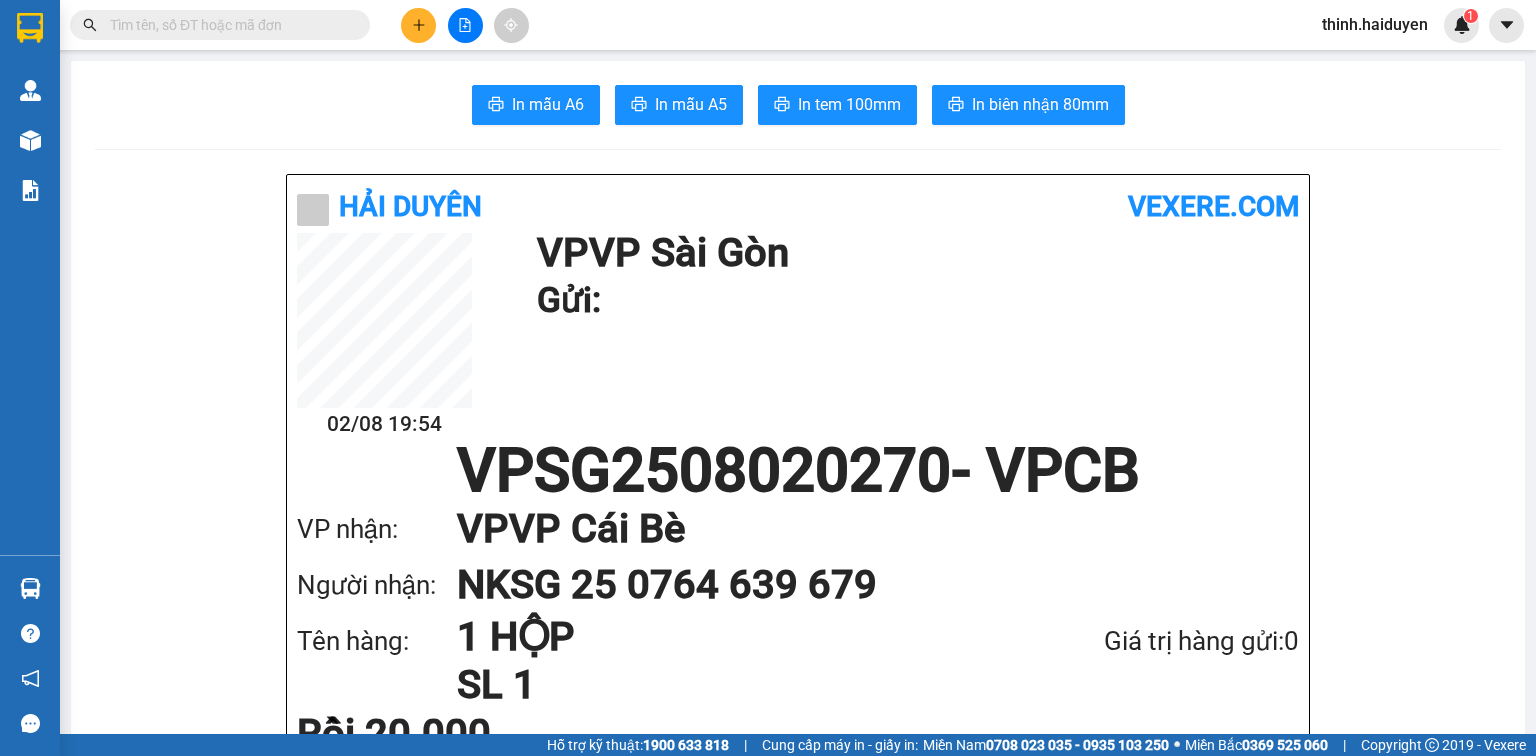 click at bounding box center [228, 25] 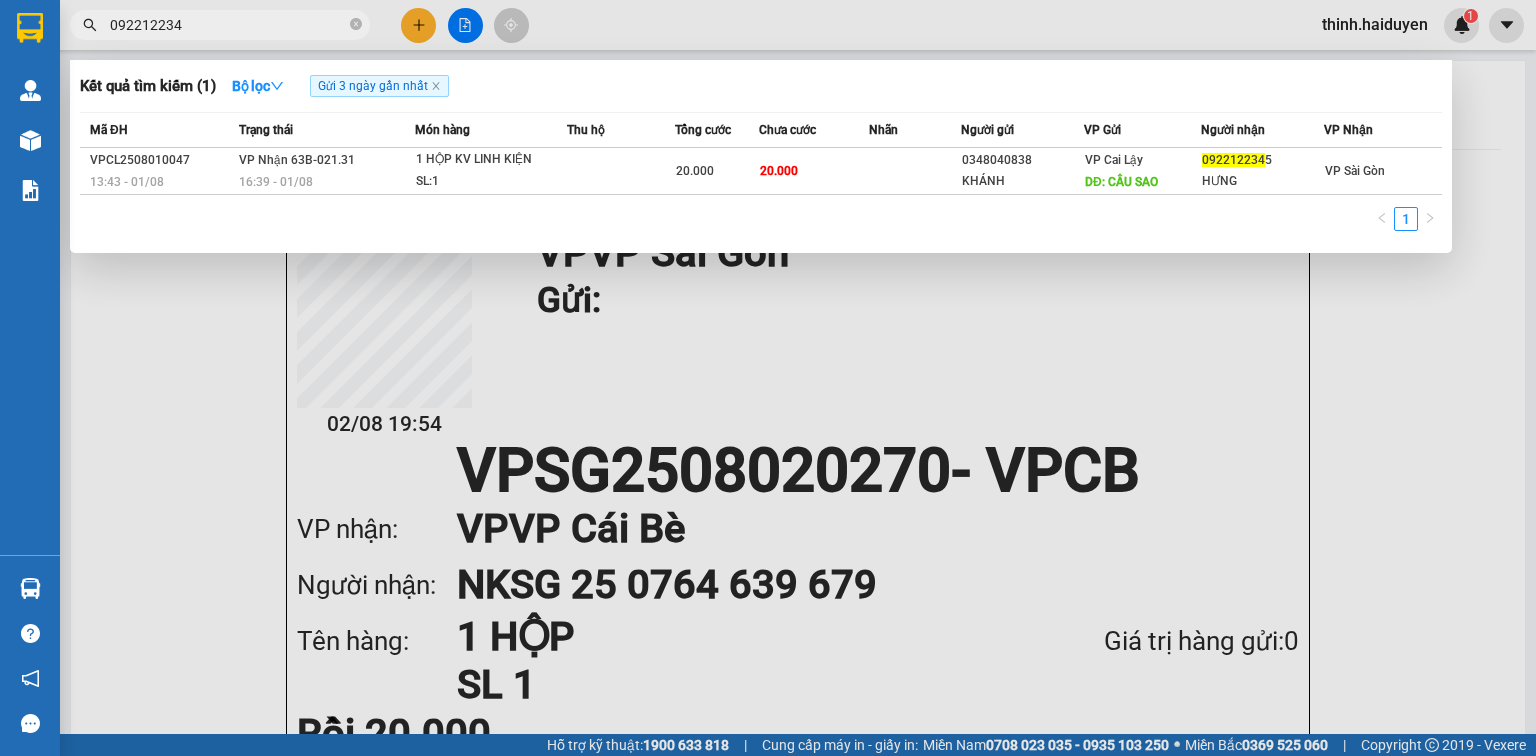 type on "0922122345" 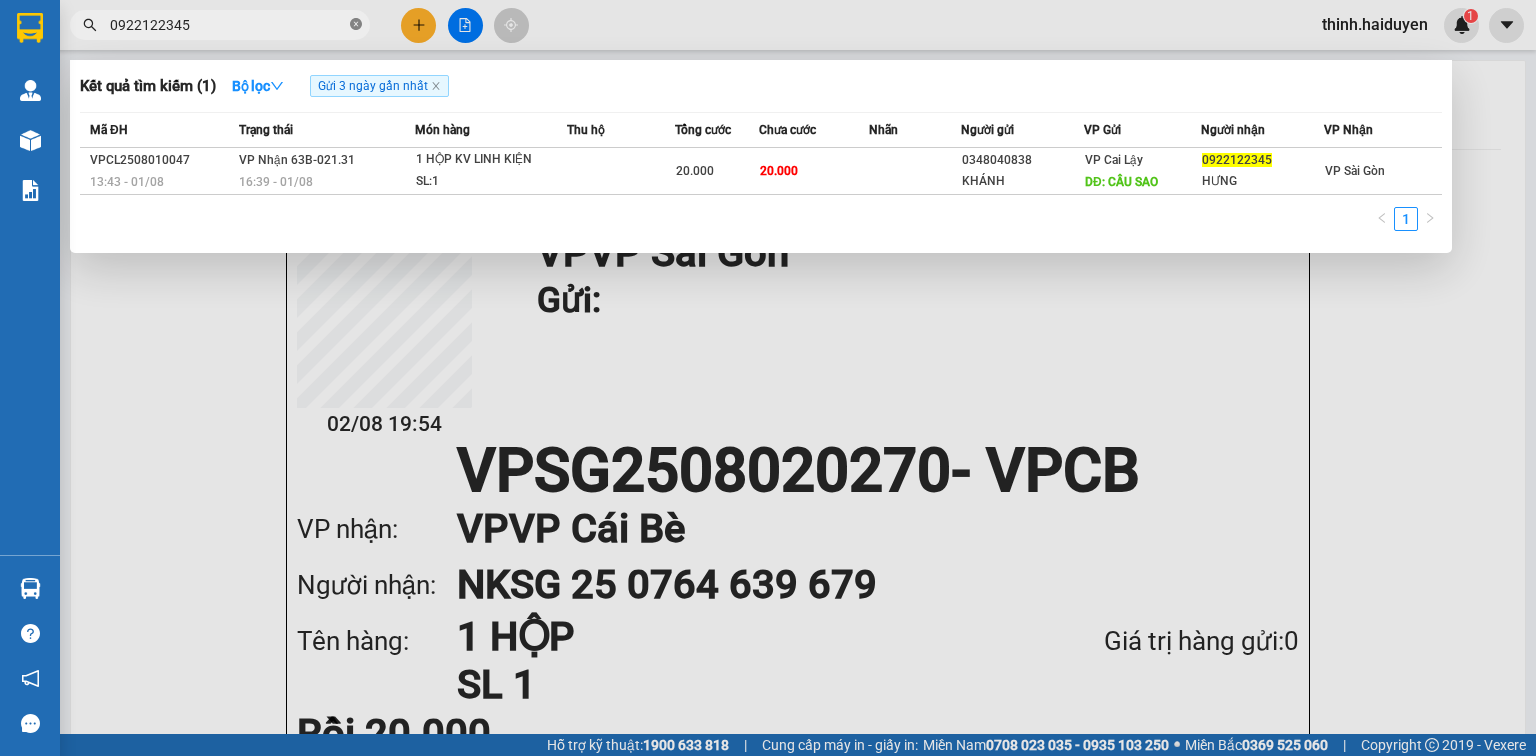 click at bounding box center [356, 25] 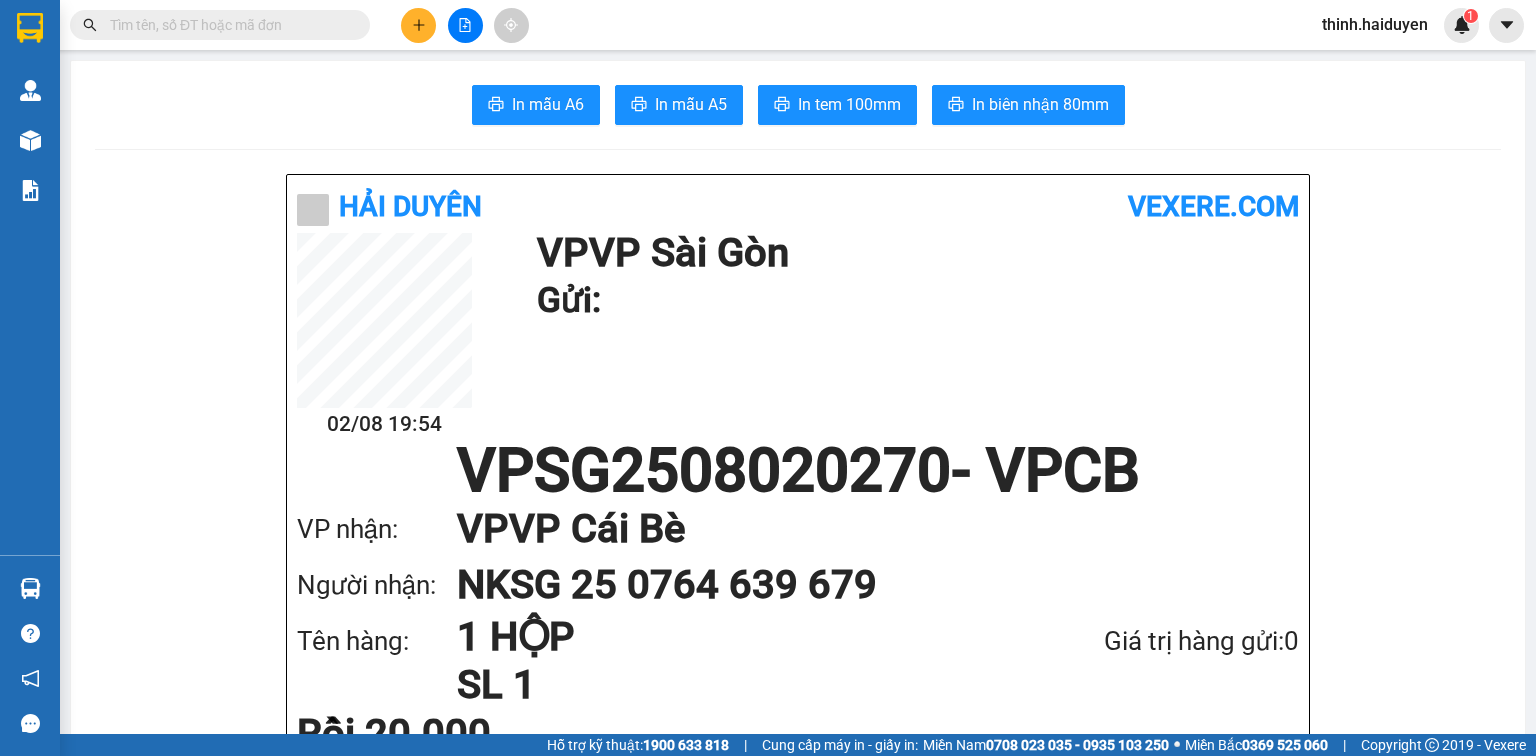click at bounding box center (465, 25) 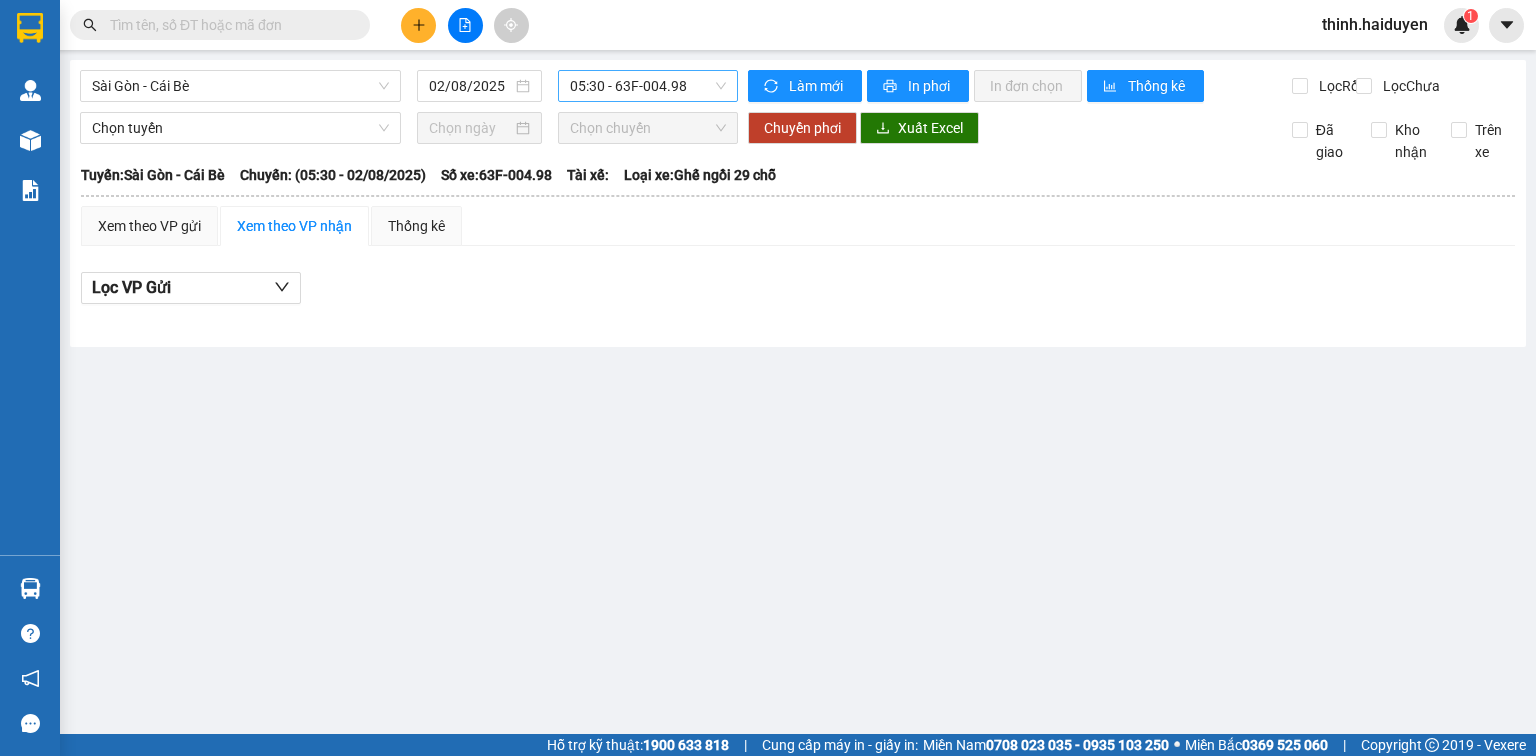 click on "05:30     - 63F-004.98" at bounding box center (648, 86) 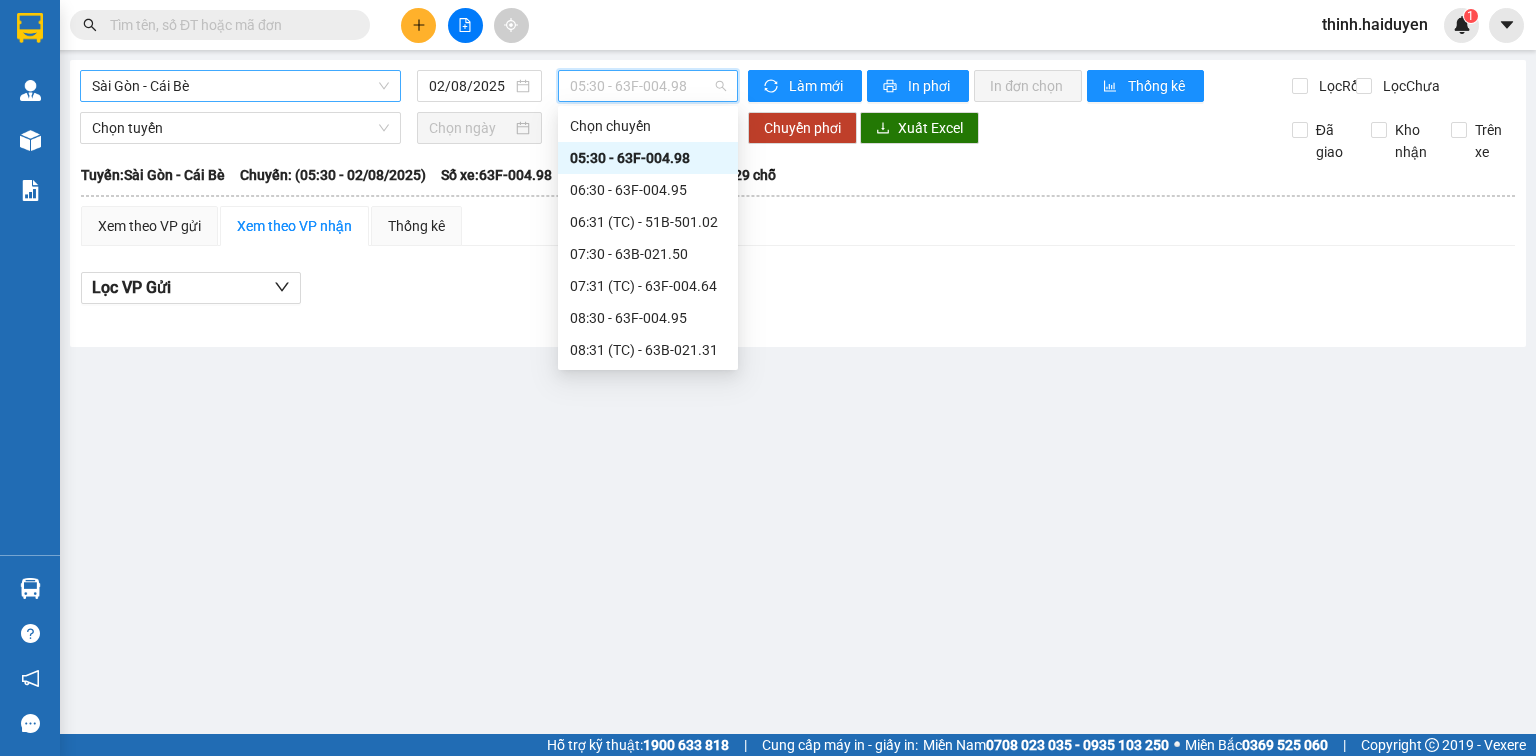 click on "Sài Gòn - Cái Bè" at bounding box center (240, 86) 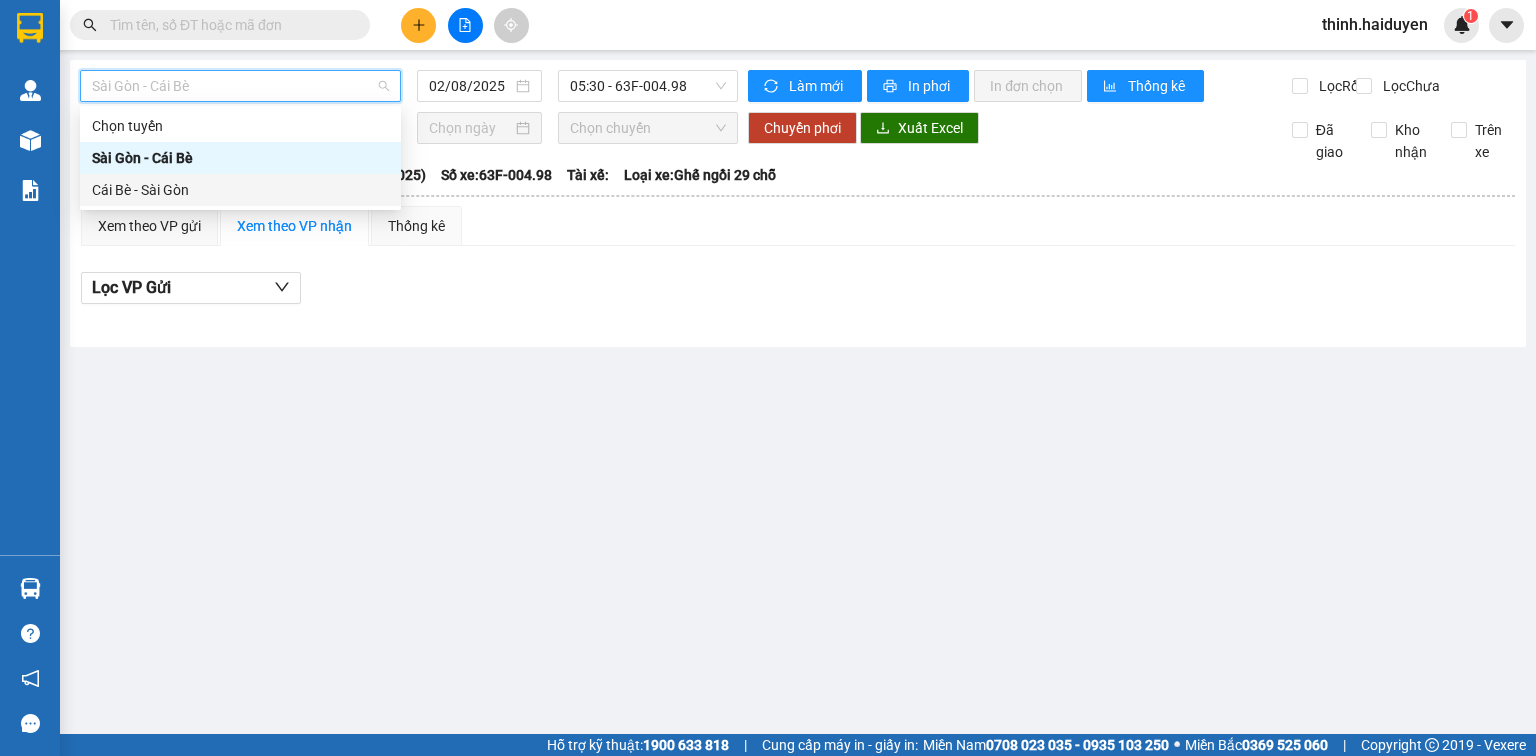 click on "Cái Bè - Sài Gòn" at bounding box center (240, 190) 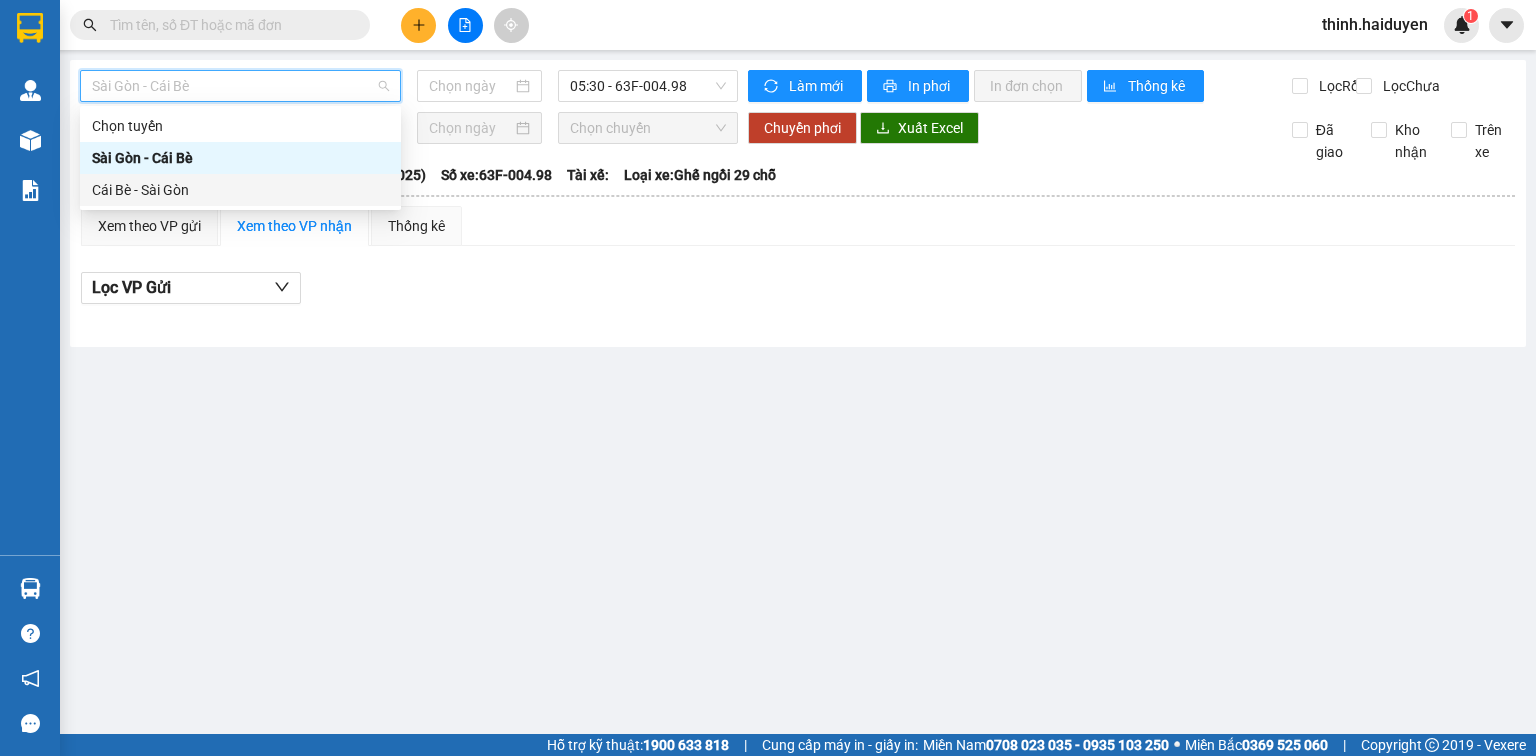 type on "02/08/2025" 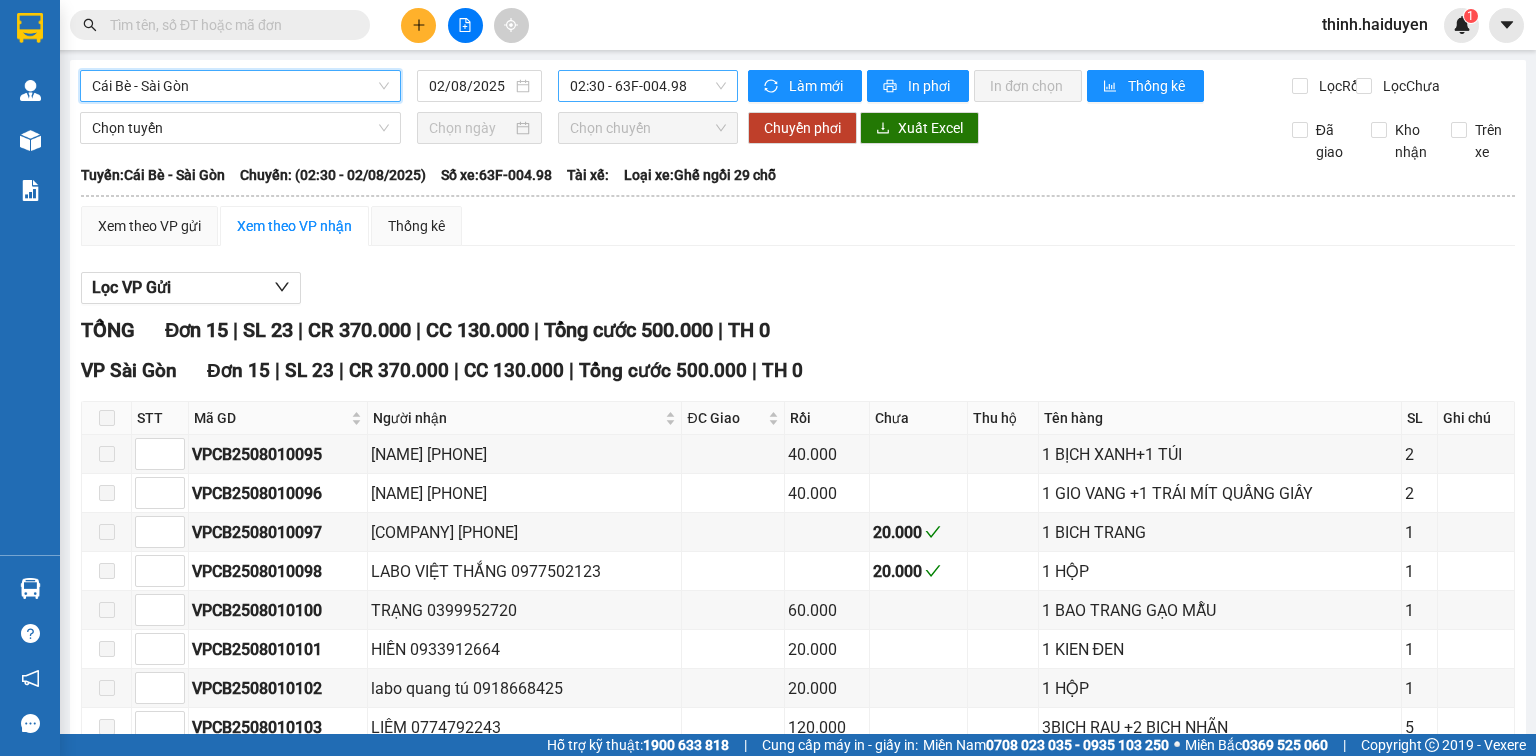 drag, startPoint x: 627, startPoint y: 88, endPoint x: 629, endPoint y: 105, distance: 17.117243 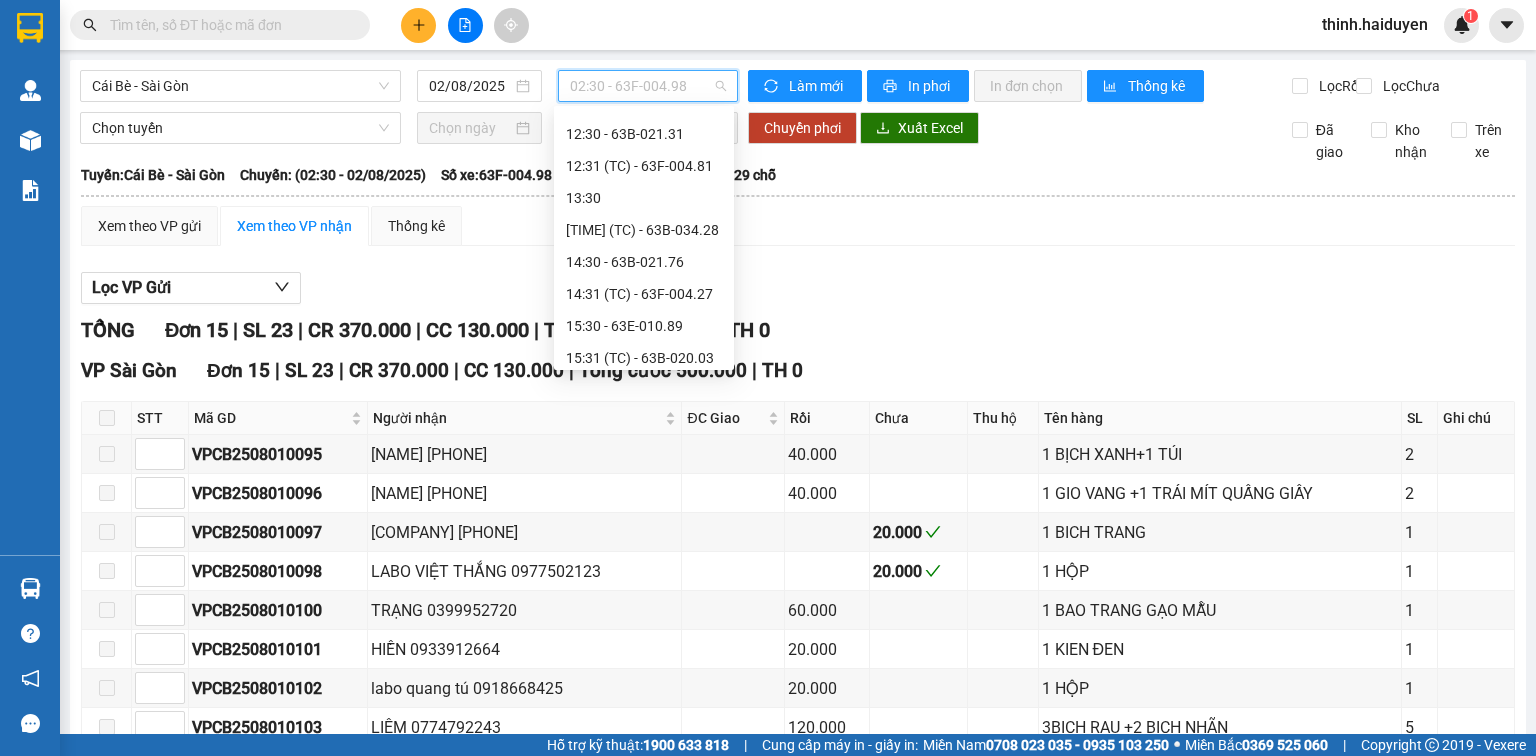 scroll, scrollTop: 640, scrollLeft: 0, axis: vertical 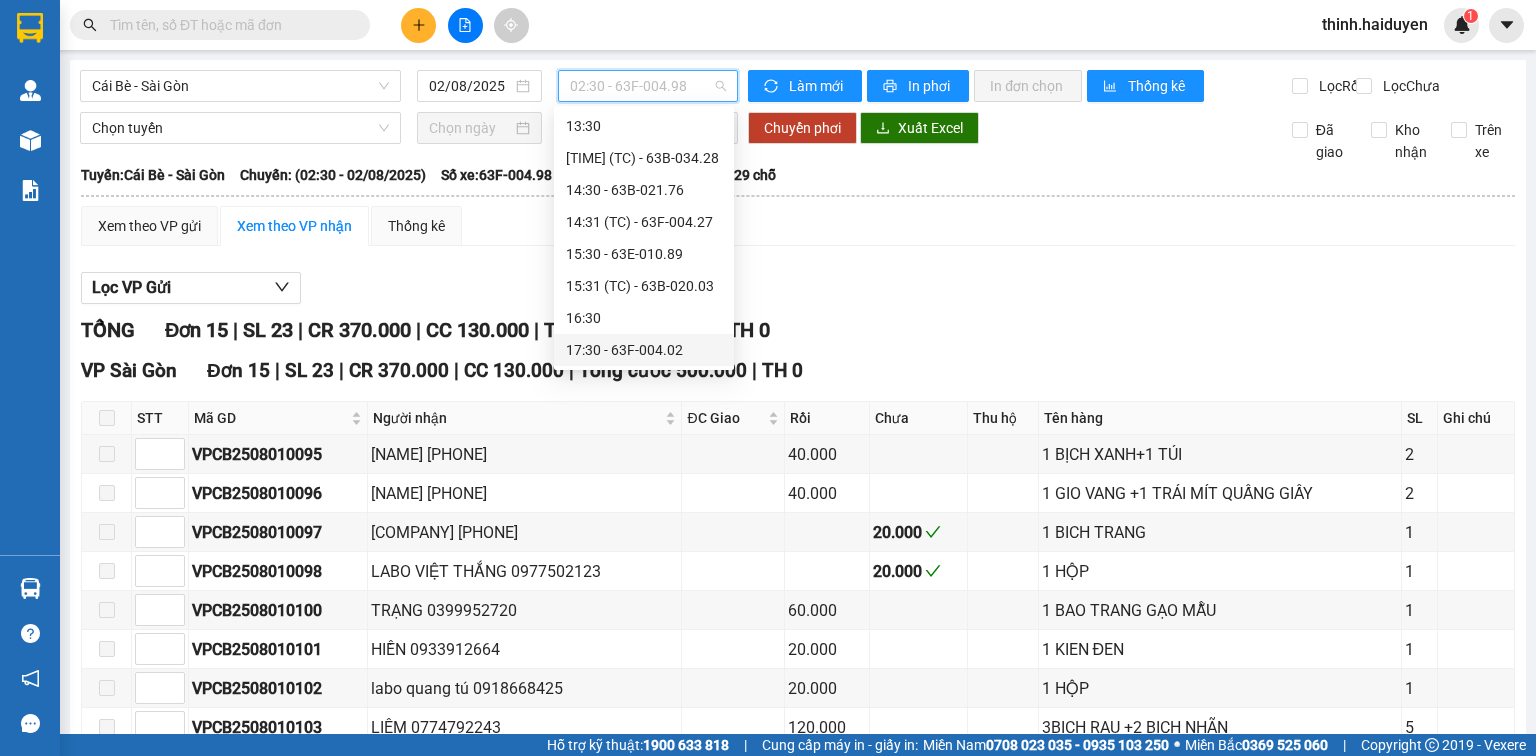 click on "17:30     - 63F-004.02" at bounding box center [644, 350] 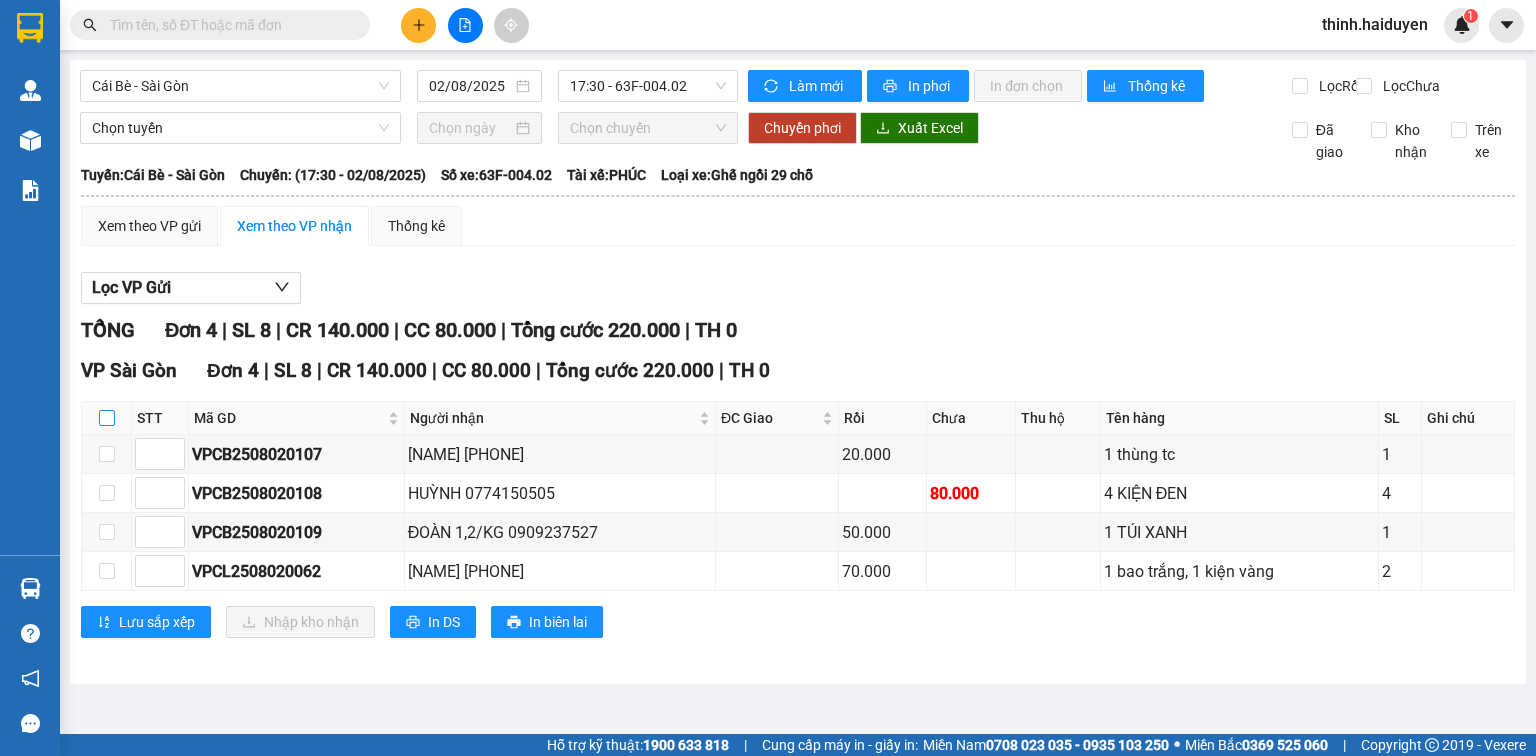 click at bounding box center (107, 418) 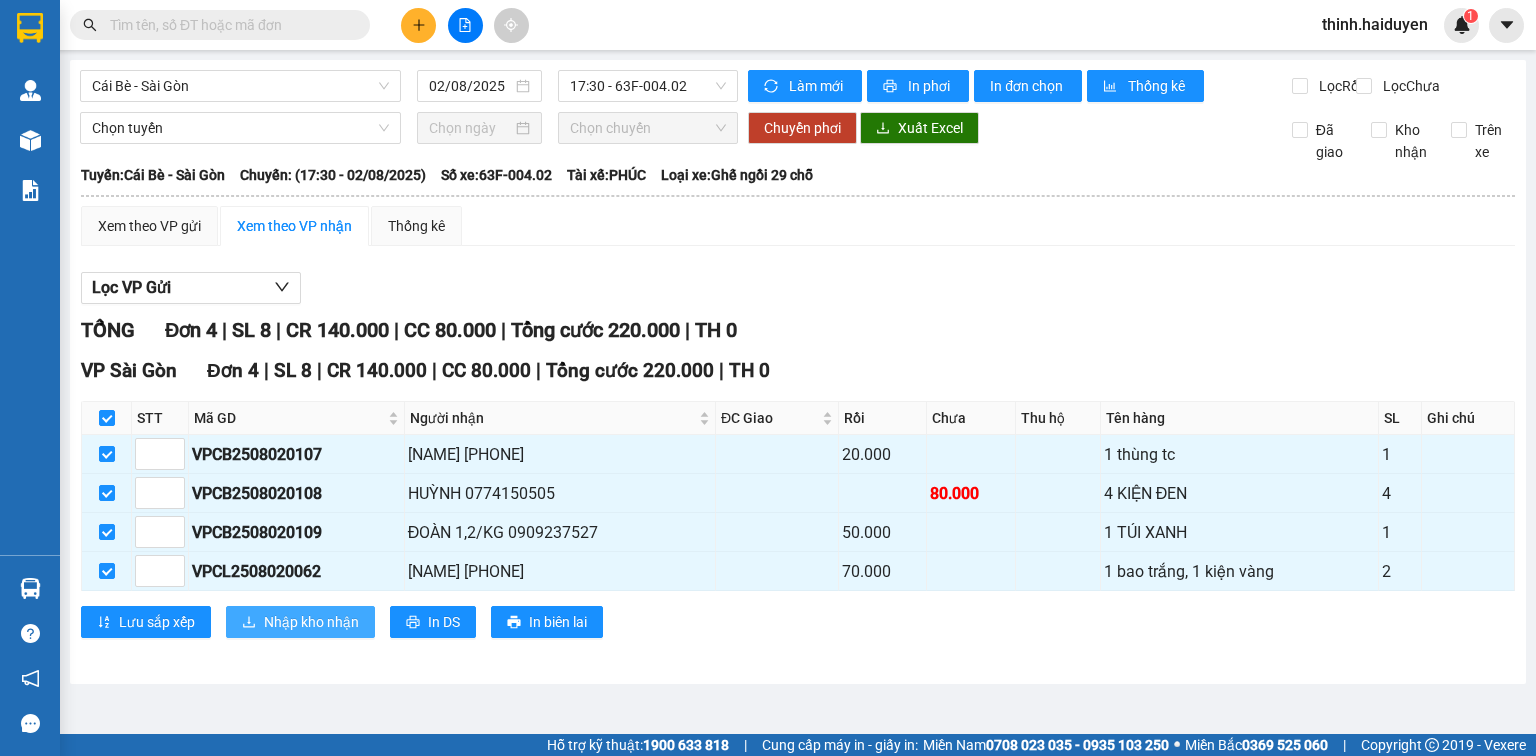 click on "Nhập kho nhận" at bounding box center [311, 622] 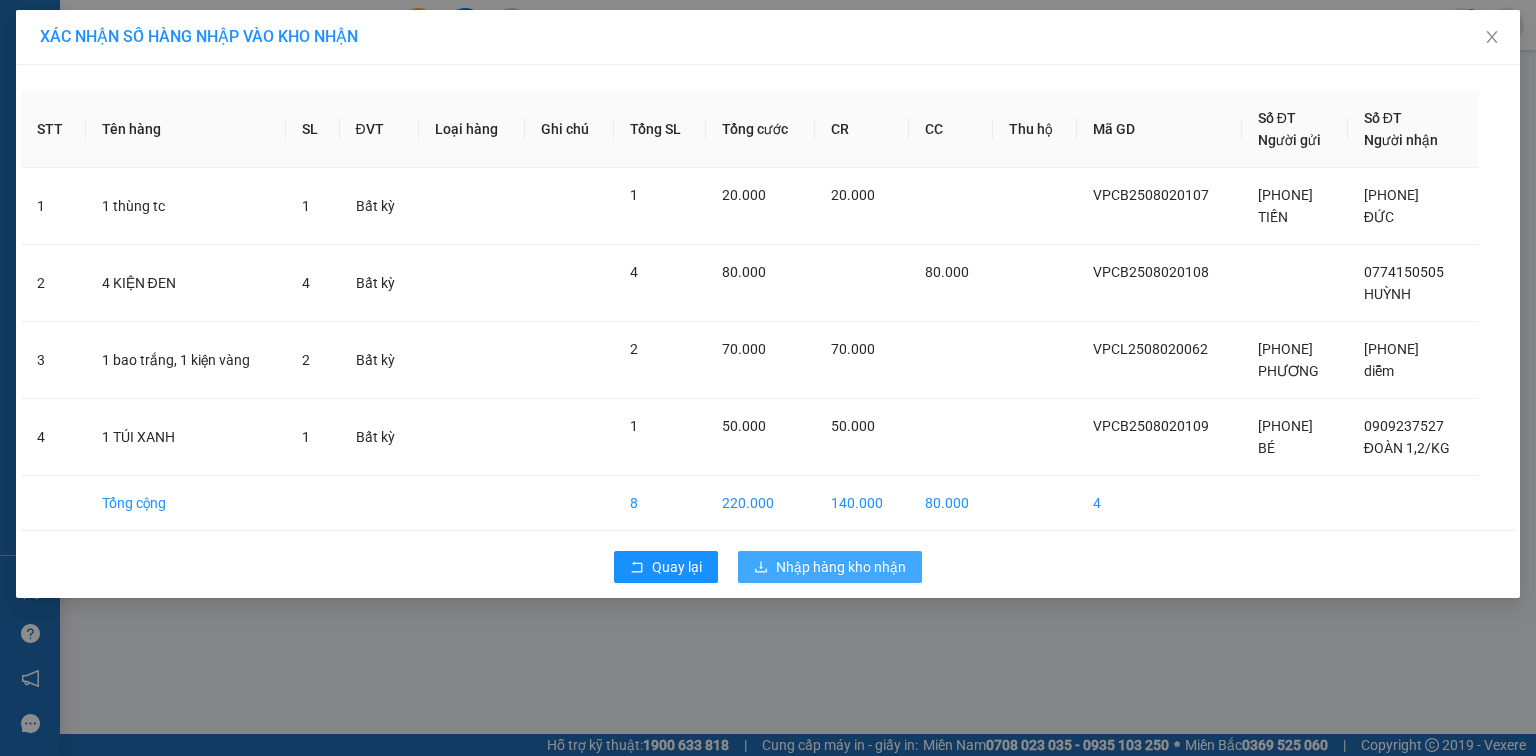 click on "Nhập hàng kho nhận" at bounding box center (841, 567) 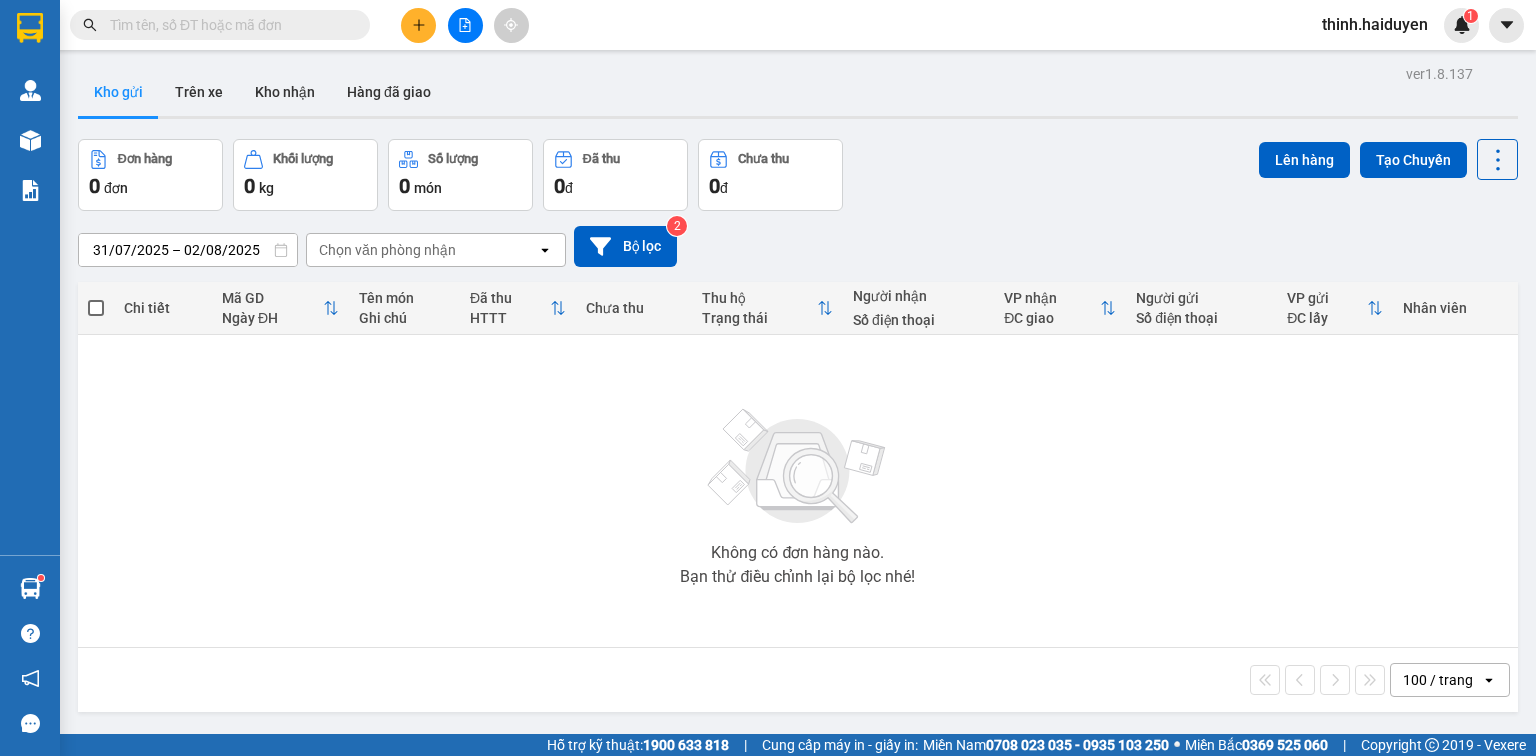 click at bounding box center [228, 25] 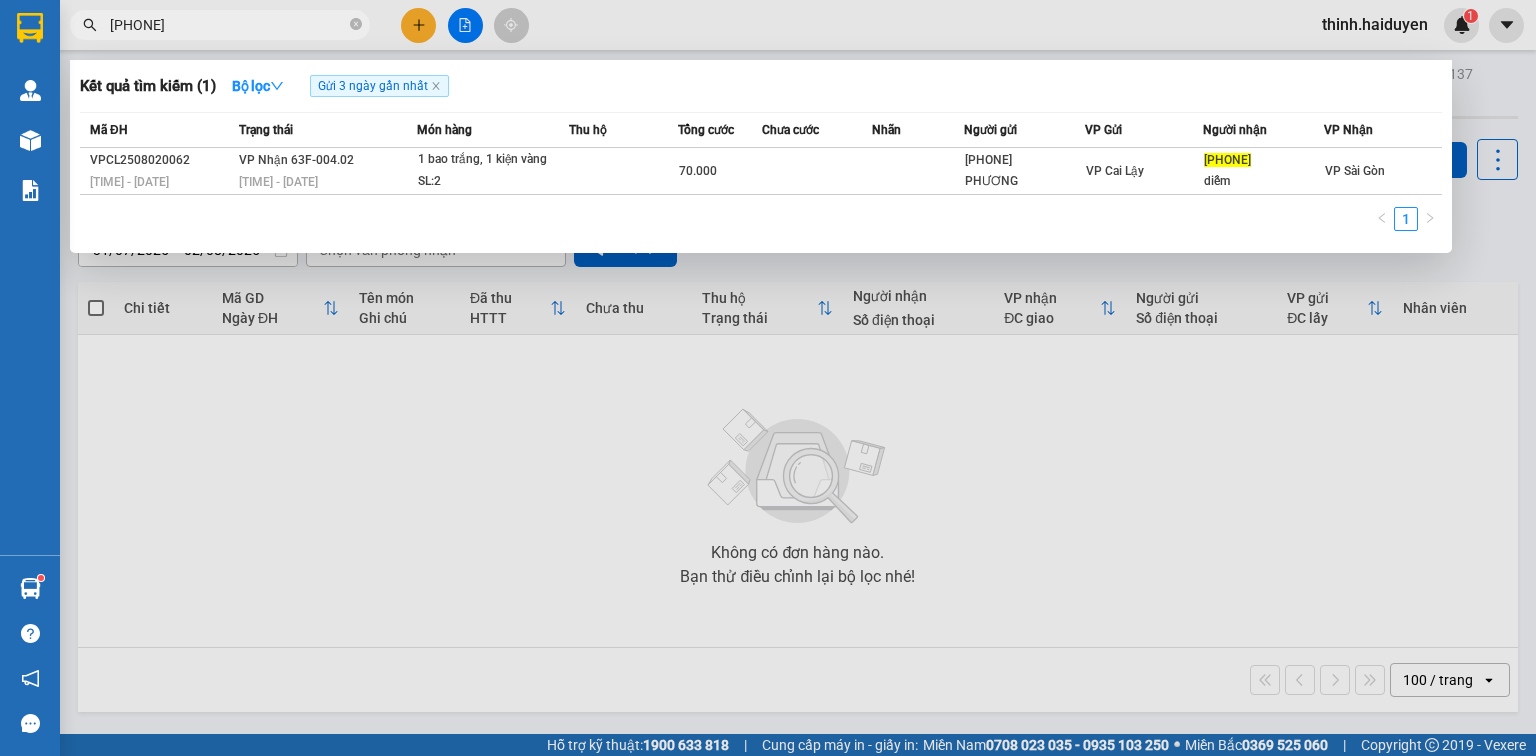 click on "0932015574" at bounding box center (228, 25) 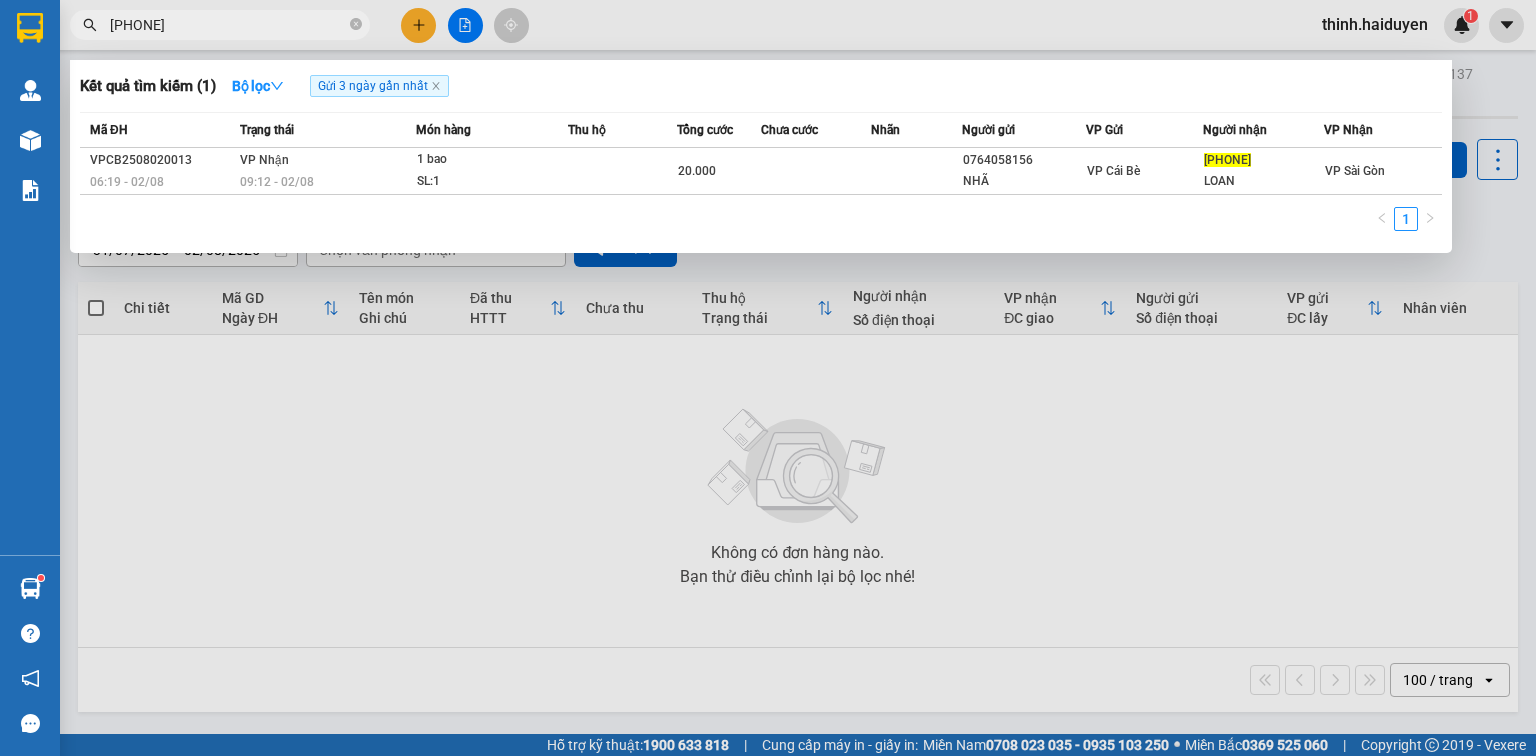 click on "0942226626" at bounding box center (228, 25) 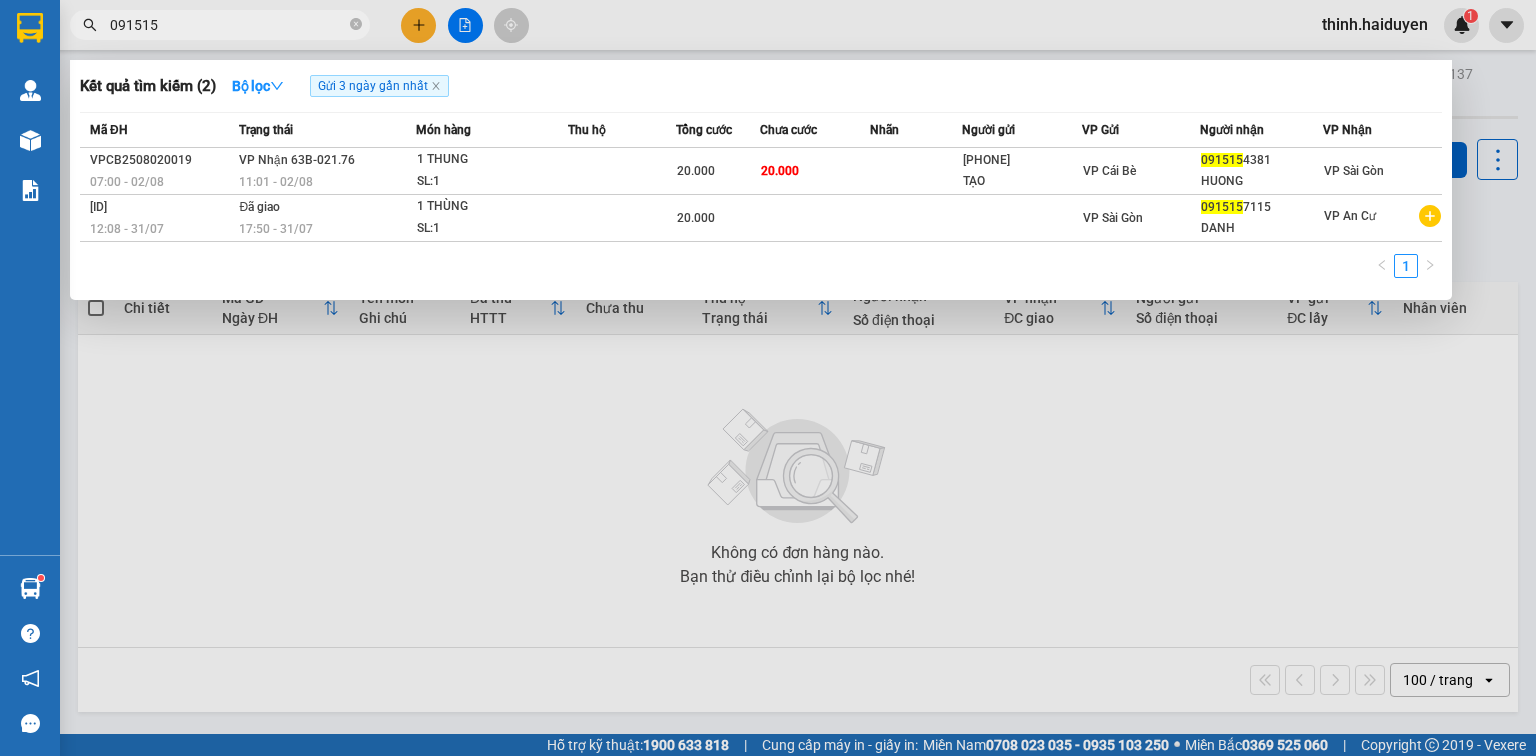 click on "091515" at bounding box center [228, 25] 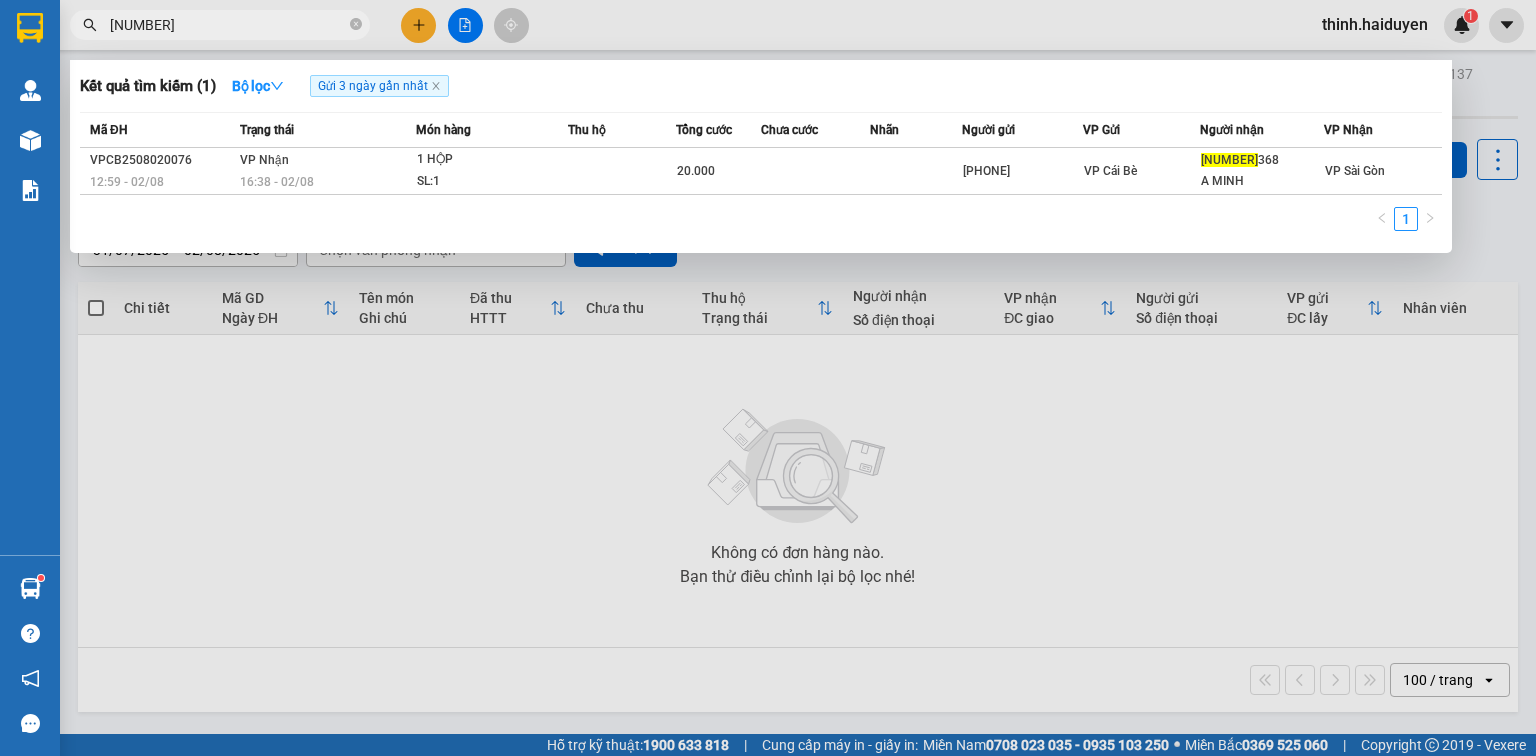 type on "03625223" 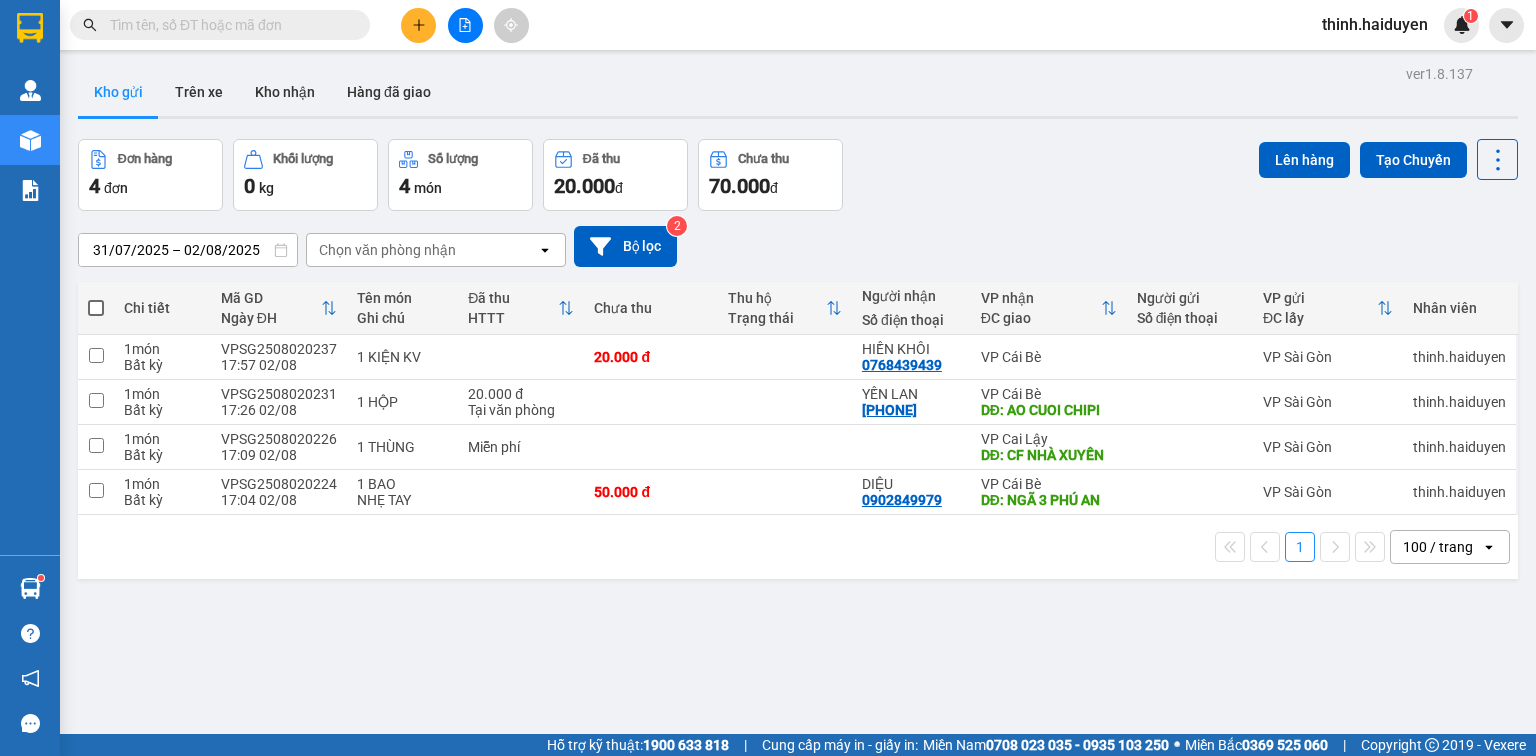 scroll, scrollTop: 0, scrollLeft: 0, axis: both 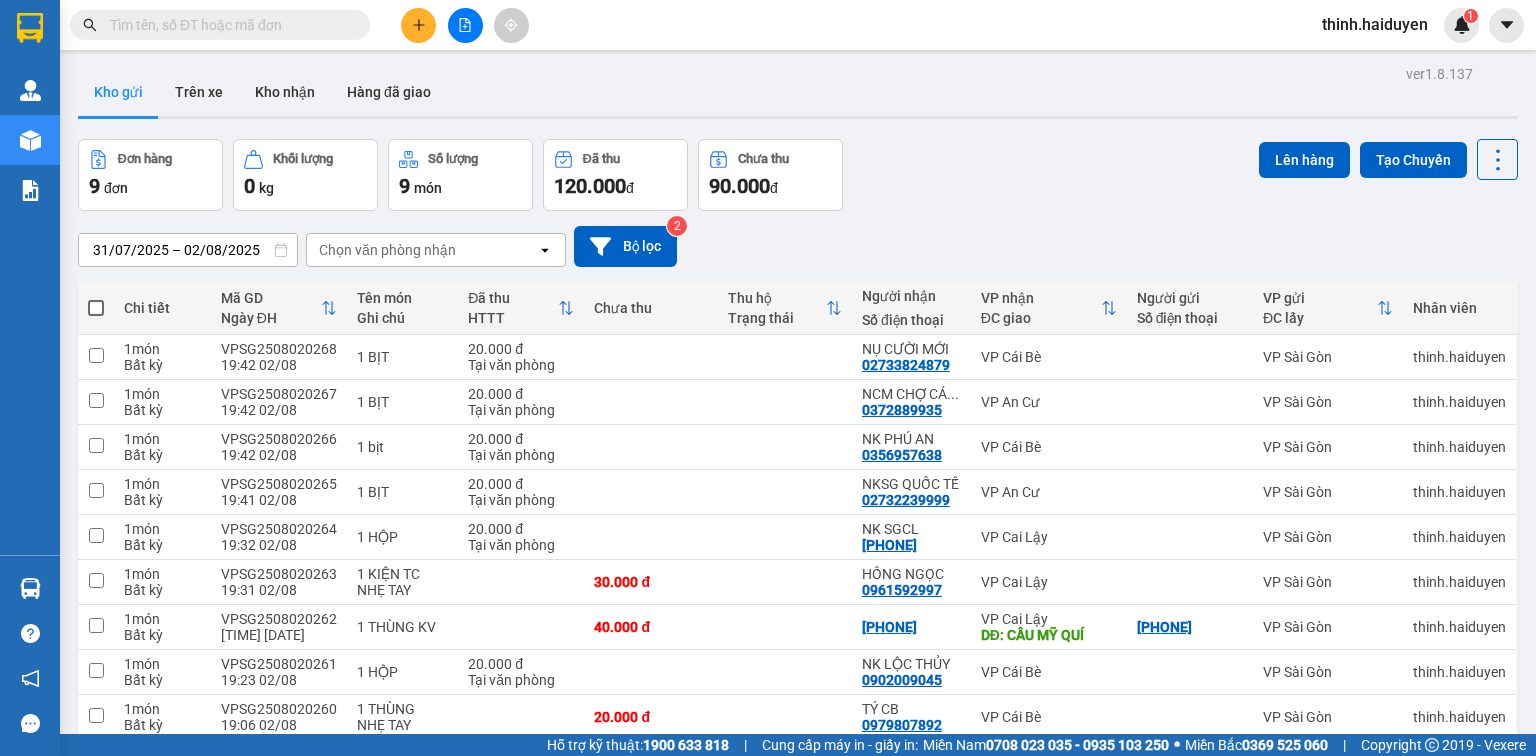 click at bounding box center (96, 308) 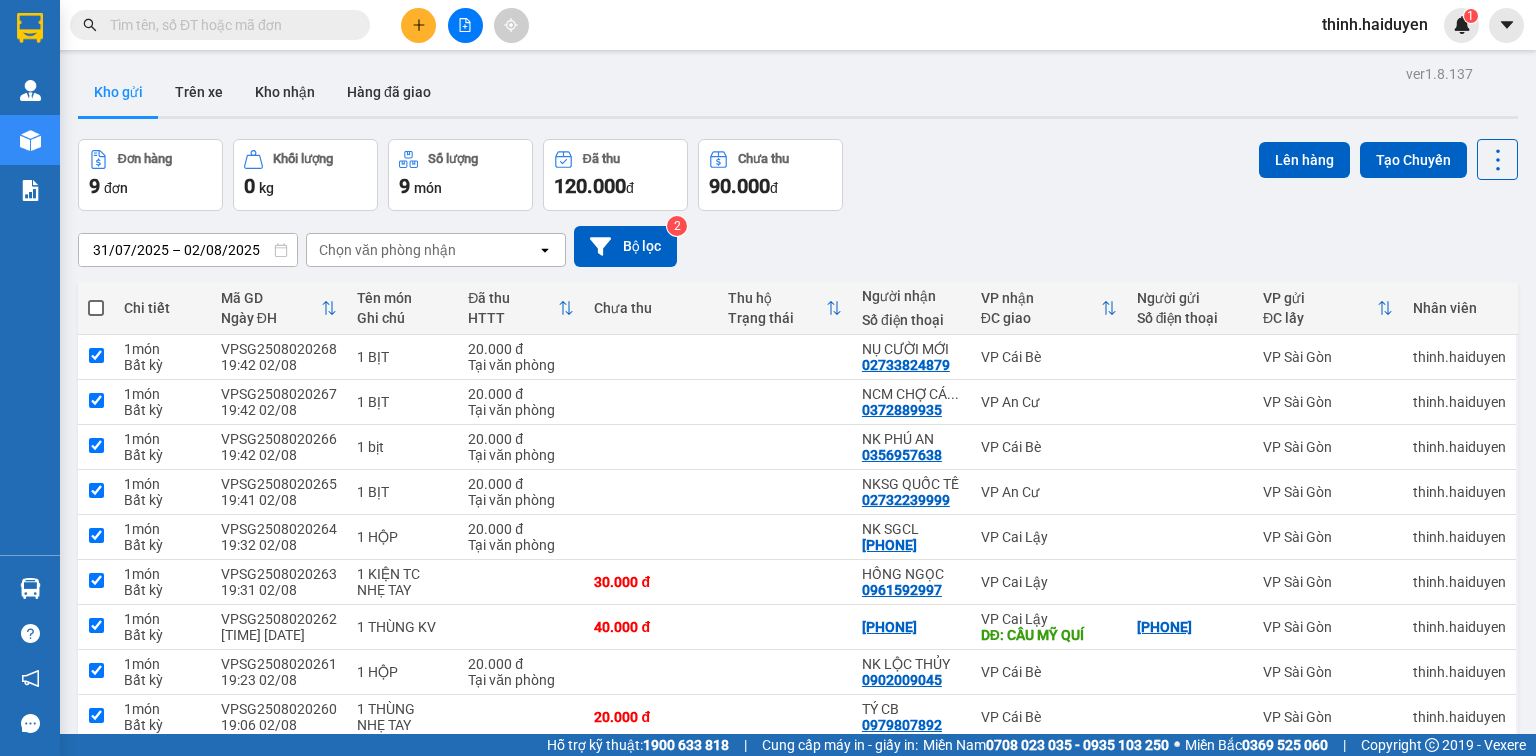 checkbox on "true" 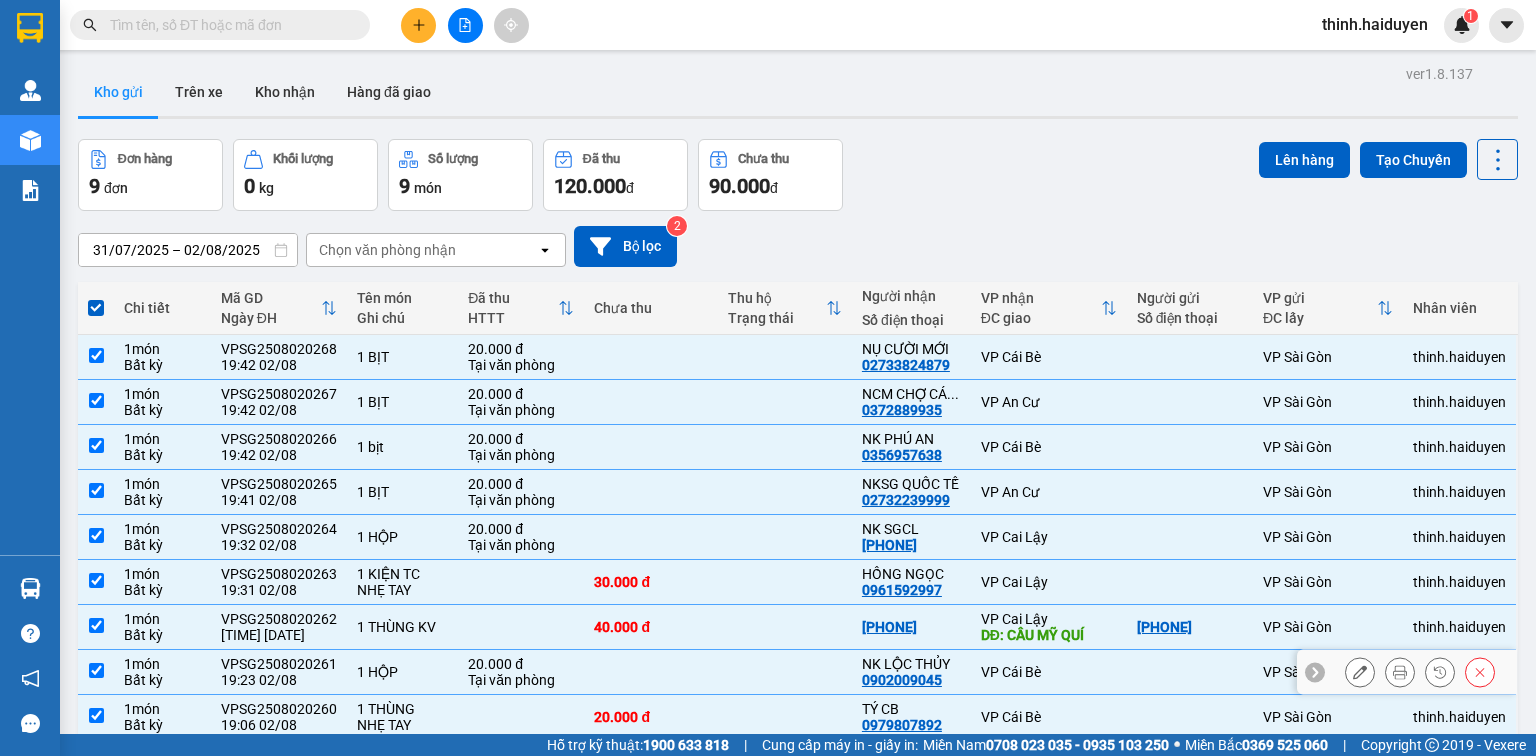 scroll, scrollTop: 92, scrollLeft: 0, axis: vertical 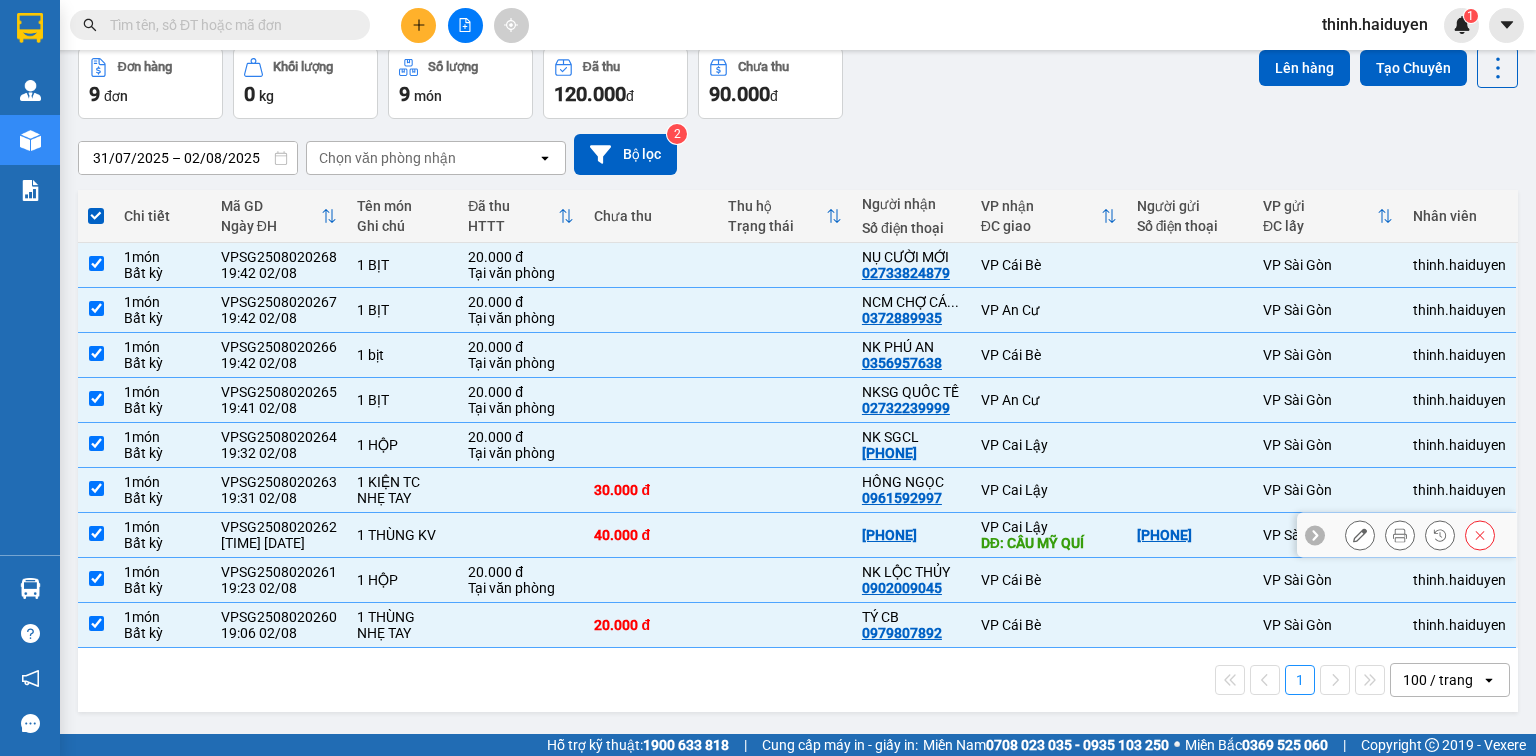click on "DĐ: CẦU MỸ QUÍ" at bounding box center (1049, 543) 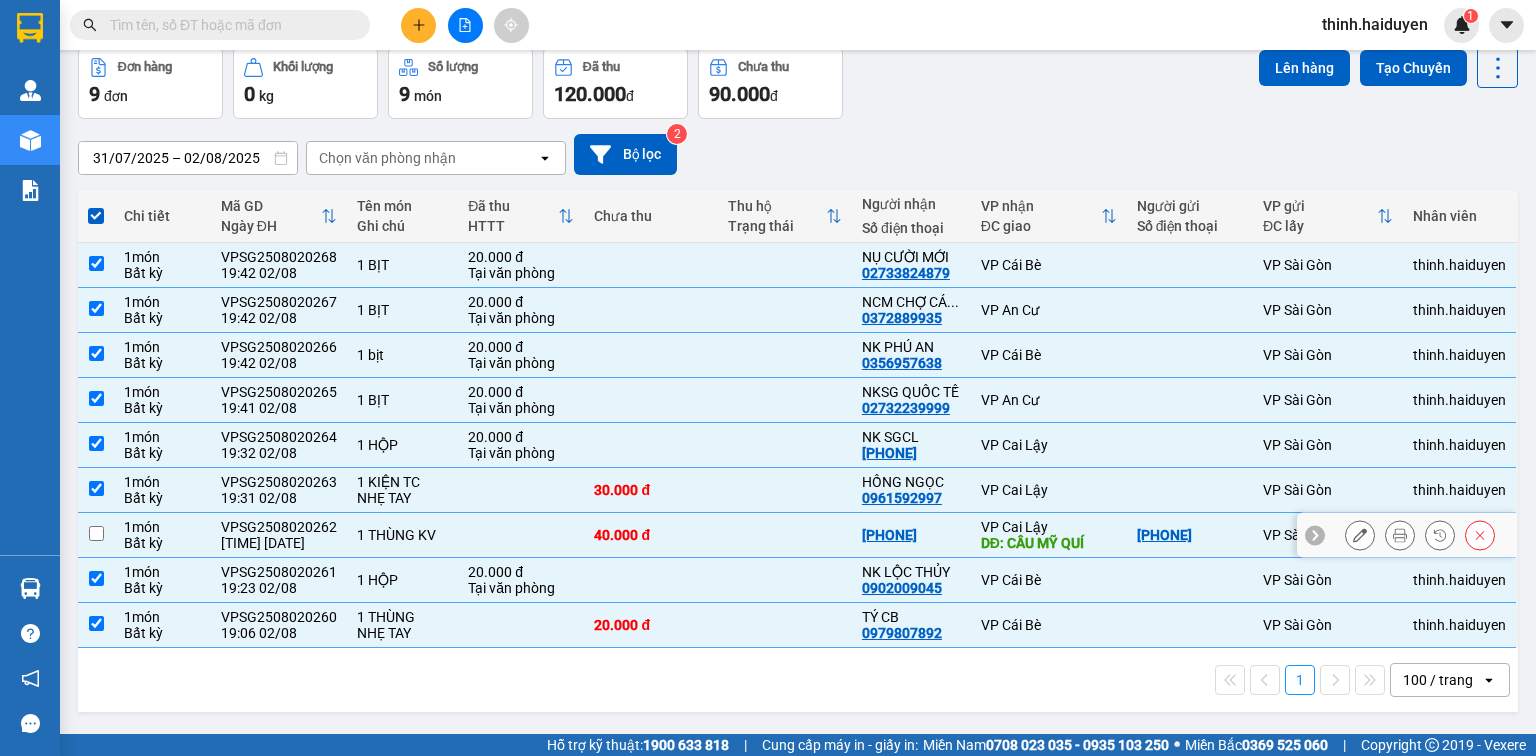 checkbox on "false" 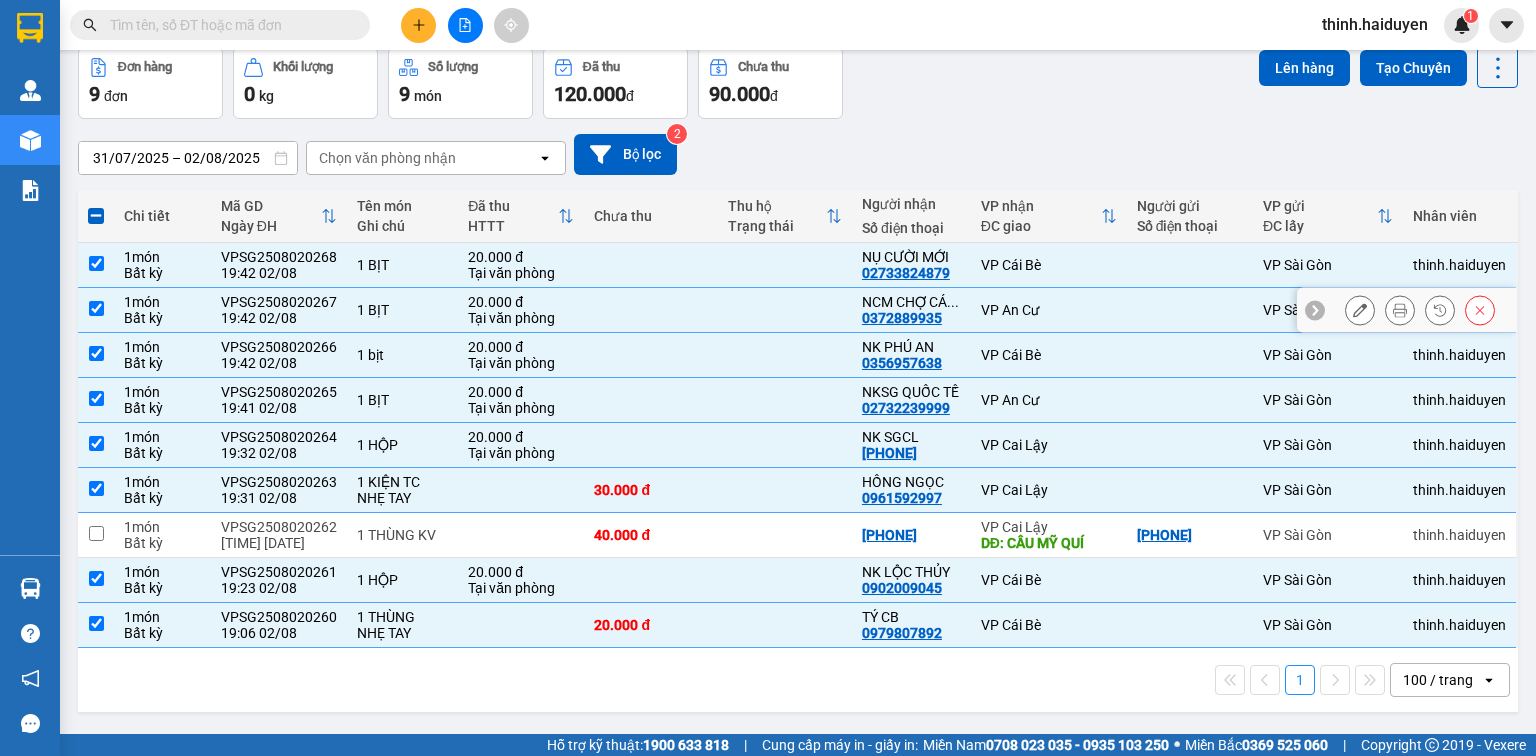 scroll, scrollTop: 0, scrollLeft: 0, axis: both 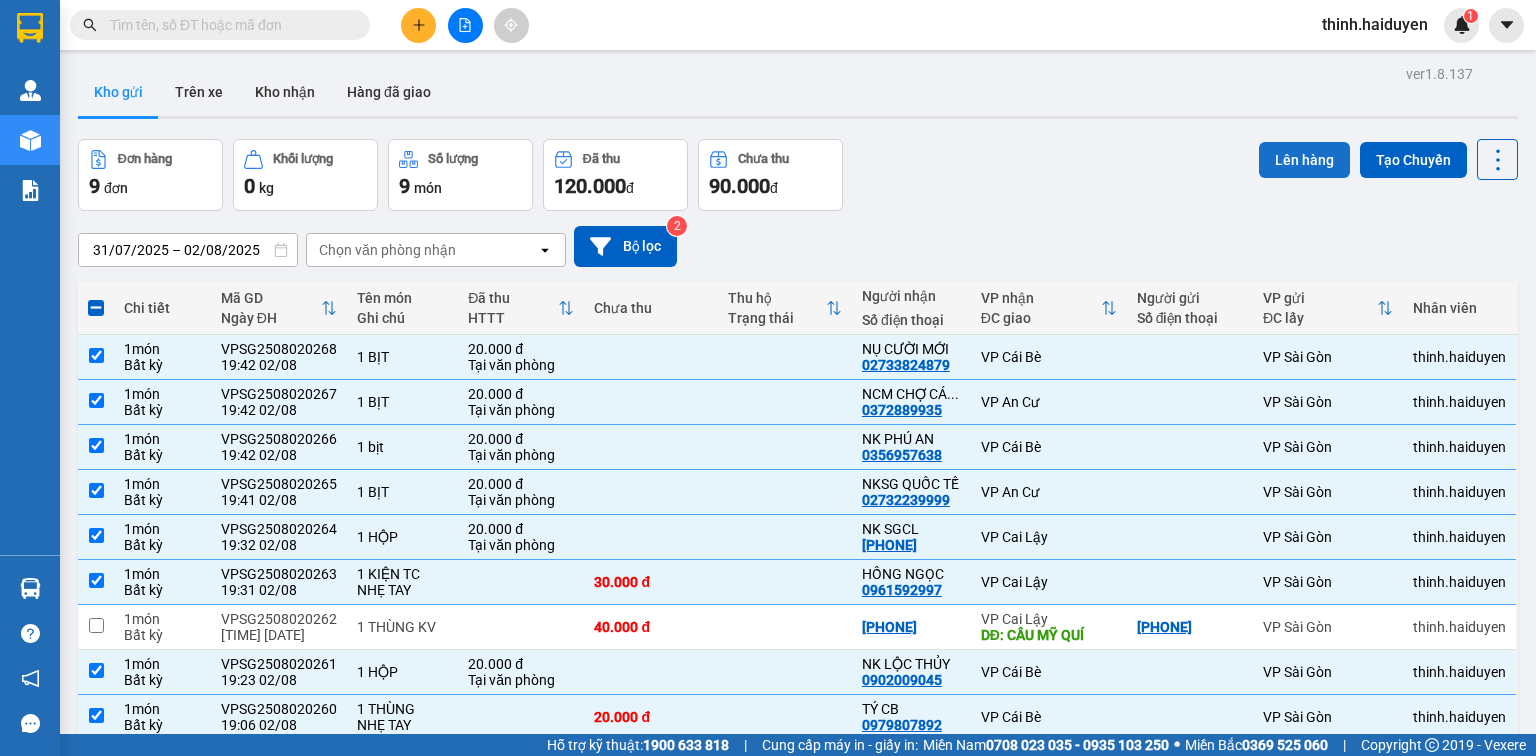 click on "Lên hàng" at bounding box center [1304, 160] 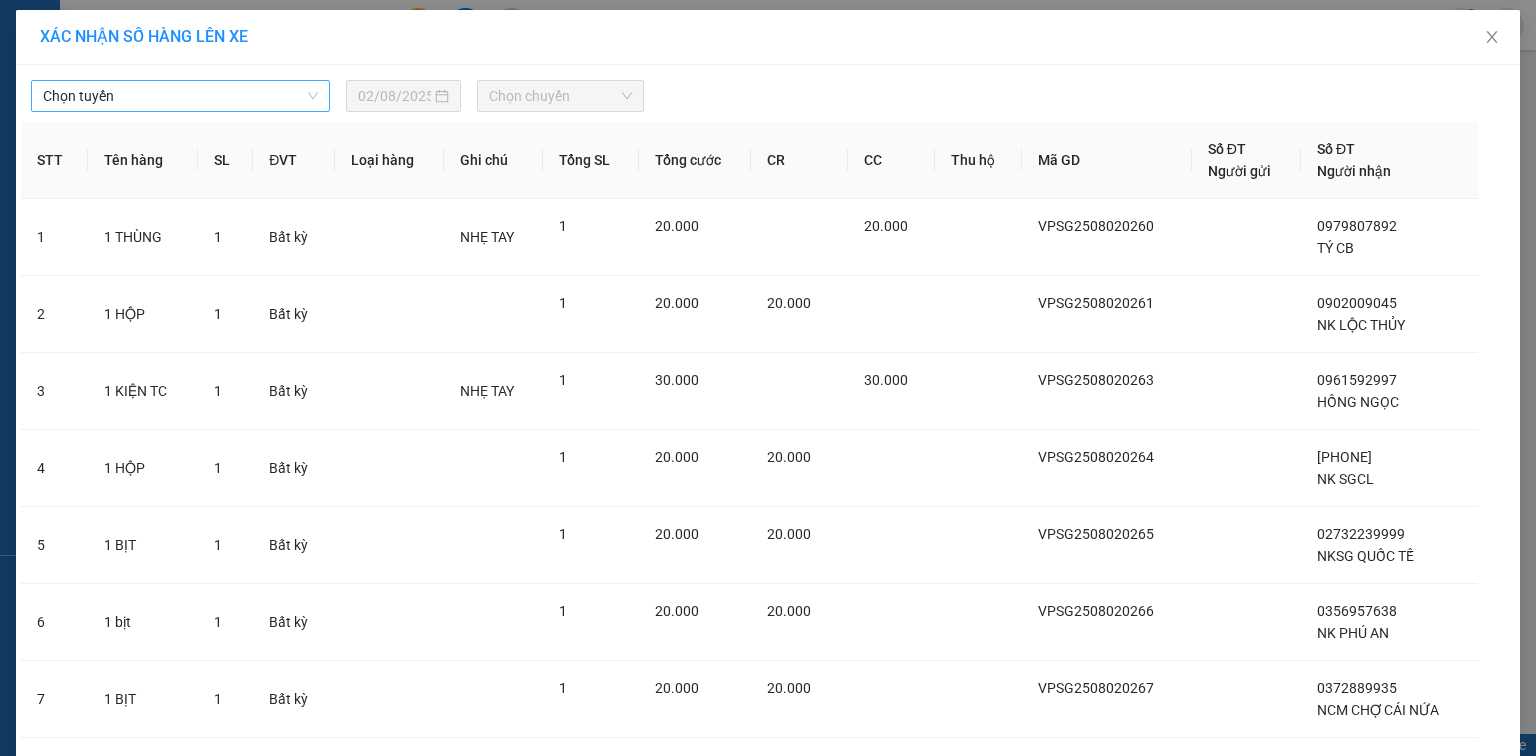 click on "Chọn tuyến" at bounding box center [180, 96] 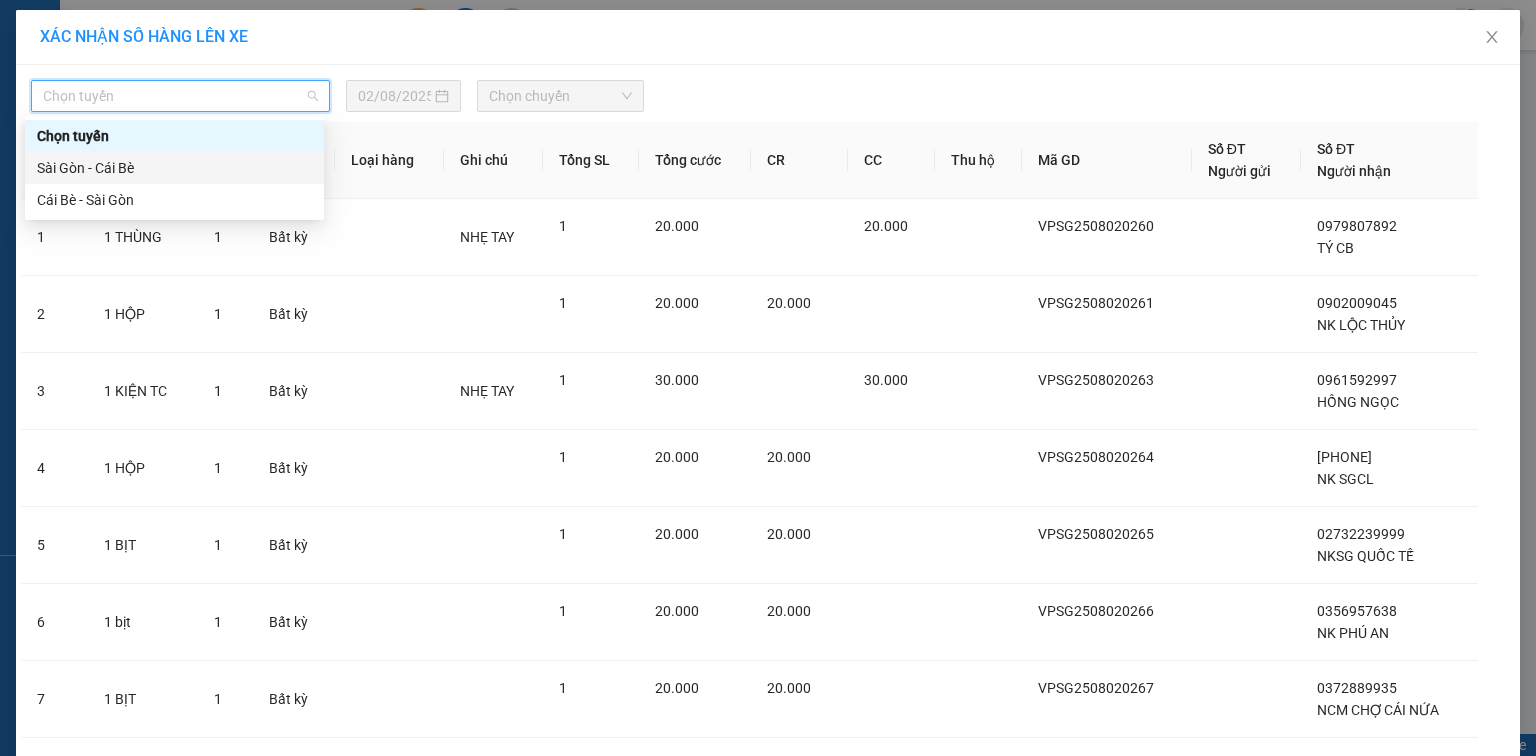 click on "Sài Gòn - Cái Bè" at bounding box center (174, 168) 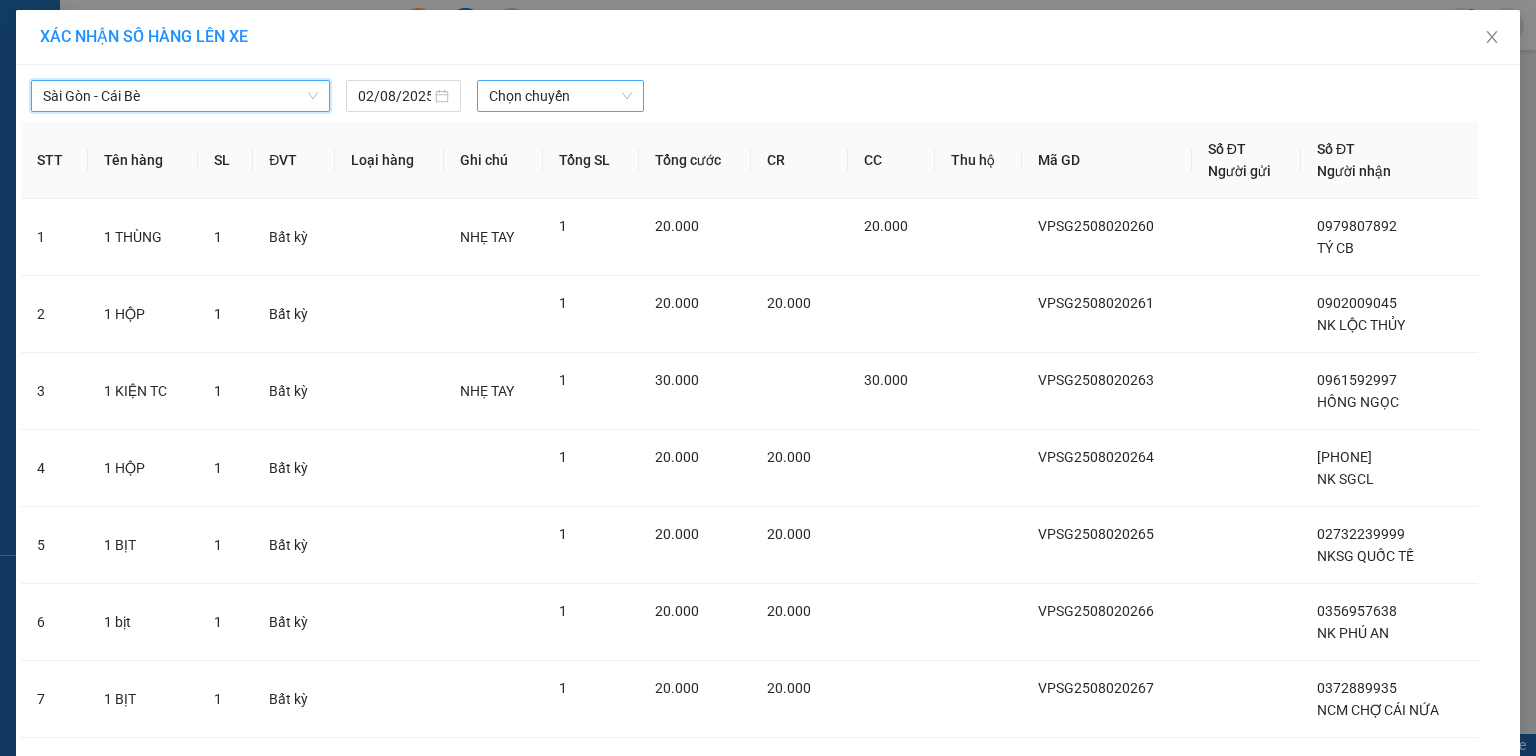 click on "Chọn chuyến" at bounding box center (561, 96) 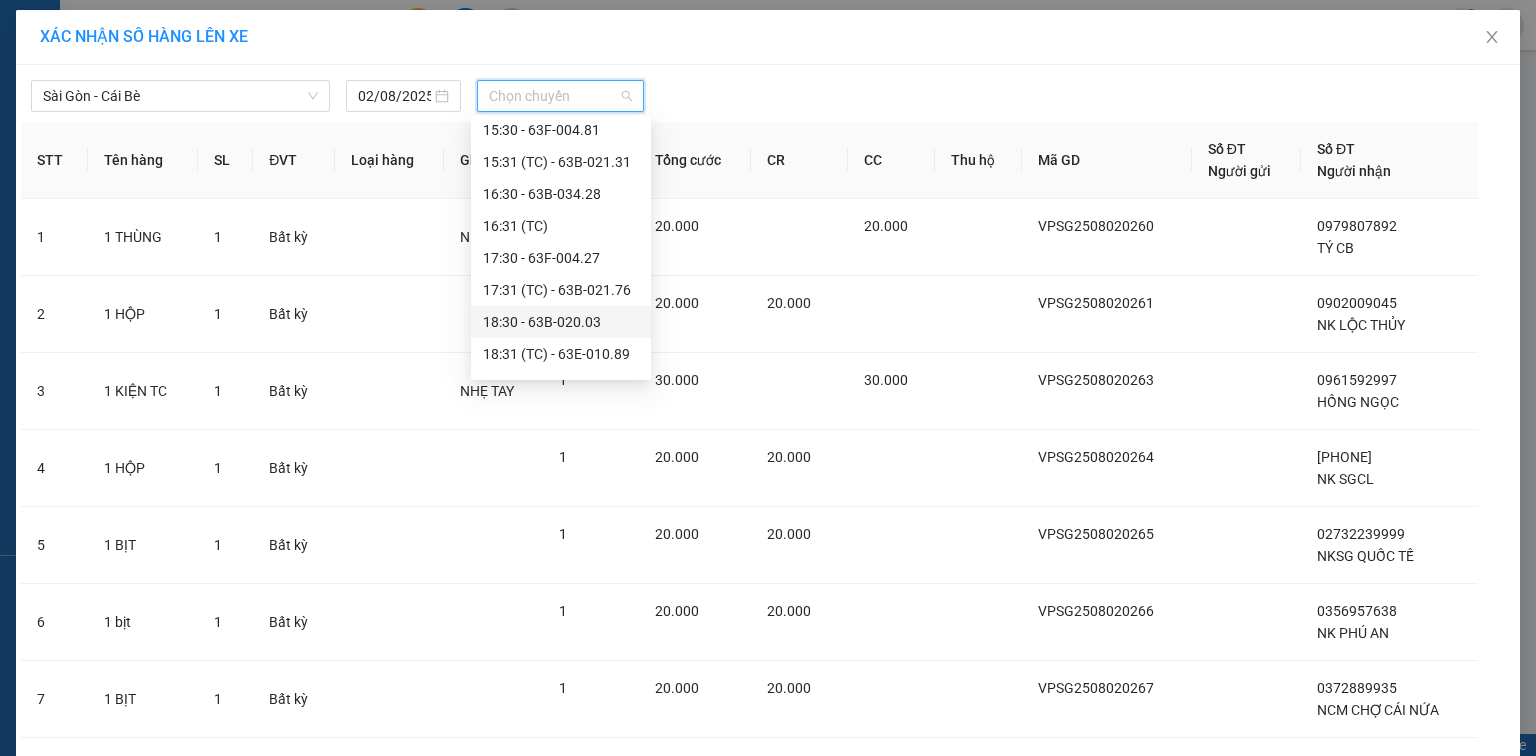 scroll, scrollTop: 736, scrollLeft: 0, axis: vertical 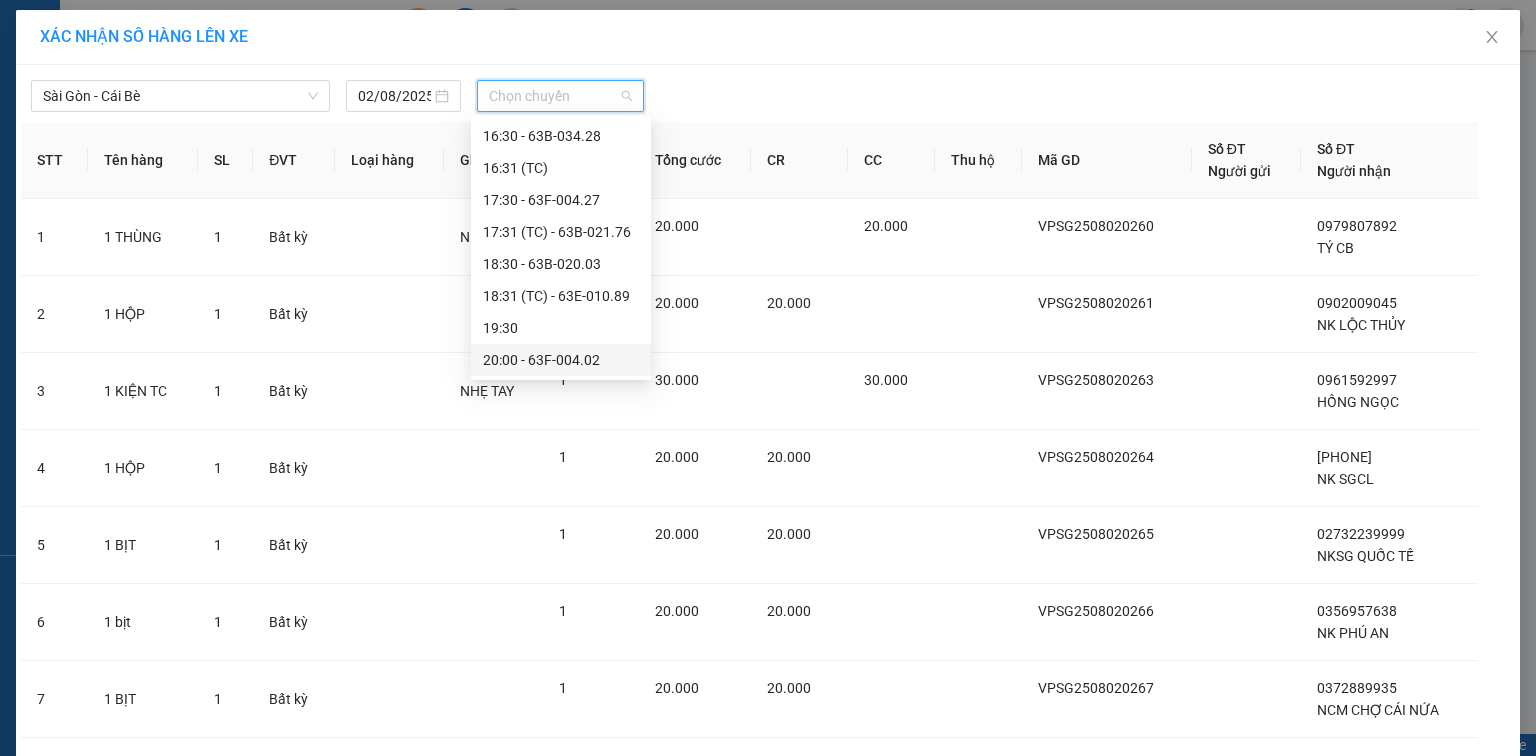 click on "[TIME]     - [PHONE]" at bounding box center (561, 360) 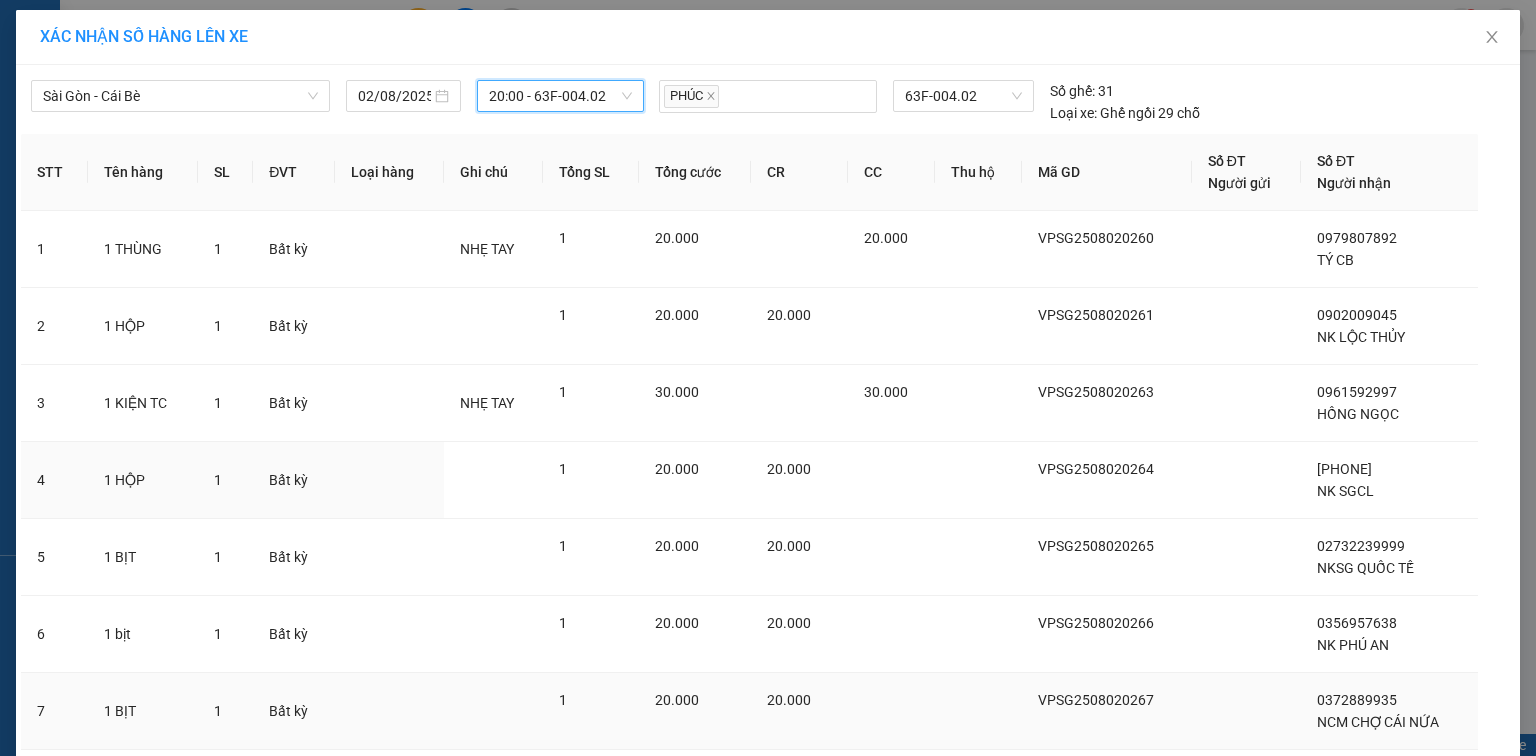 scroll, scrollTop: 215, scrollLeft: 0, axis: vertical 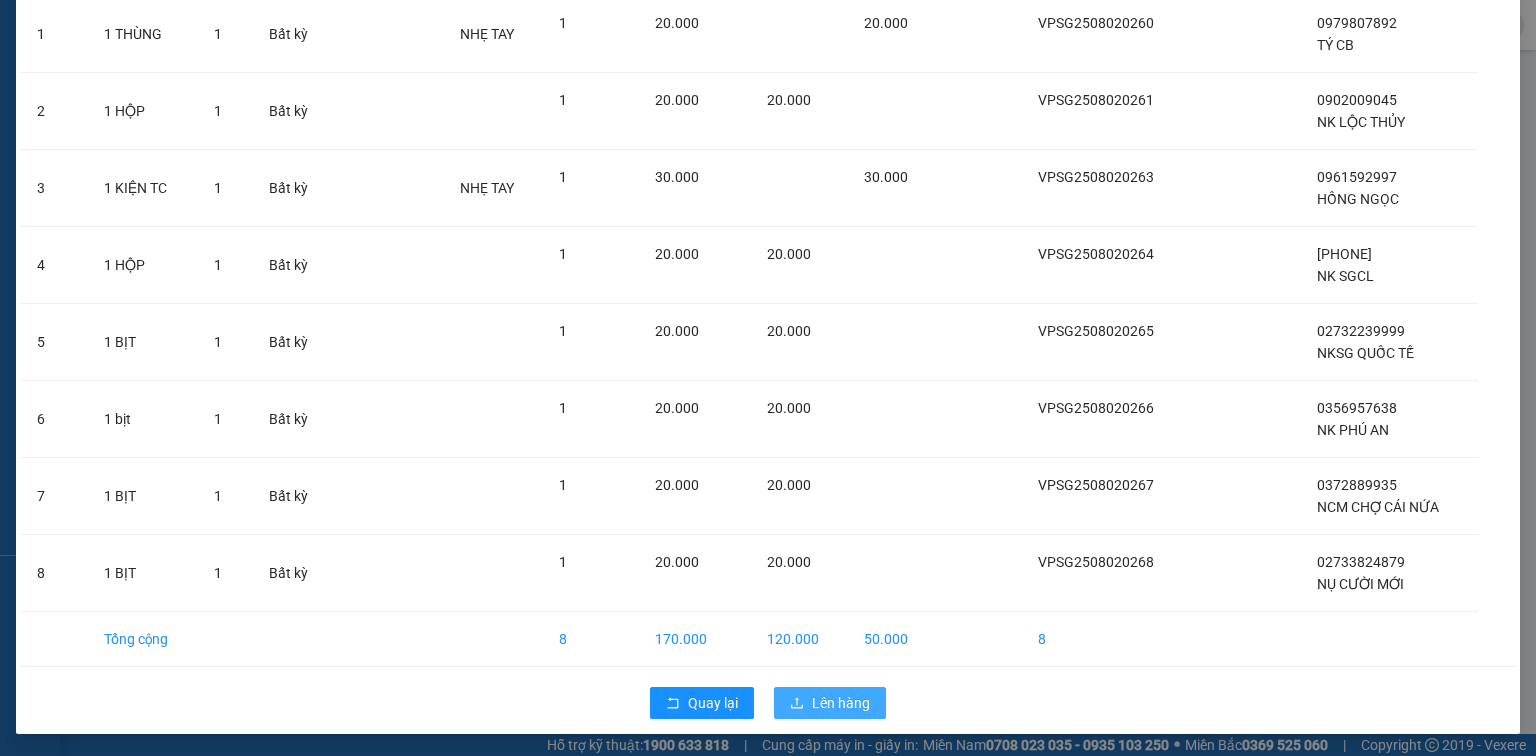 click on "Lên hàng" at bounding box center [841, 703] 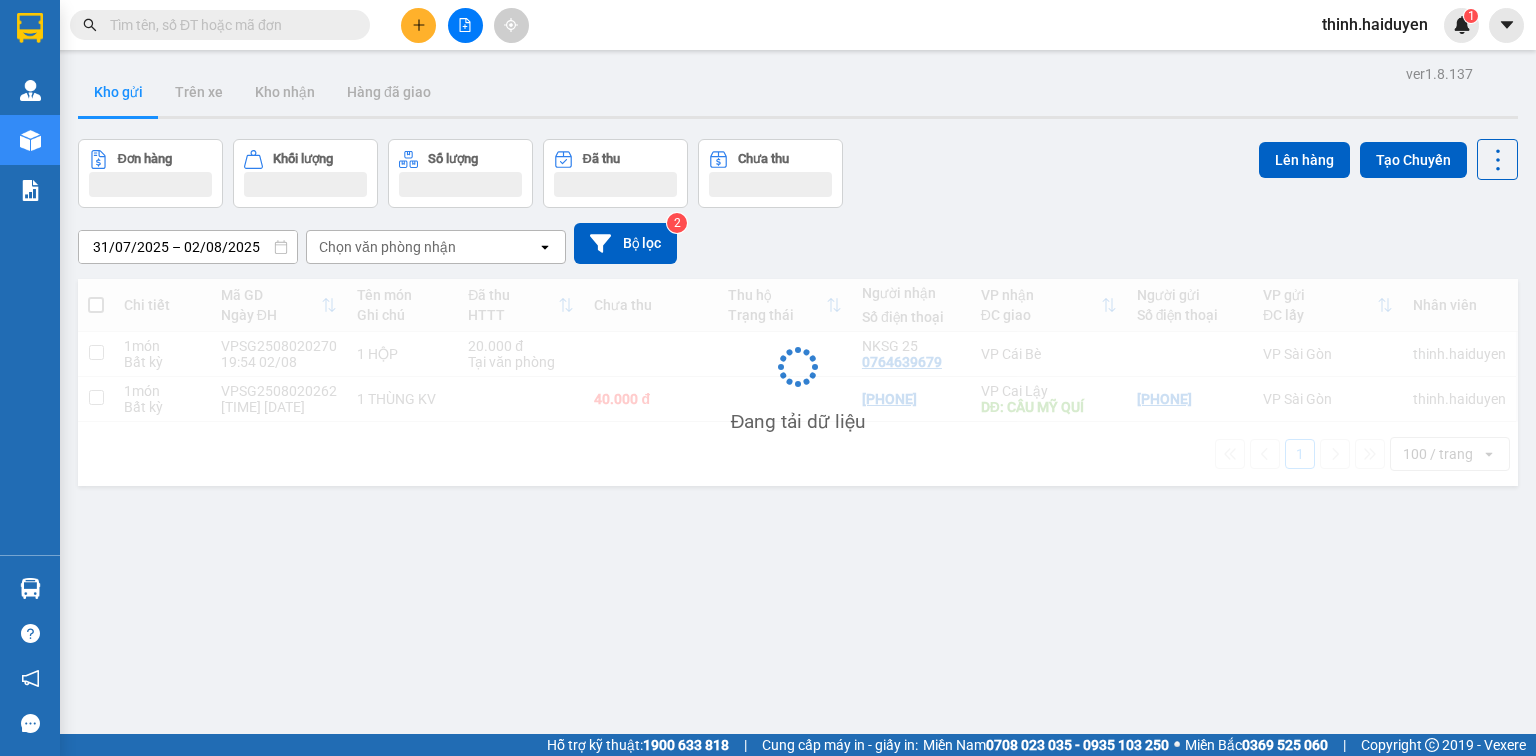 scroll, scrollTop: 0, scrollLeft: 0, axis: both 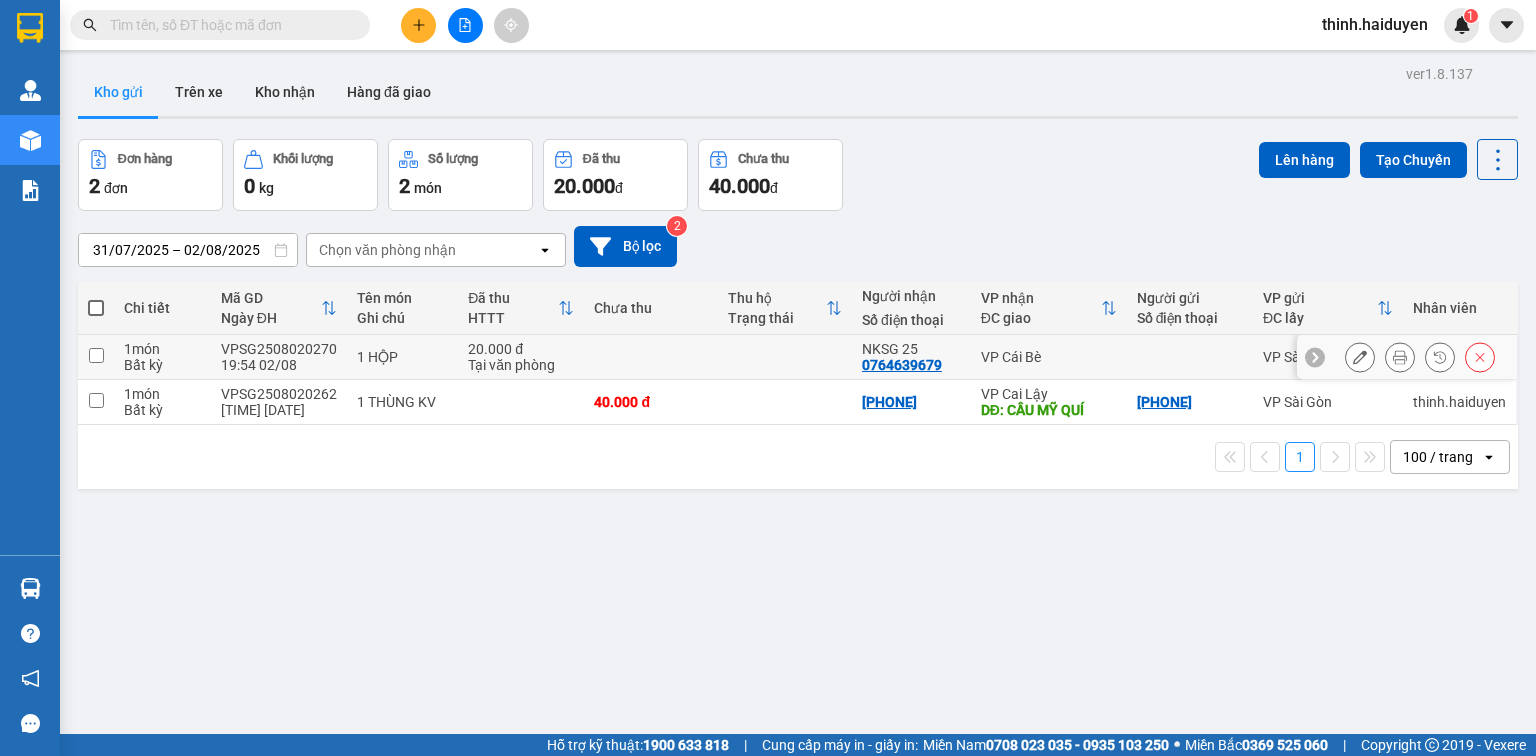 click on "VP Cái Bè" at bounding box center (1049, 357) 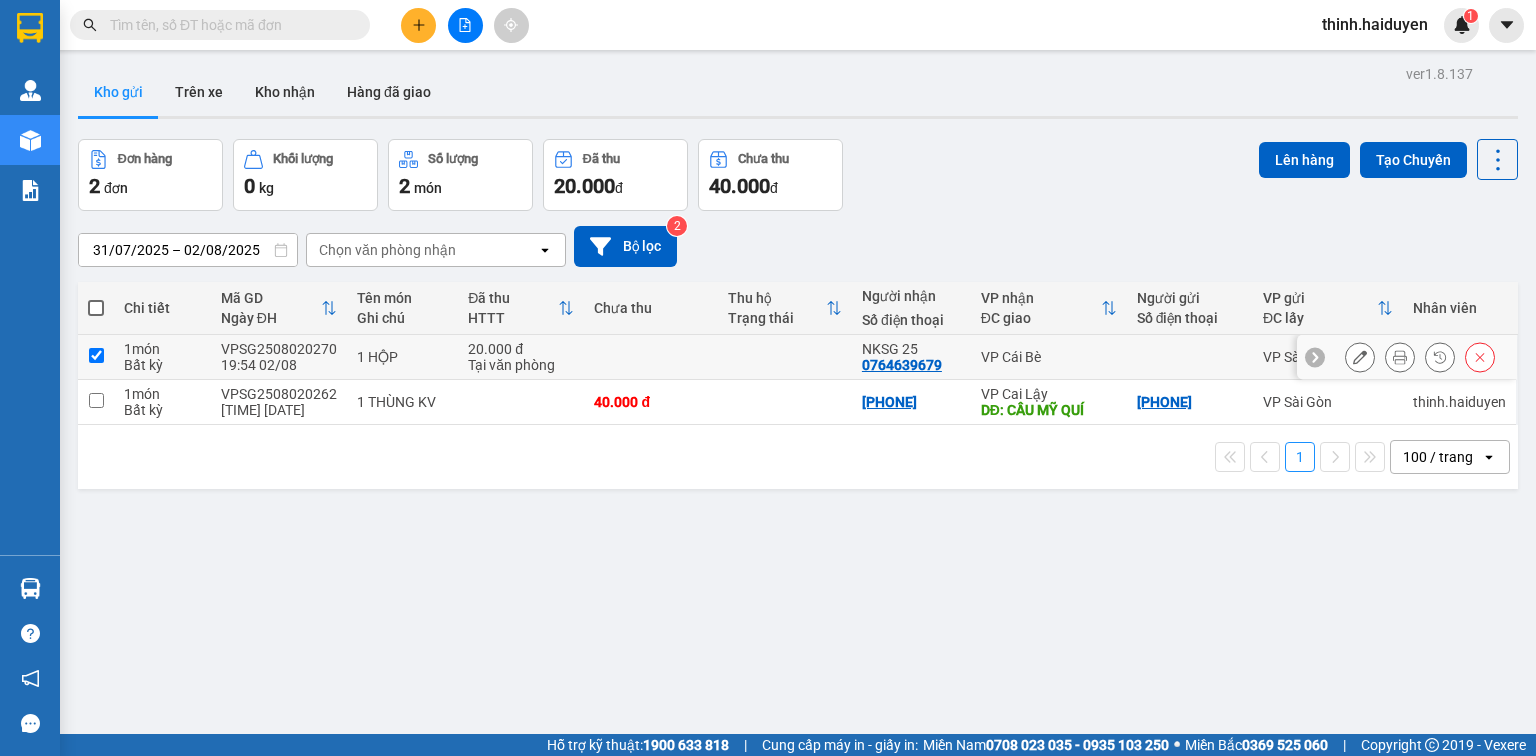checkbox on "true" 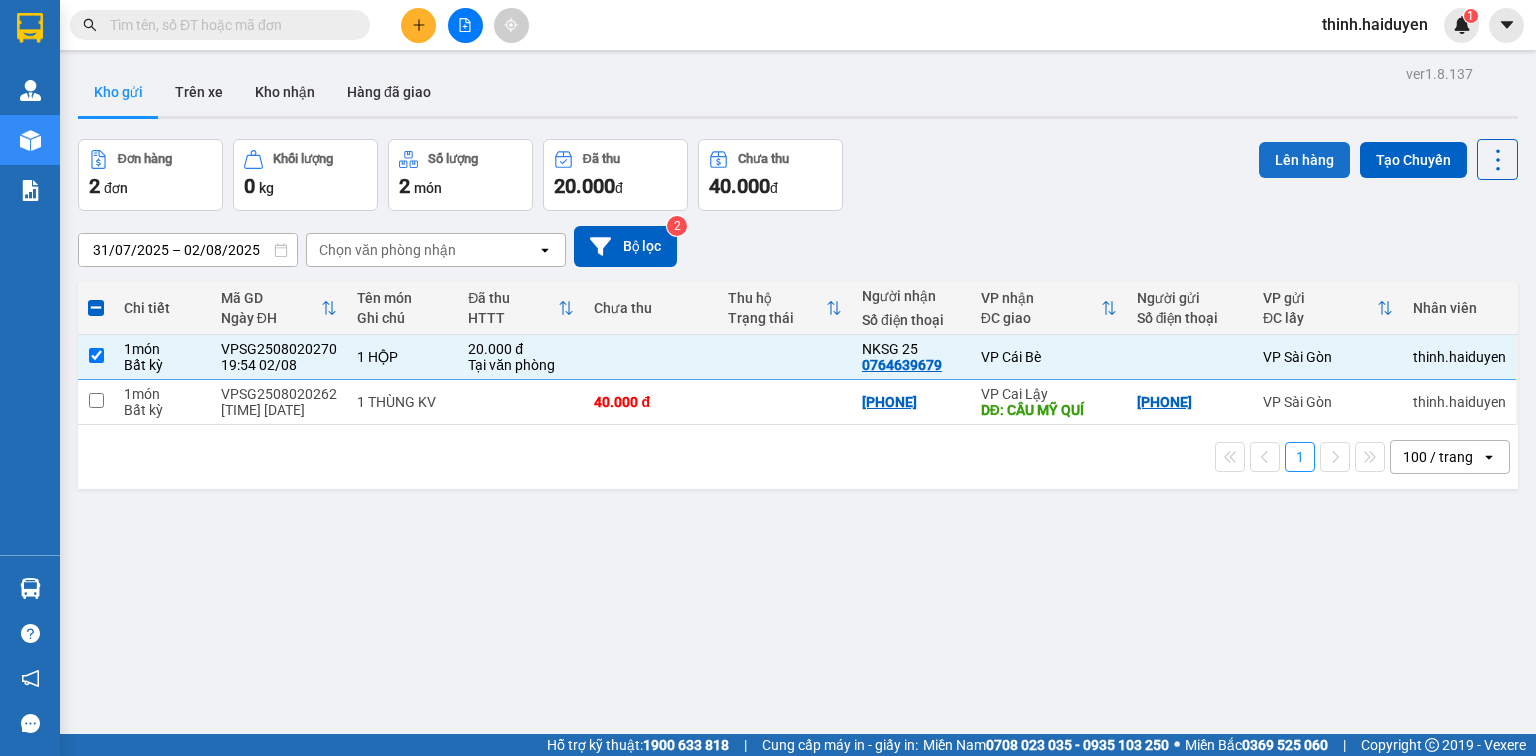 click on "Lên hàng" at bounding box center (1304, 160) 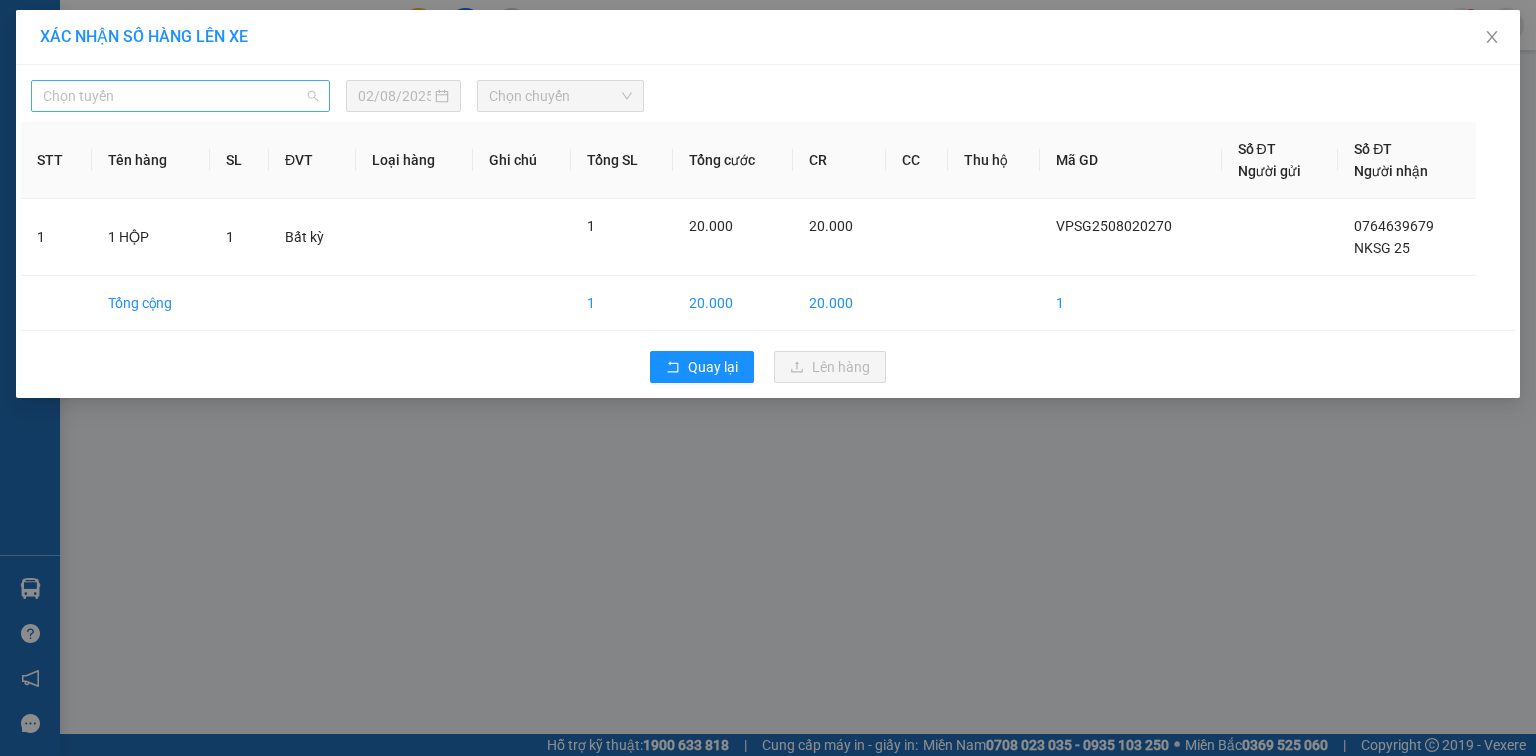 click on "Chọn tuyến" at bounding box center [180, 96] 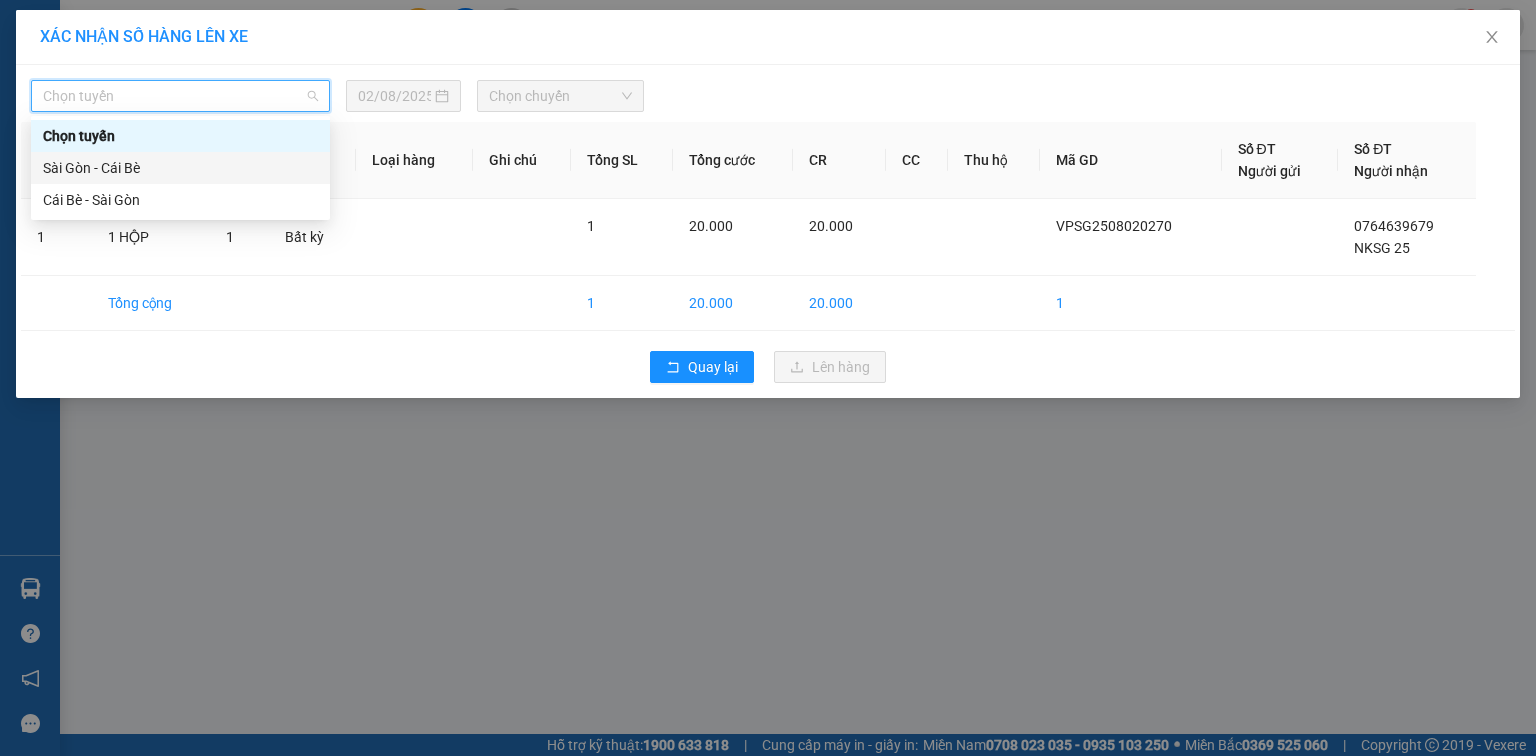 click on "Sài Gòn - Cái Bè" at bounding box center [180, 168] 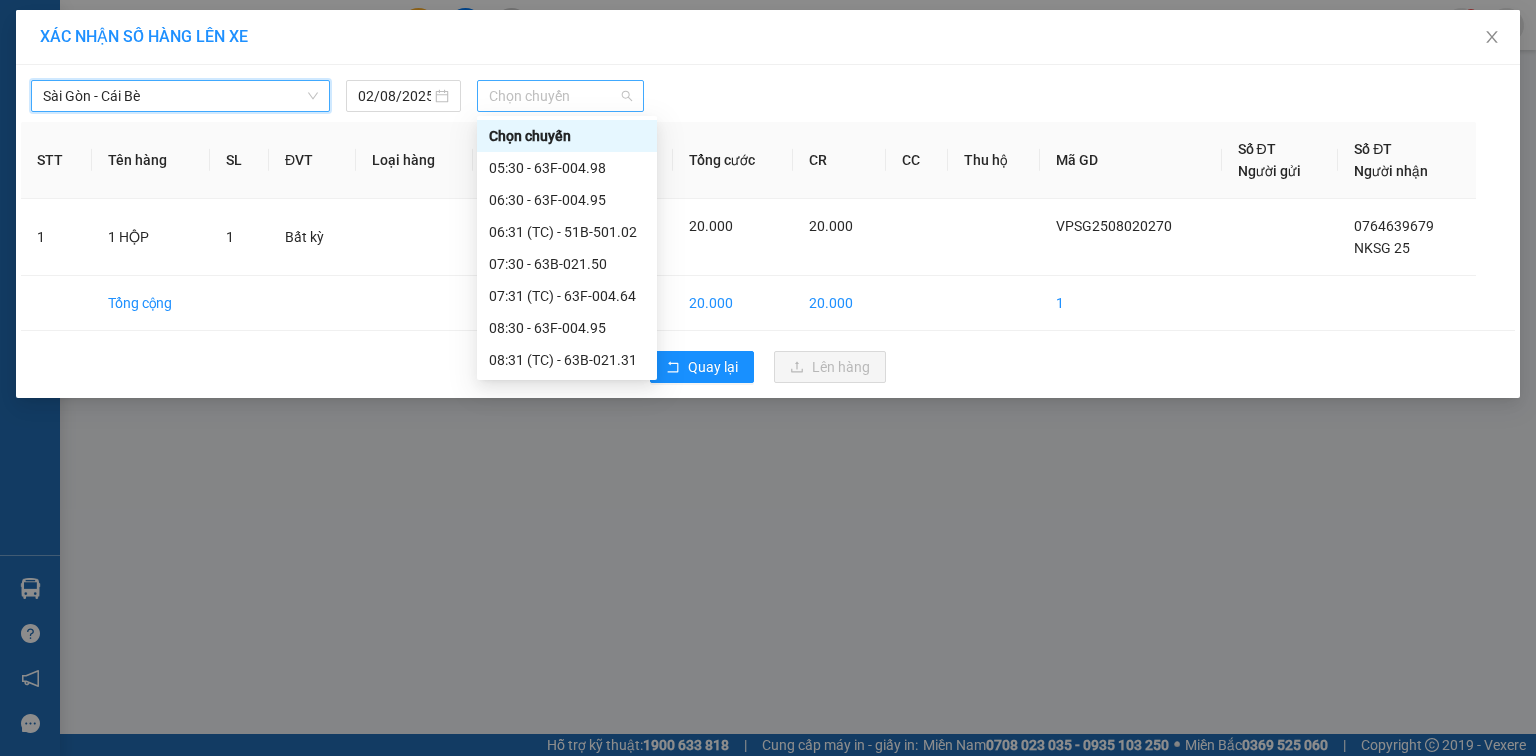 click on "Chọn chuyến" at bounding box center (561, 96) 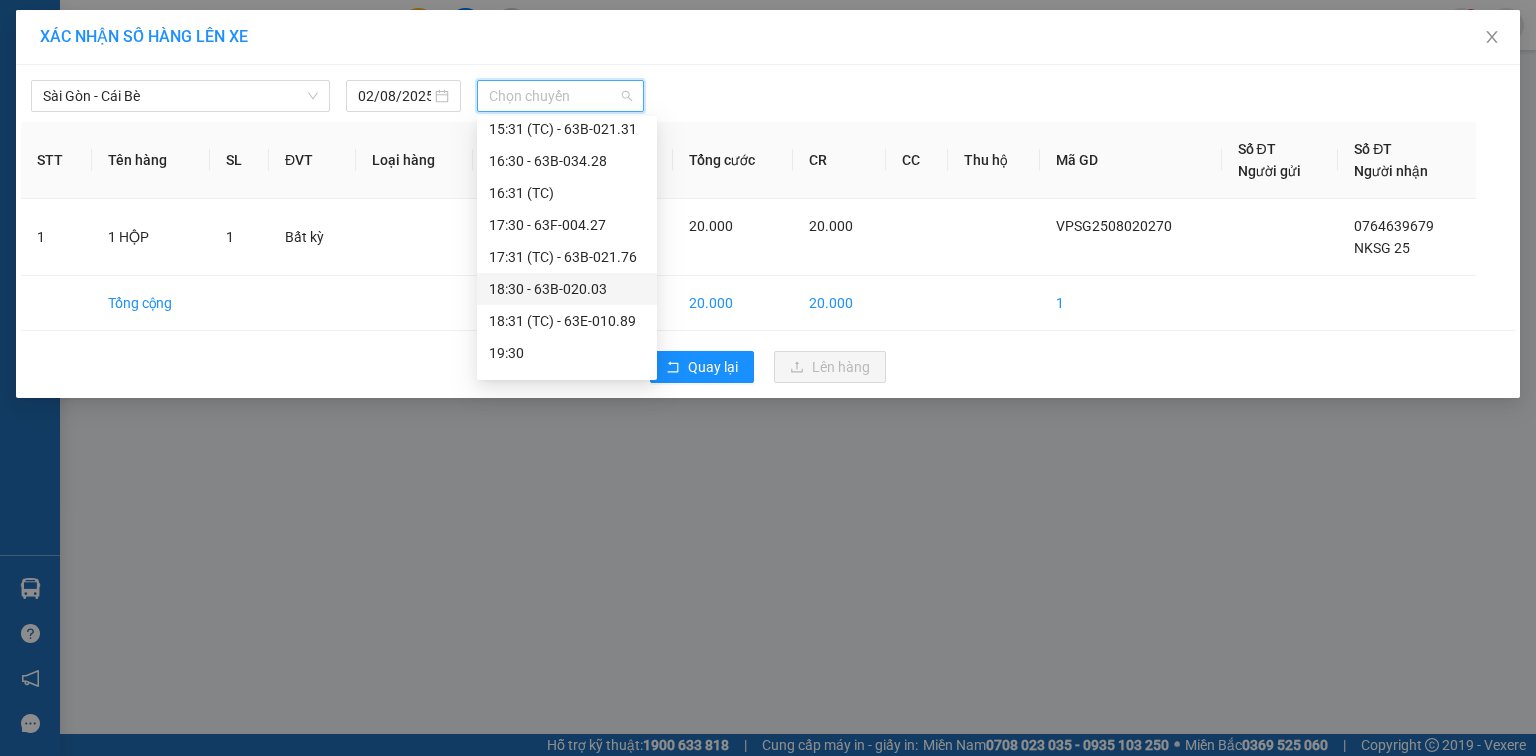 scroll, scrollTop: 736, scrollLeft: 0, axis: vertical 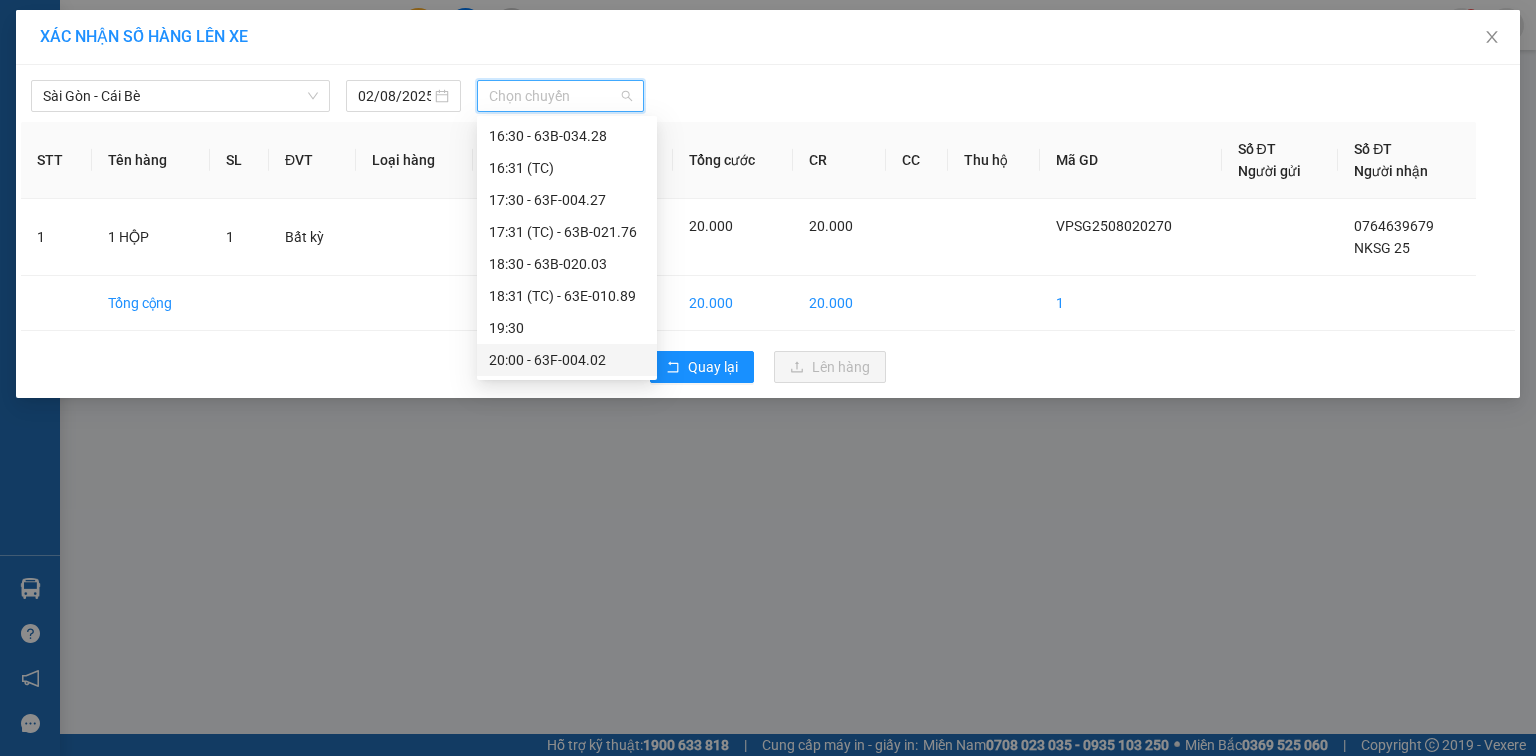 click on "[TIME]     - [PHONE]" at bounding box center (567, 360) 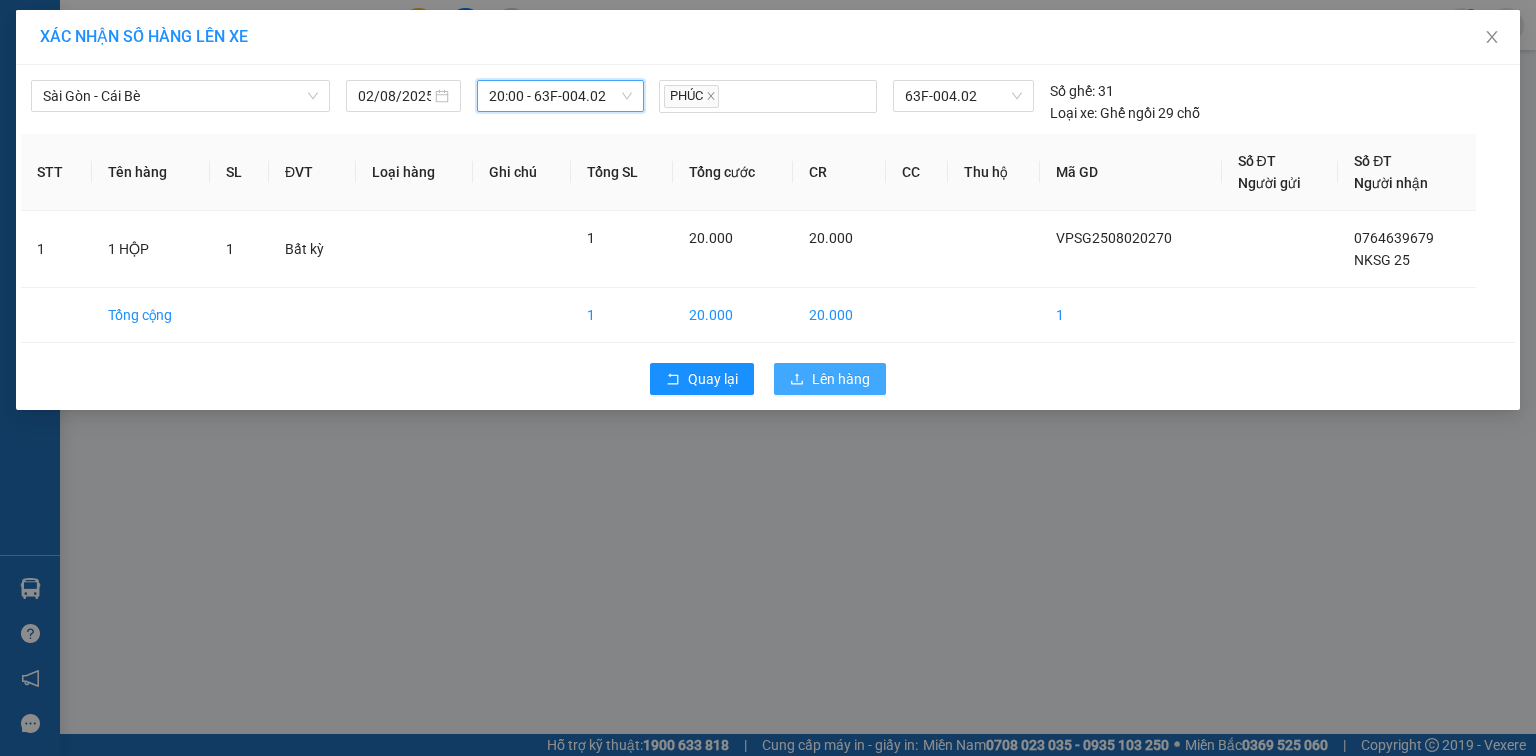click on "Lên hàng" at bounding box center (841, 379) 